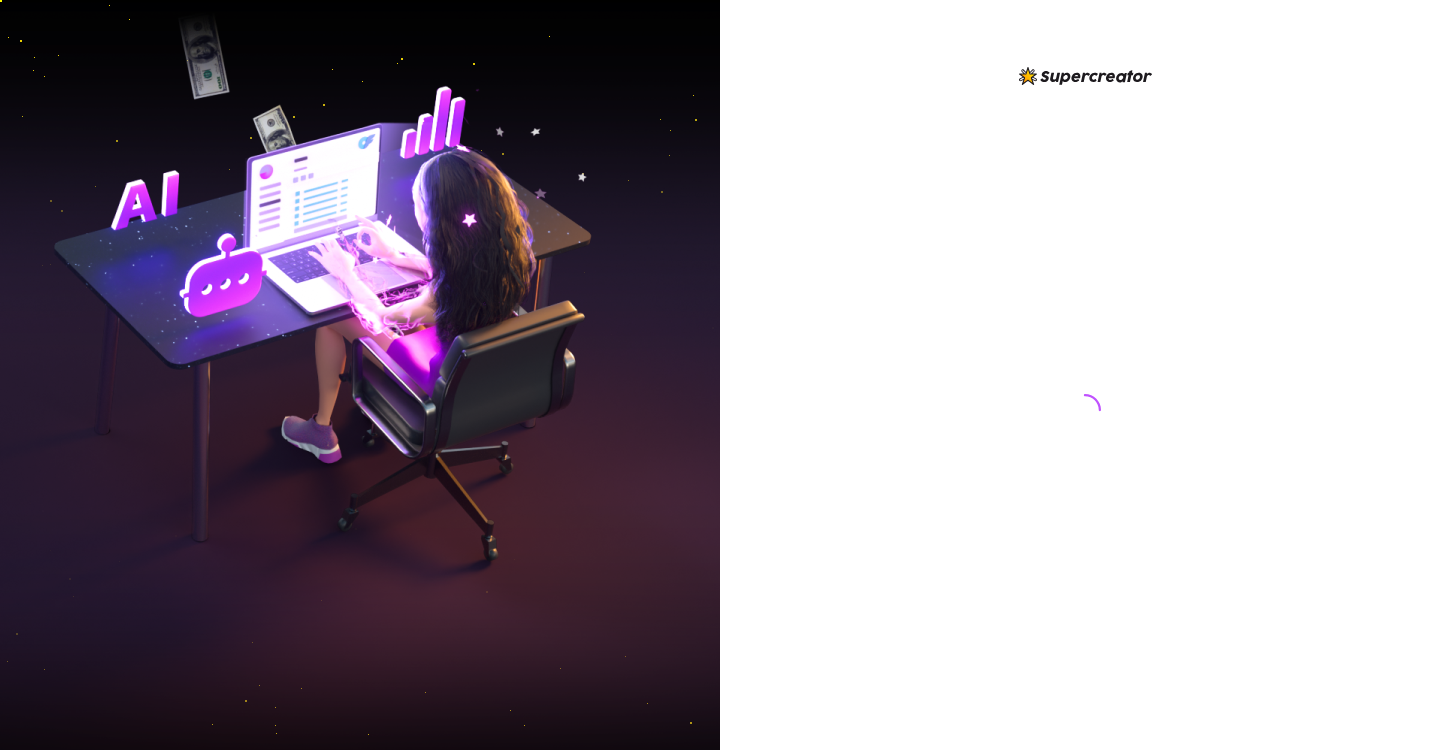 scroll, scrollTop: 0, scrollLeft: 0, axis: both 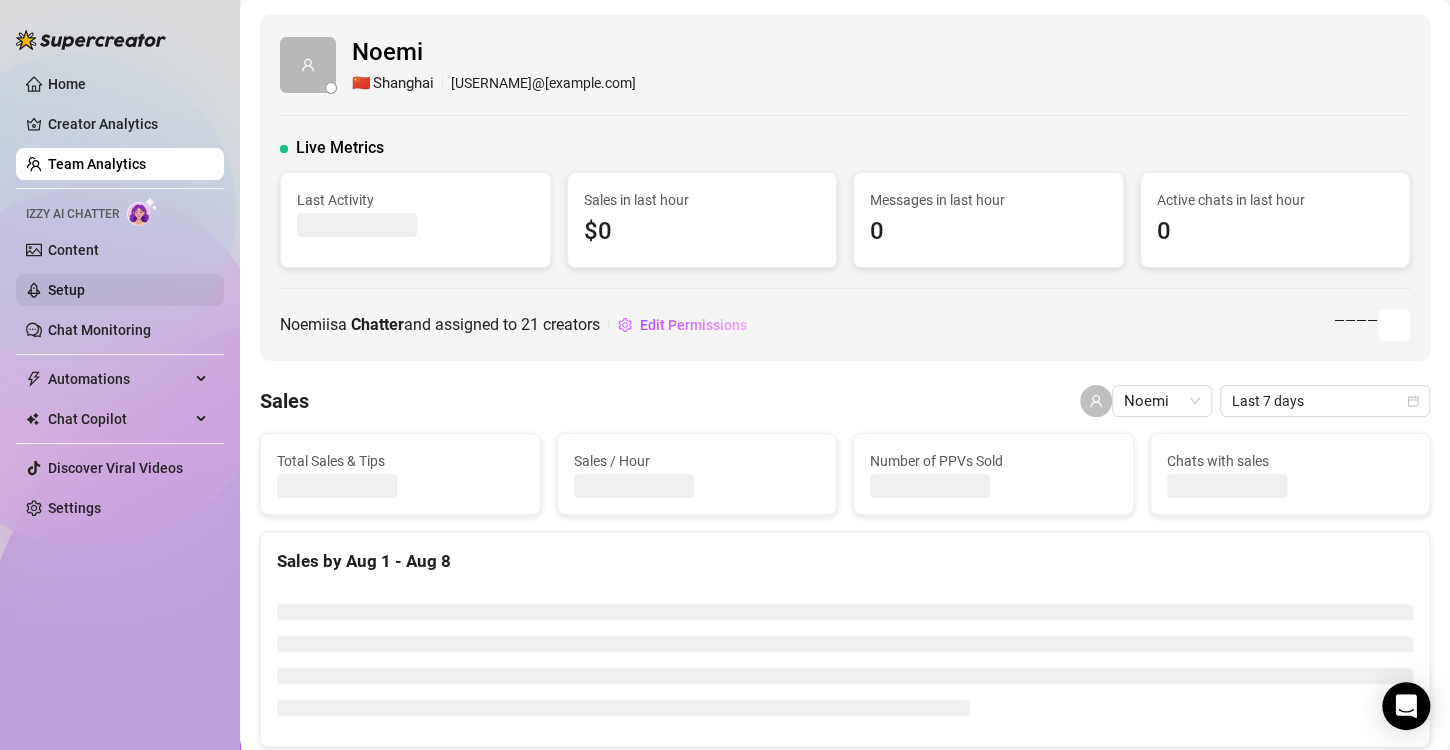 click on "Setup" at bounding box center [66, 290] 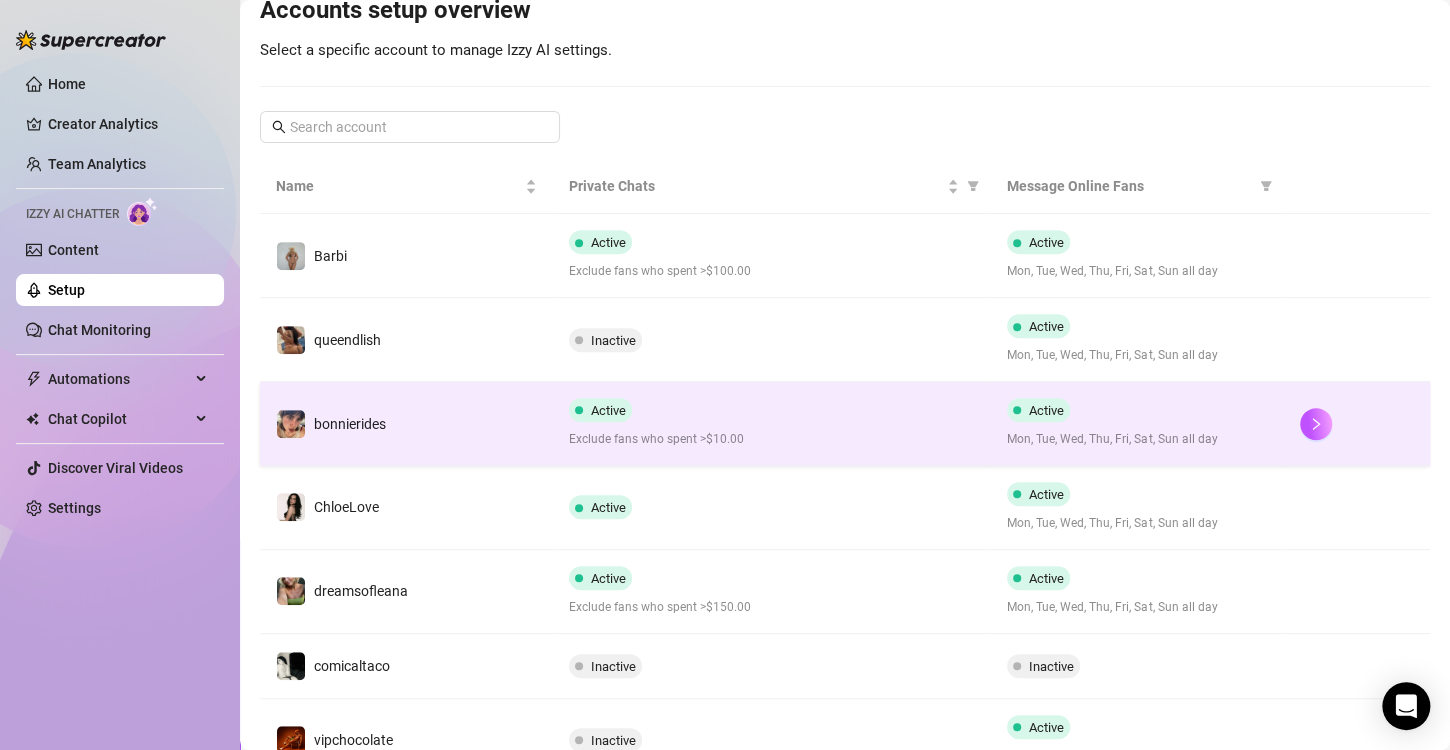 scroll, scrollTop: 220, scrollLeft: 0, axis: vertical 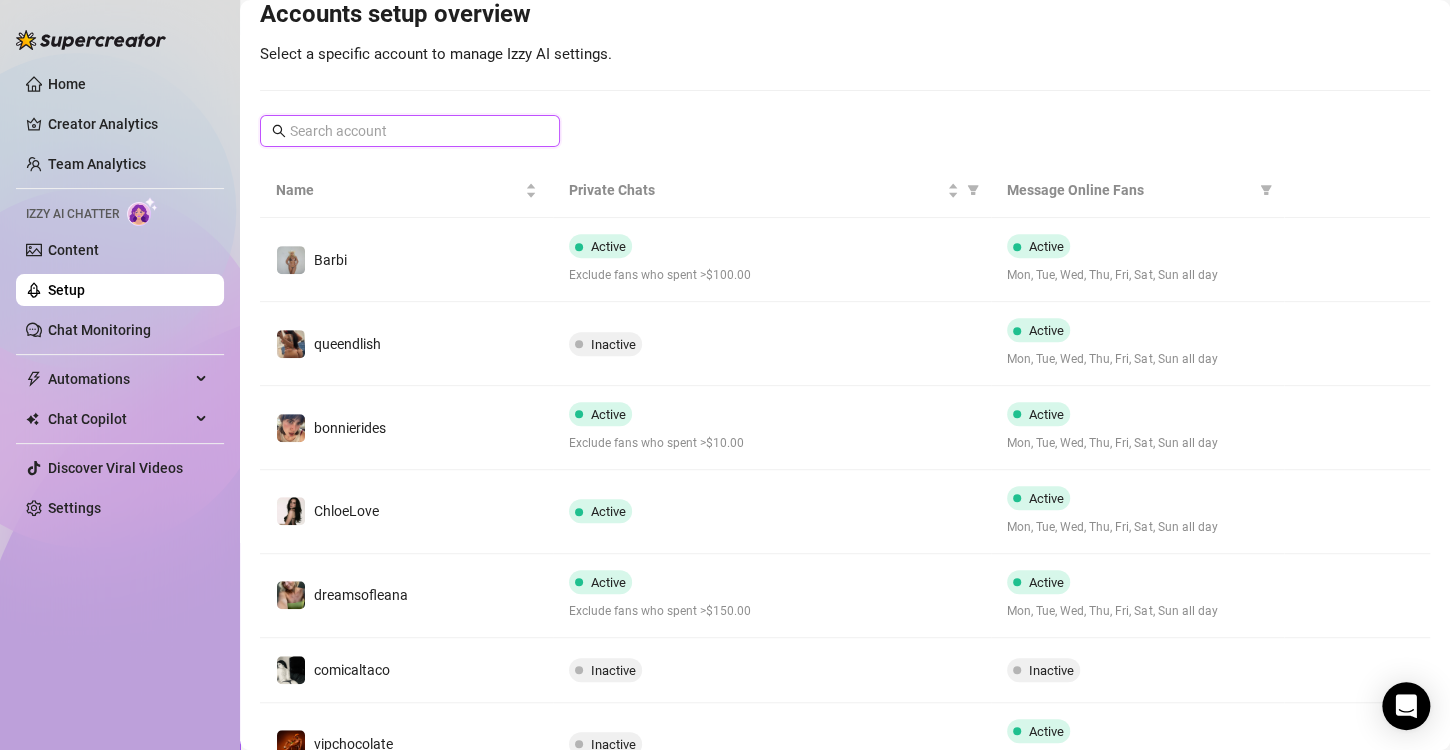 click at bounding box center [411, 131] 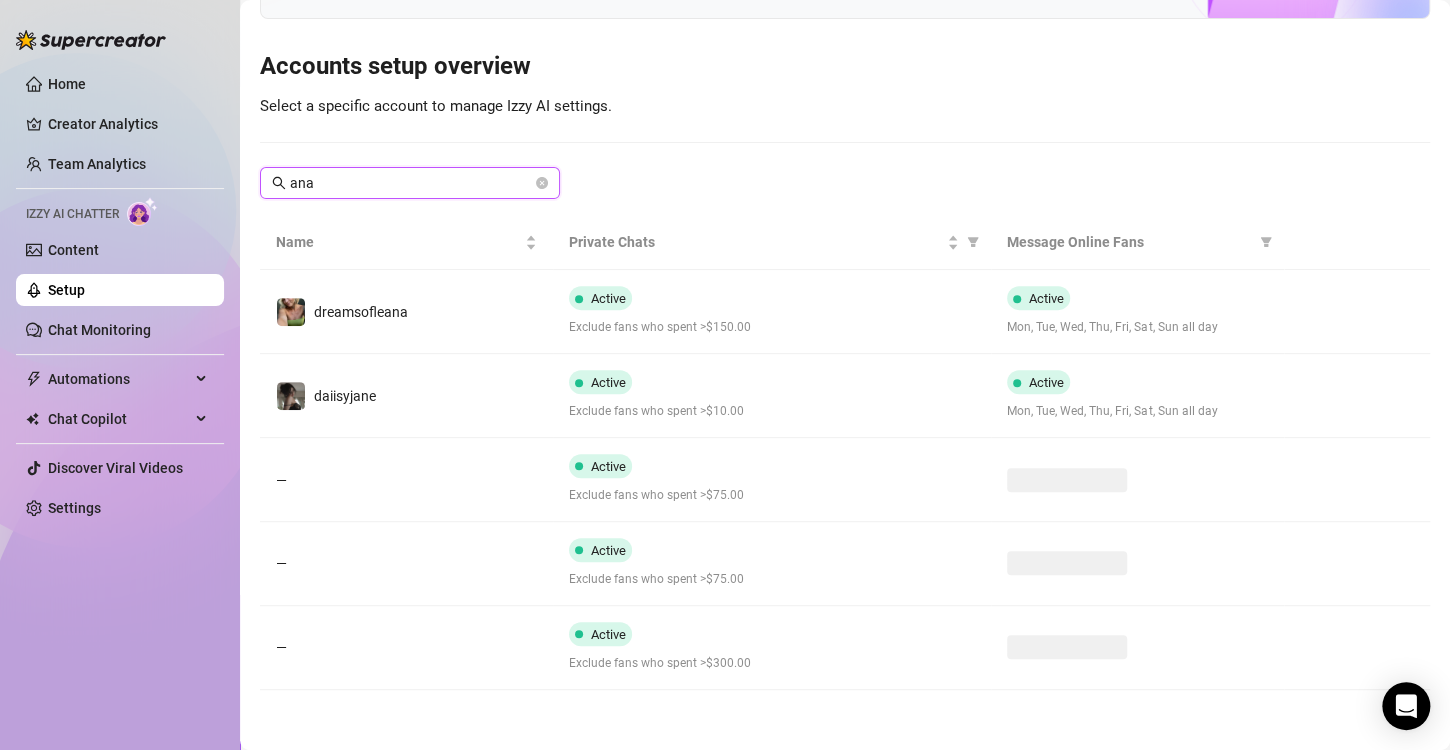 scroll, scrollTop: 0, scrollLeft: 0, axis: both 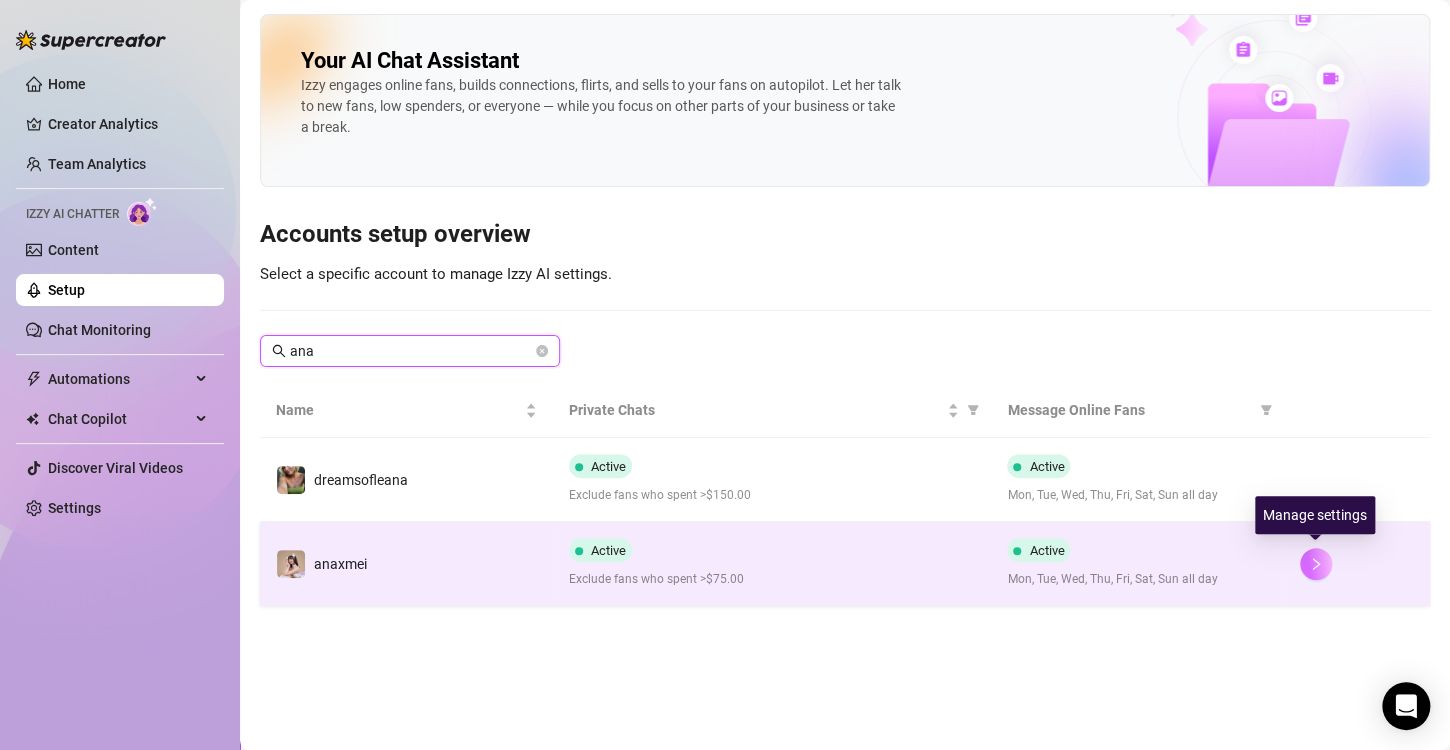 type on "ana" 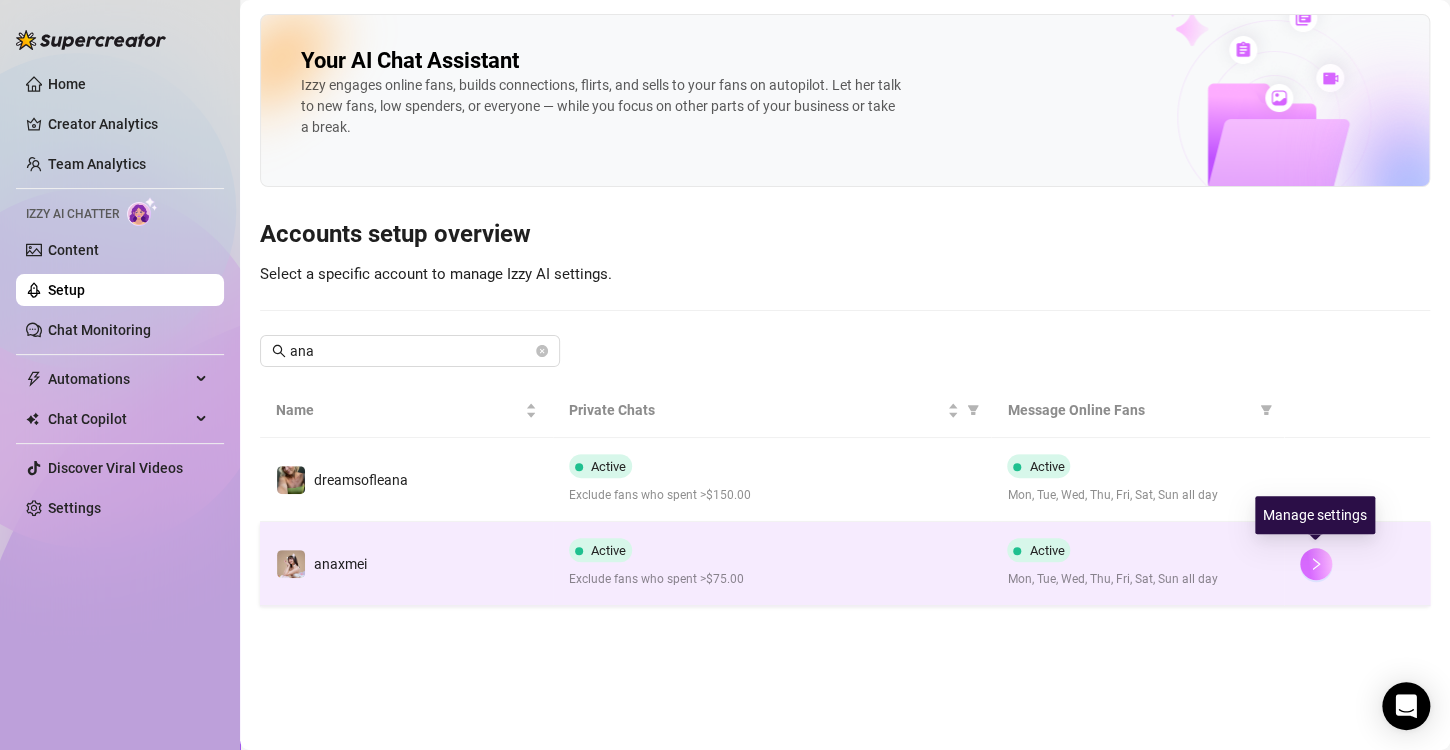 click at bounding box center [1316, 564] 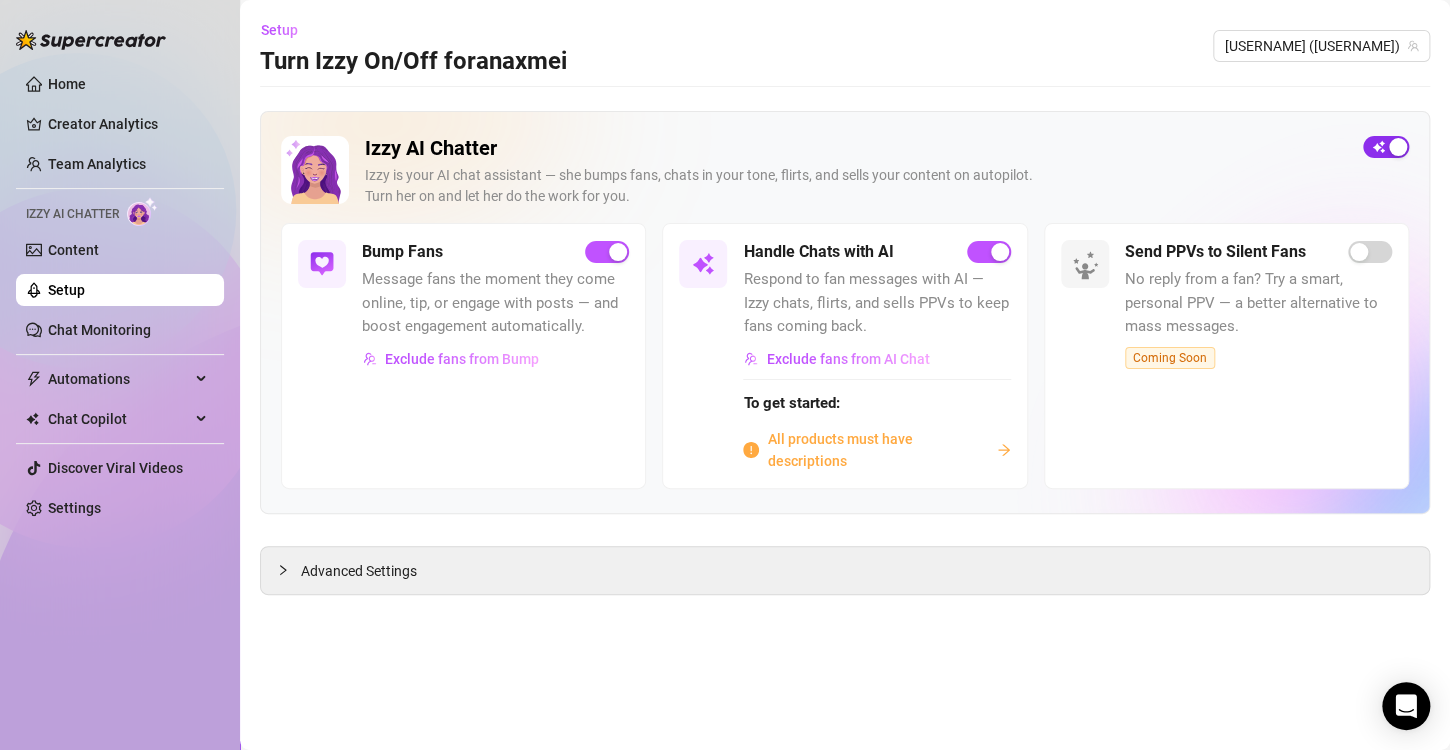 click at bounding box center (1386, 147) 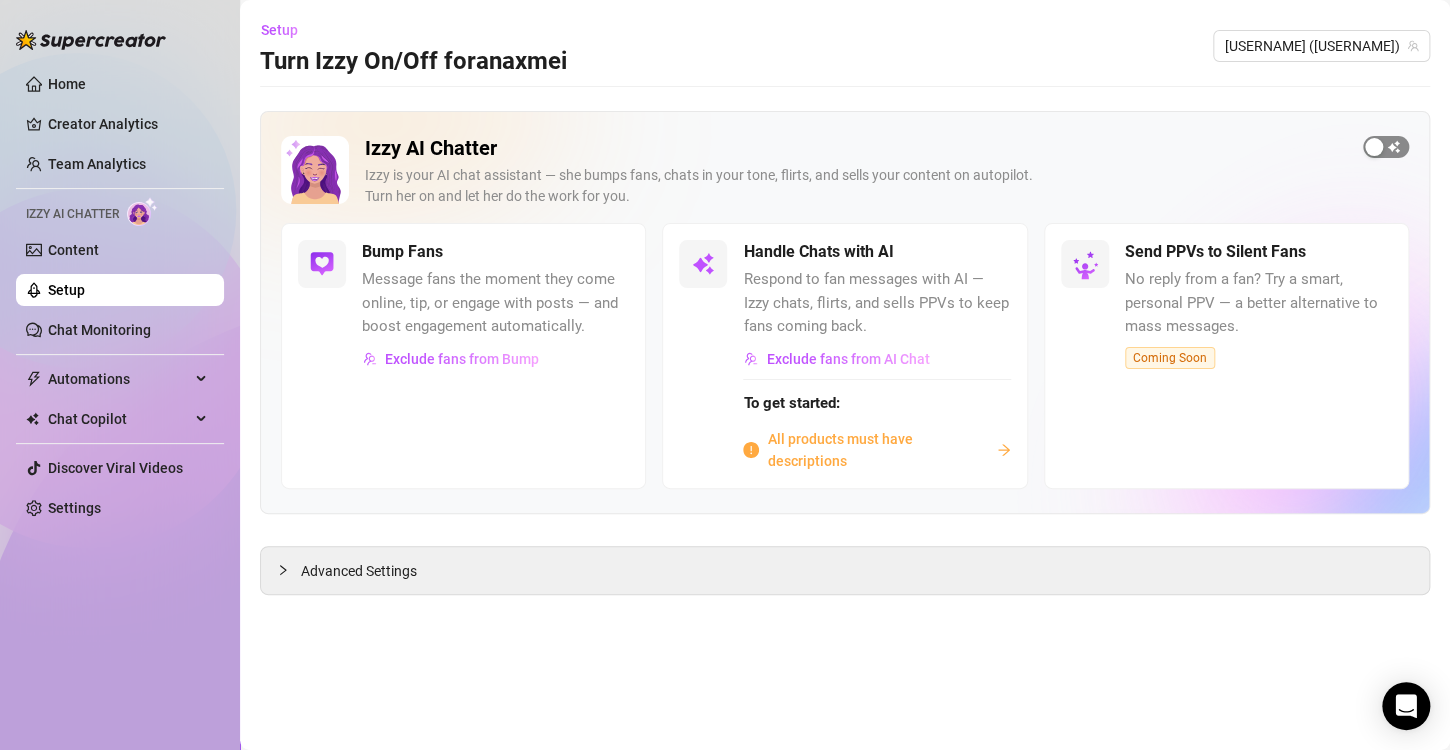 click at bounding box center [1374, 147] 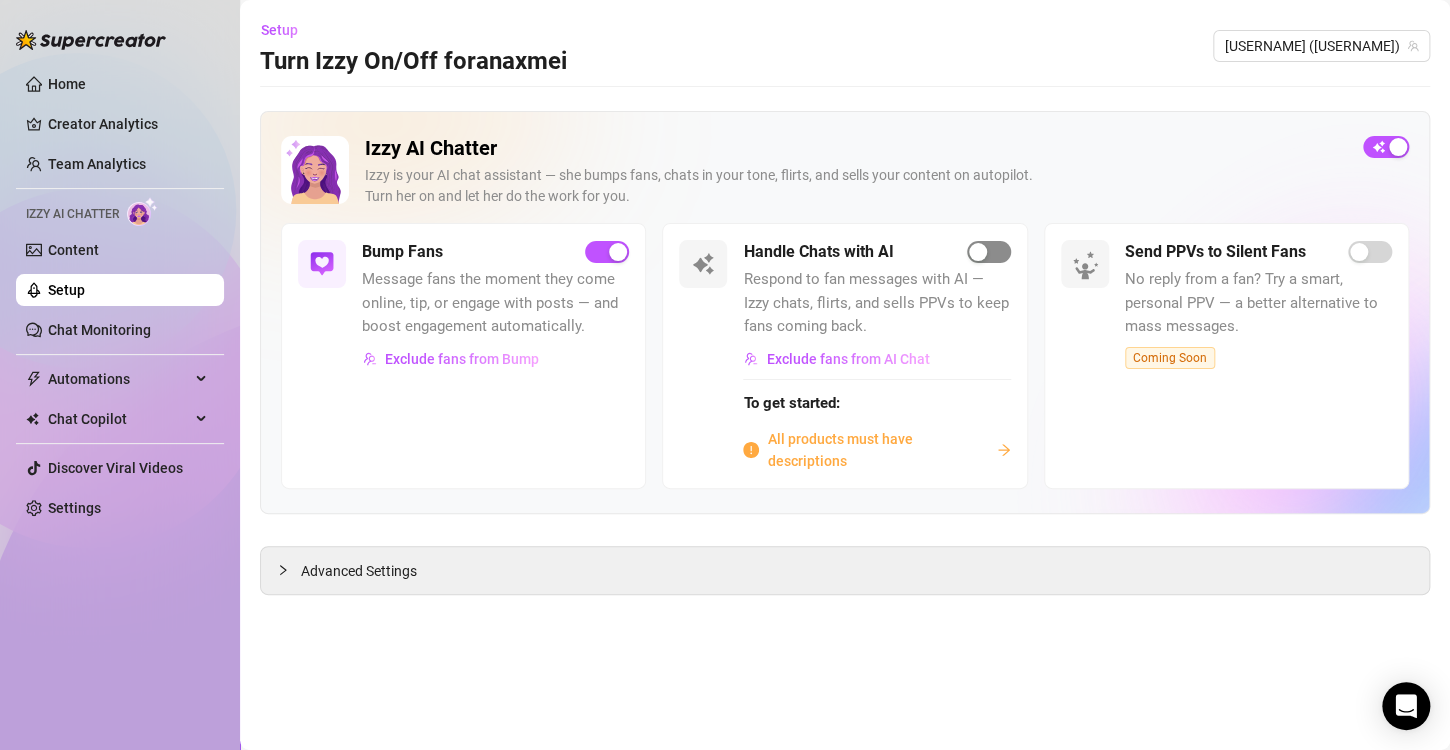click at bounding box center (989, 252) 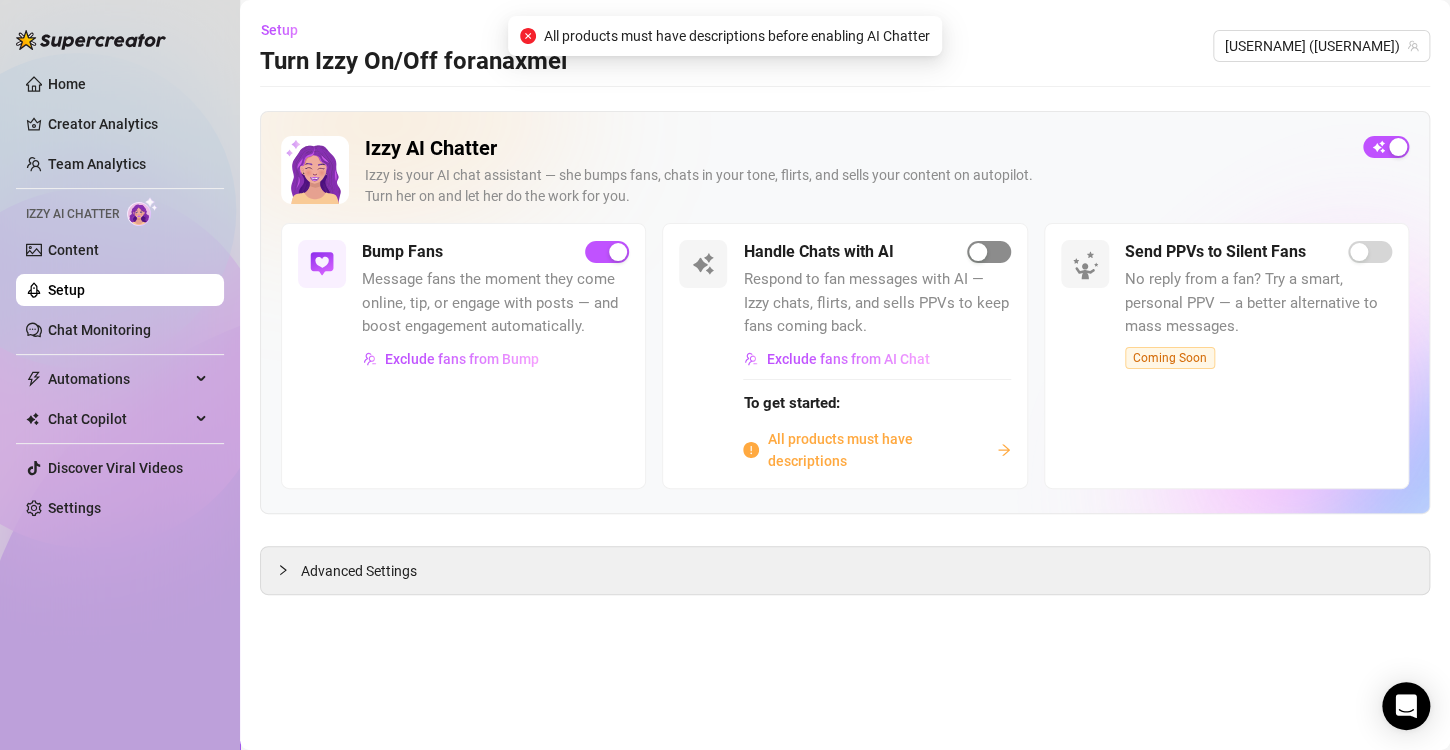 click at bounding box center [978, 252] 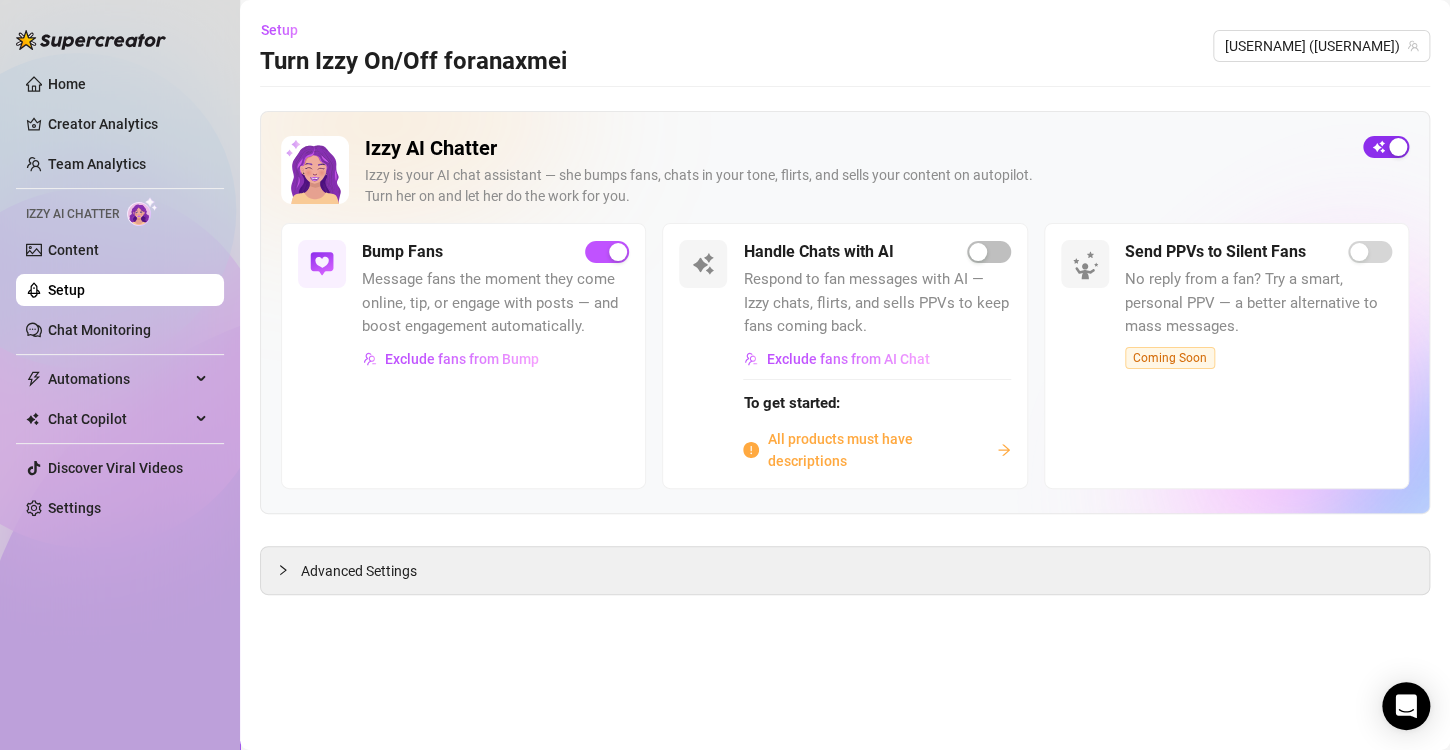 click at bounding box center (1398, 147) 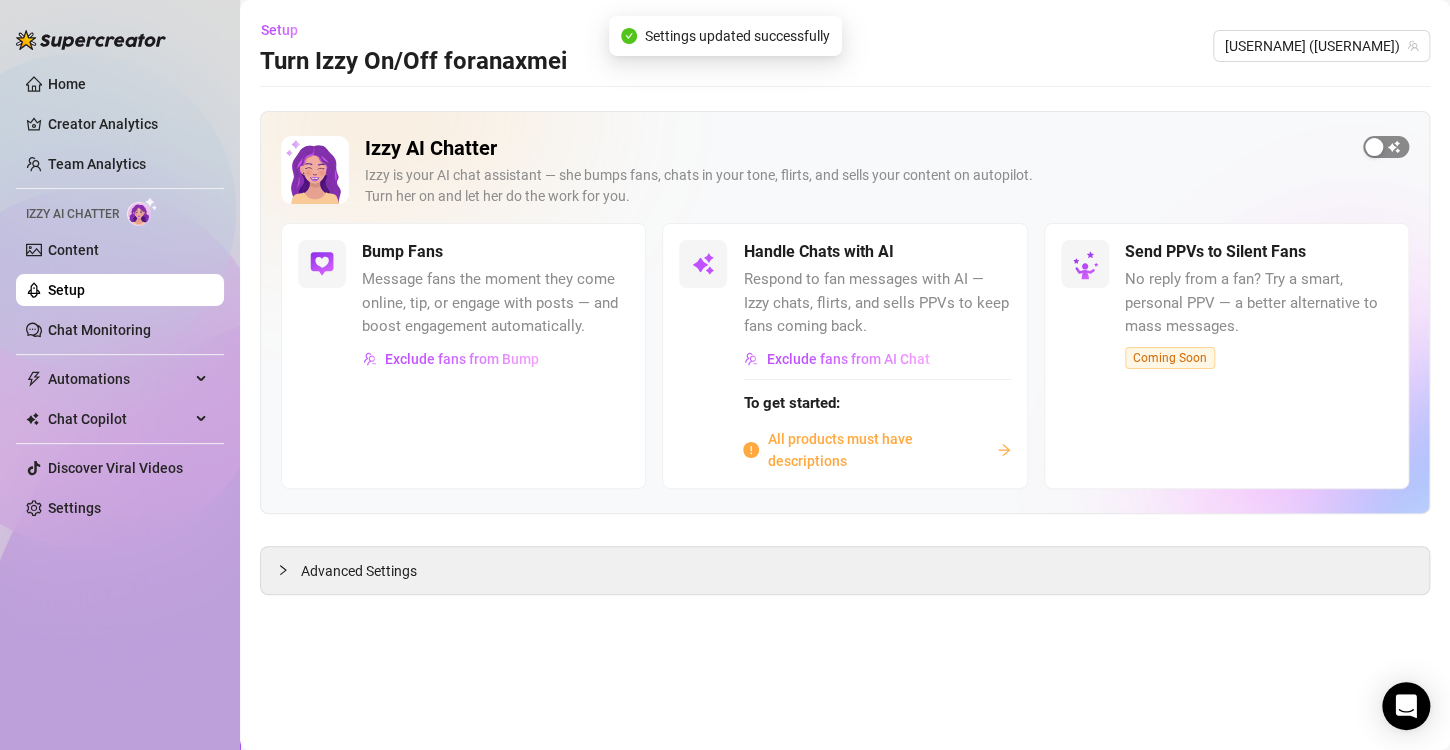 click at bounding box center [1386, 147] 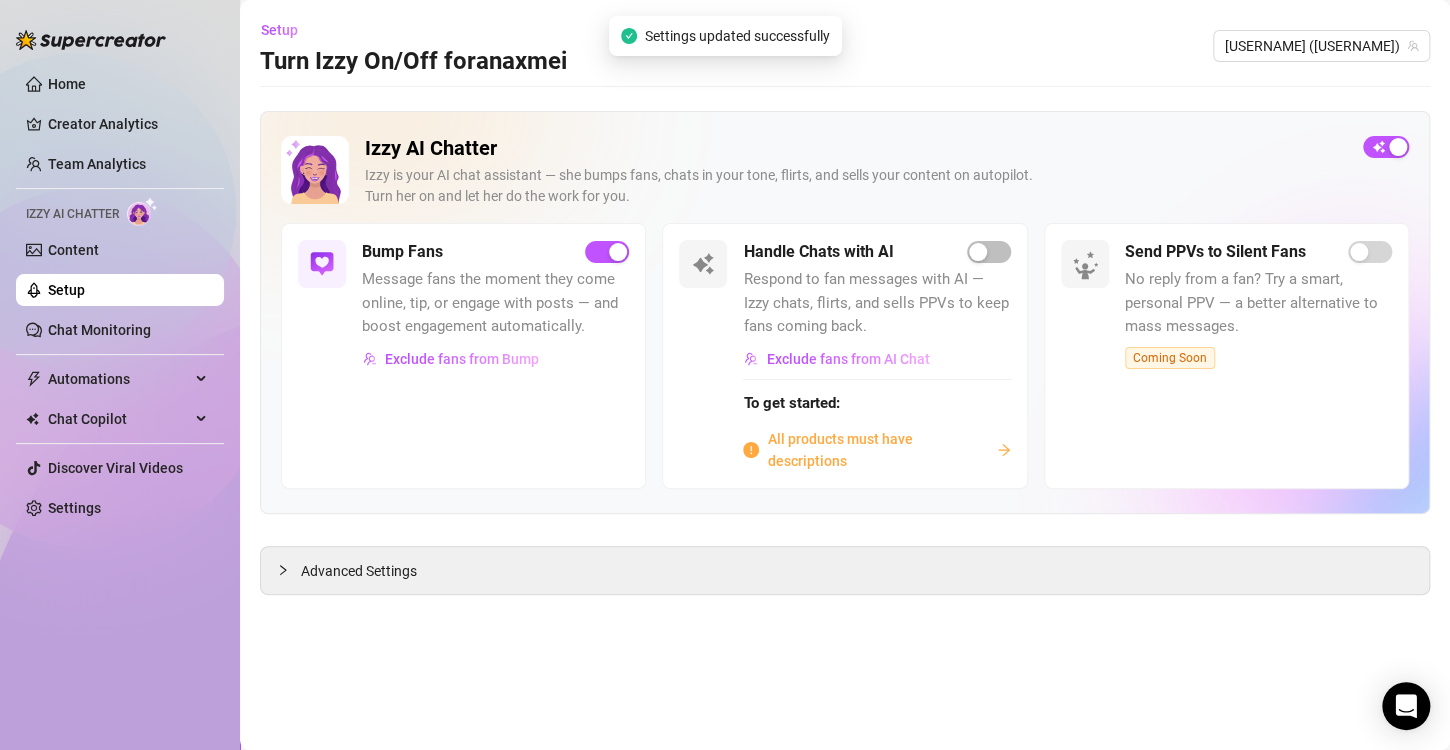 click 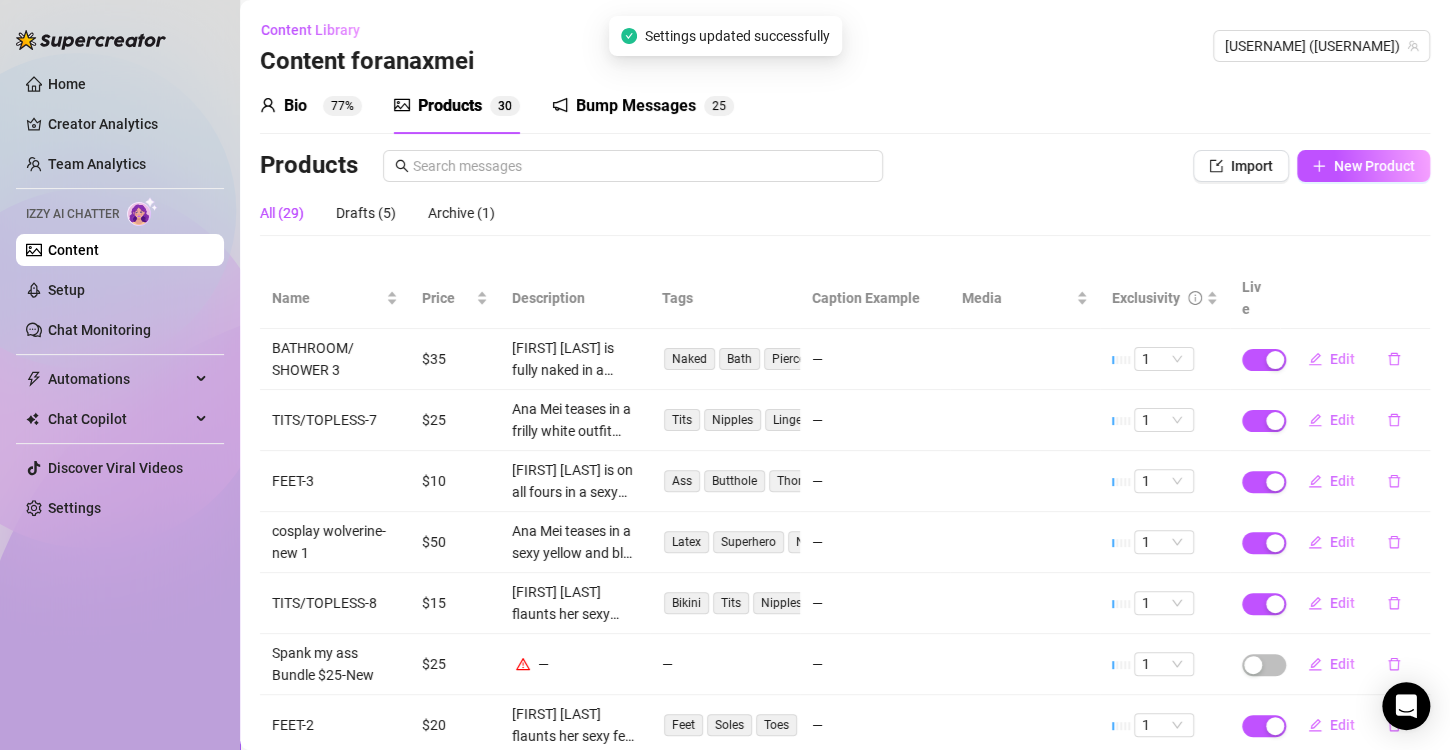 type 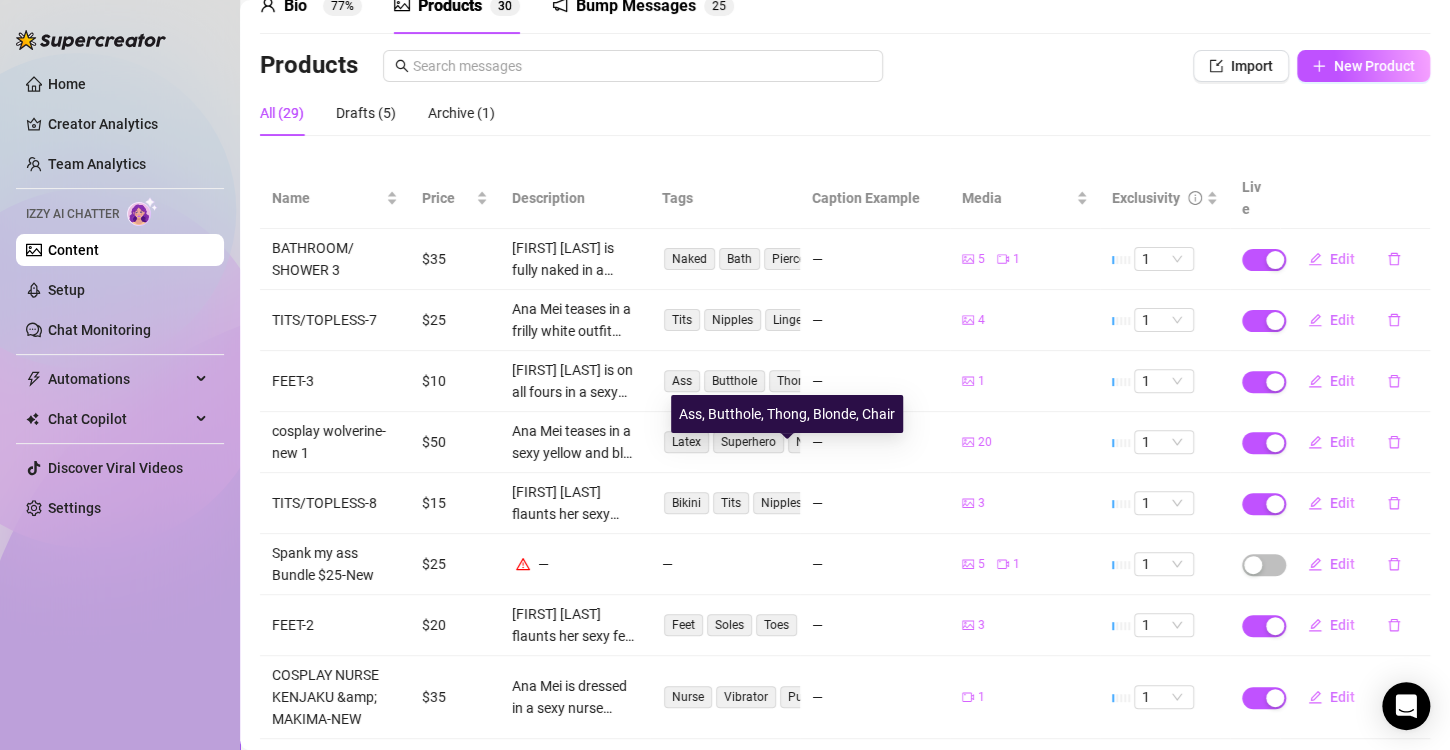 scroll, scrollTop: 0, scrollLeft: 0, axis: both 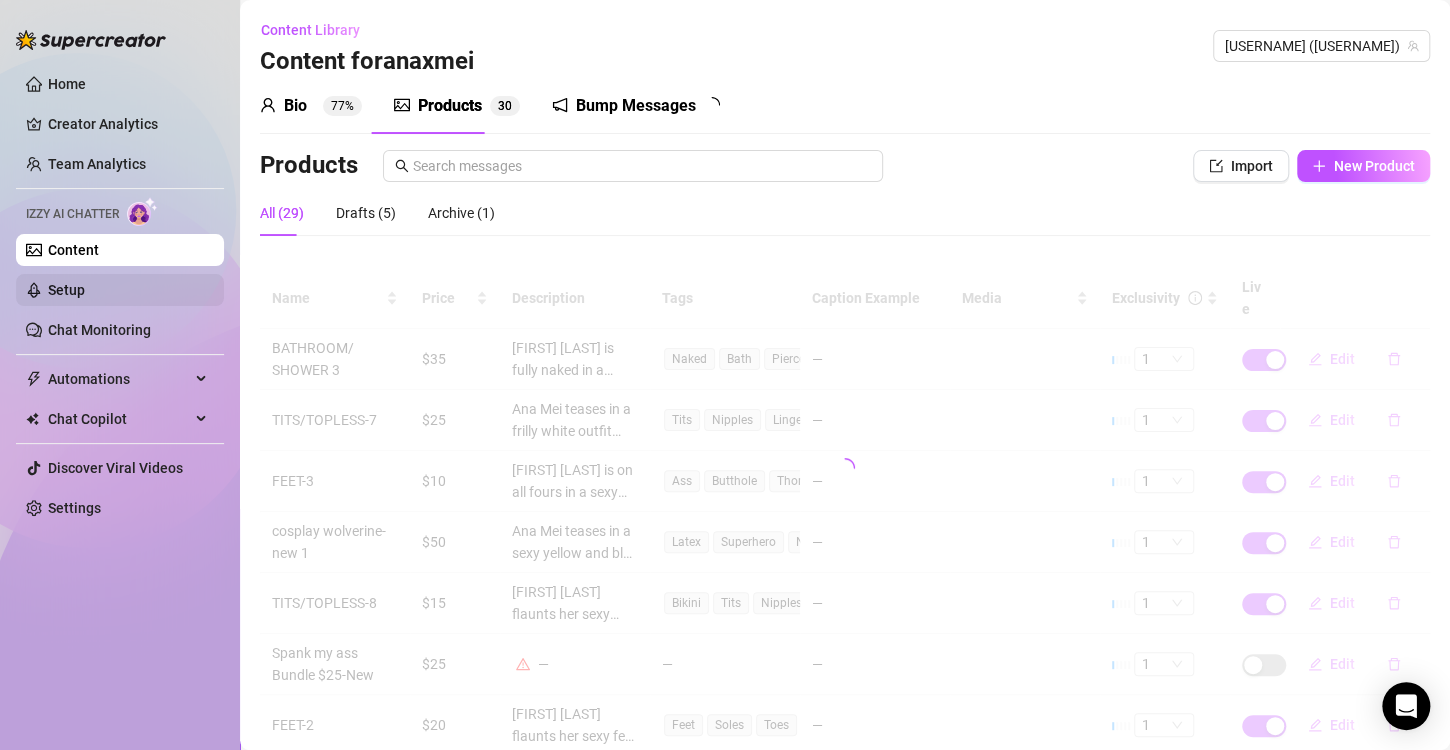 click on "Setup" at bounding box center (66, 290) 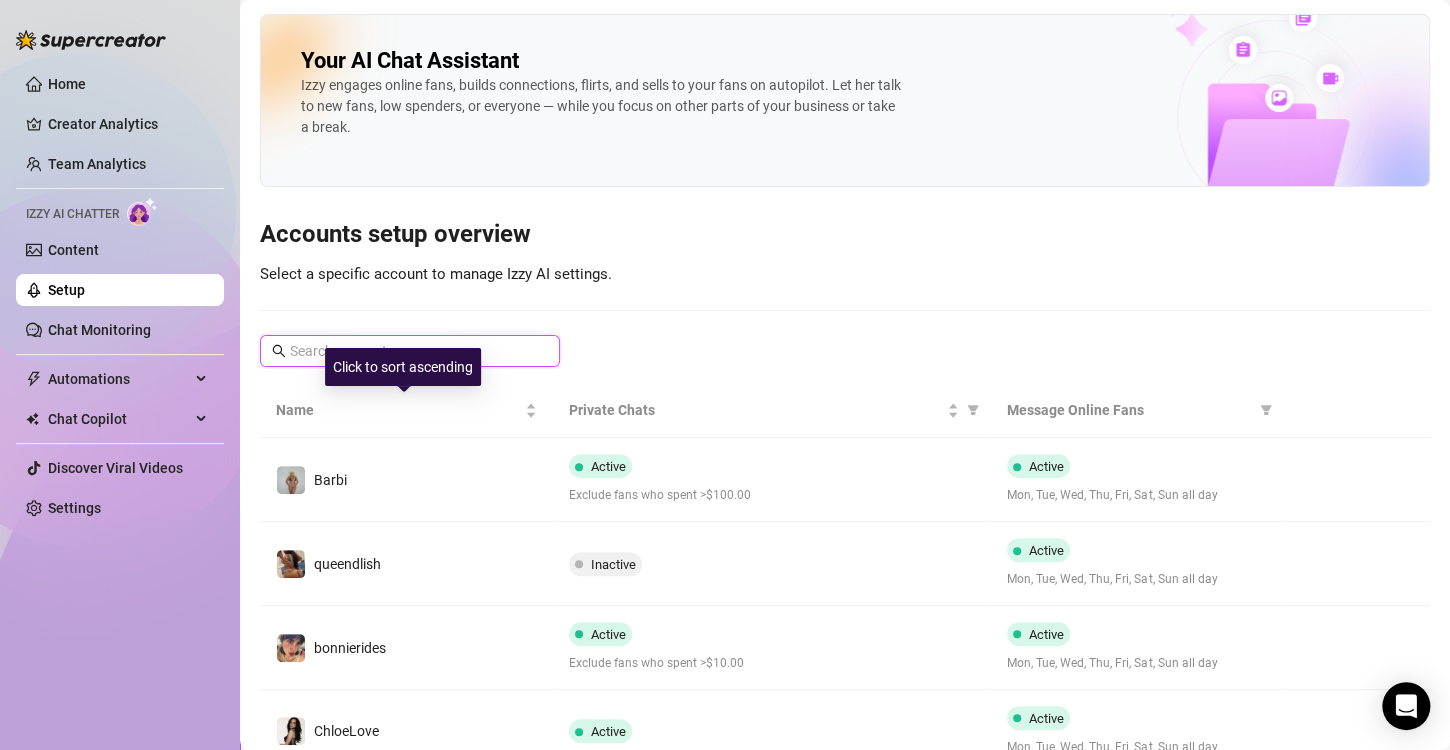 click at bounding box center (411, 351) 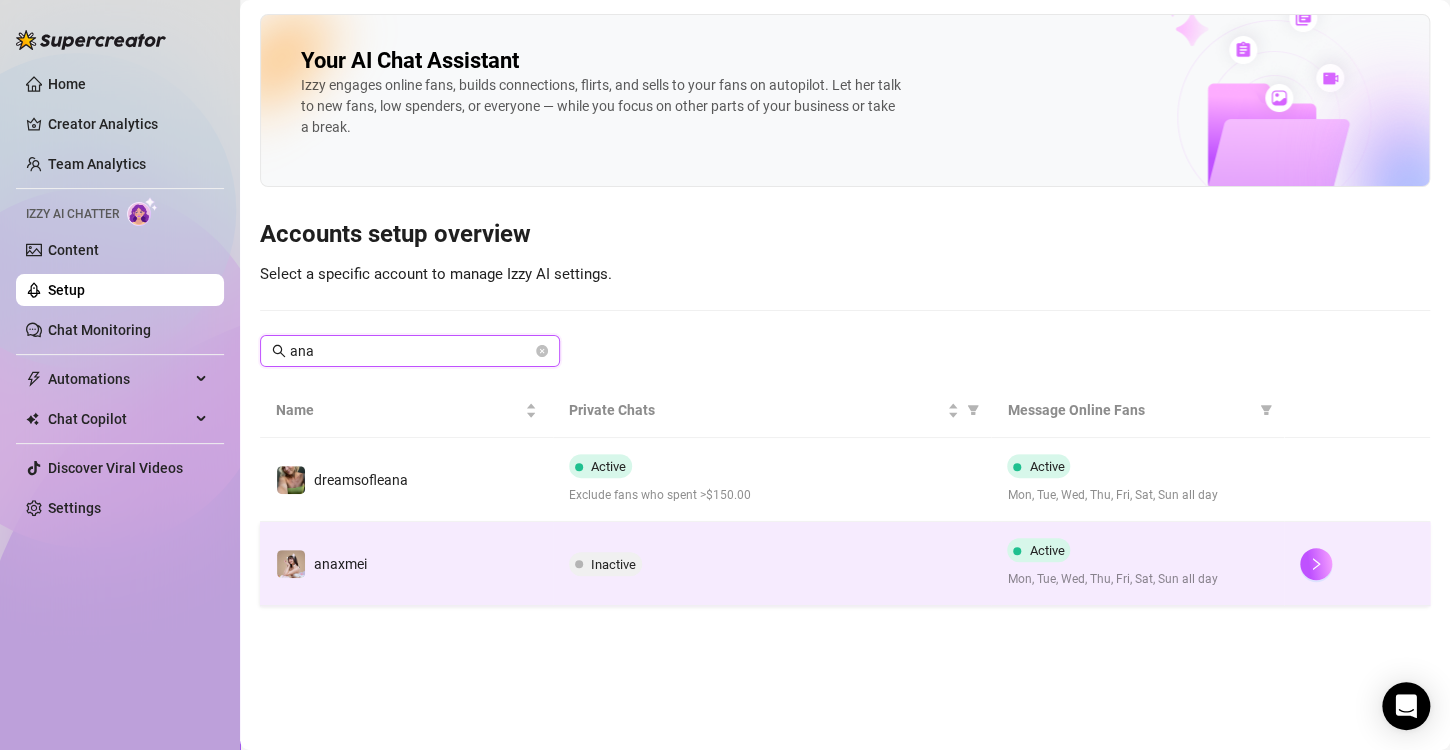 type on "ana" 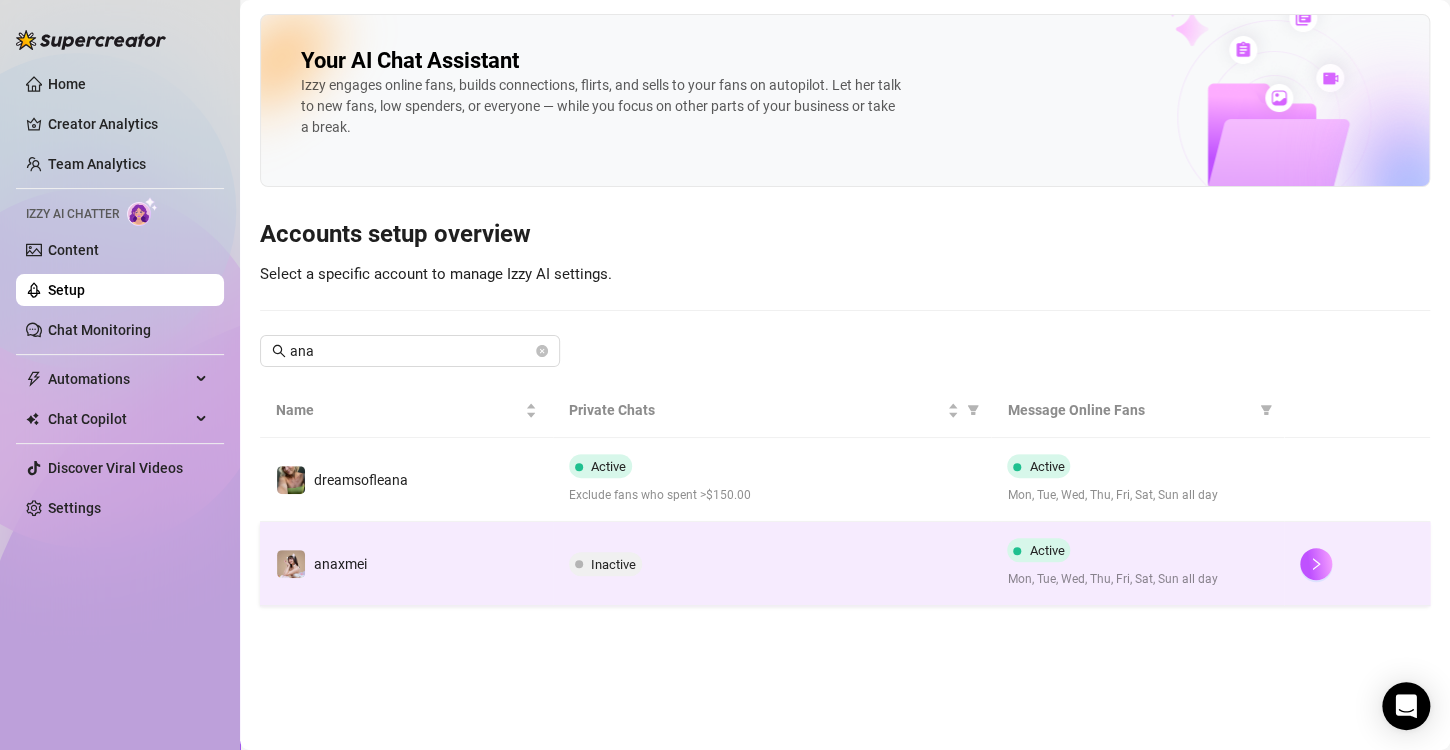 click at bounding box center (1316, 564) 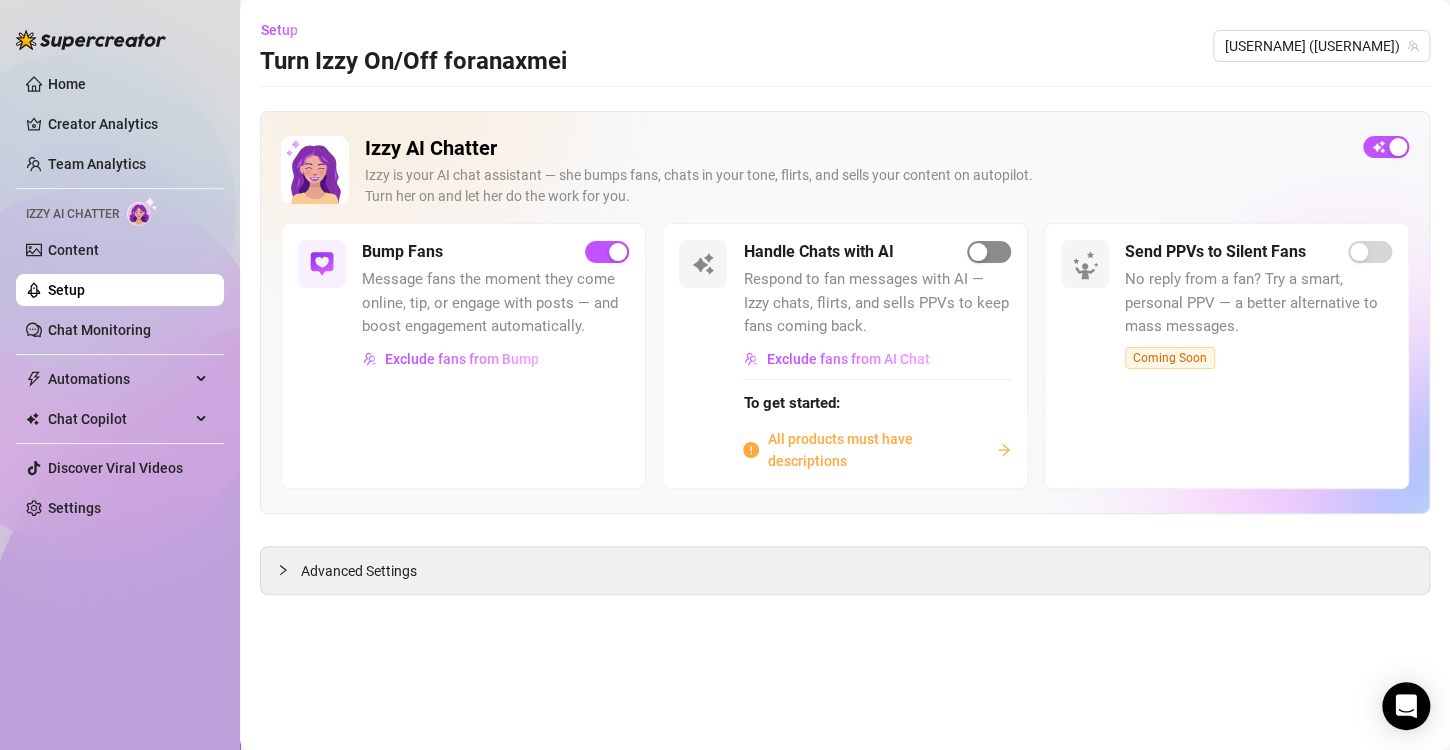 click at bounding box center (989, 252) 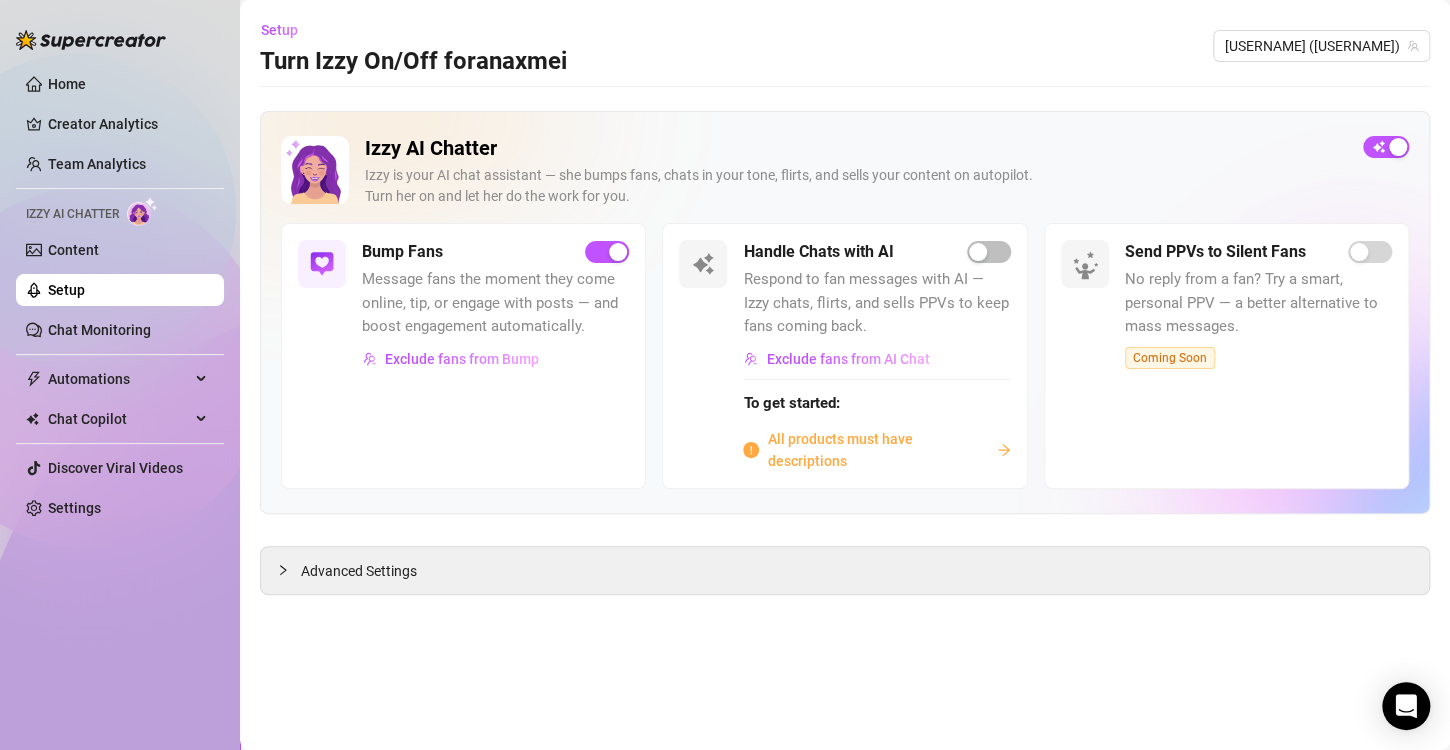 click 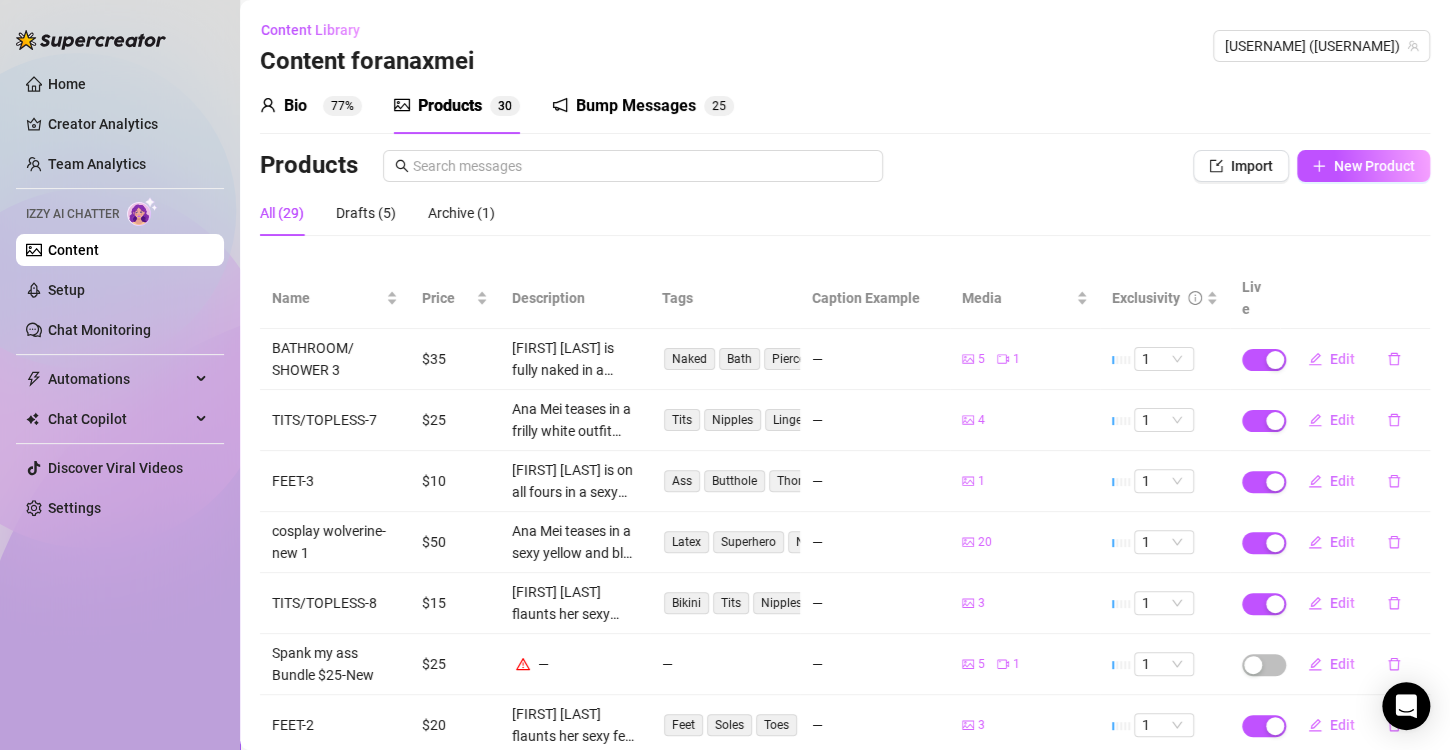 scroll, scrollTop: 302, scrollLeft: 0, axis: vertical 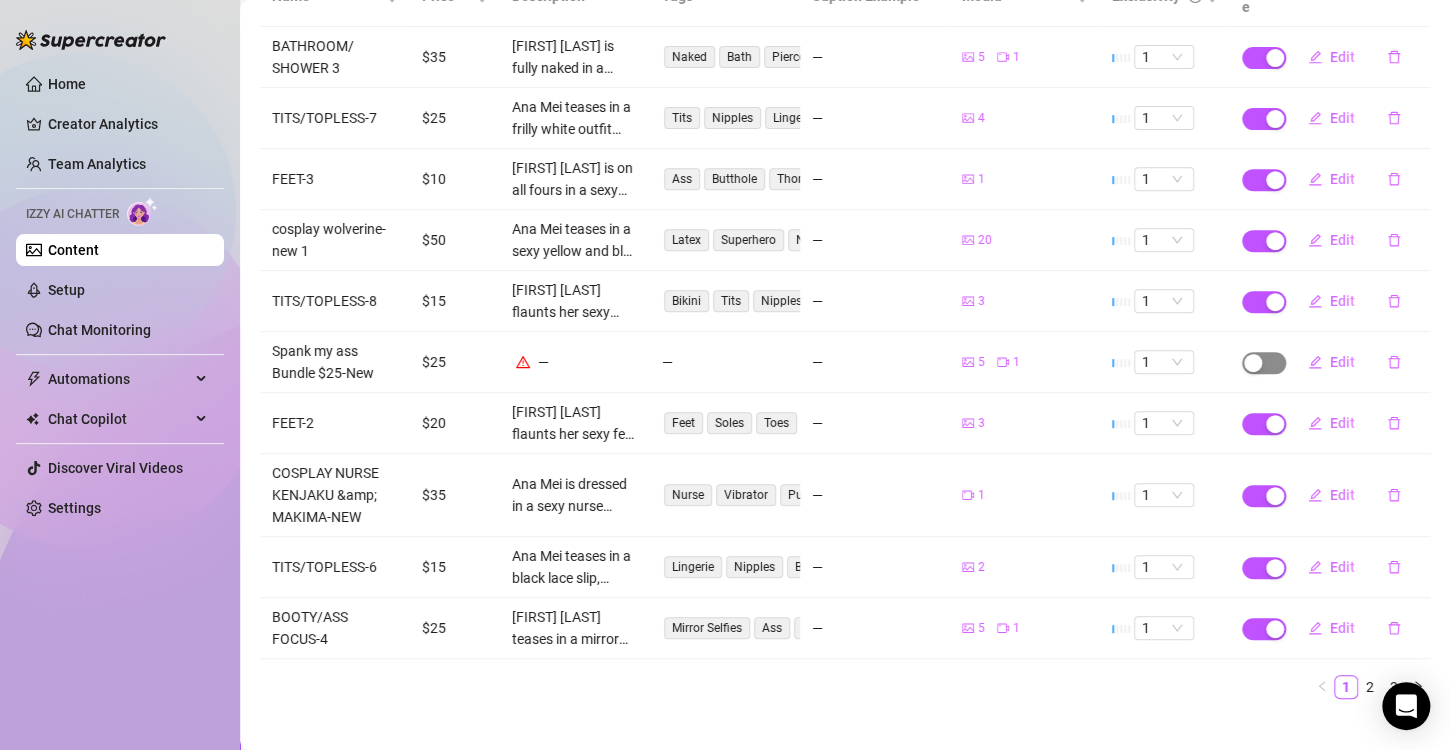 click at bounding box center (1264, 363) 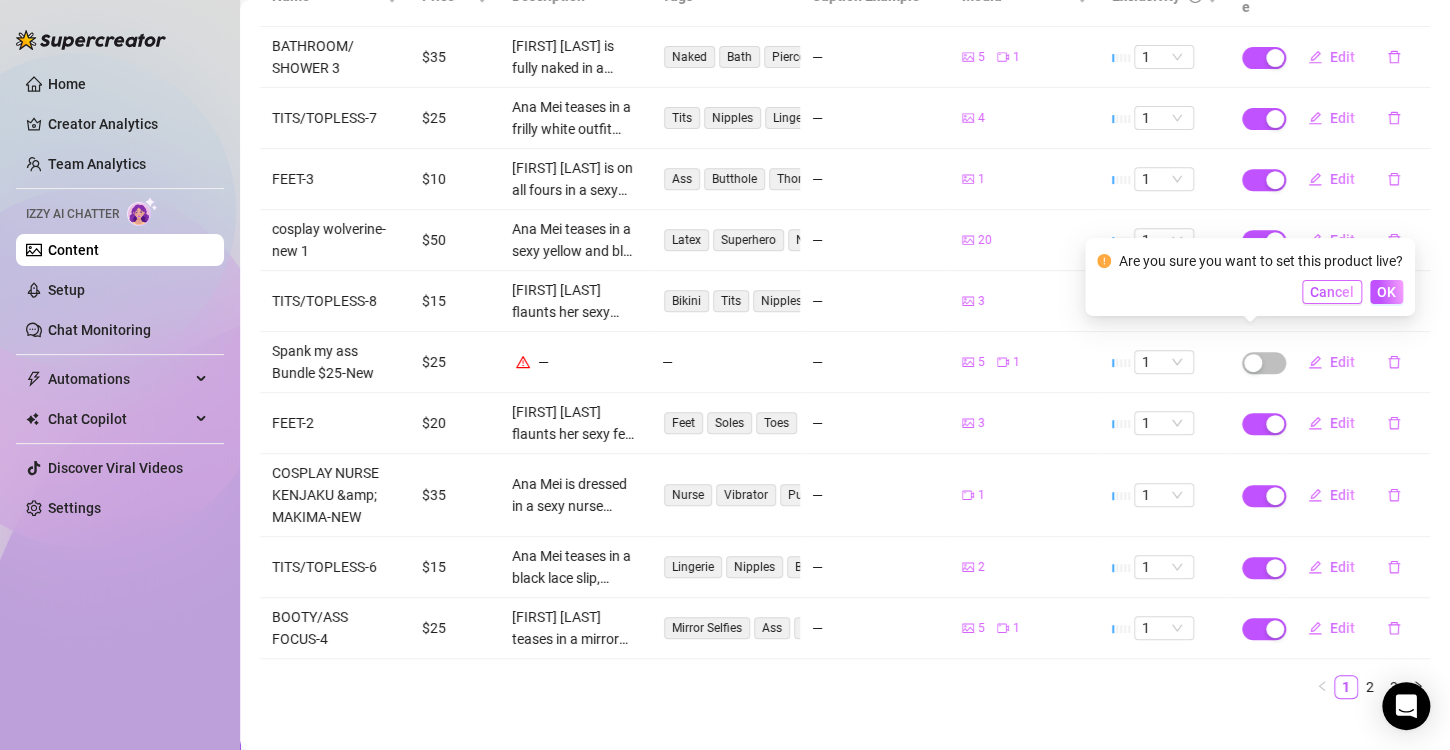 click on "Cancel" at bounding box center [1332, 292] 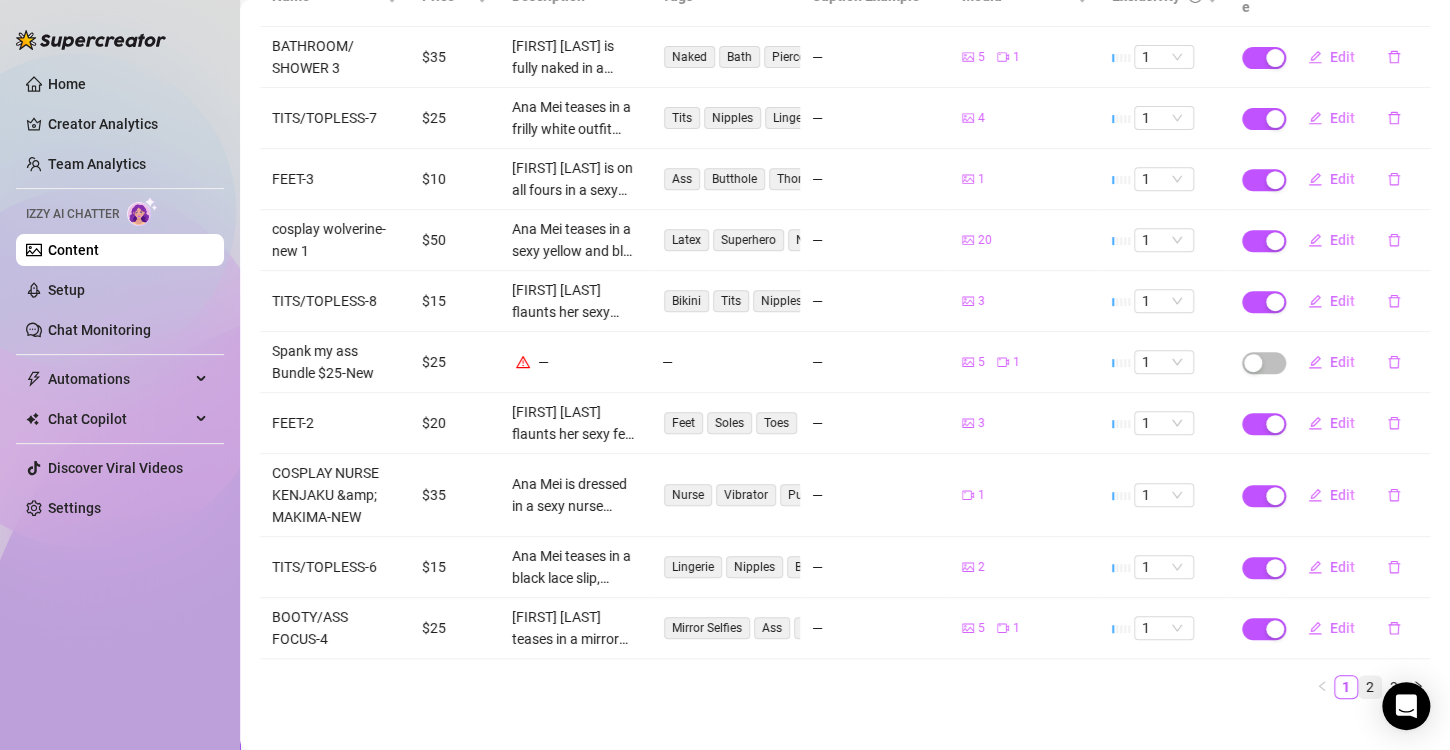 click on "2" at bounding box center (1370, 687) 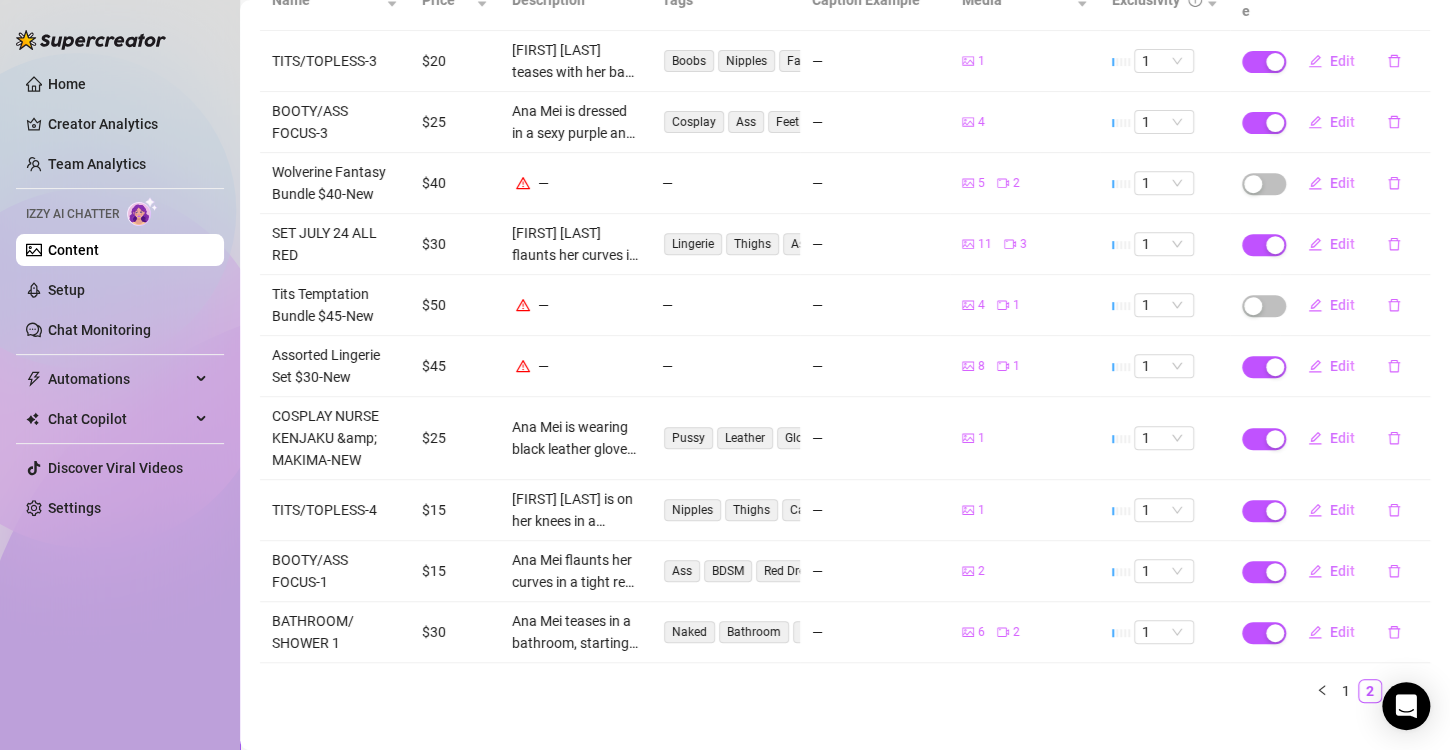 scroll, scrollTop: 302, scrollLeft: 0, axis: vertical 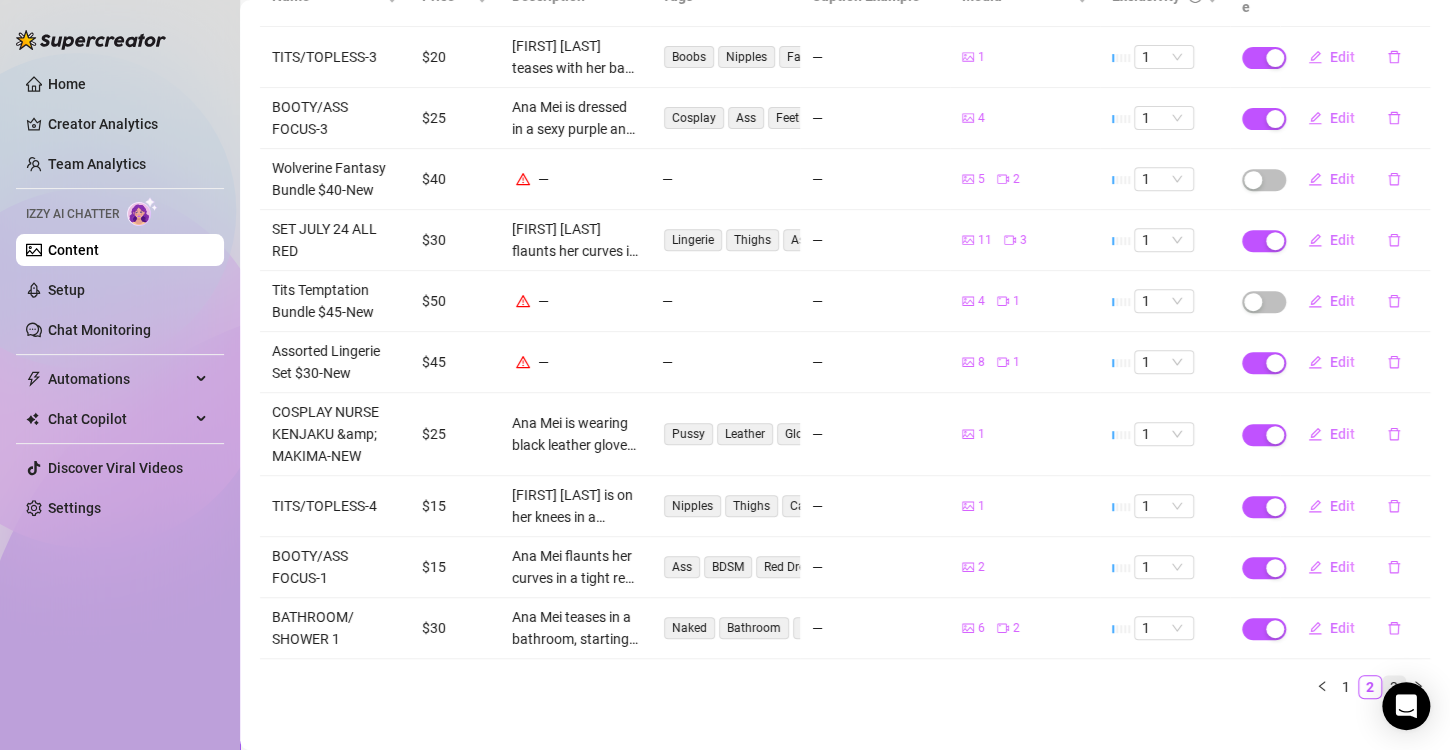 click on "3" at bounding box center (1394, 687) 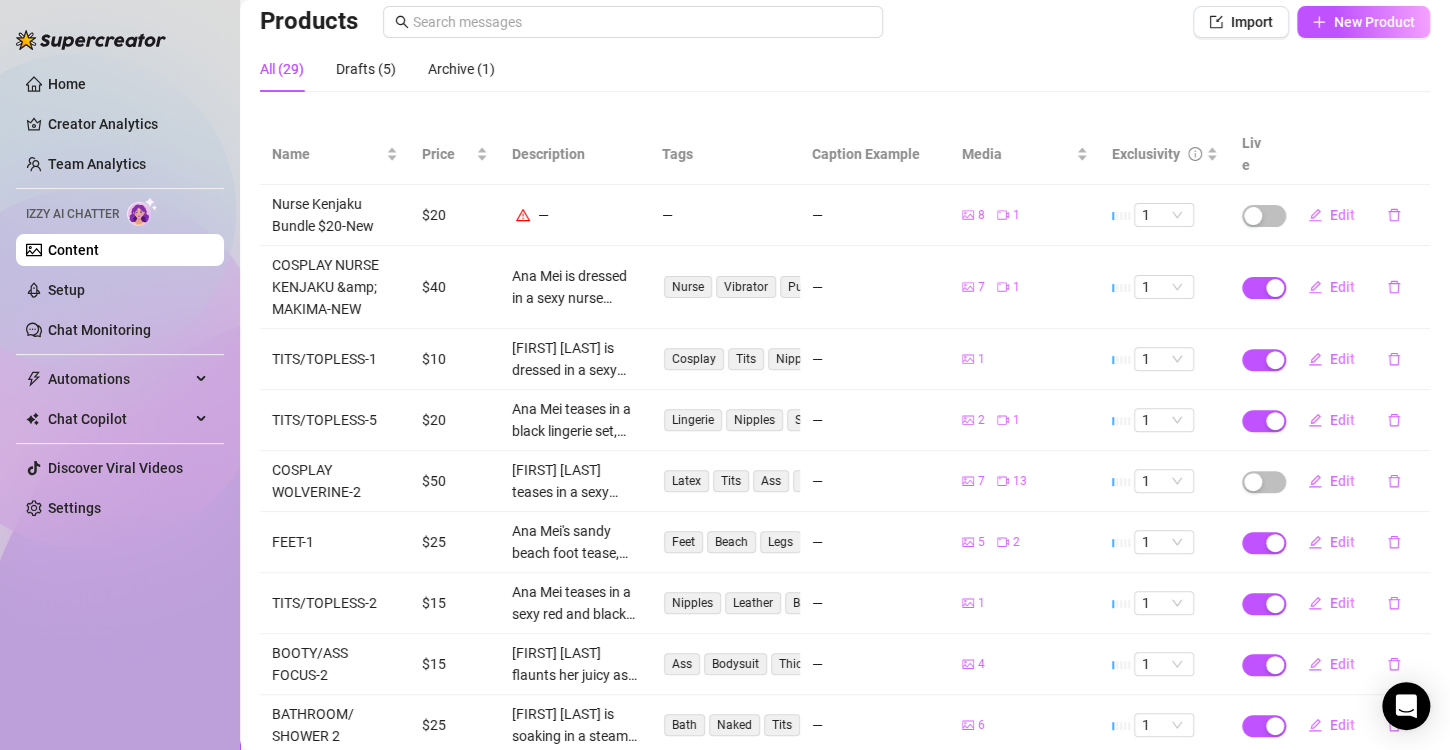 scroll, scrollTop: 141, scrollLeft: 0, axis: vertical 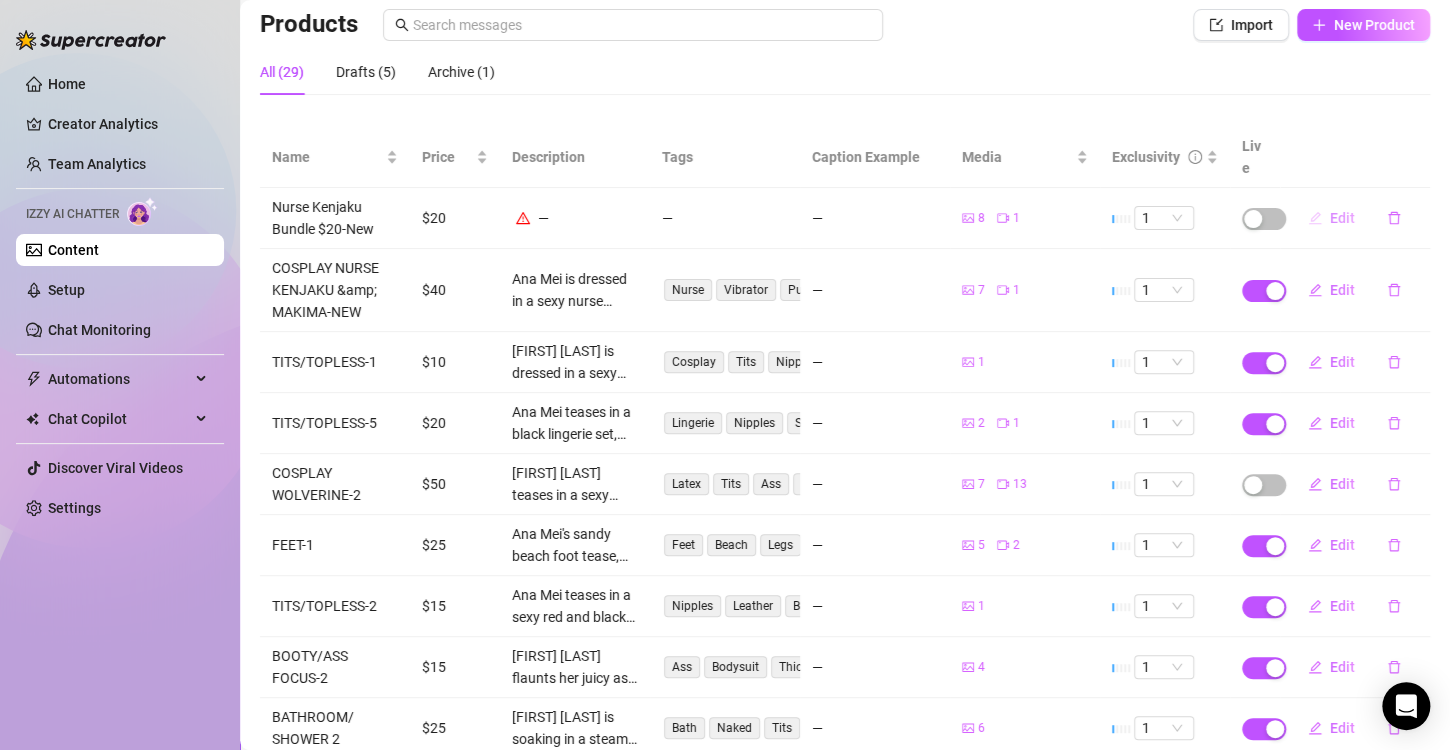 click on "Edit" at bounding box center (1342, 218) 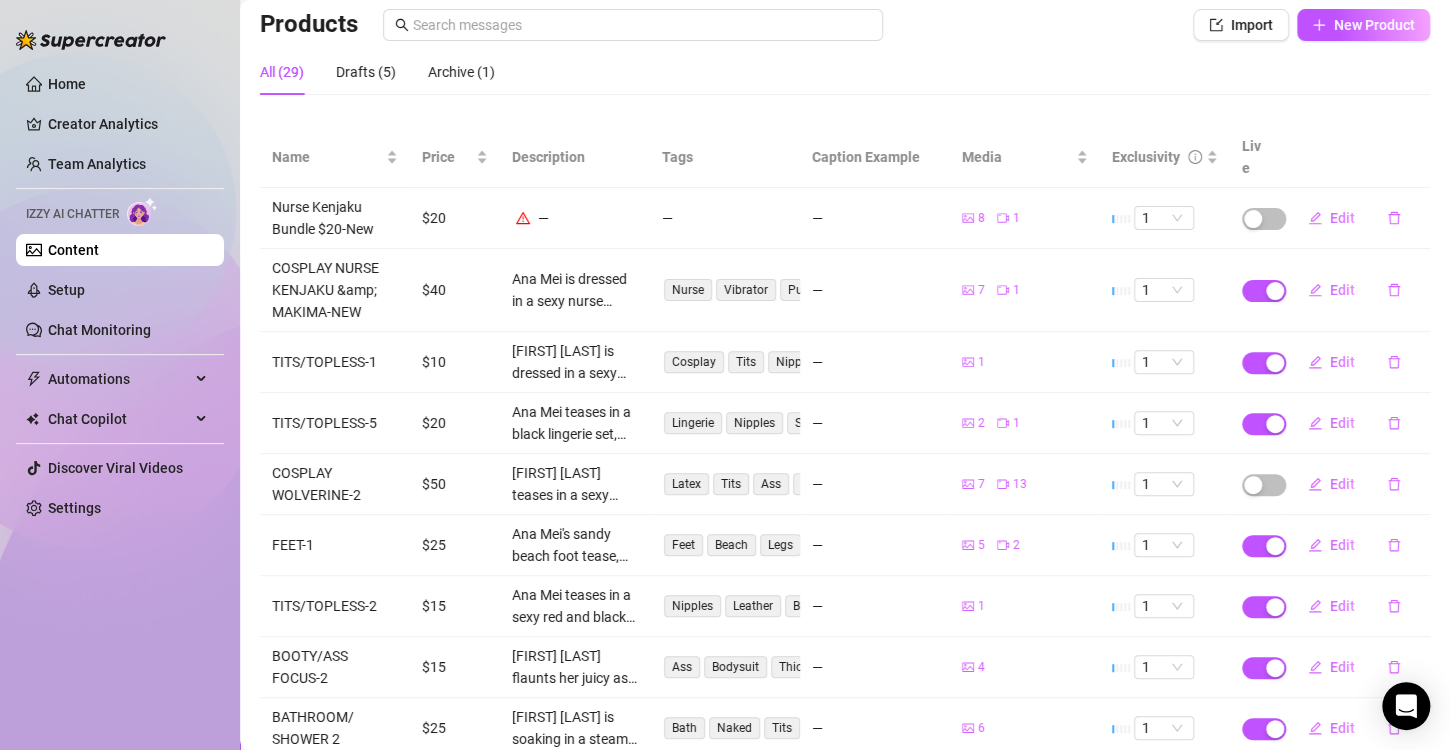 type on "Type your message here..." 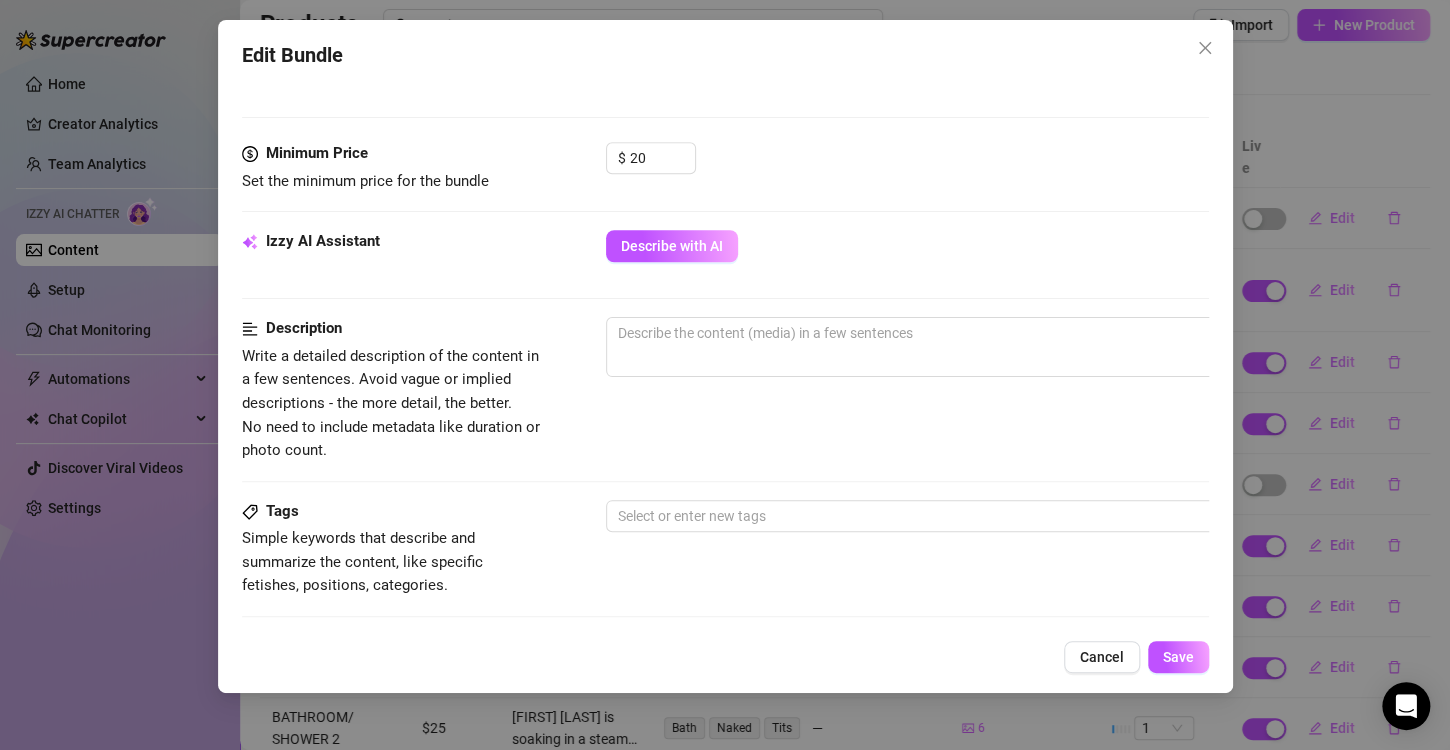 scroll, scrollTop: 800, scrollLeft: 0, axis: vertical 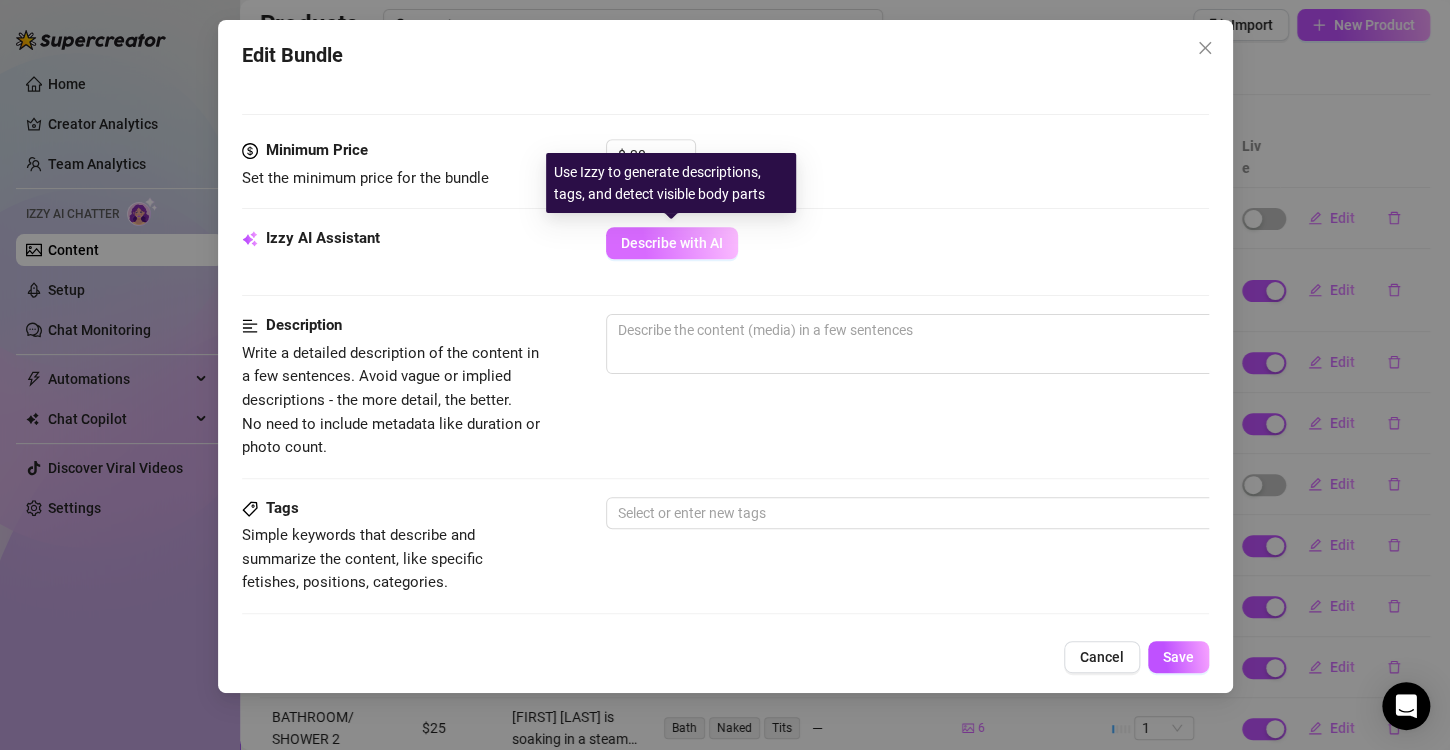 click on "Describe with AI" at bounding box center [672, 243] 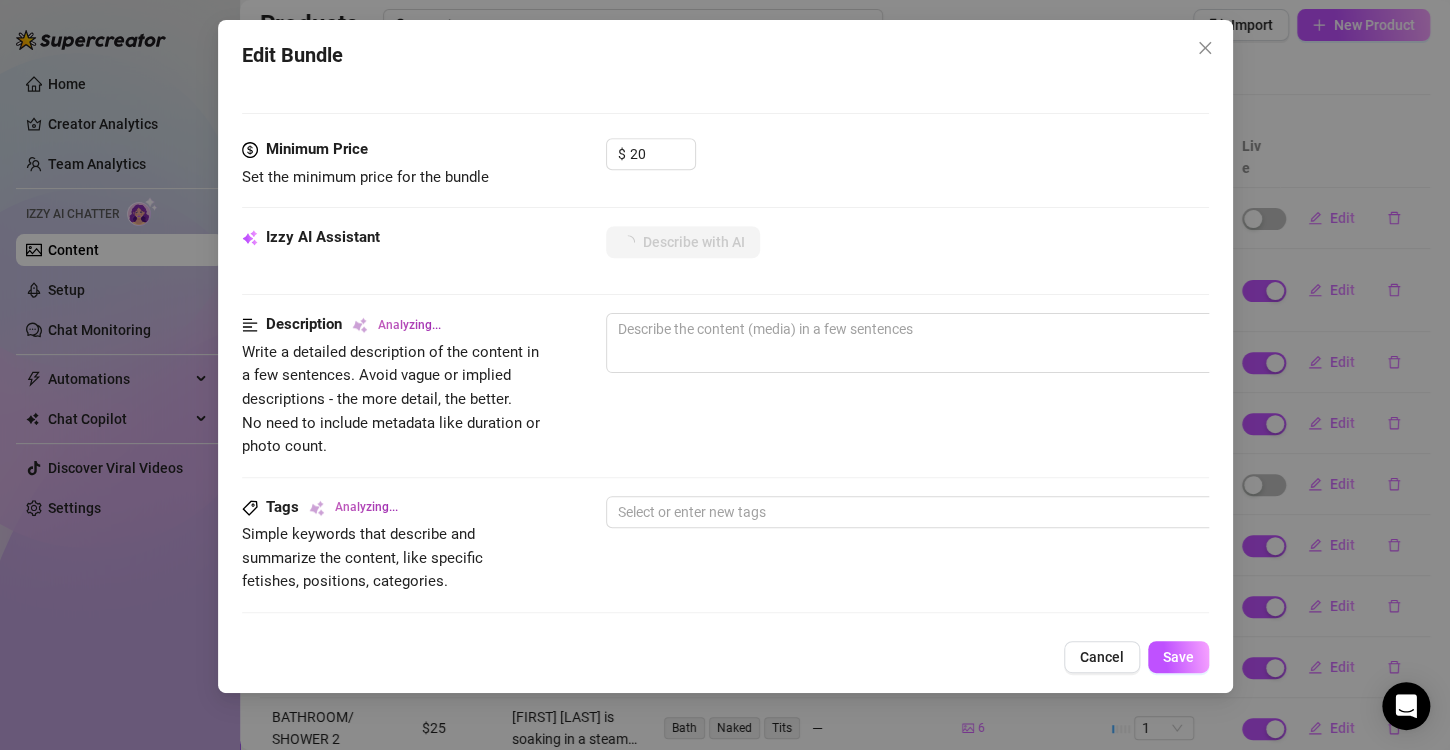 scroll, scrollTop: 800, scrollLeft: 0, axis: vertical 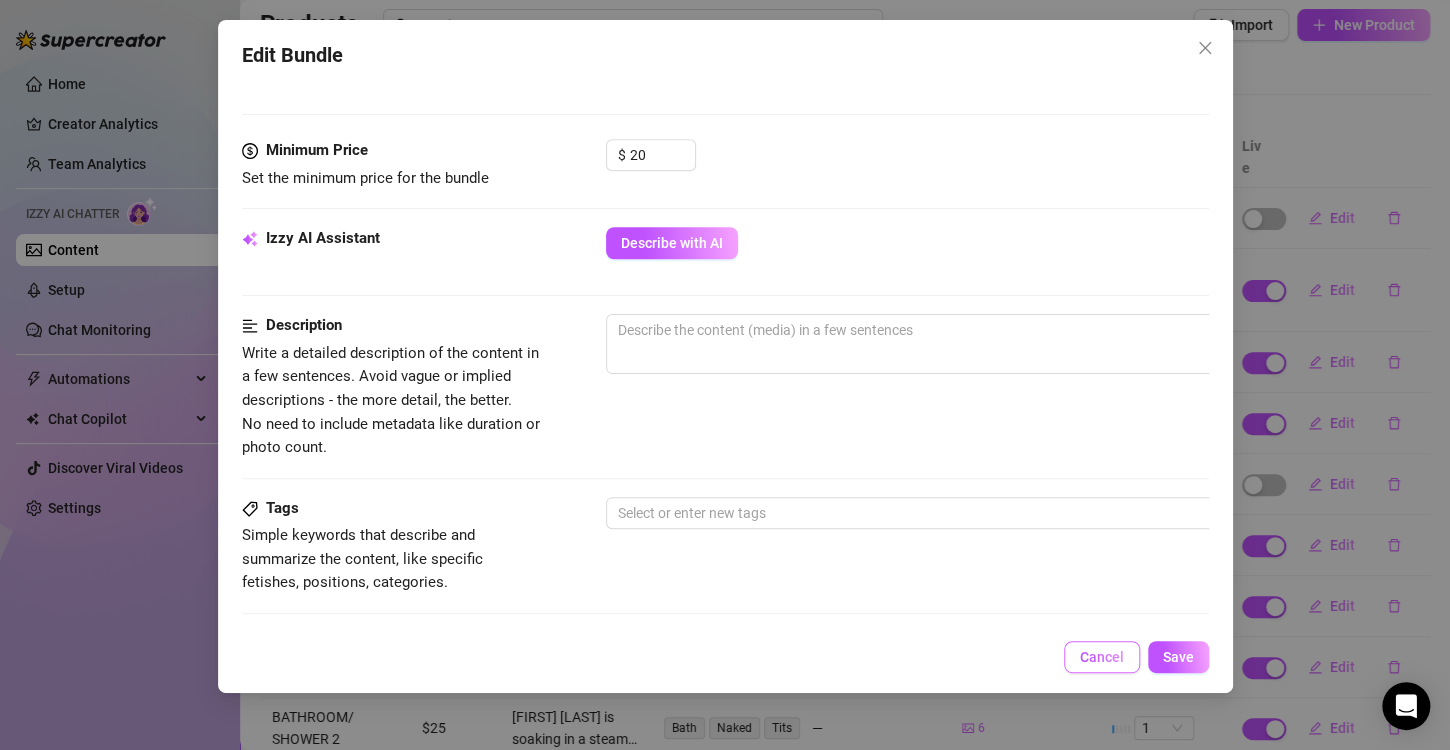 click on "Cancel" at bounding box center [1102, 657] 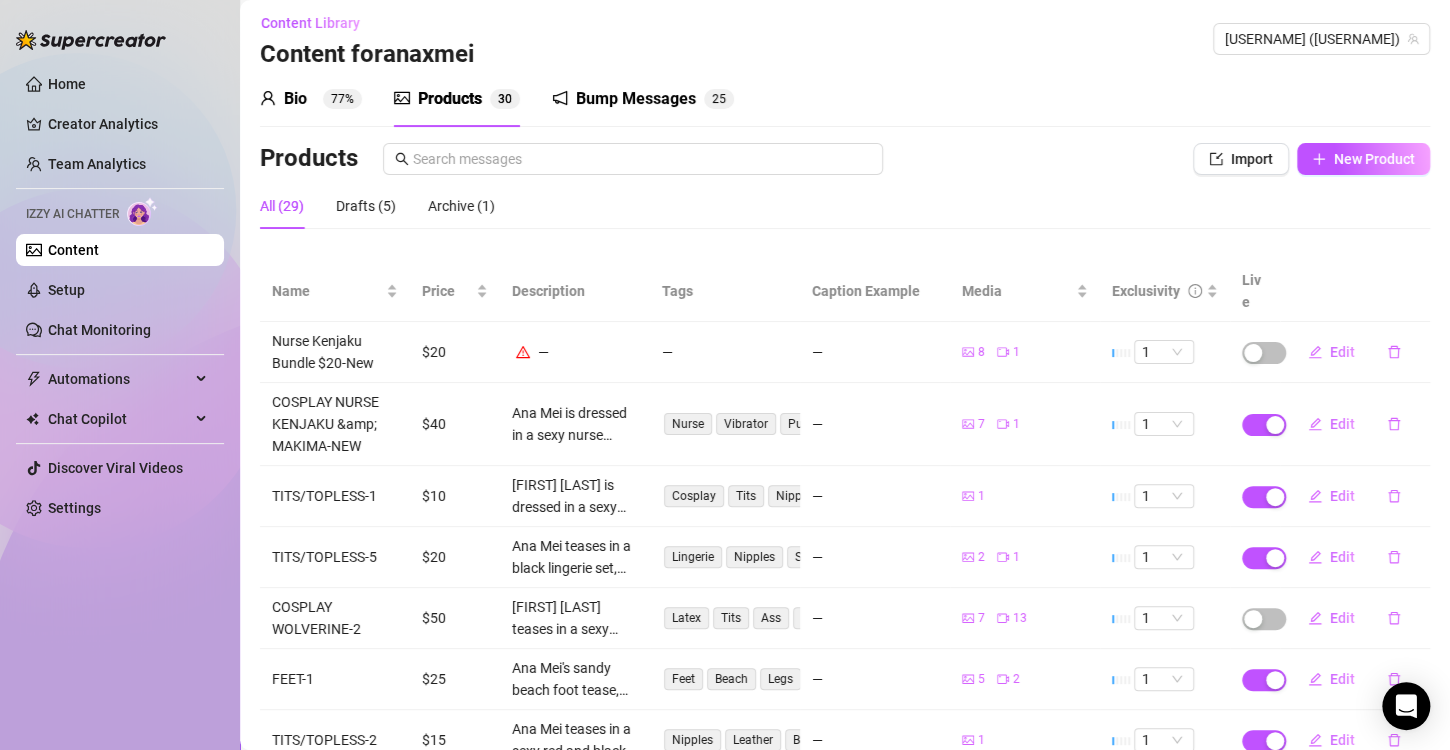 scroll, scrollTop: 0, scrollLeft: 0, axis: both 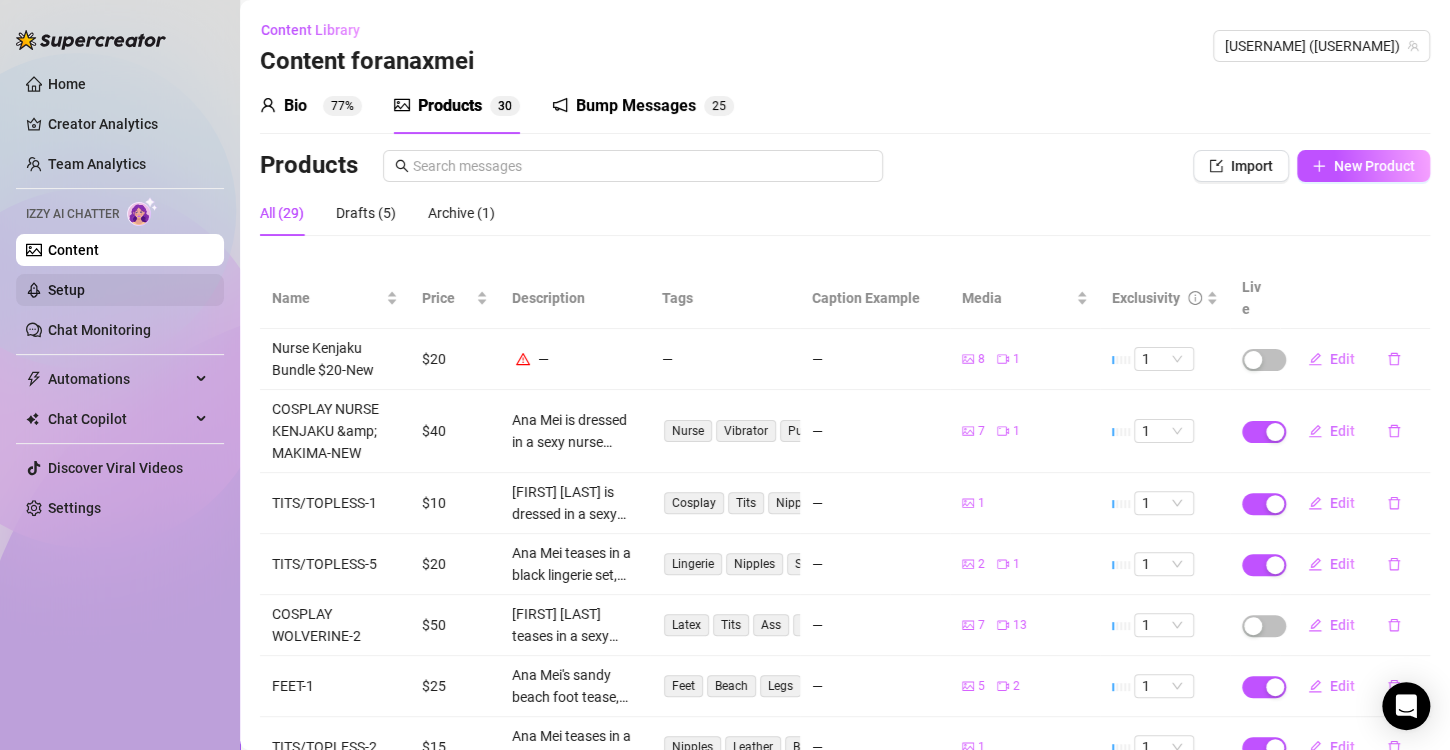 click on "Setup" at bounding box center (66, 290) 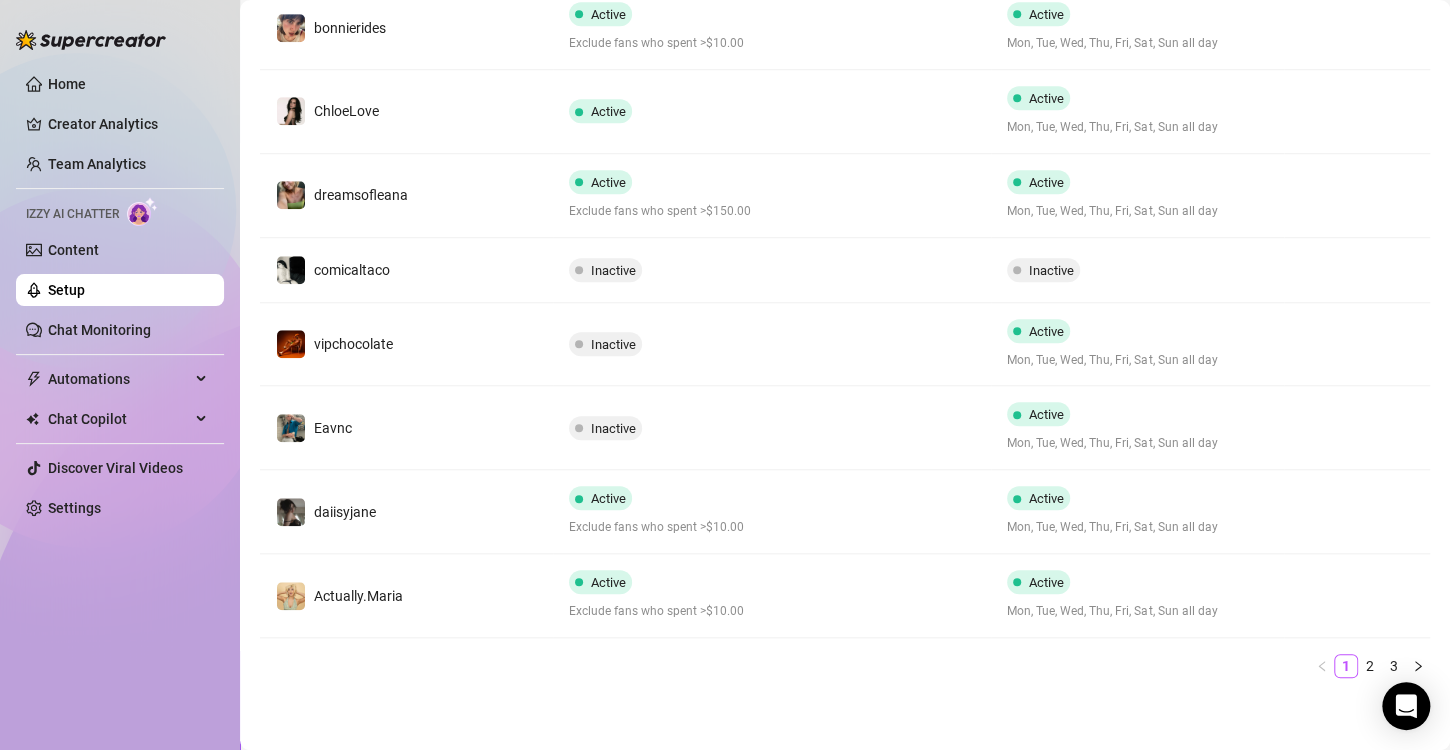 scroll, scrollTop: 220, scrollLeft: 0, axis: vertical 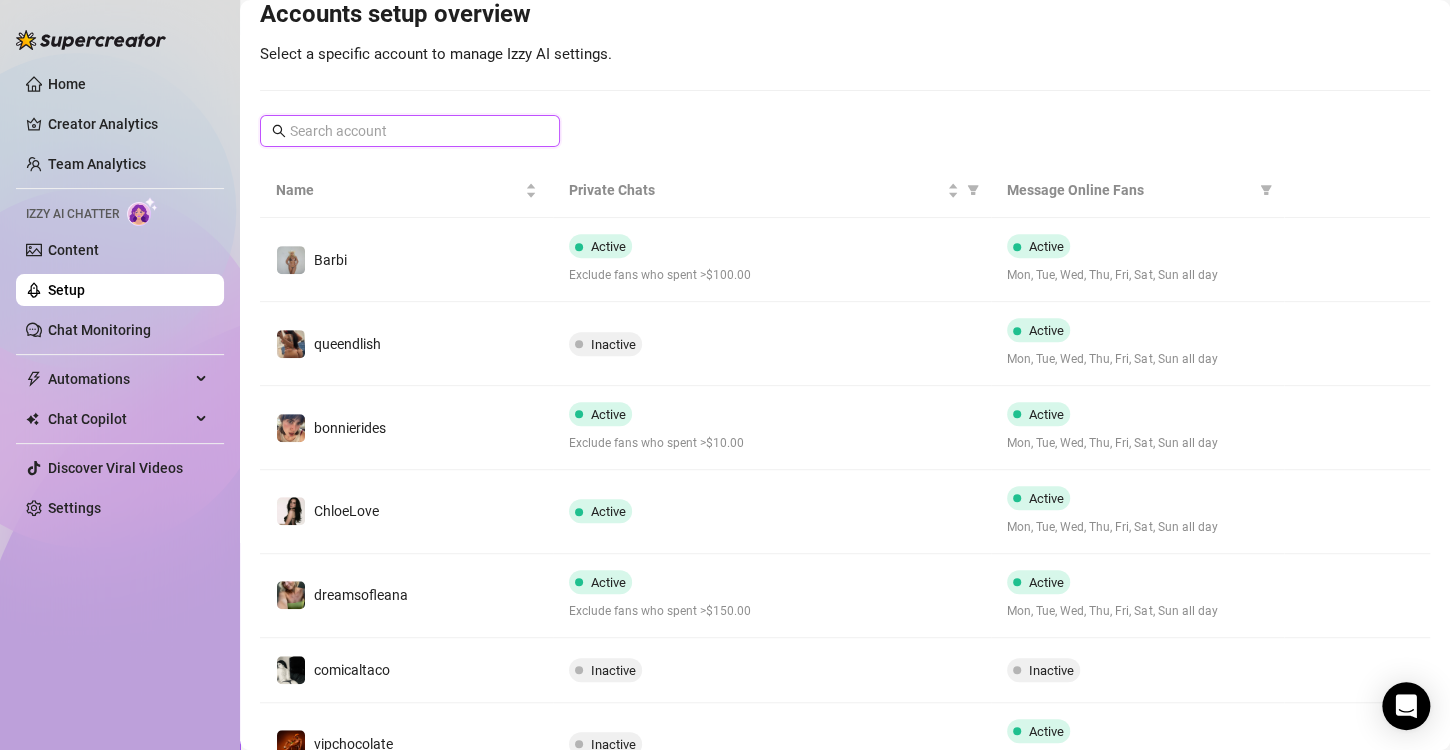 click at bounding box center (411, 131) 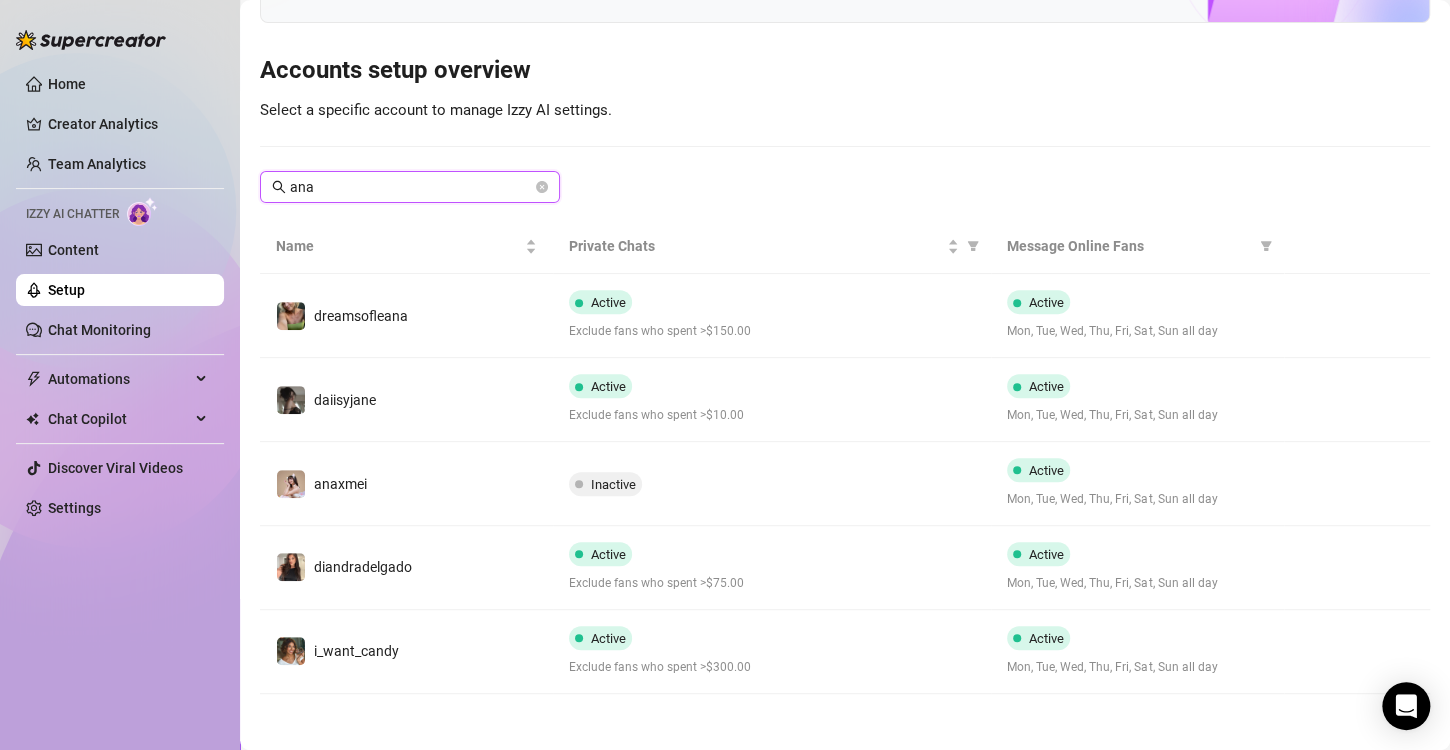 scroll, scrollTop: 0, scrollLeft: 0, axis: both 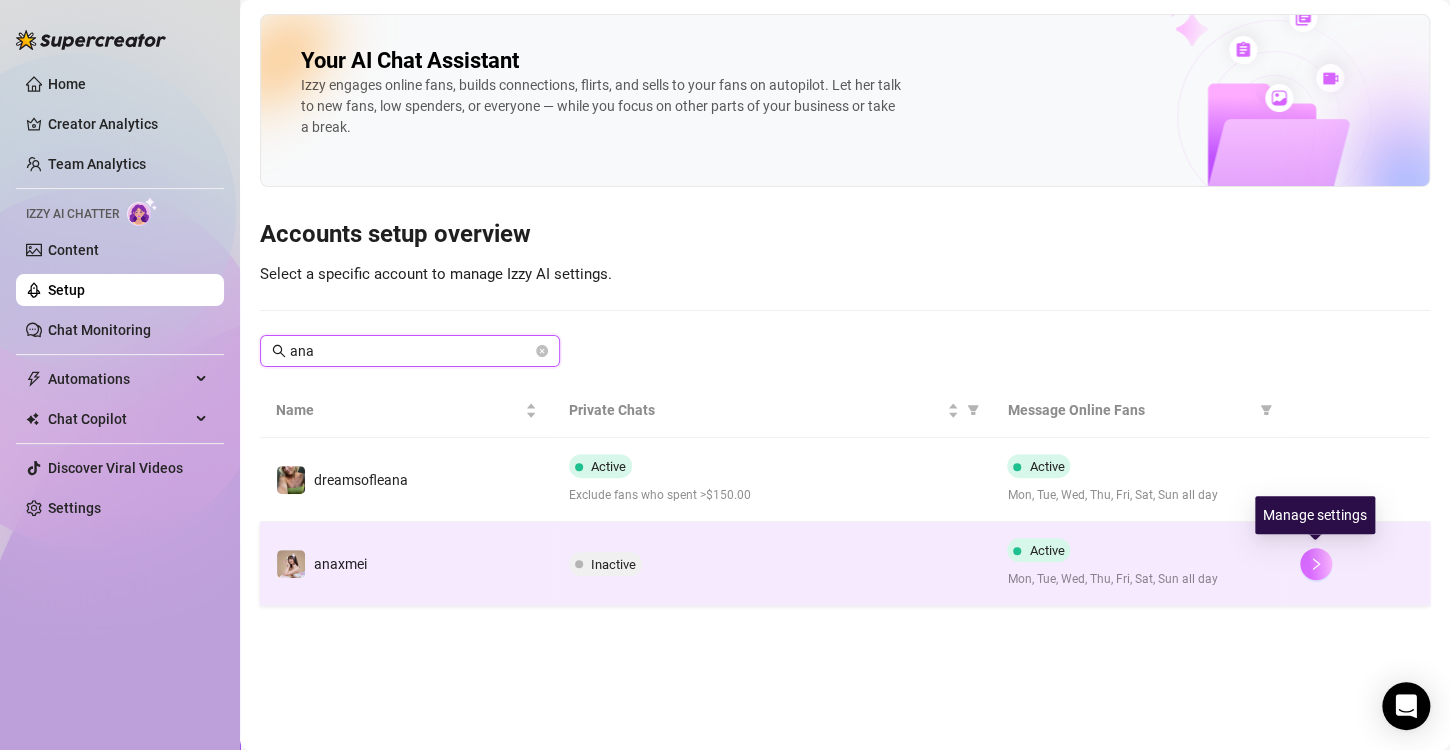 type on "ana" 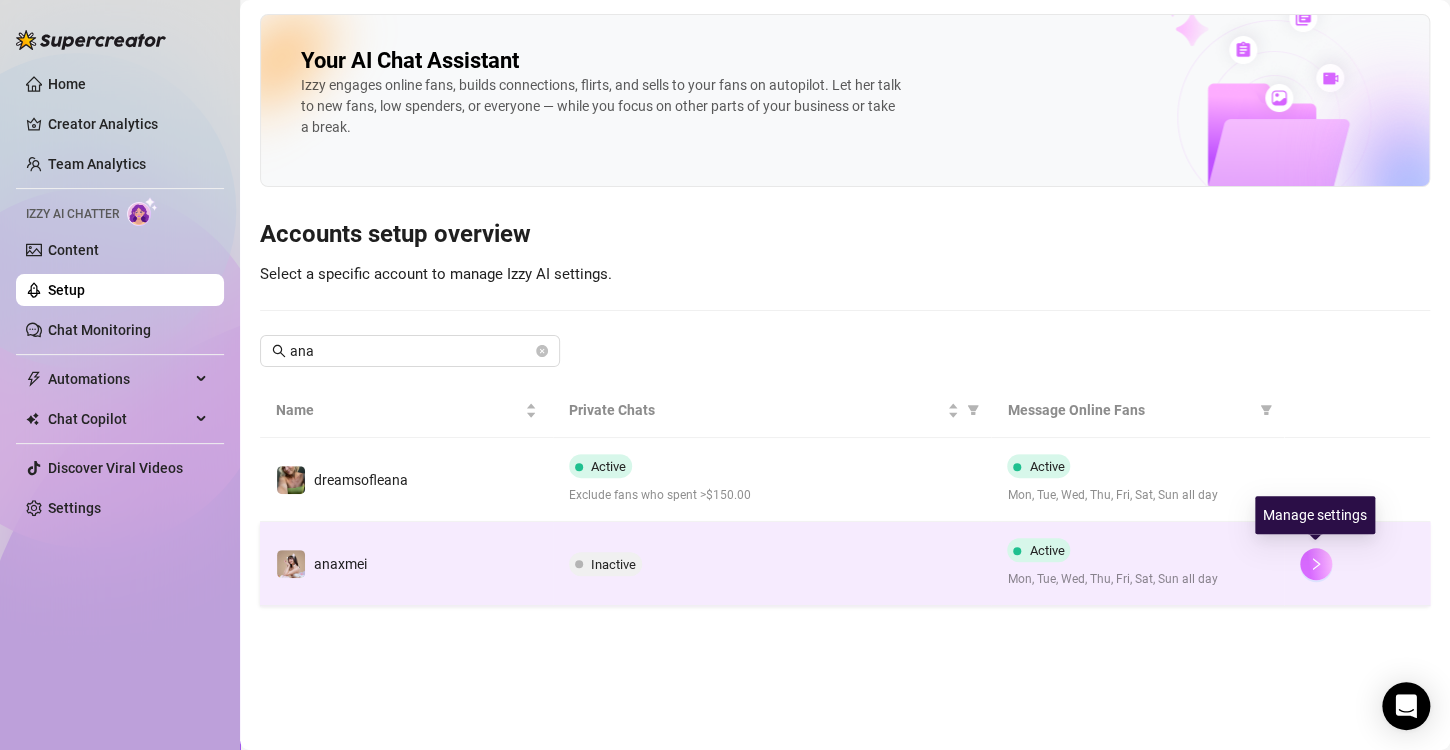 click at bounding box center [1316, 564] 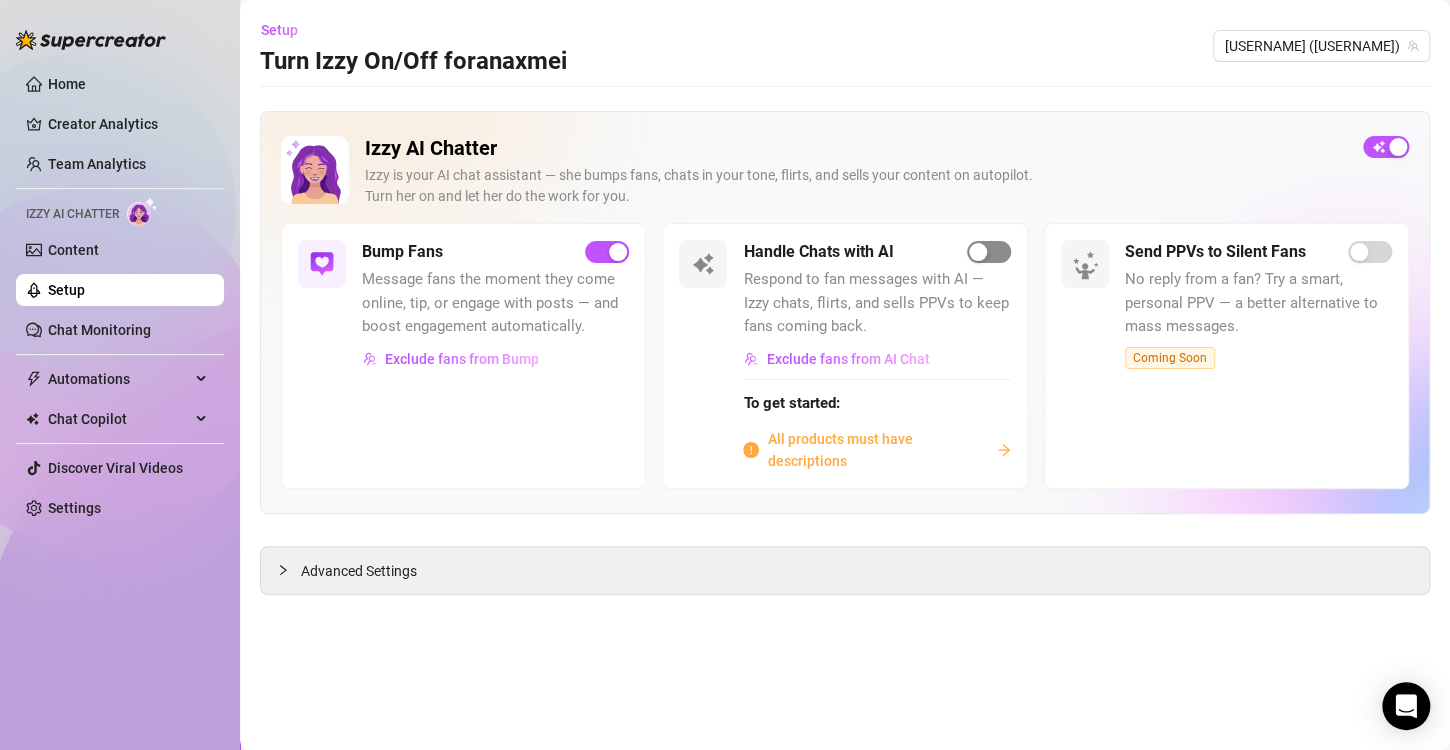 click at bounding box center [978, 252] 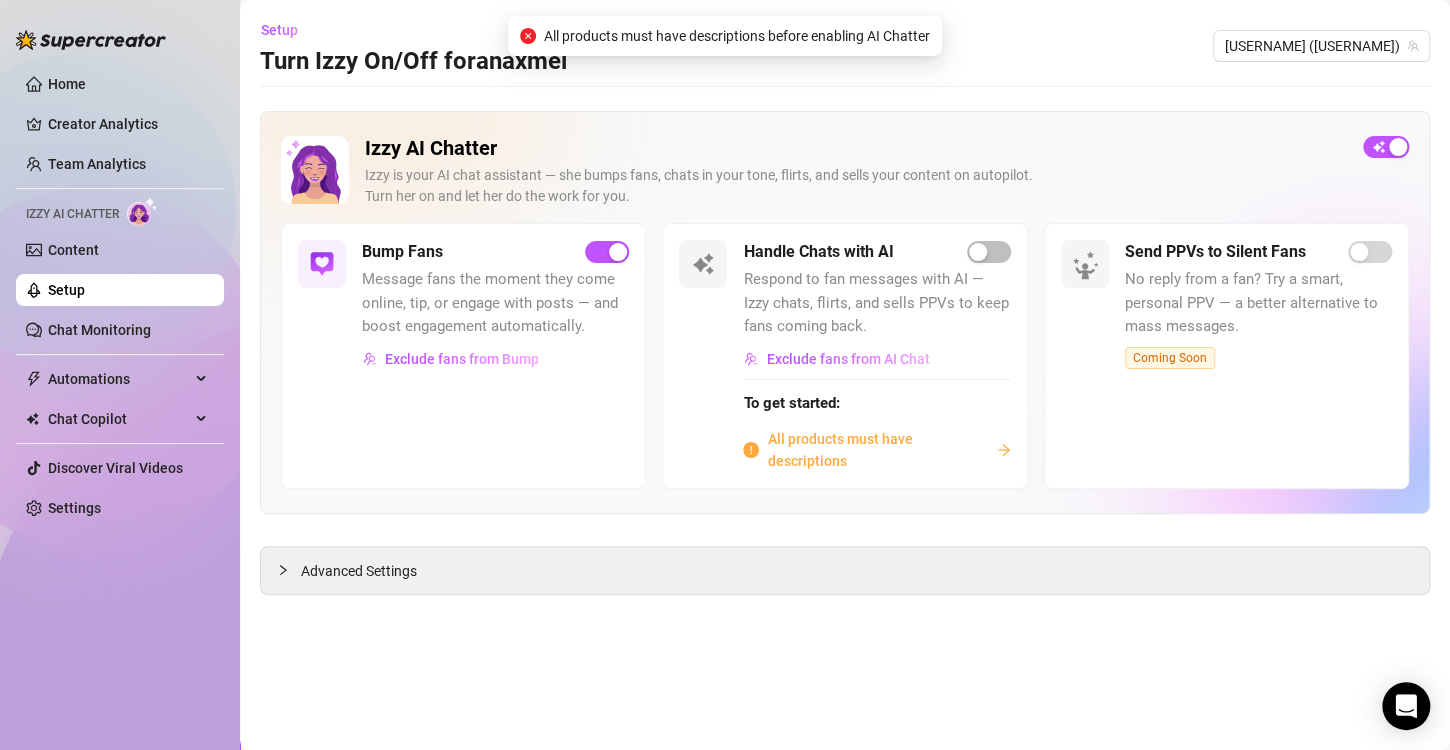 click 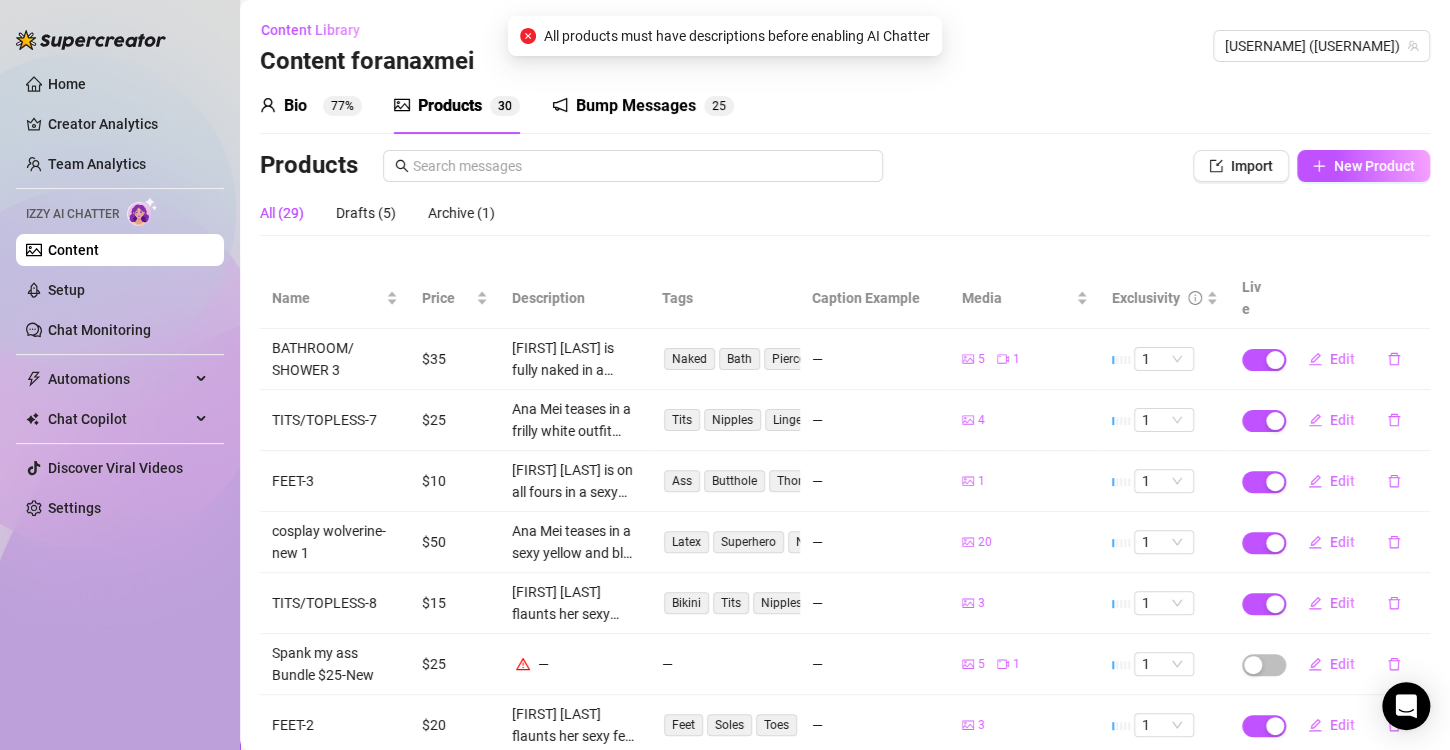 type 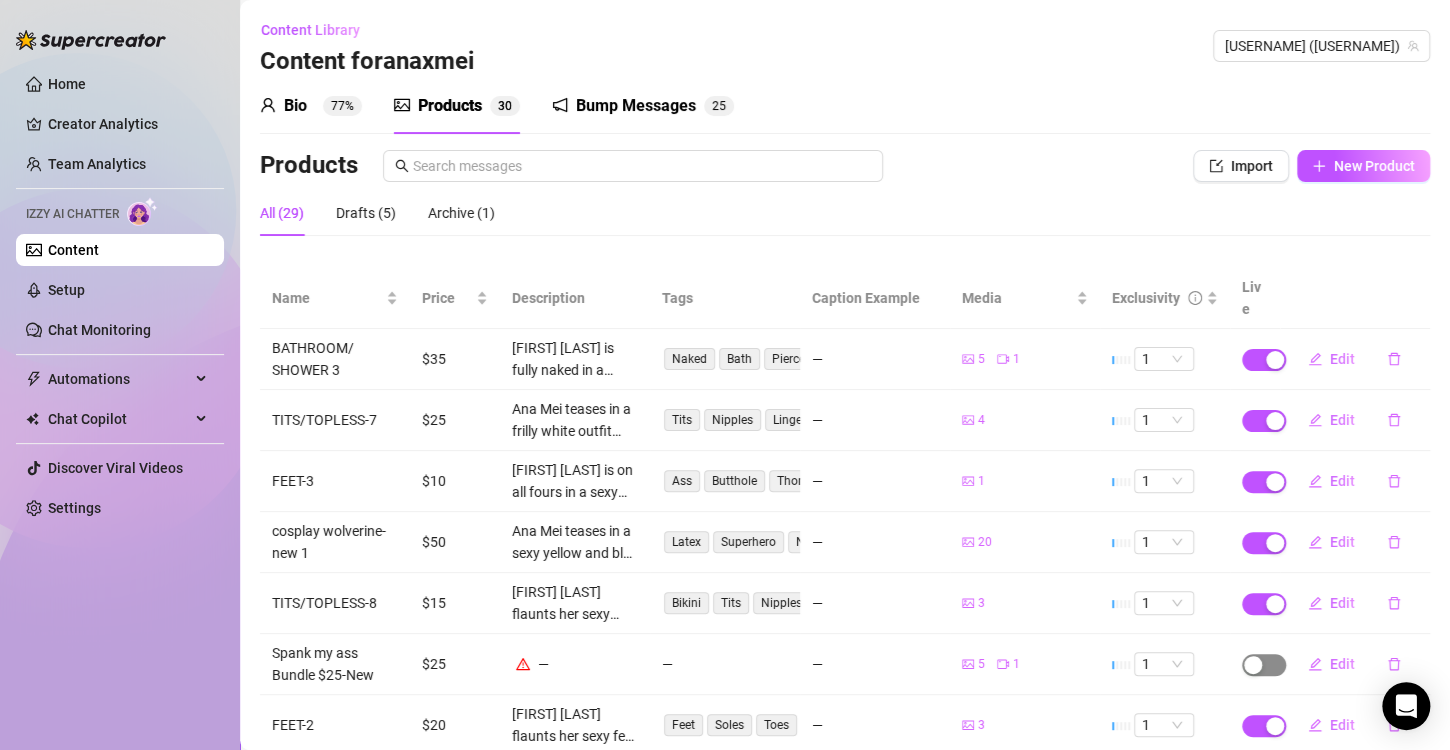 scroll, scrollTop: 200, scrollLeft: 0, axis: vertical 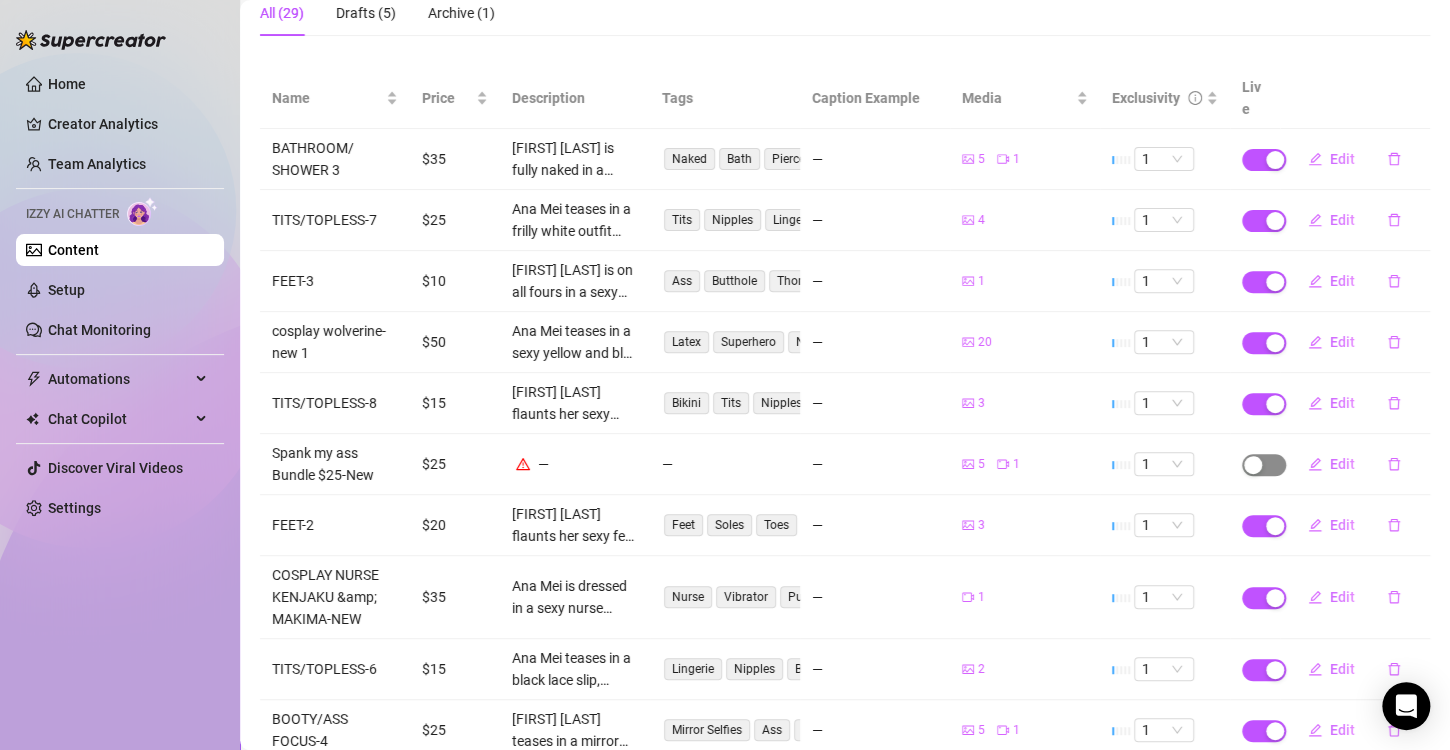 drag, startPoint x: 1241, startPoint y: 441, endPoint x: 1264, endPoint y: 450, distance: 24.698177 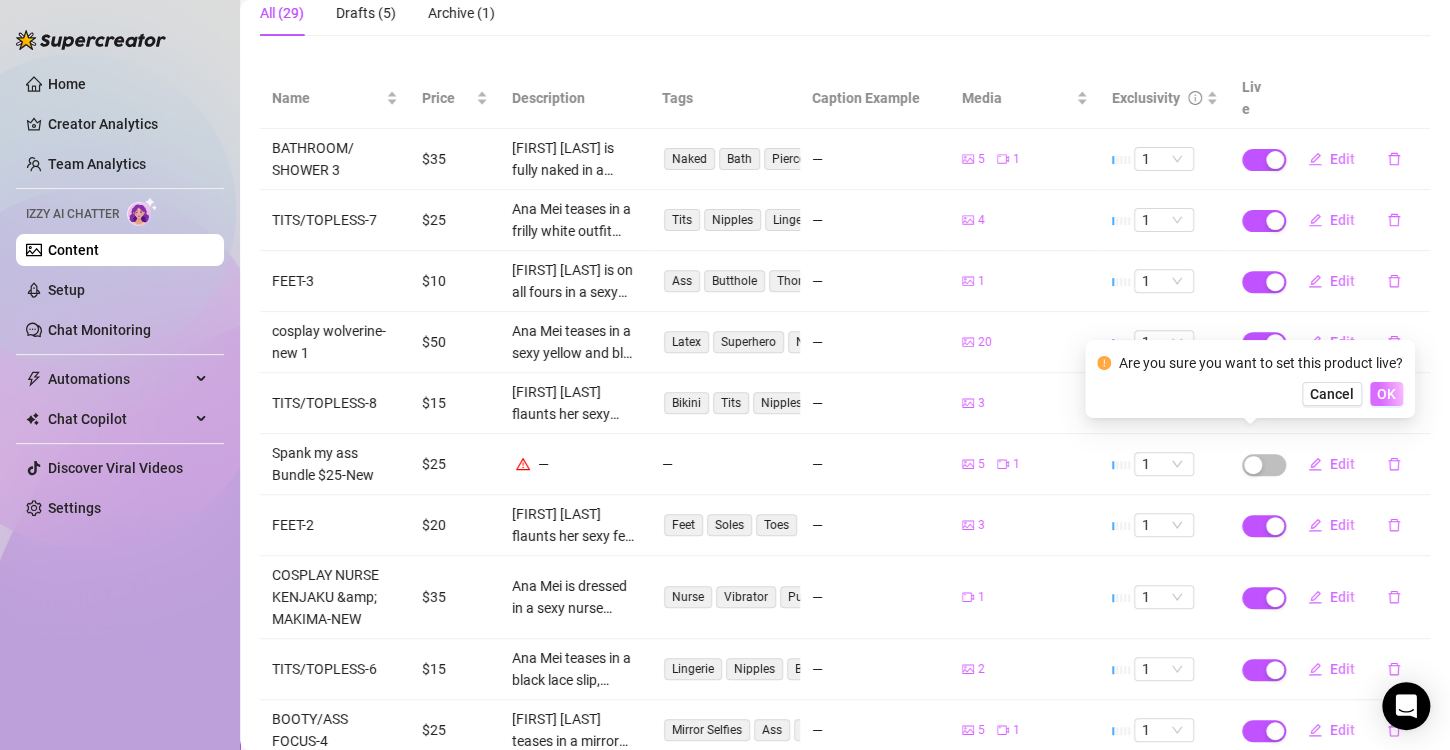 click on "OK" at bounding box center (1386, 394) 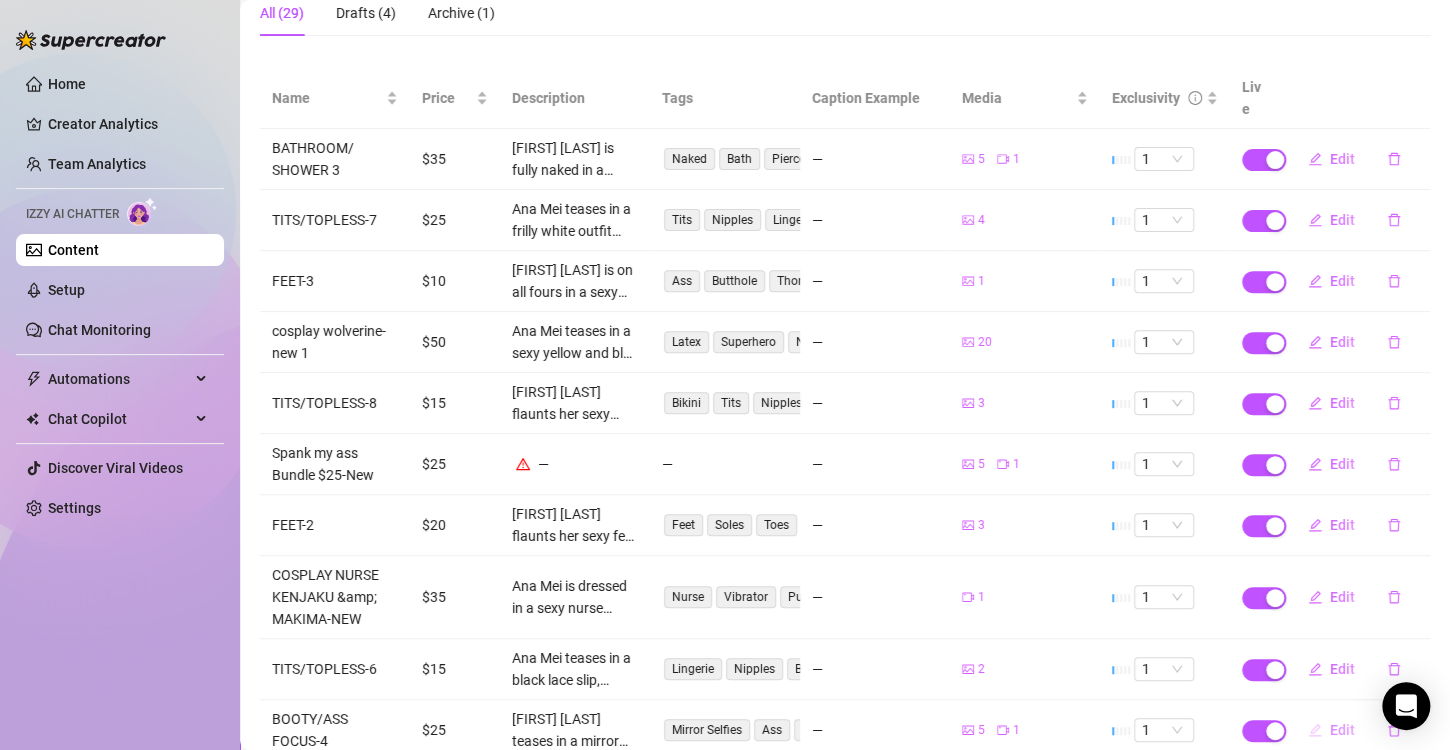 scroll, scrollTop: 302, scrollLeft: 0, axis: vertical 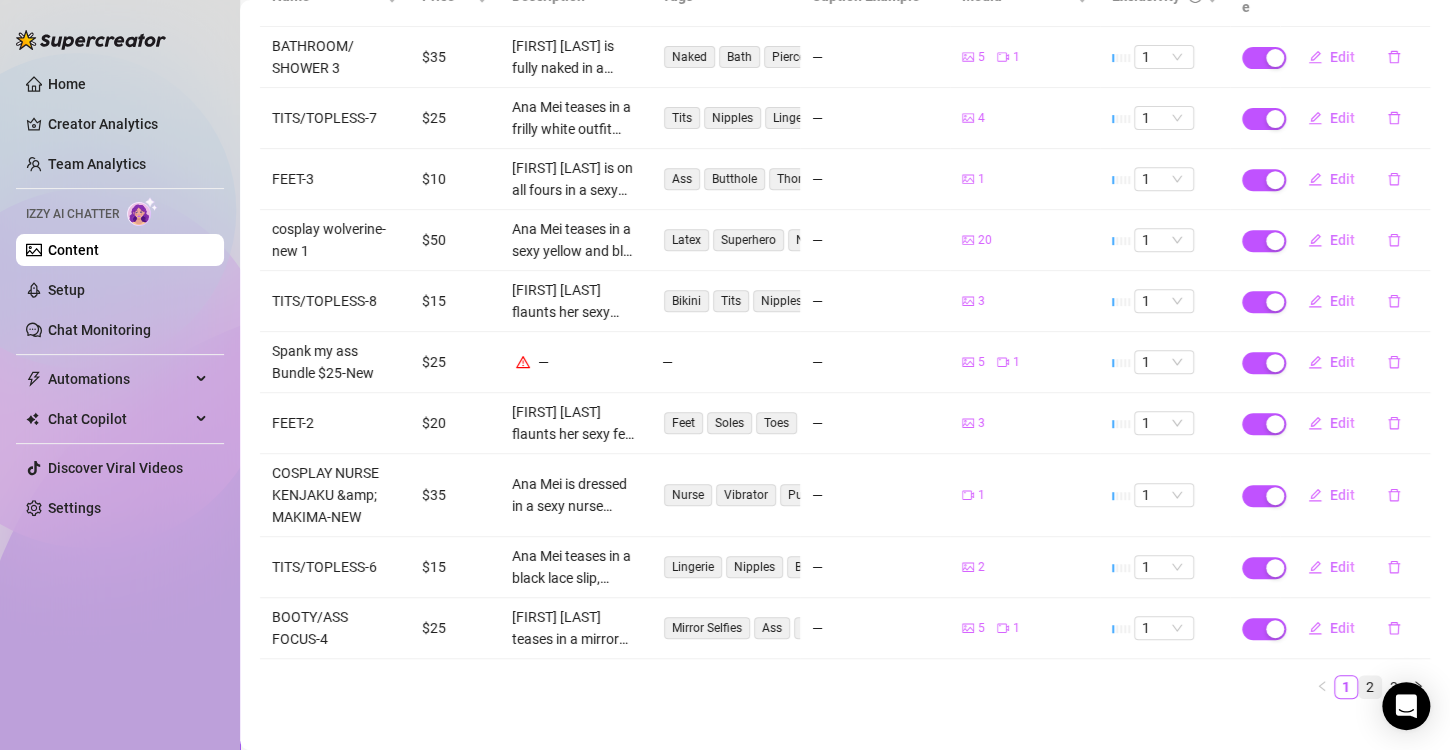 click on "2" at bounding box center (1370, 687) 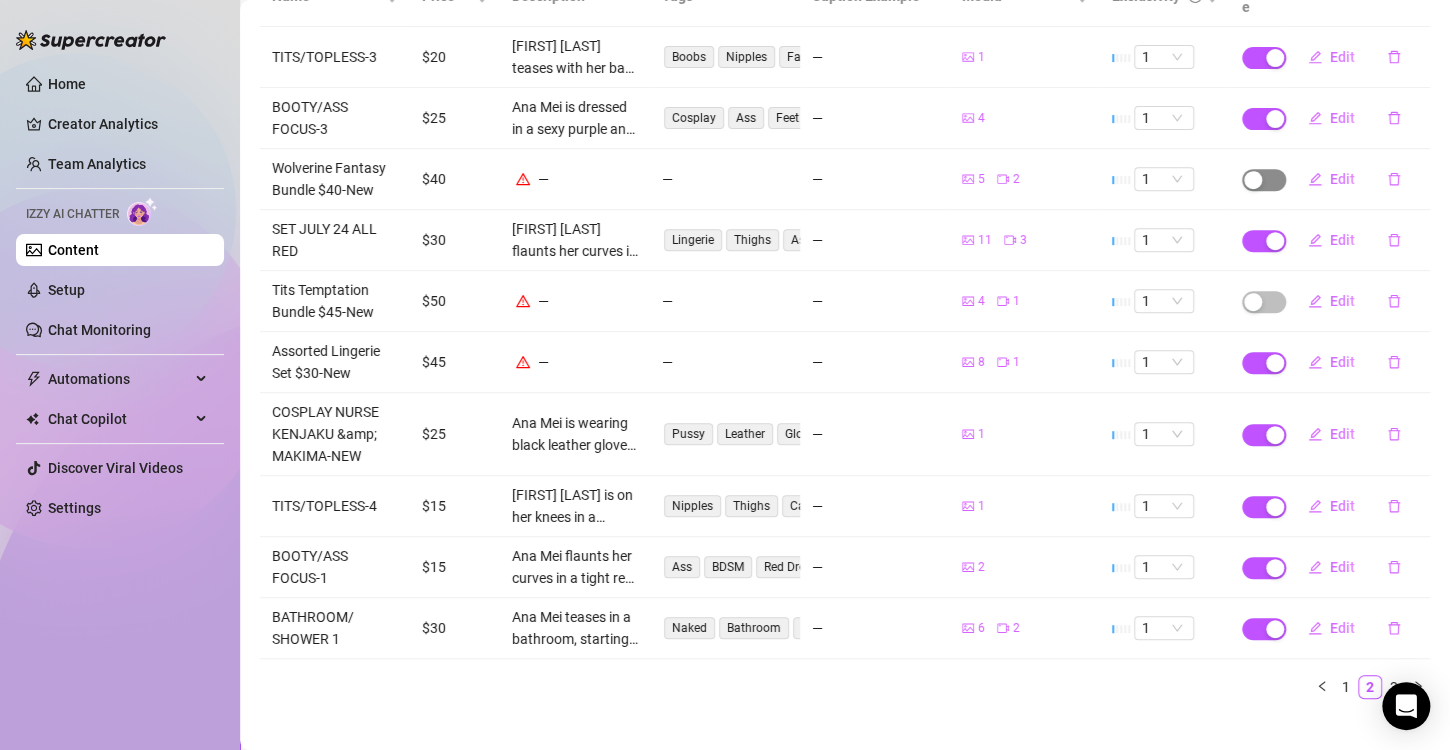 click at bounding box center [1264, 180] 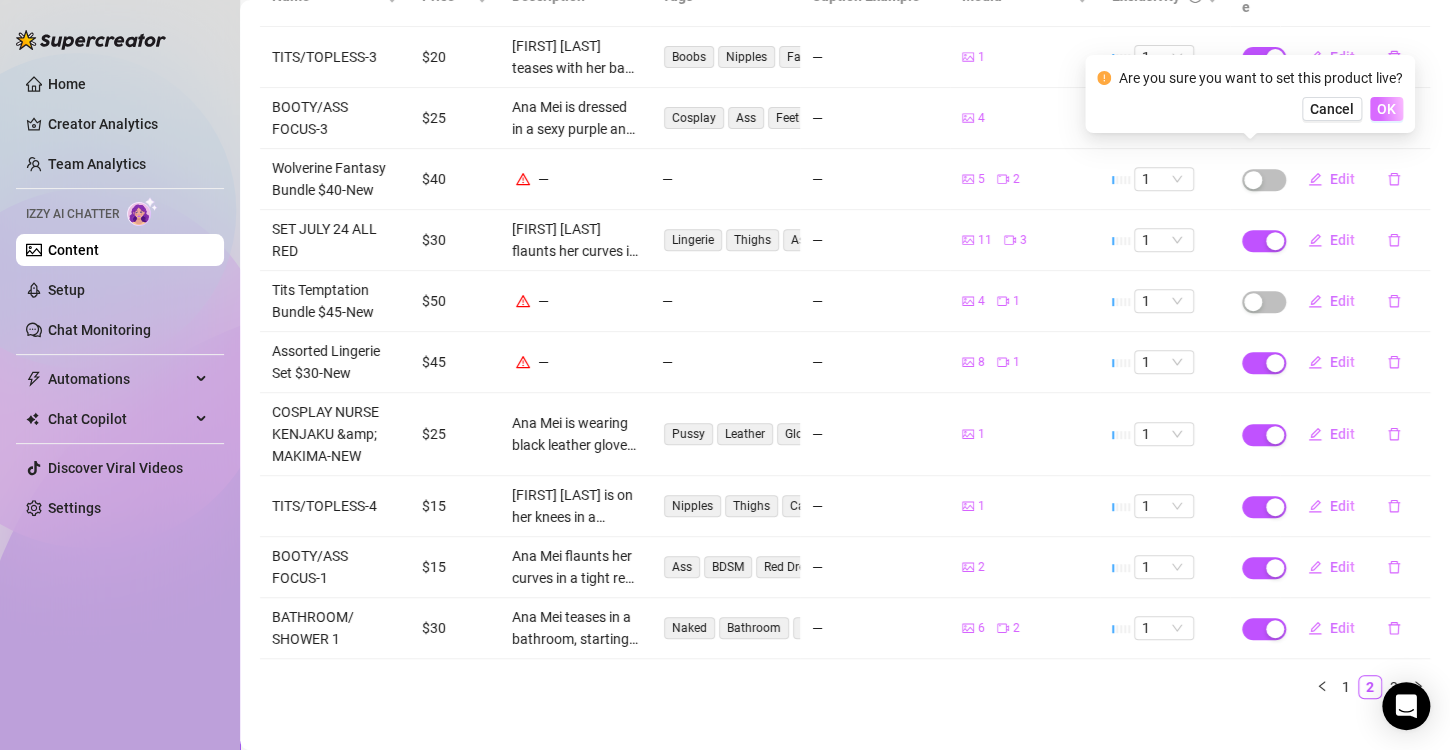 click on "OK" at bounding box center (1386, 109) 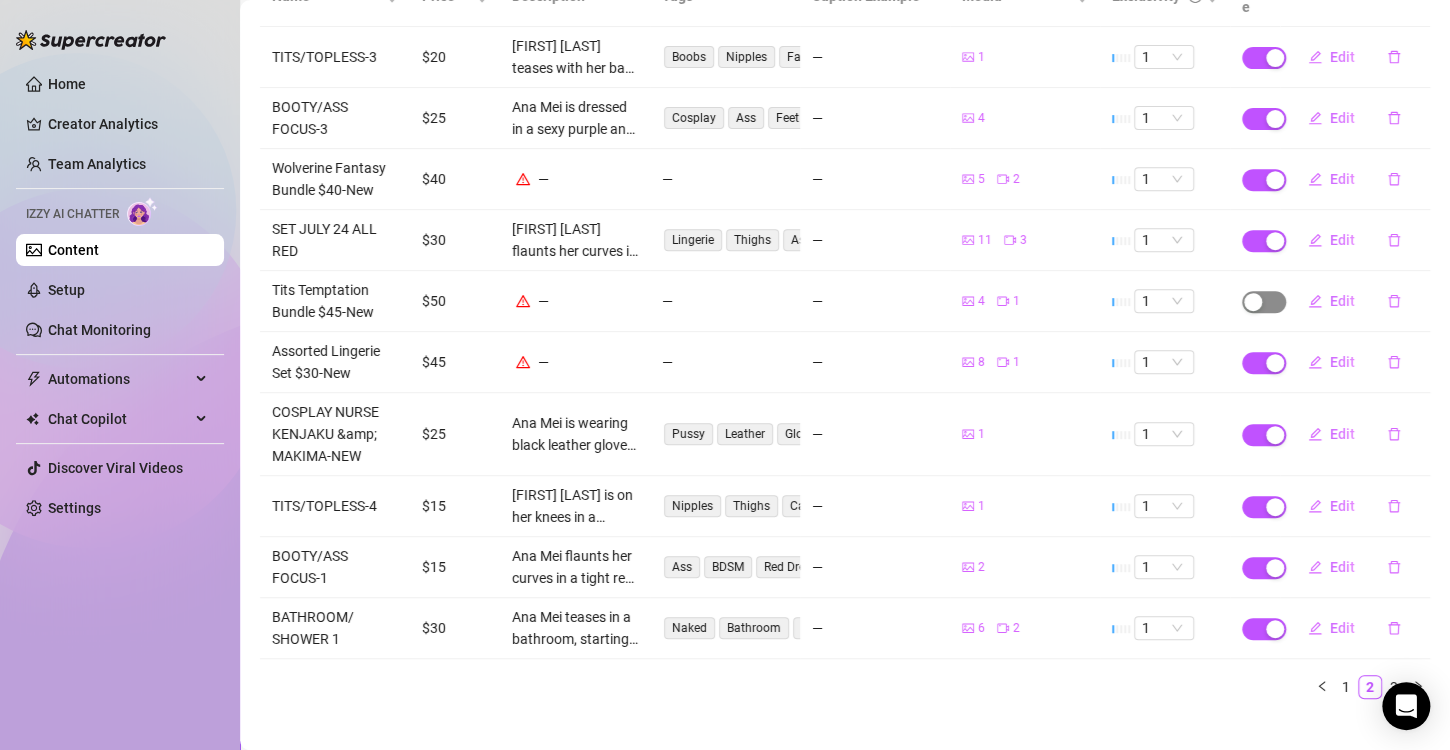 click at bounding box center (1264, 302) 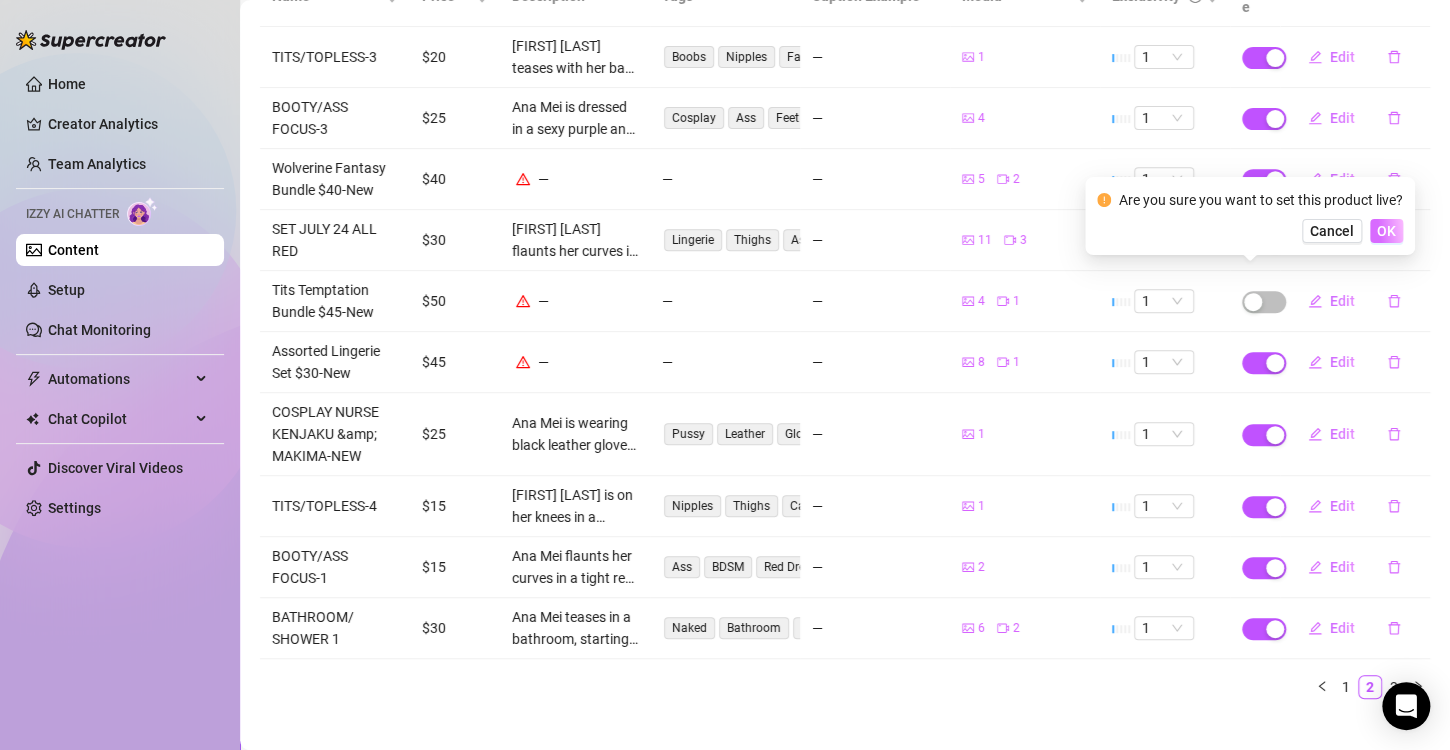 click on "OK" at bounding box center [1386, 231] 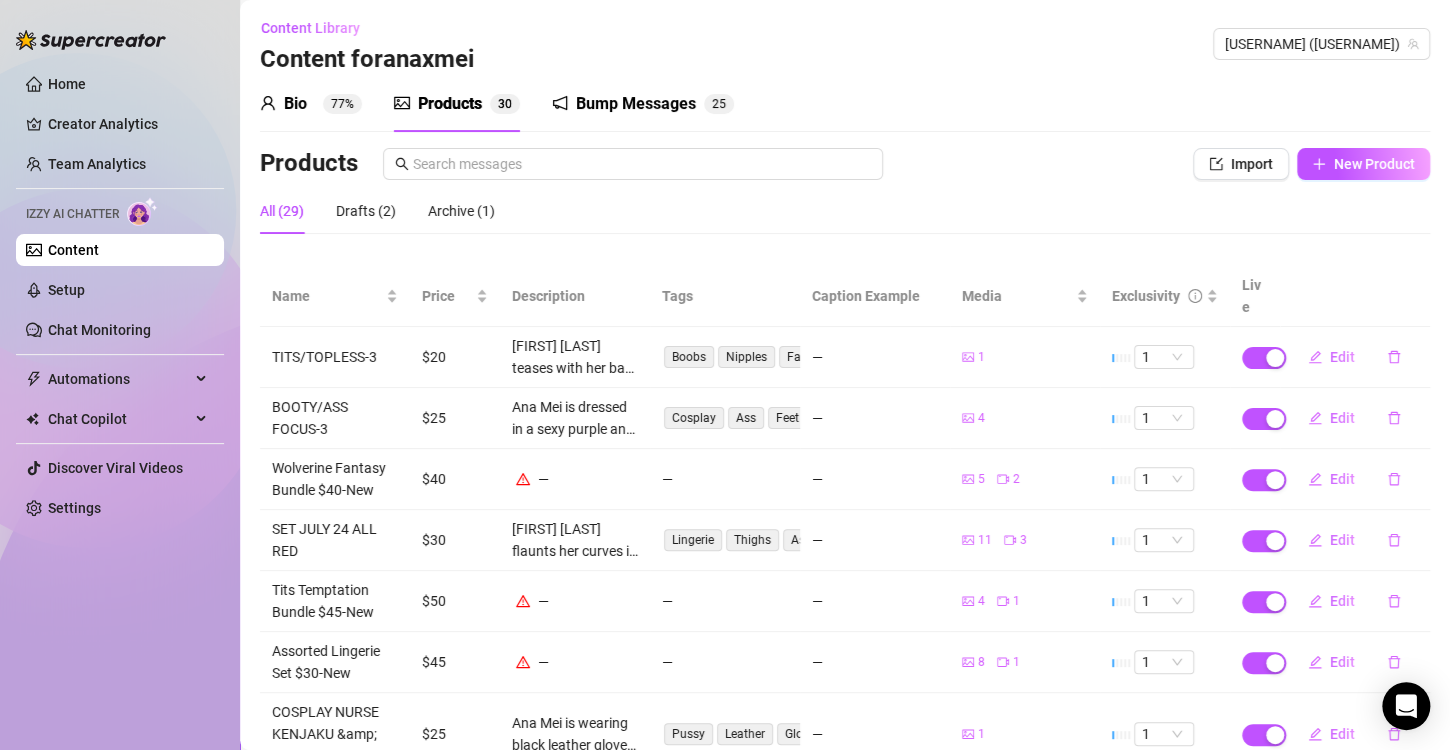 scroll, scrollTop: 302, scrollLeft: 0, axis: vertical 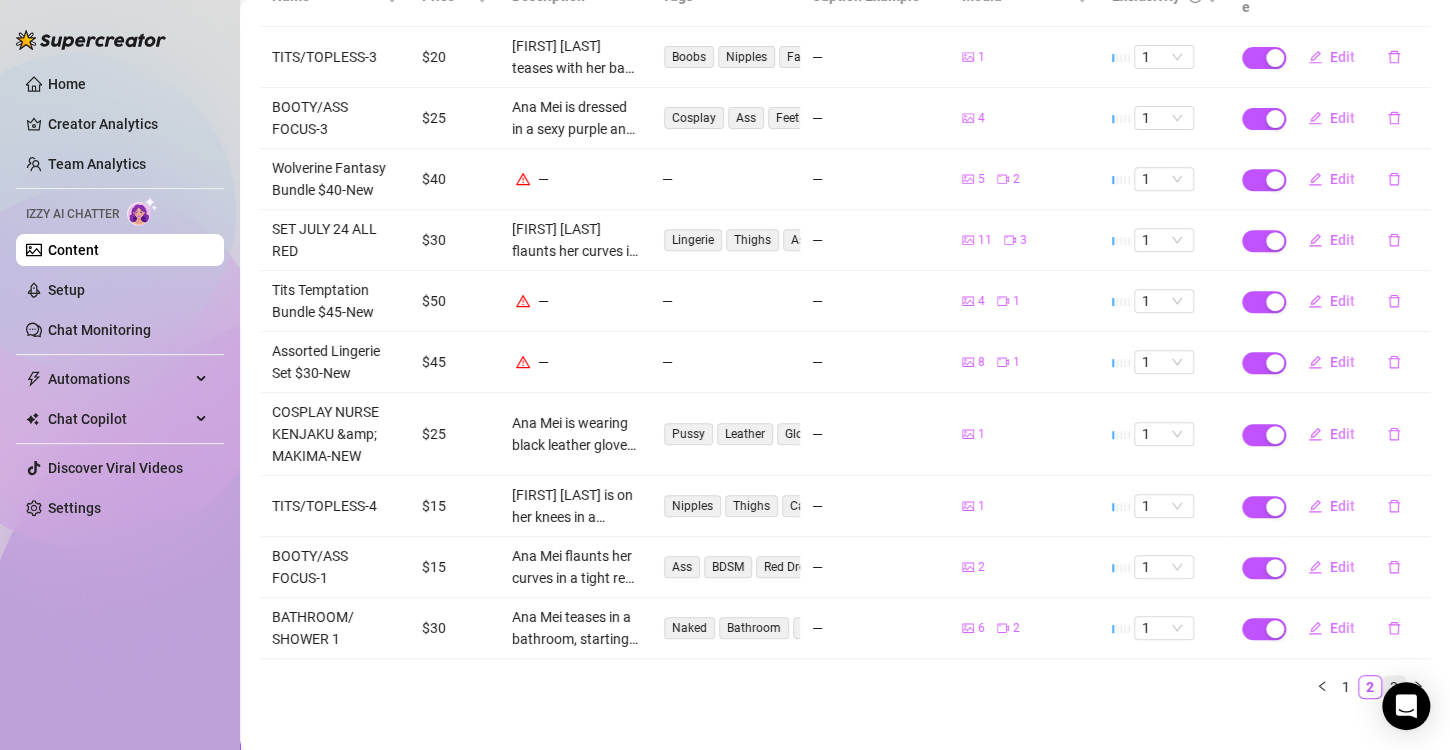 click on "3" at bounding box center [1394, 687] 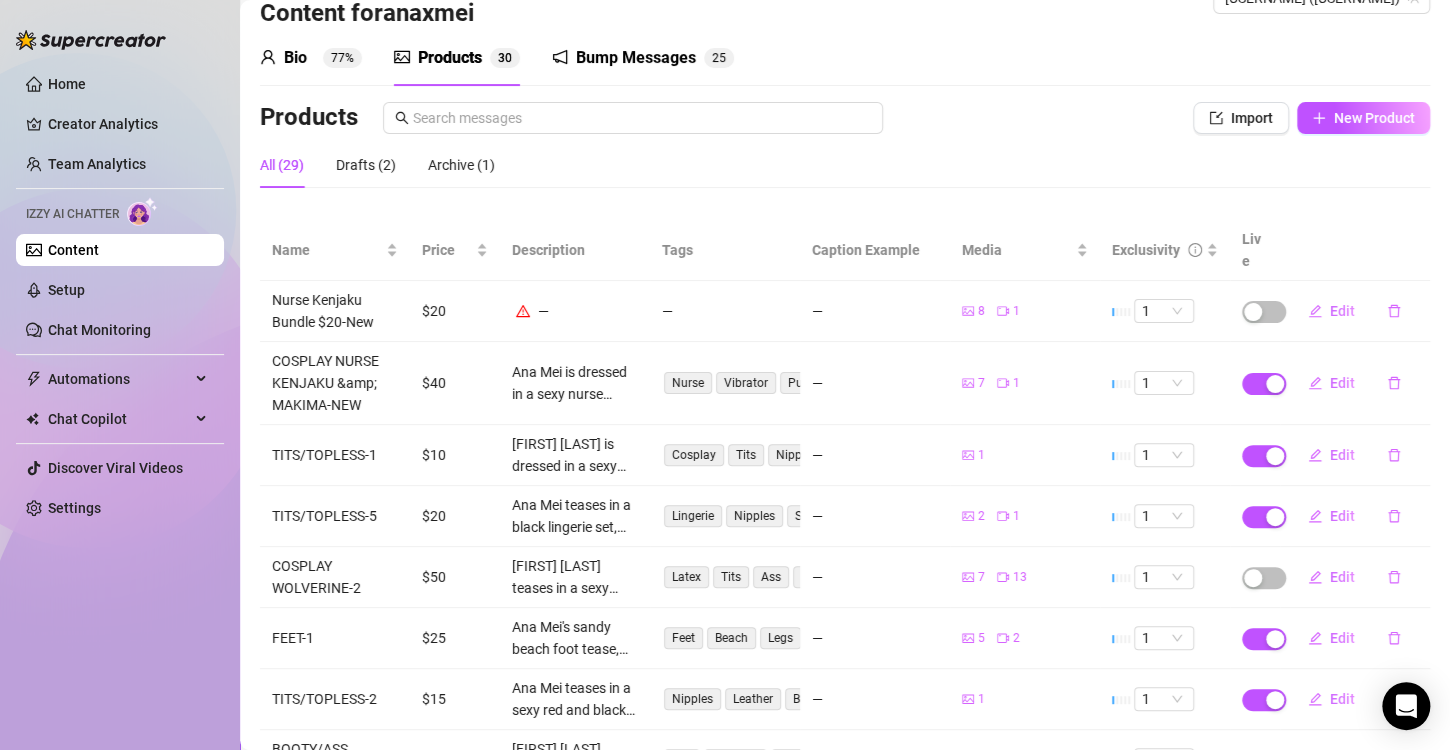 scroll, scrollTop: 41, scrollLeft: 0, axis: vertical 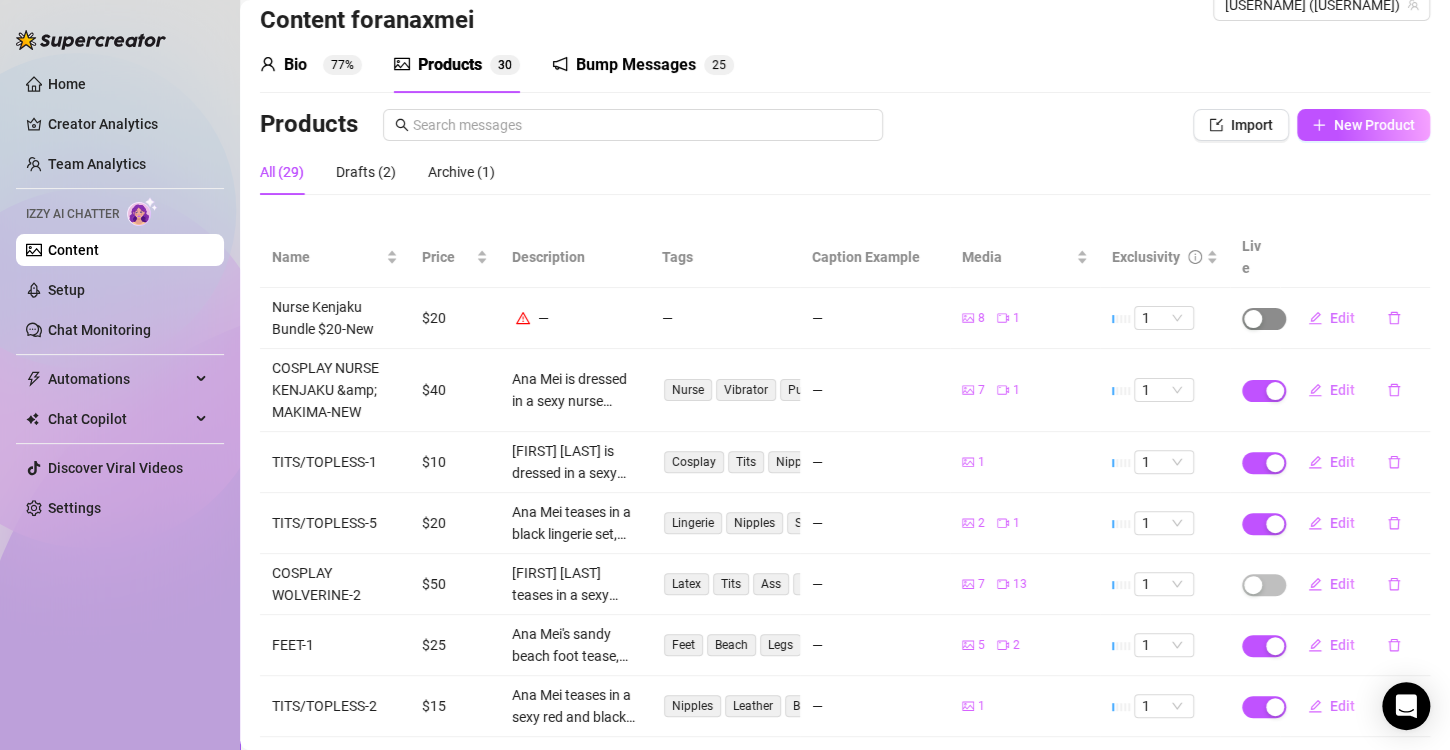 click at bounding box center (1253, 319) 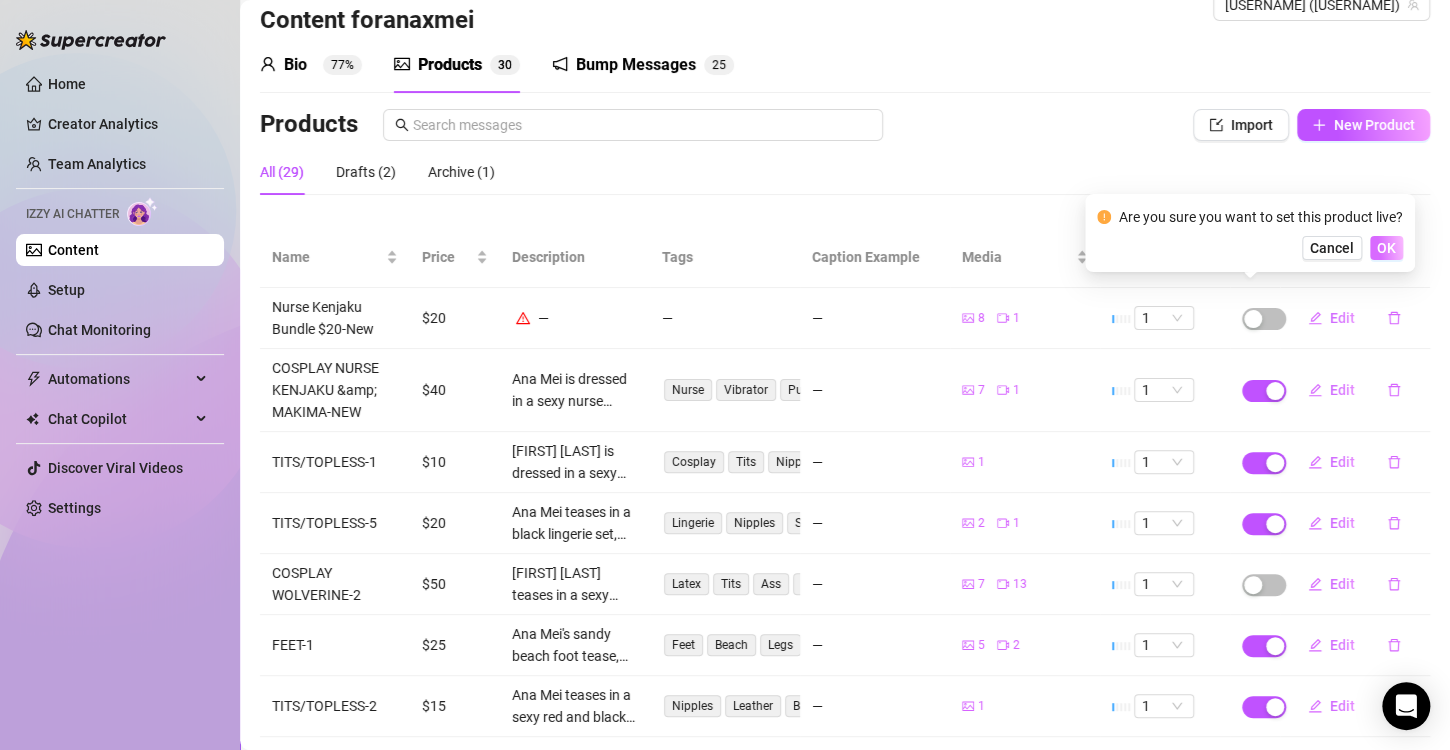 click on "OK" at bounding box center (1386, 248) 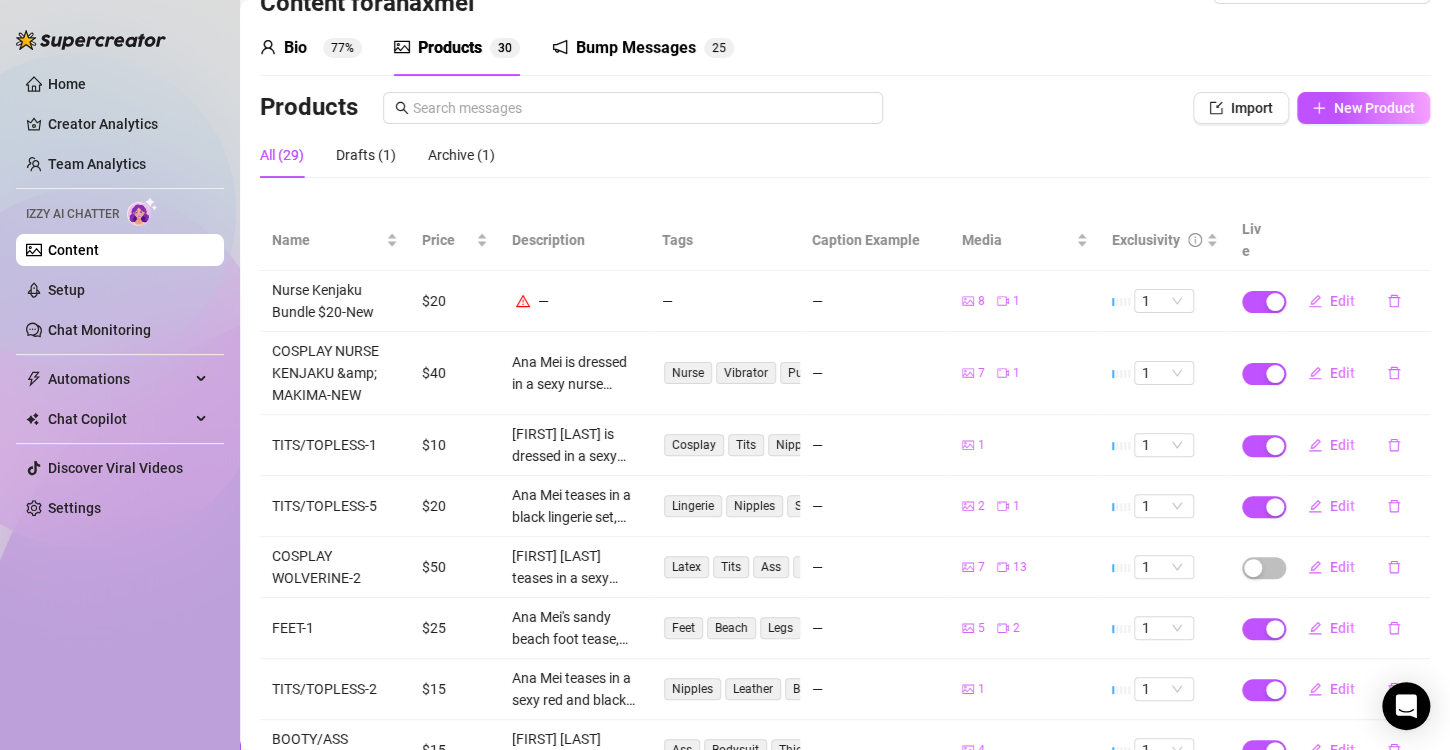 scroll, scrollTop: 41, scrollLeft: 0, axis: vertical 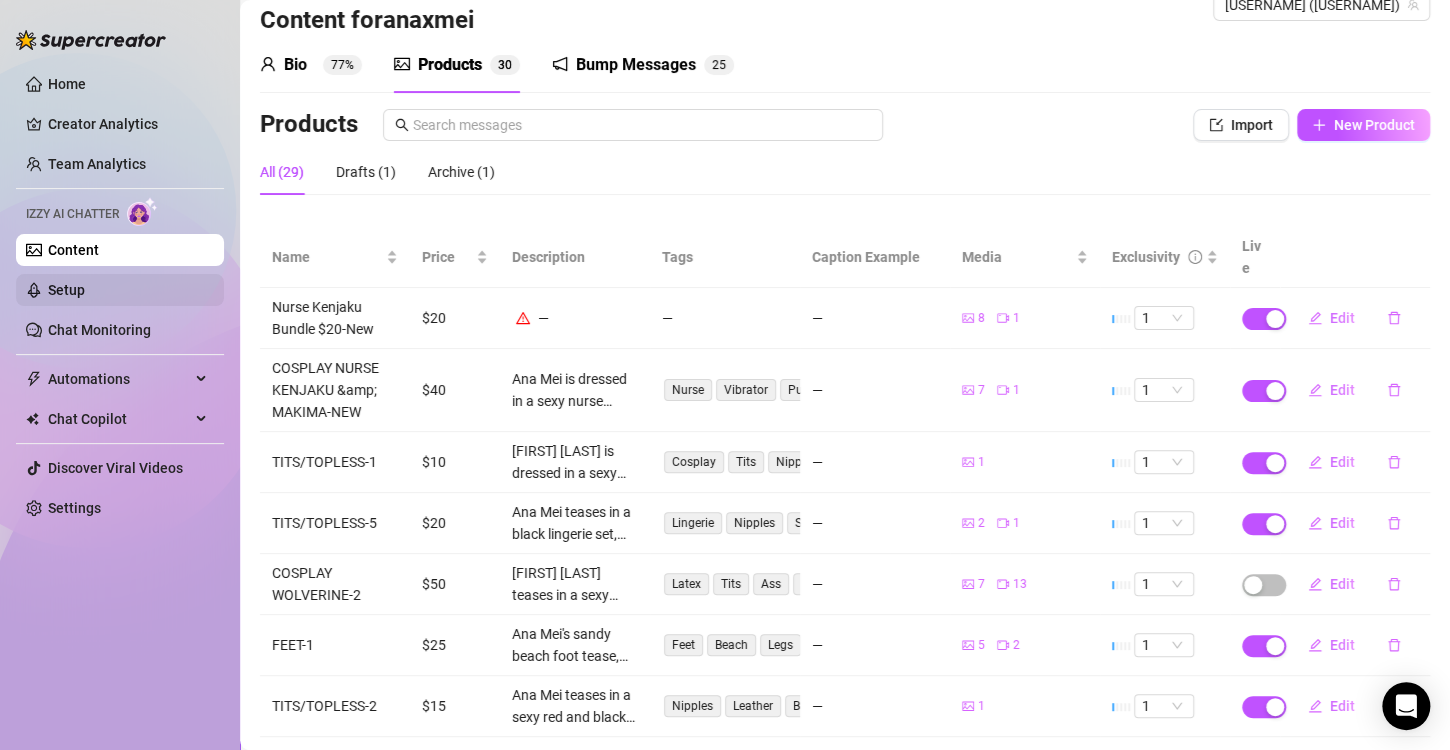 click on "Setup" at bounding box center (66, 290) 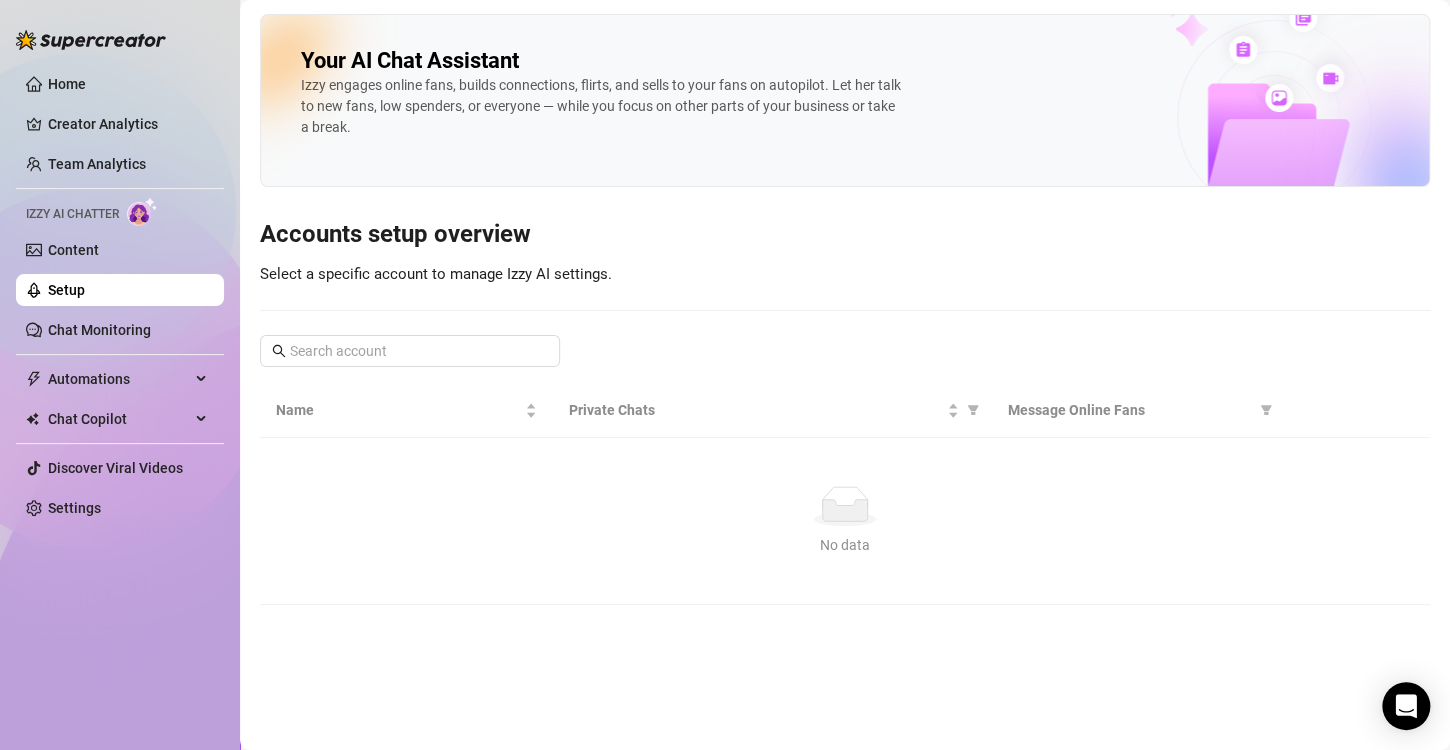 scroll, scrollTop: 0, scrollLeft: 0, axis: both 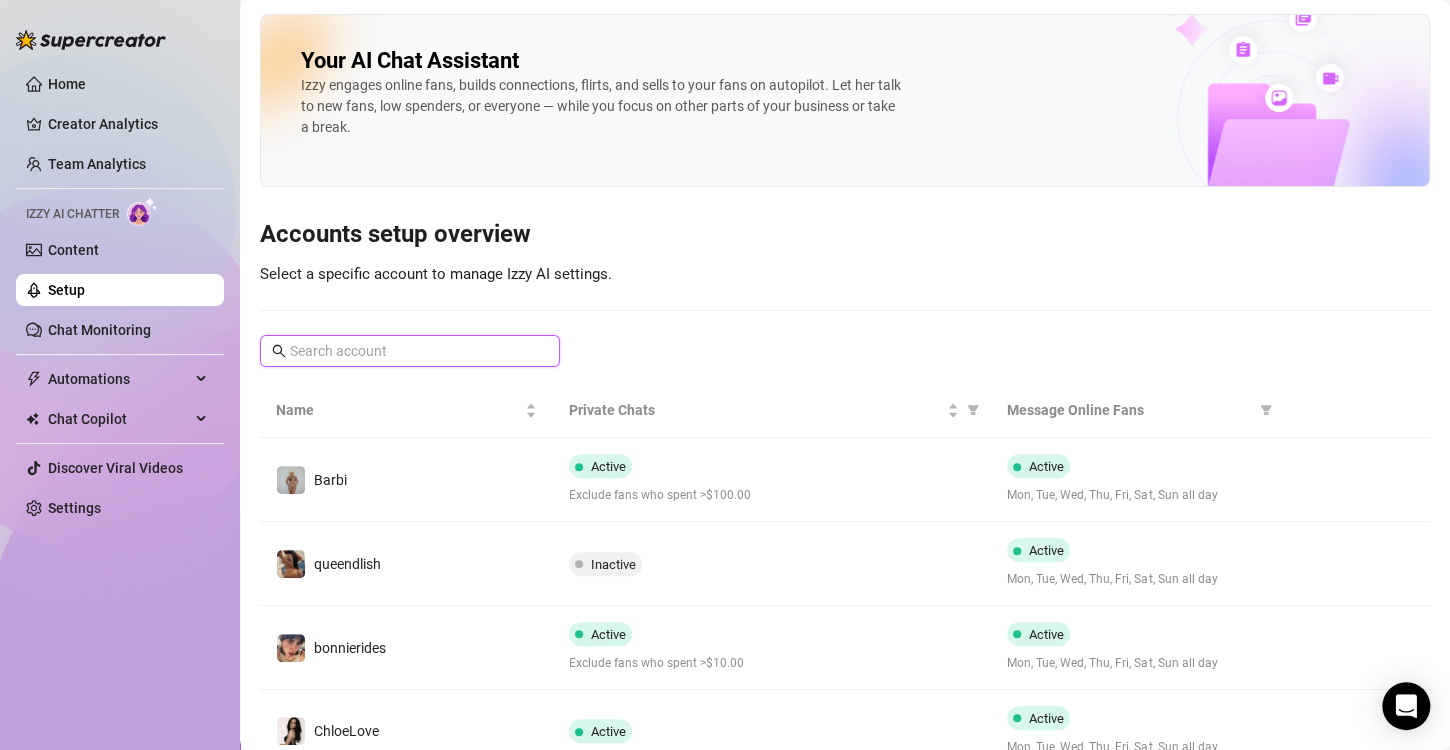 click at bounding box center (411, 351) 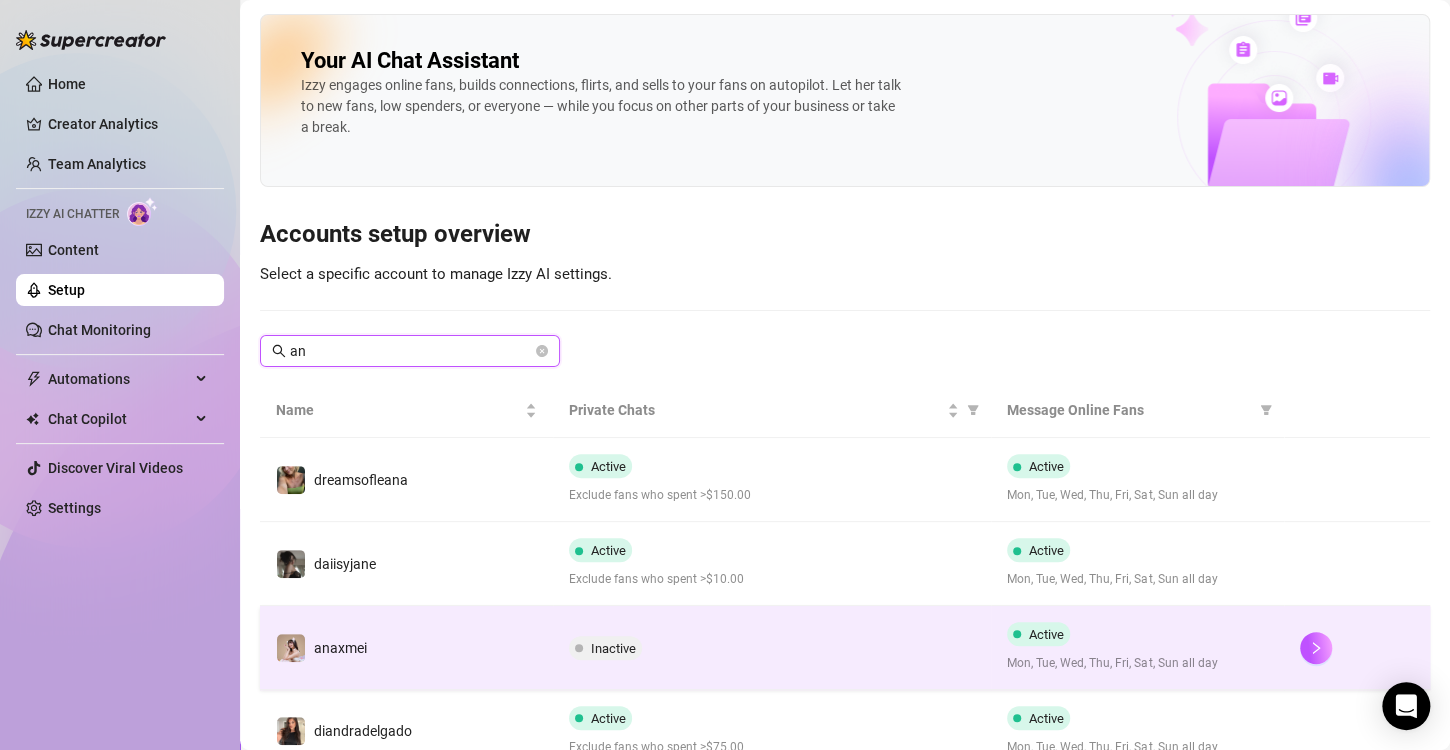 type on "an" 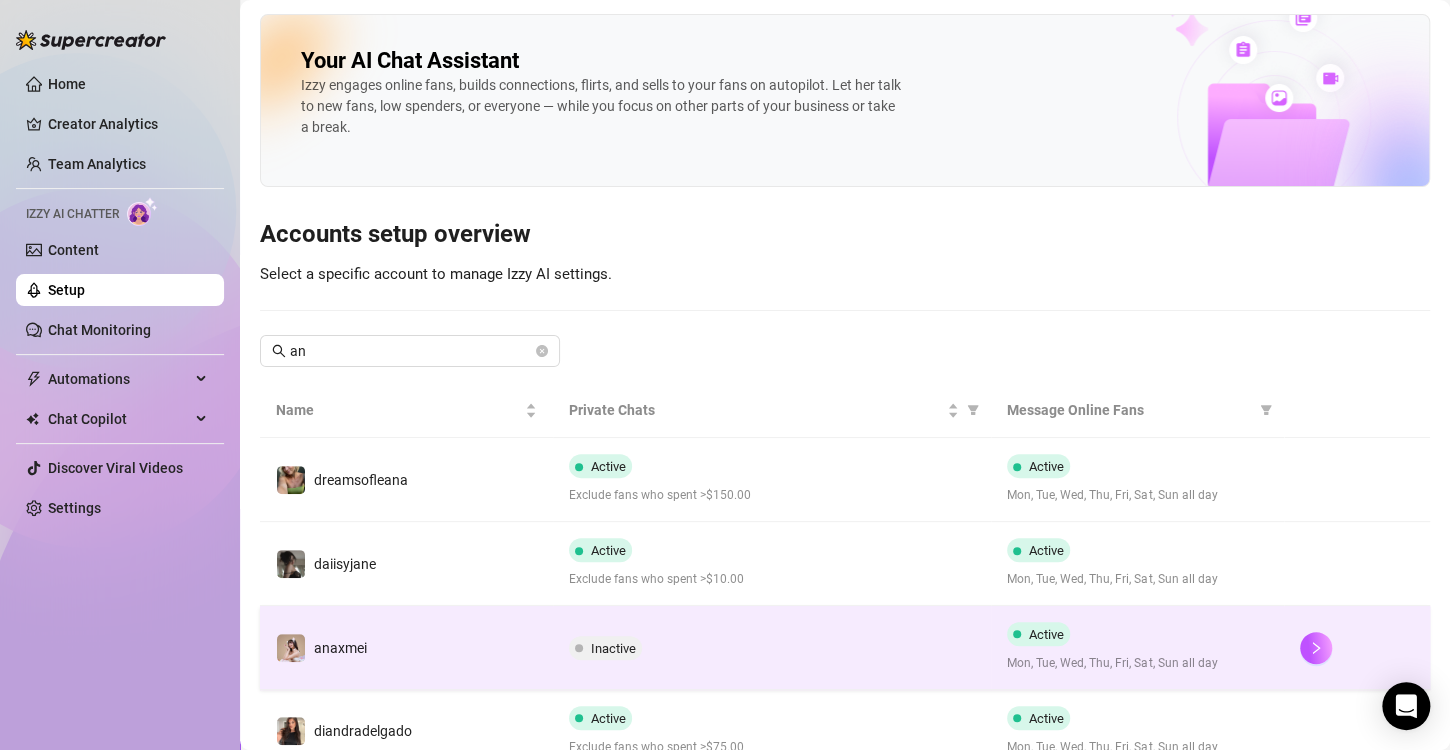 click on "Inactive" at bounding box center (772, 648) 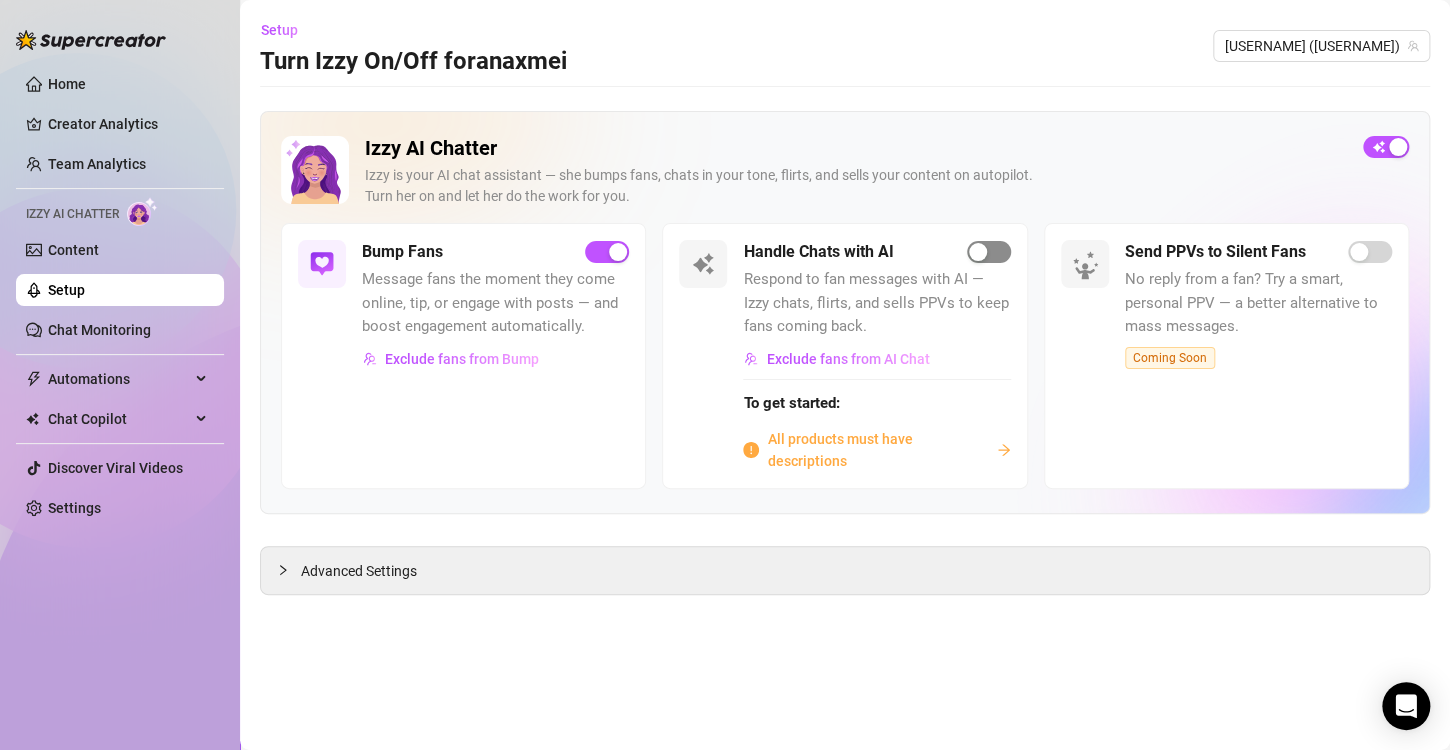 click at bounding box center [978, 252] 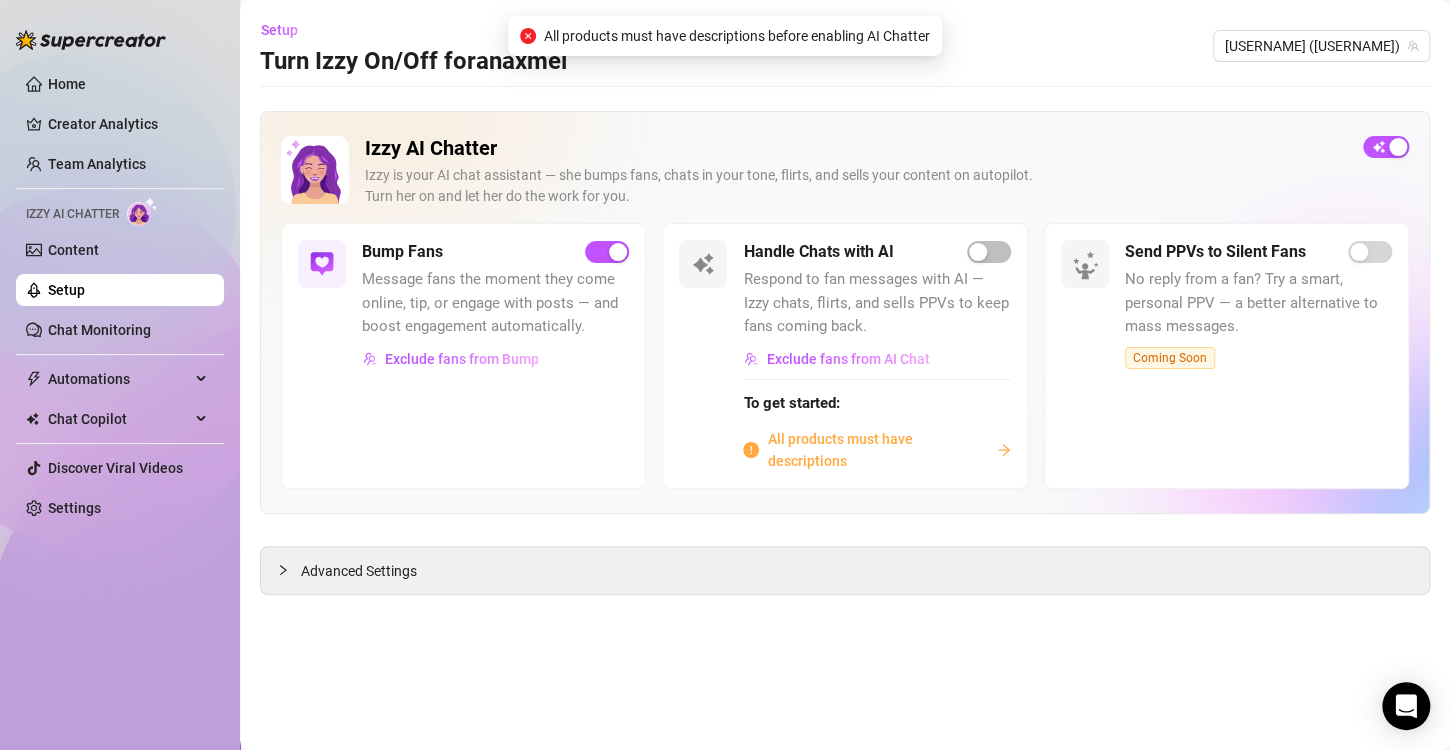 click on "All products must have descriptions" at bounding box center (876, 450) 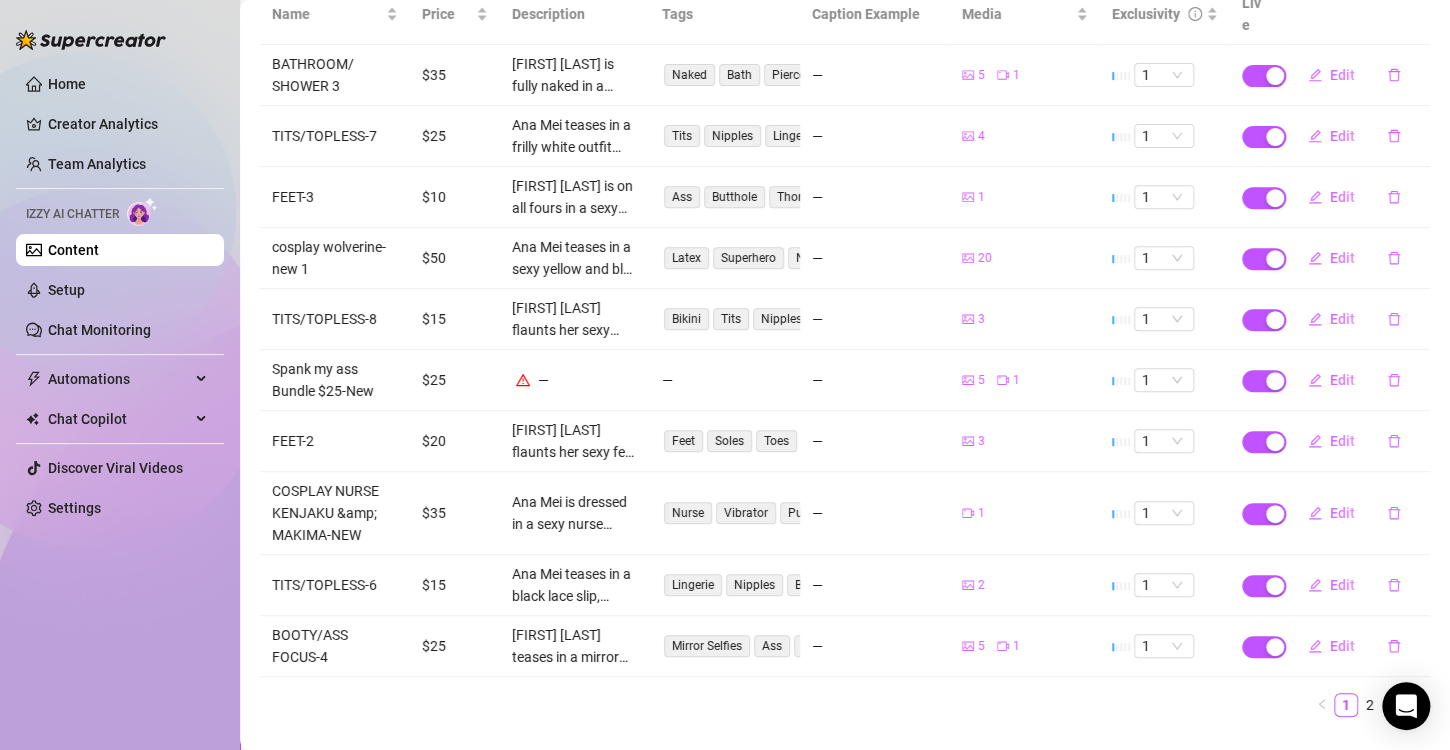 scroll, scrollTop: 300, scrollLeft: 0, axis: vertical 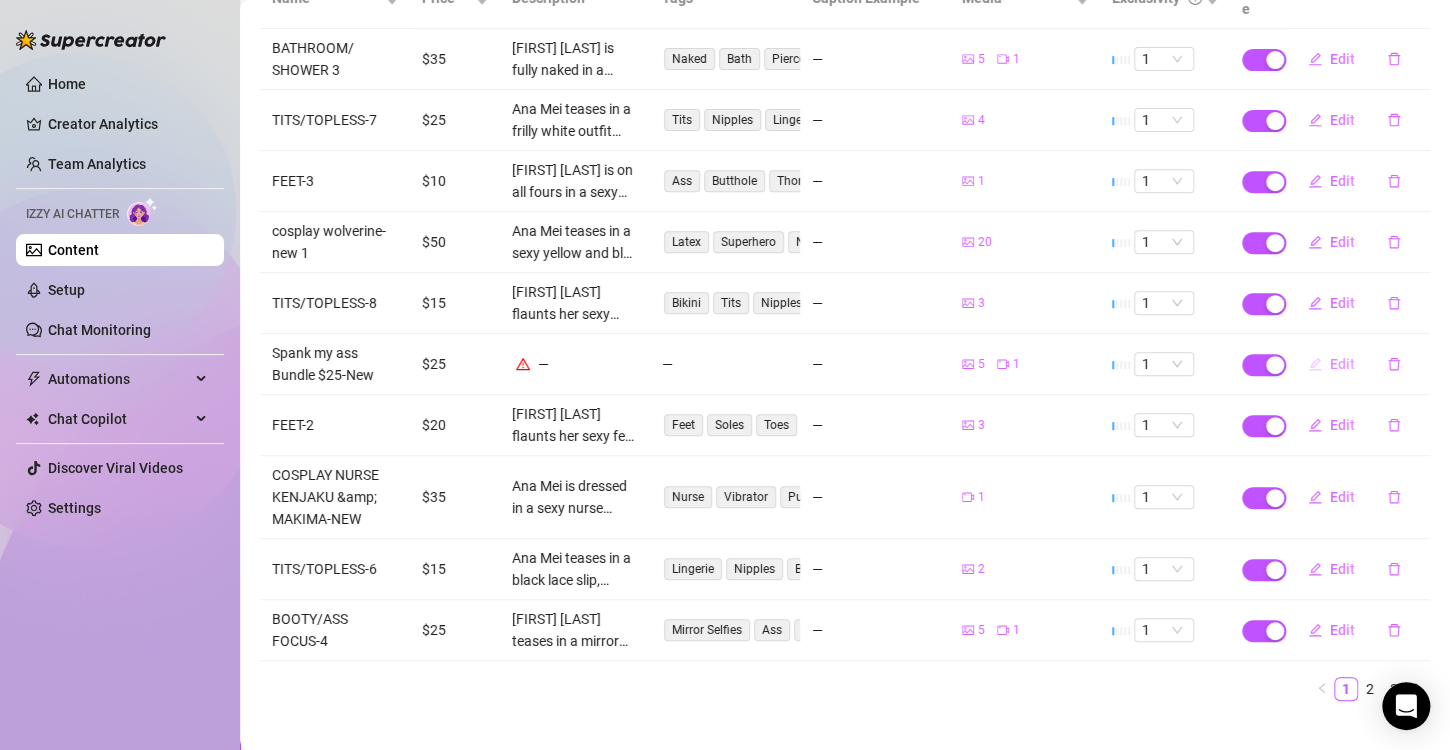 click on "Edit" at bounding box center [1331, 364] 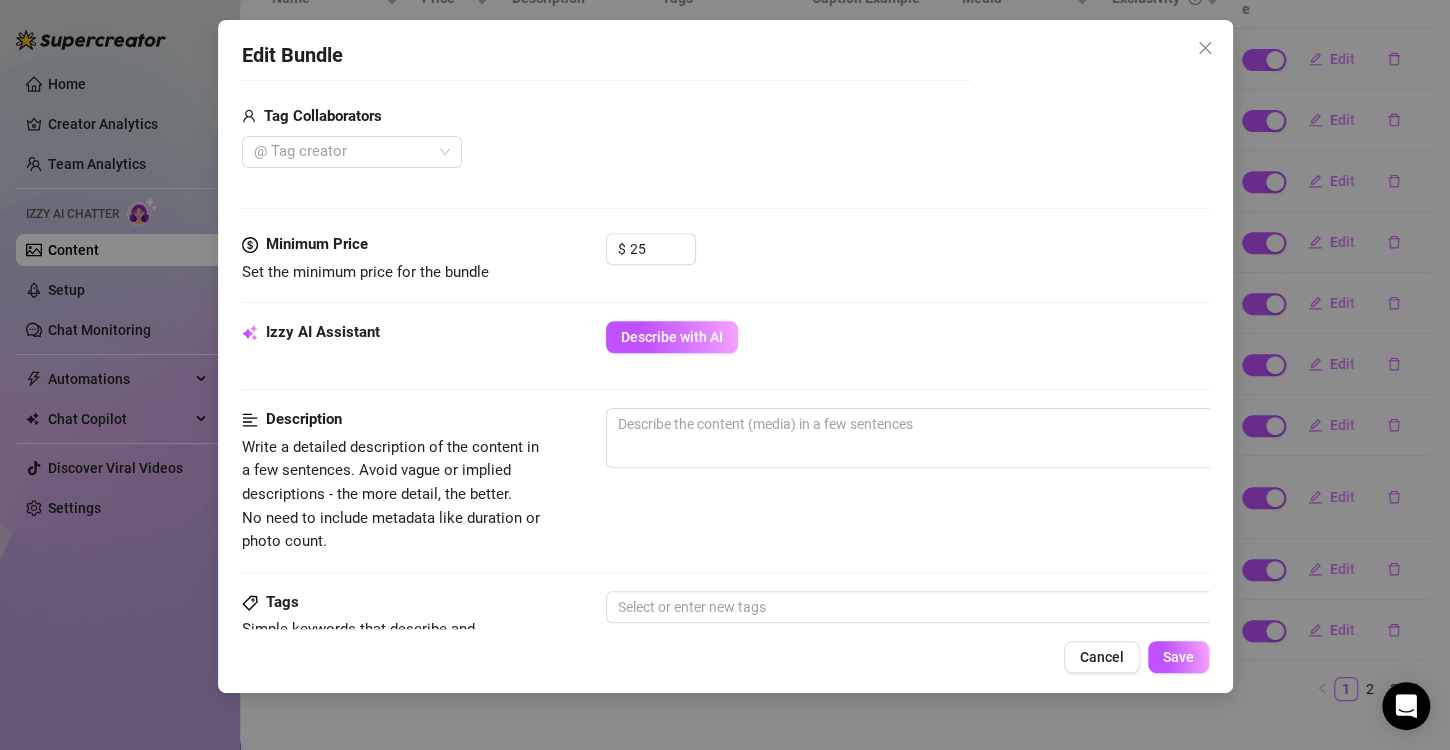 scroll, scrollTop: 600, scrollLeft: 0, axis: vertical 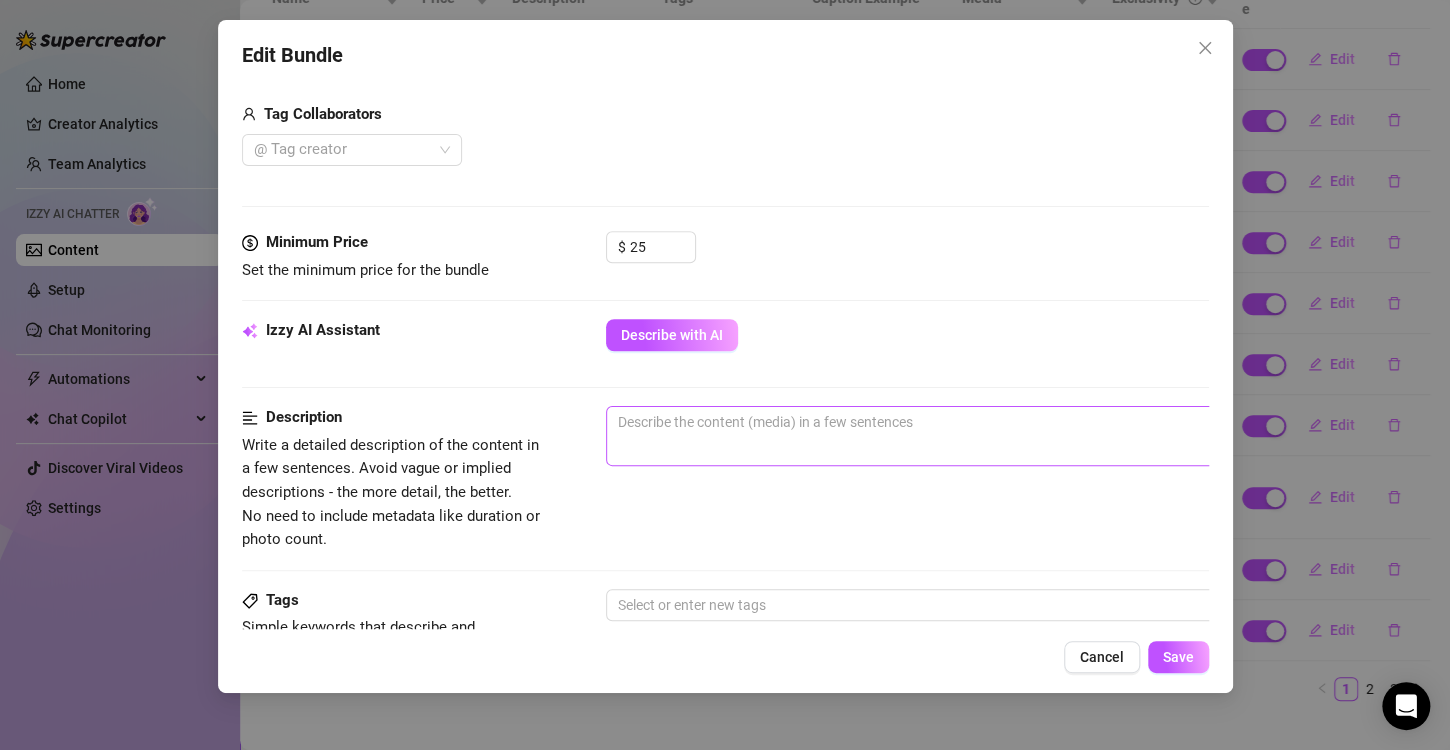 click on "0 / 1000" at bounding box center (956, 436) 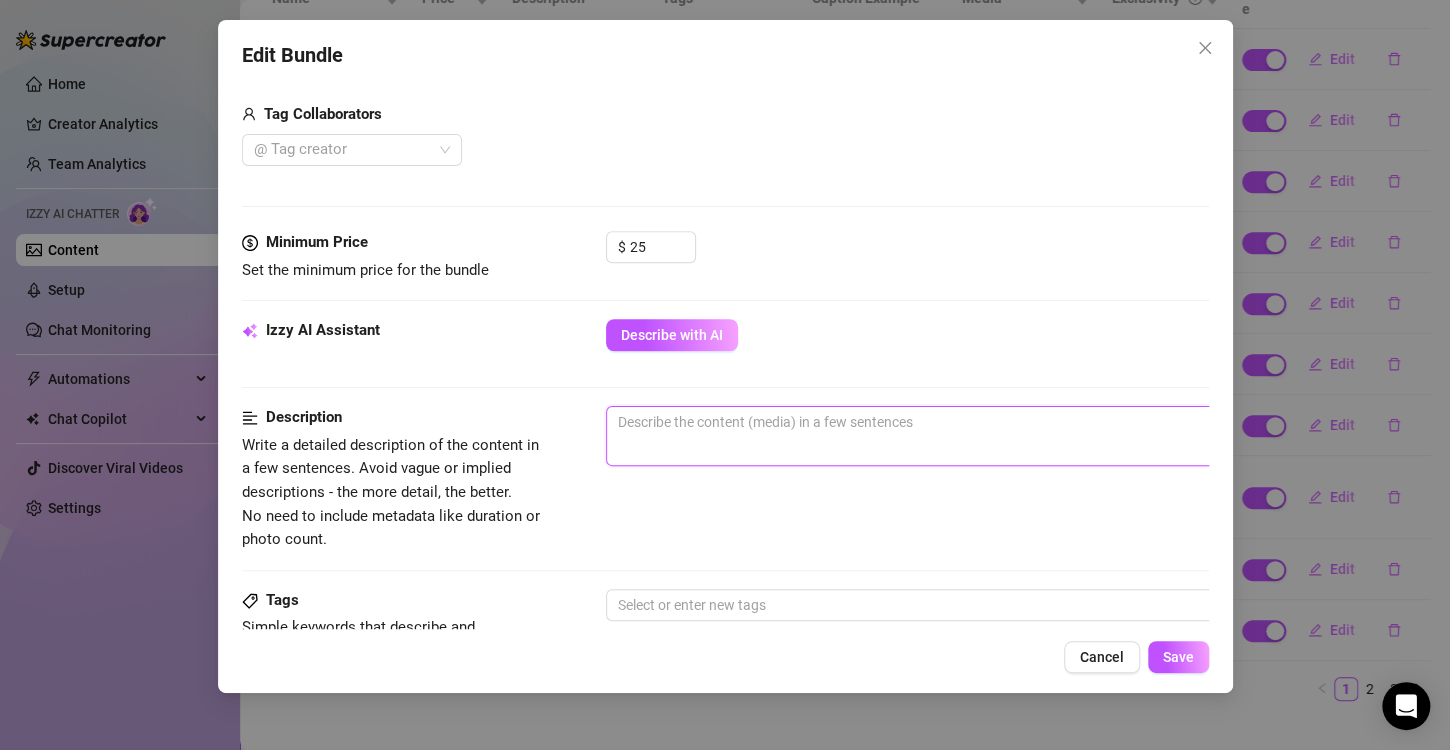 click at bounding box center [956, 422] 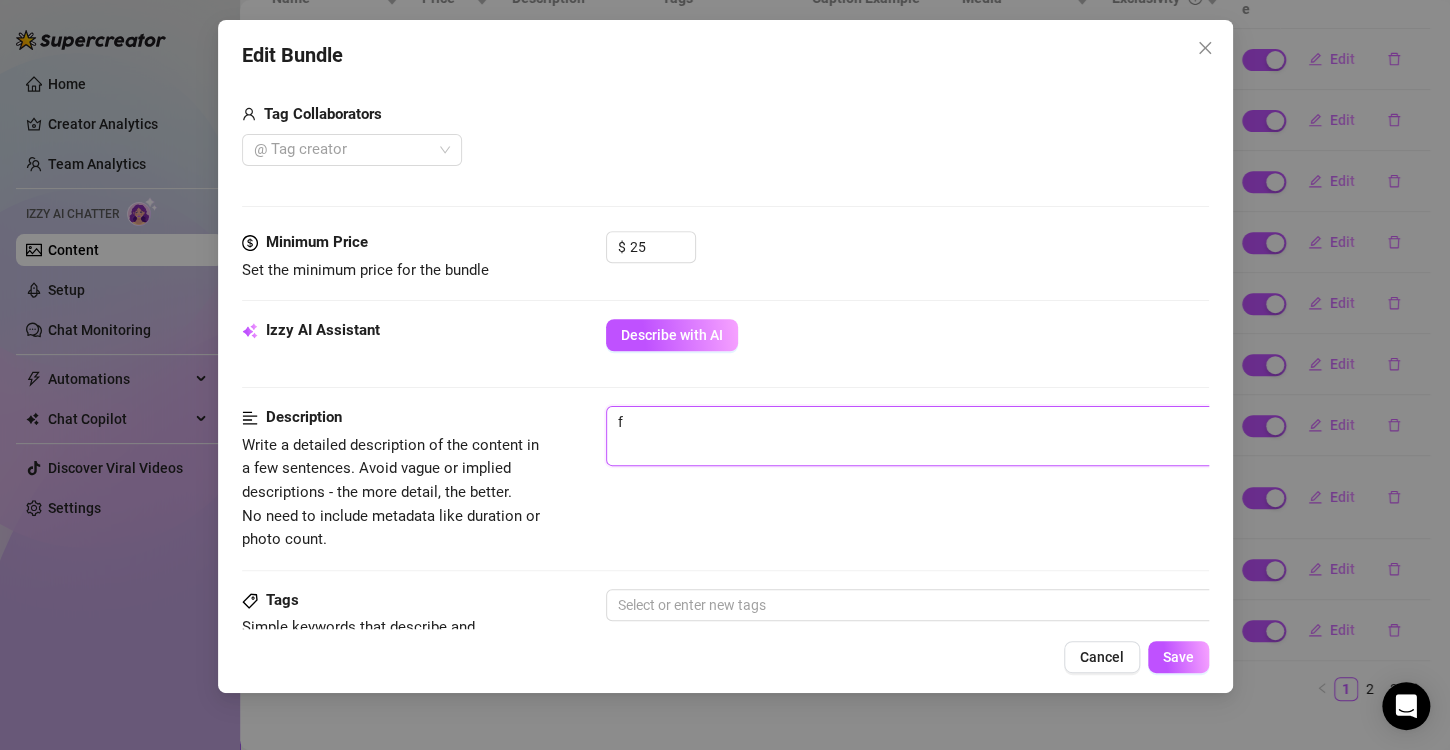 type on "fl" 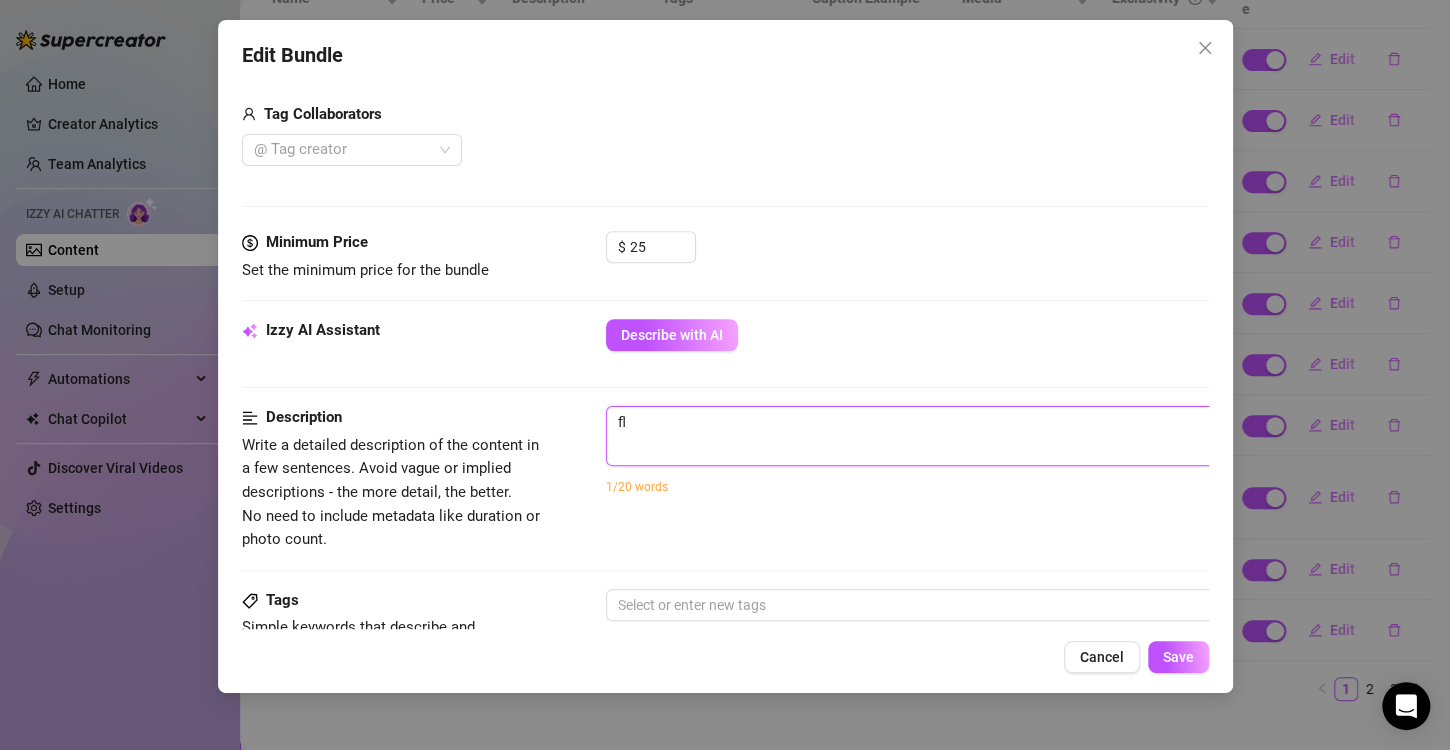 type on "fle" 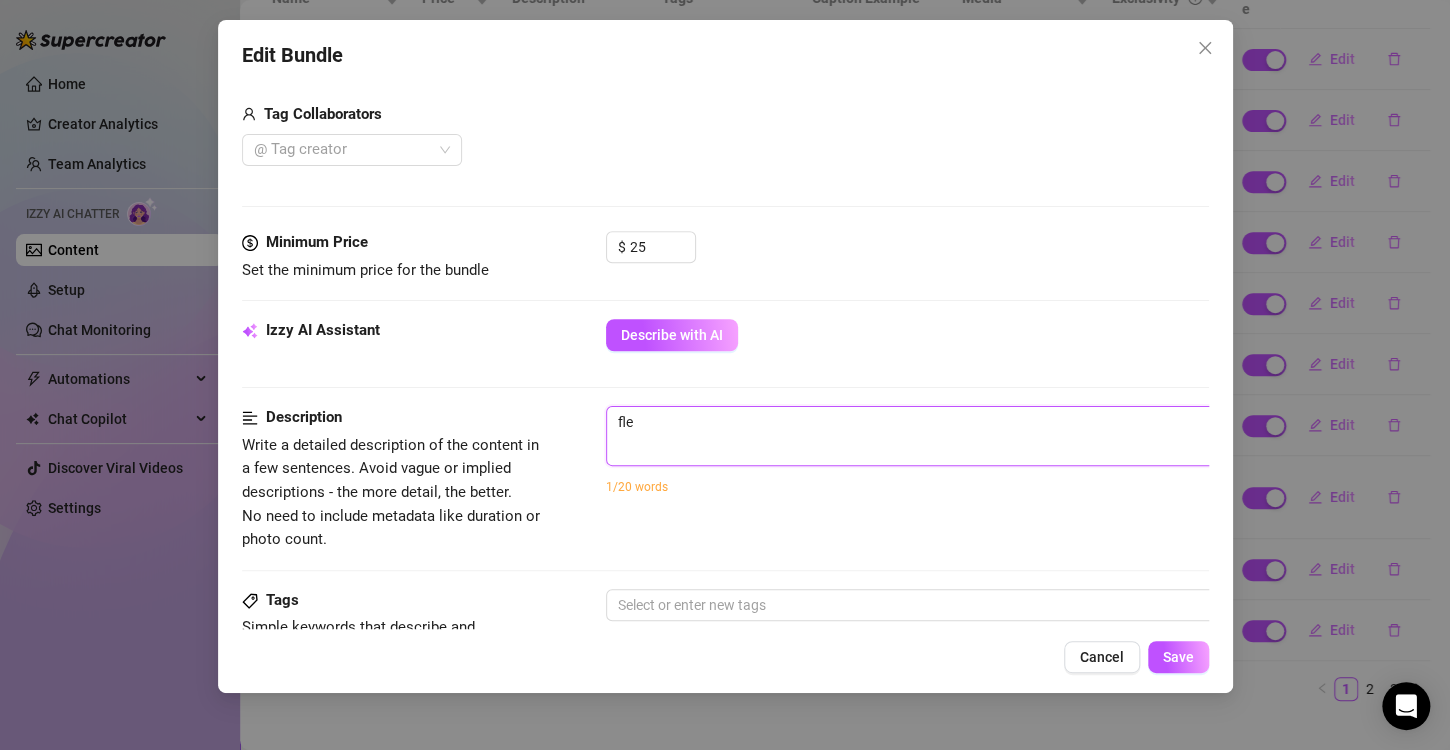type on "flex" 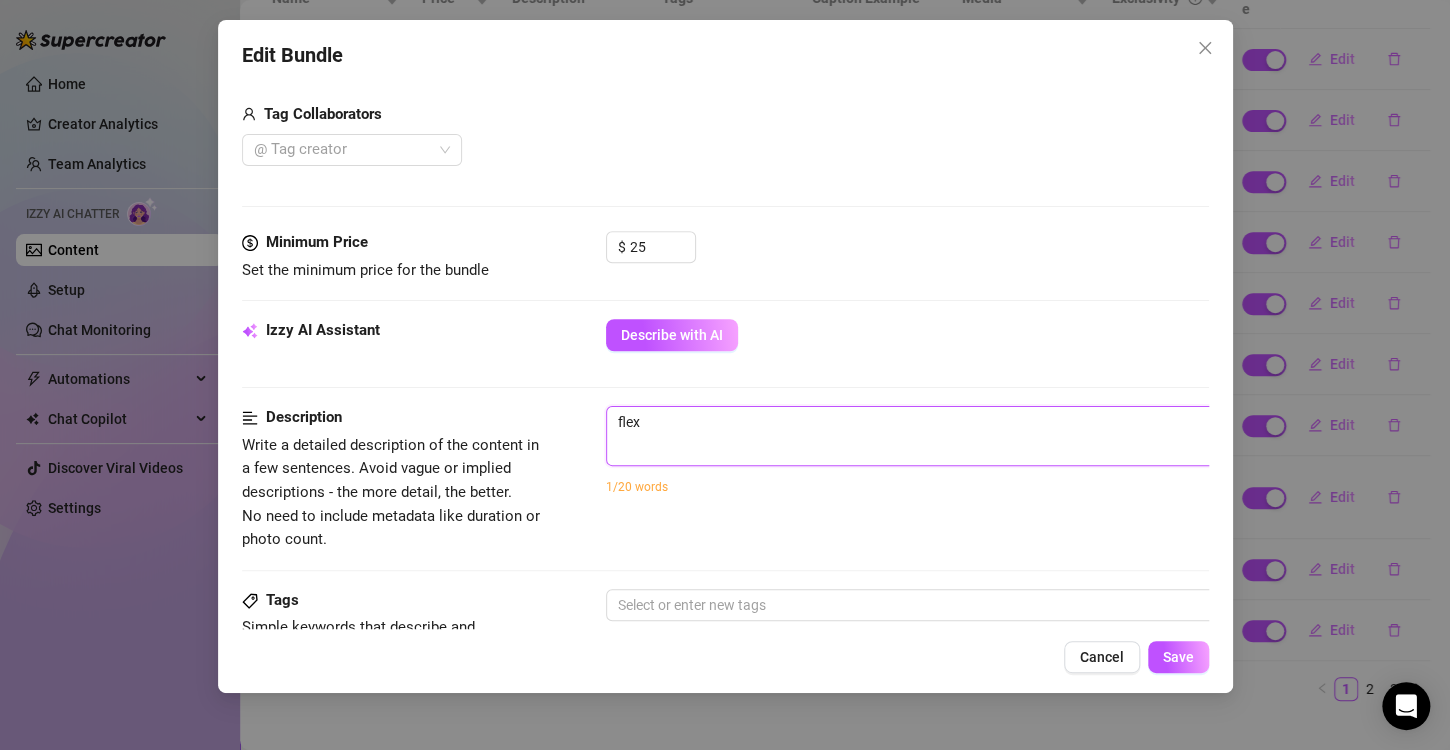 type on "flexi" 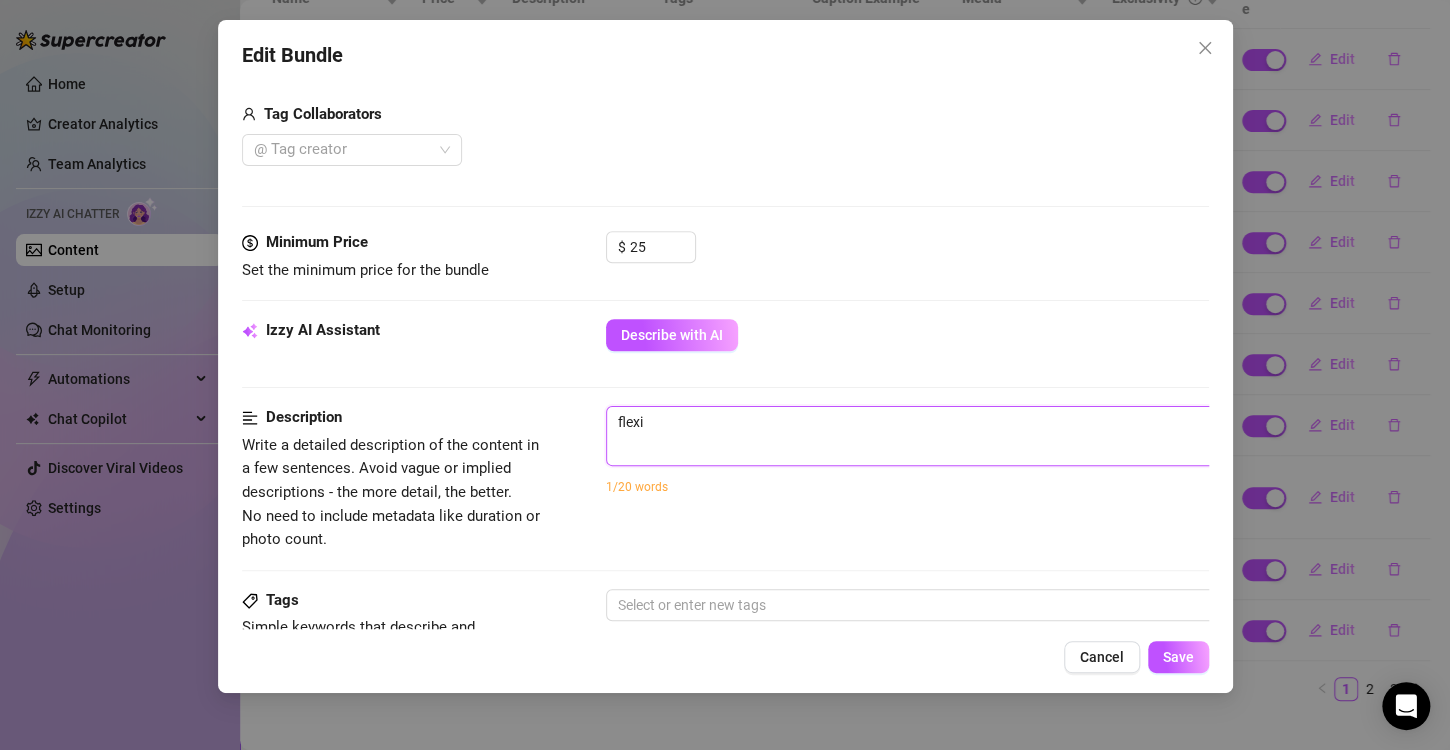 type on "flexin" 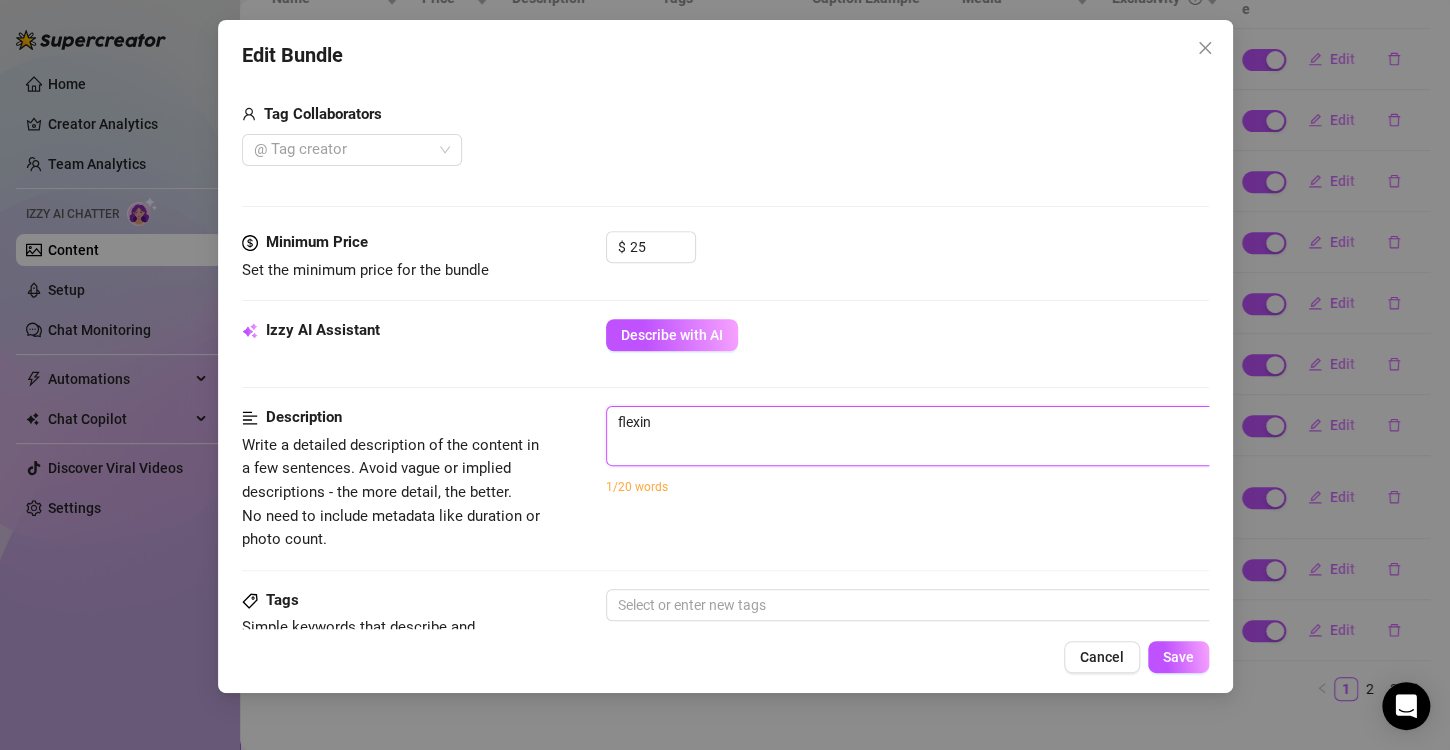 type on "flexing" 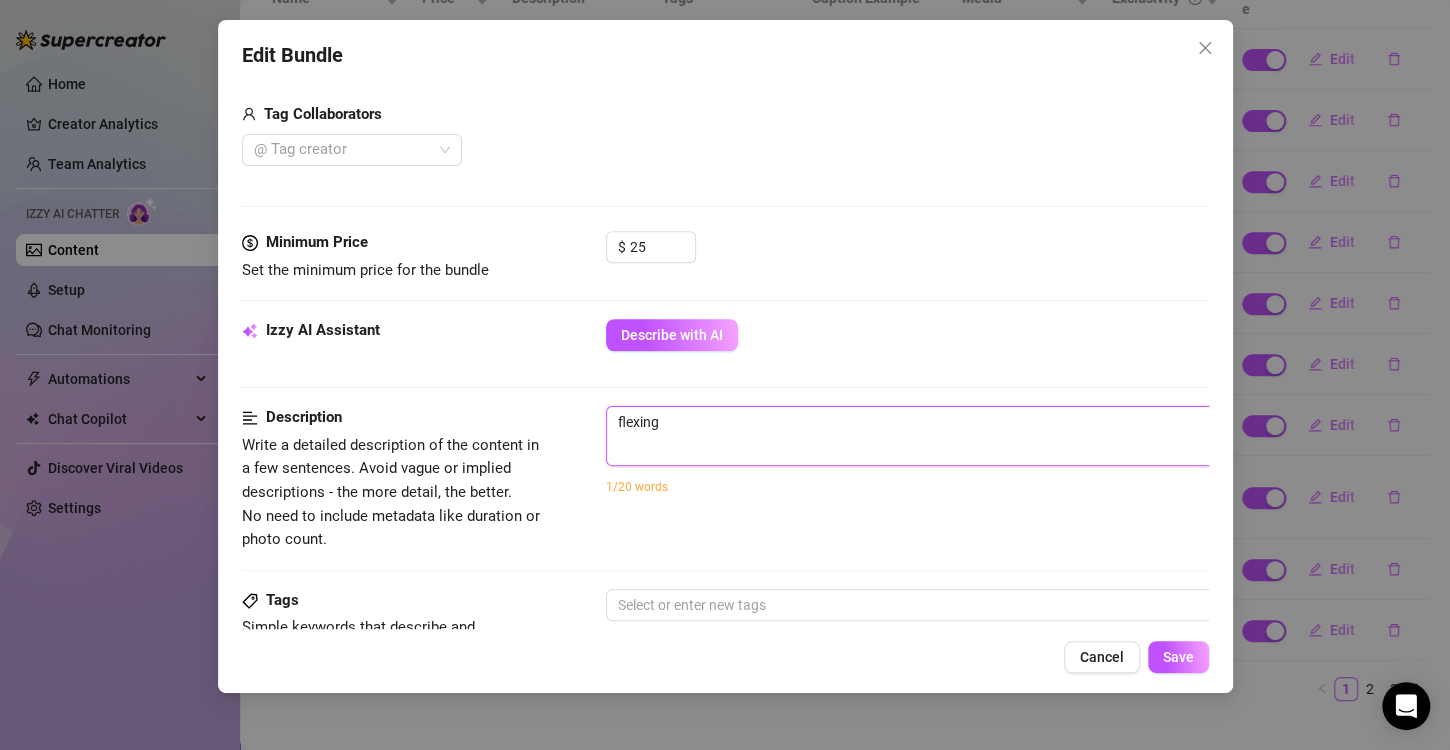 type on "flexing" 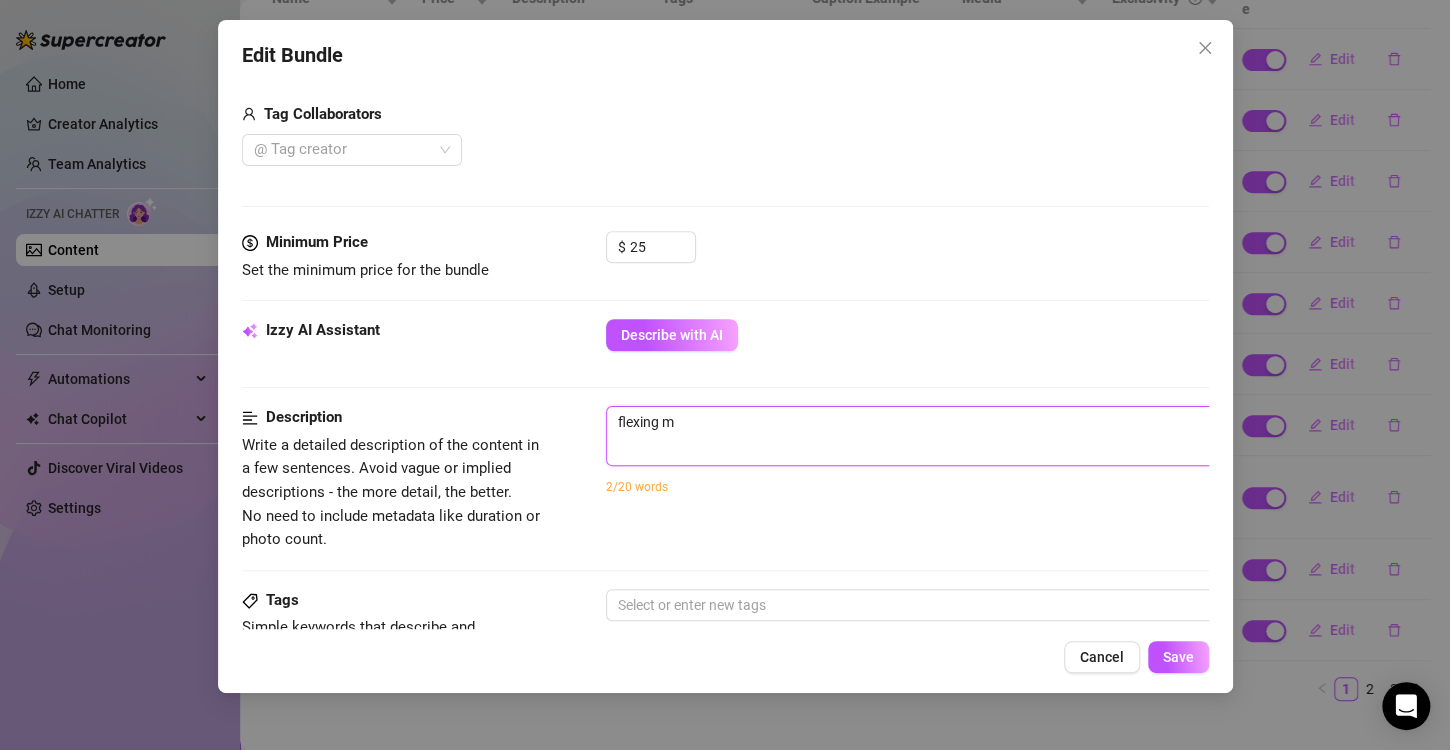 type on "flexing my" 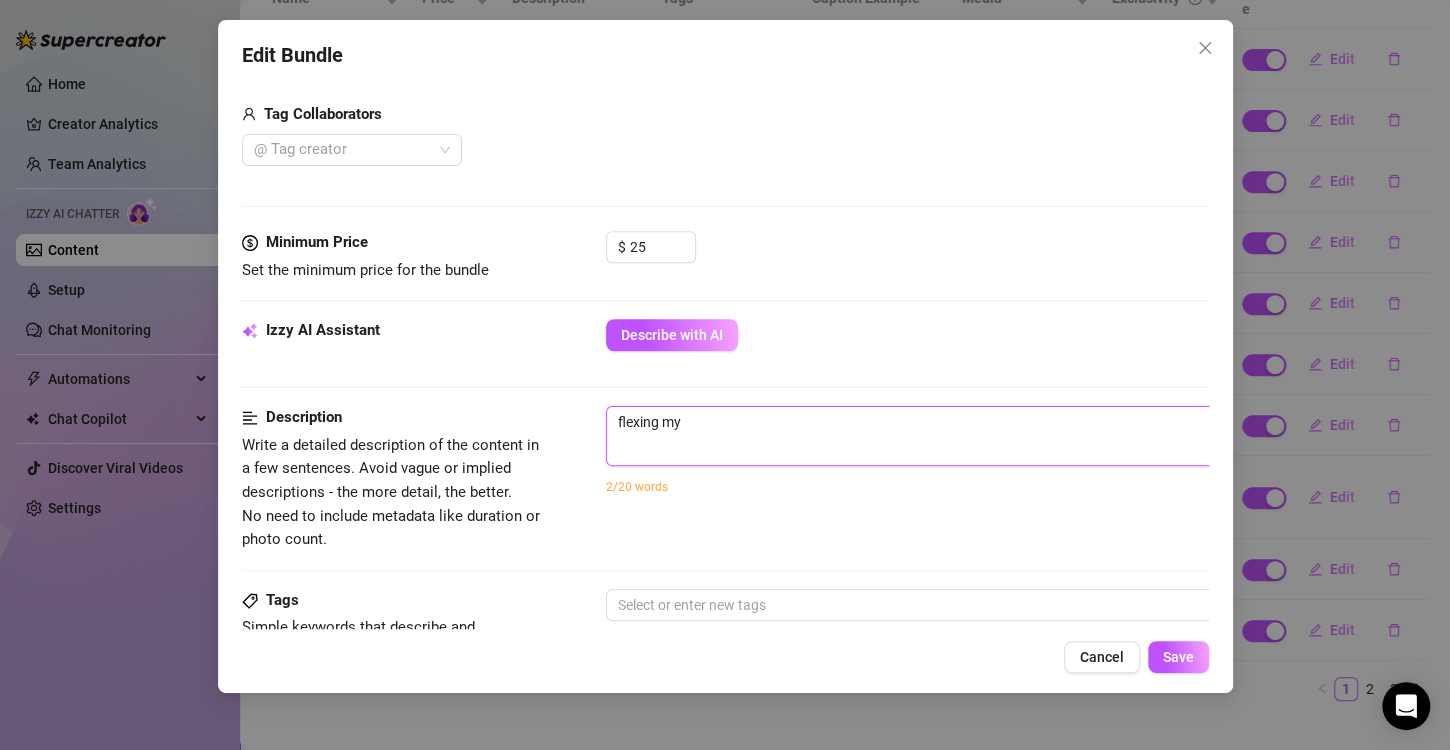 type on "flexing m" 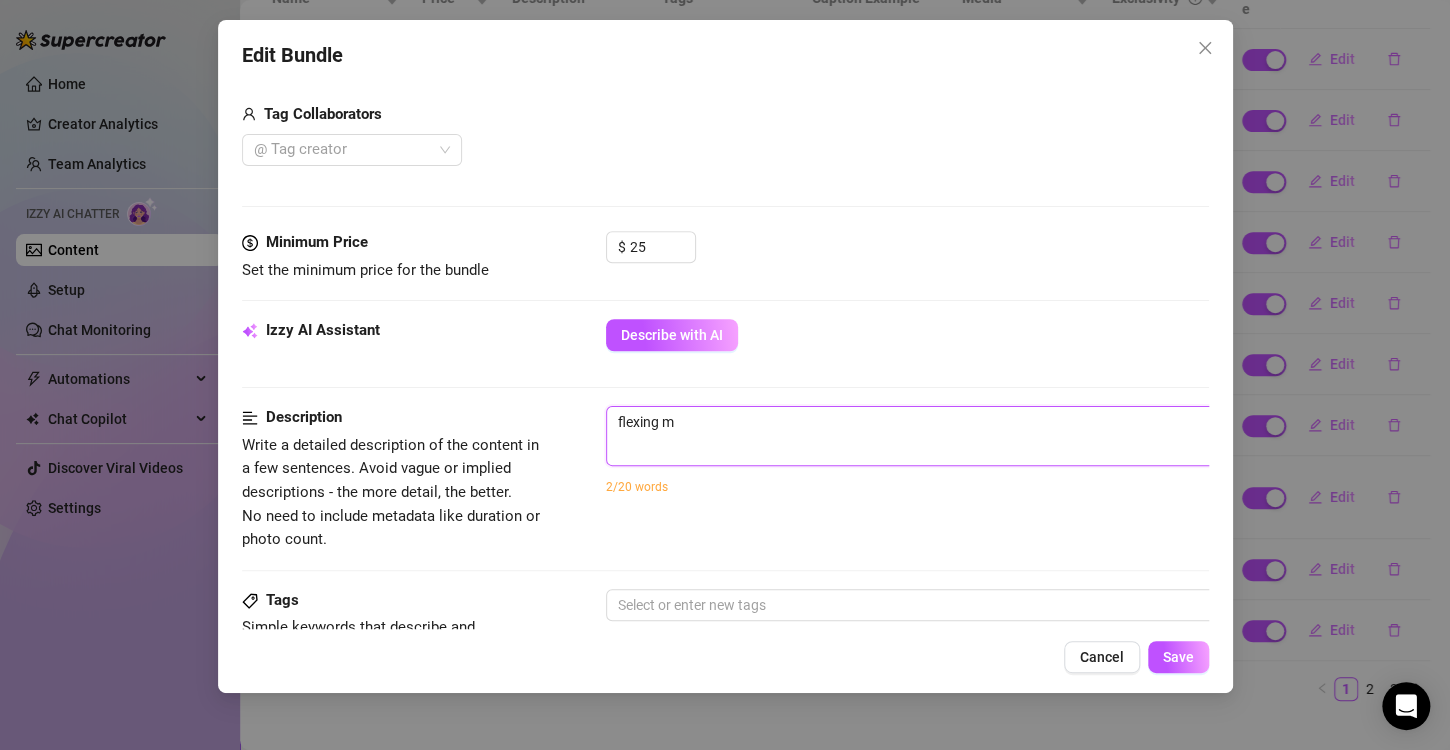 type on "flexing" 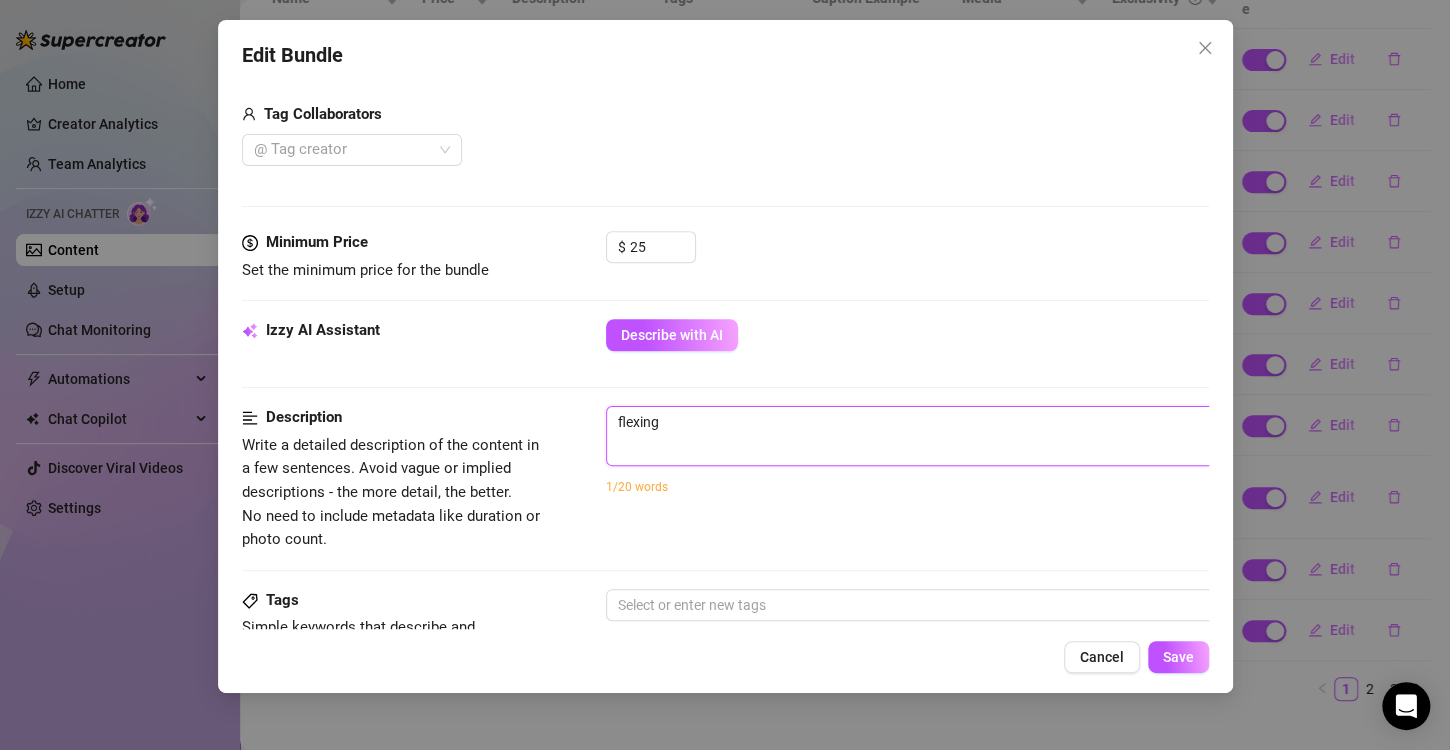 type on "flexing a" 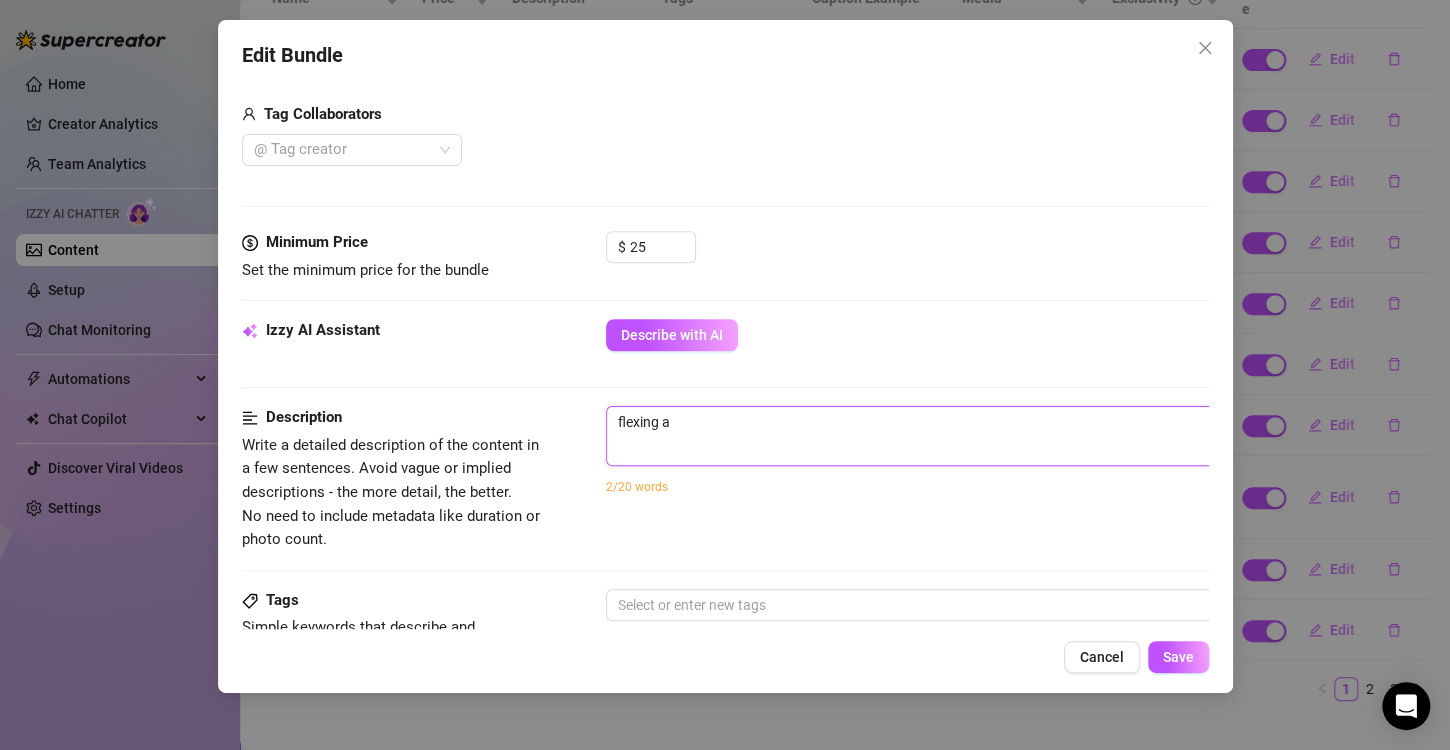 type on "flexing as" 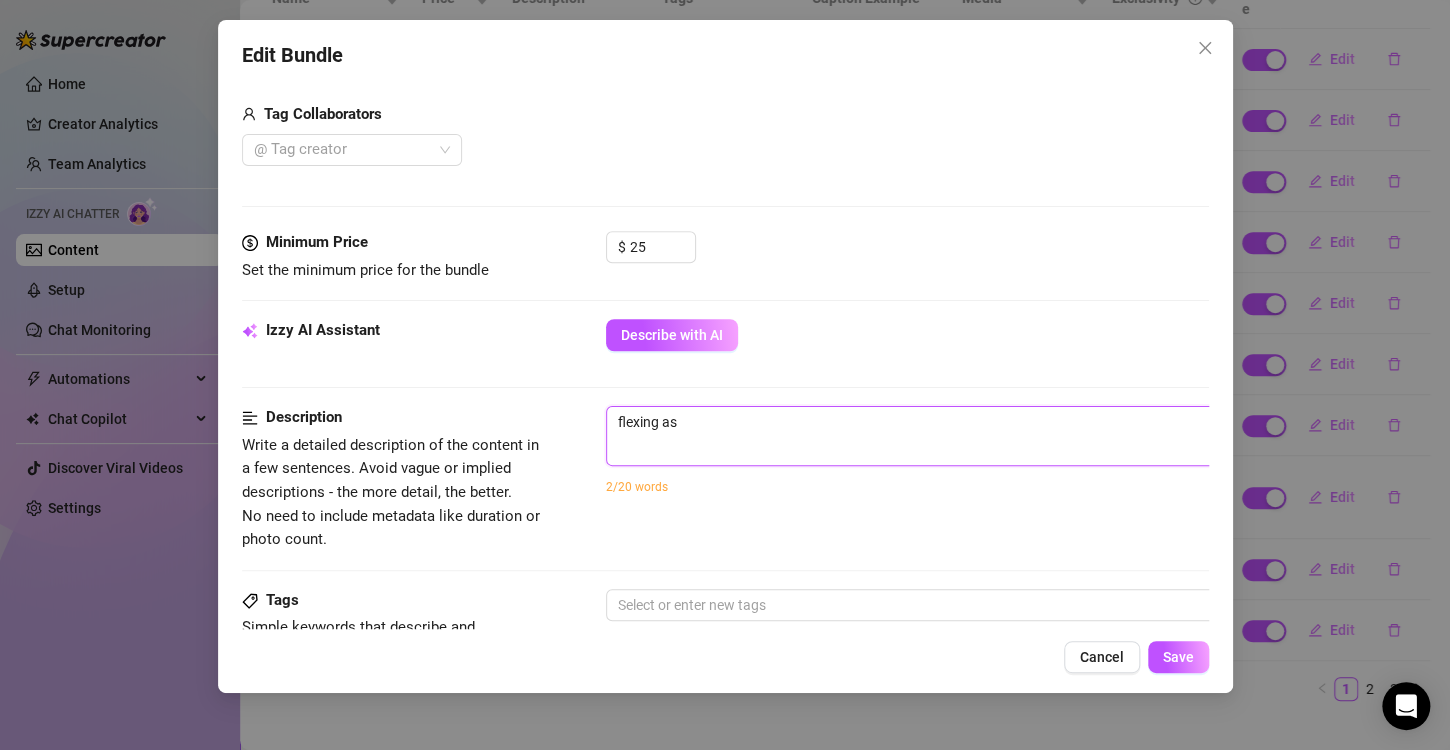 type on "flexing ass" 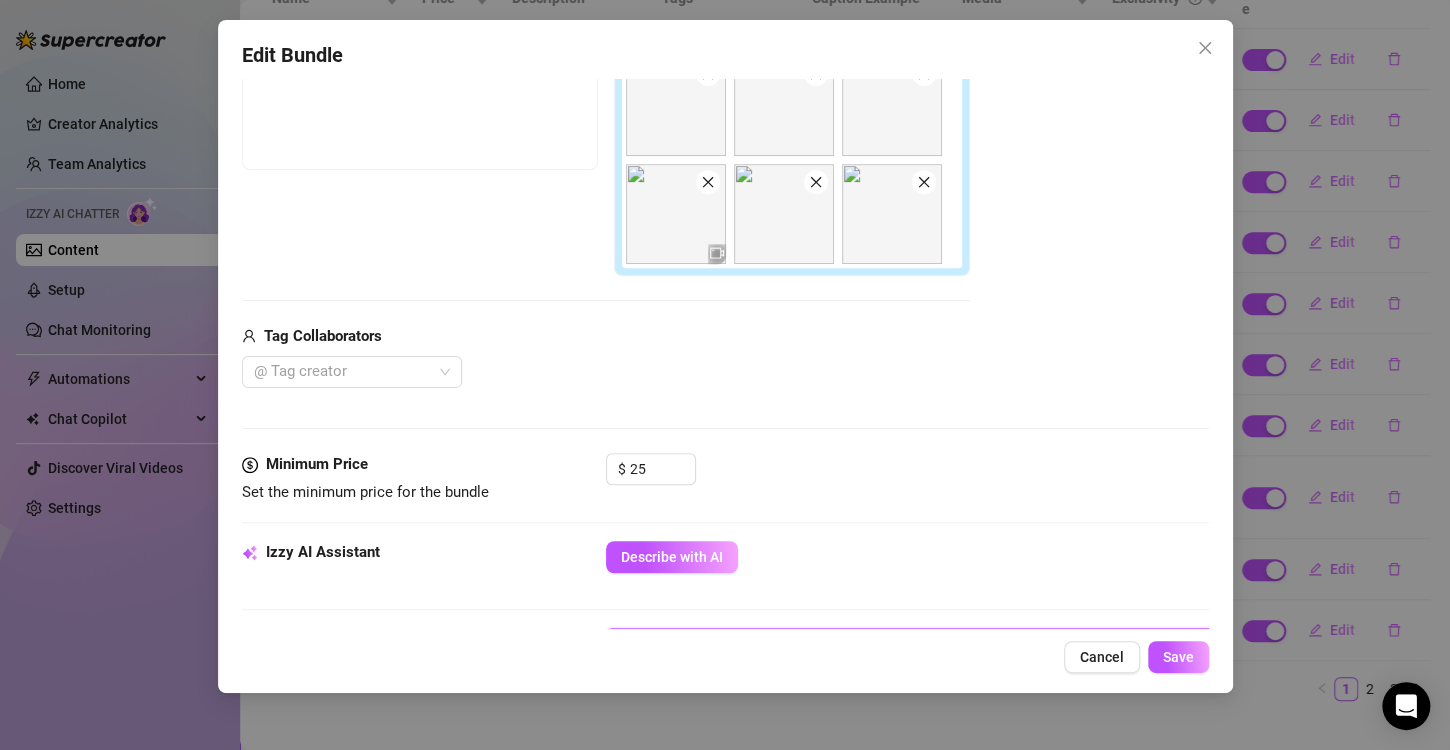 scroll, scrollTop: 700, scrollLeft: 0, axis: vertical 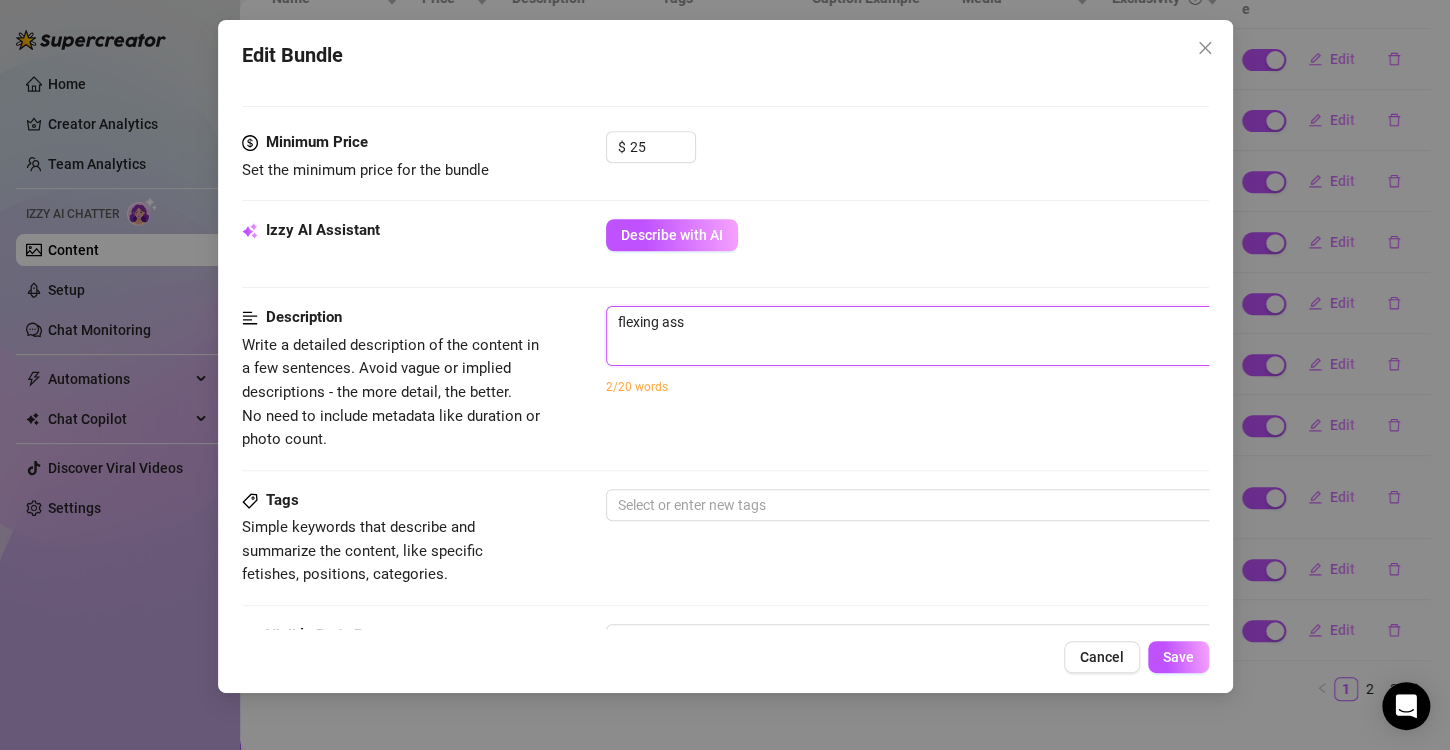 type on "flexing ass" 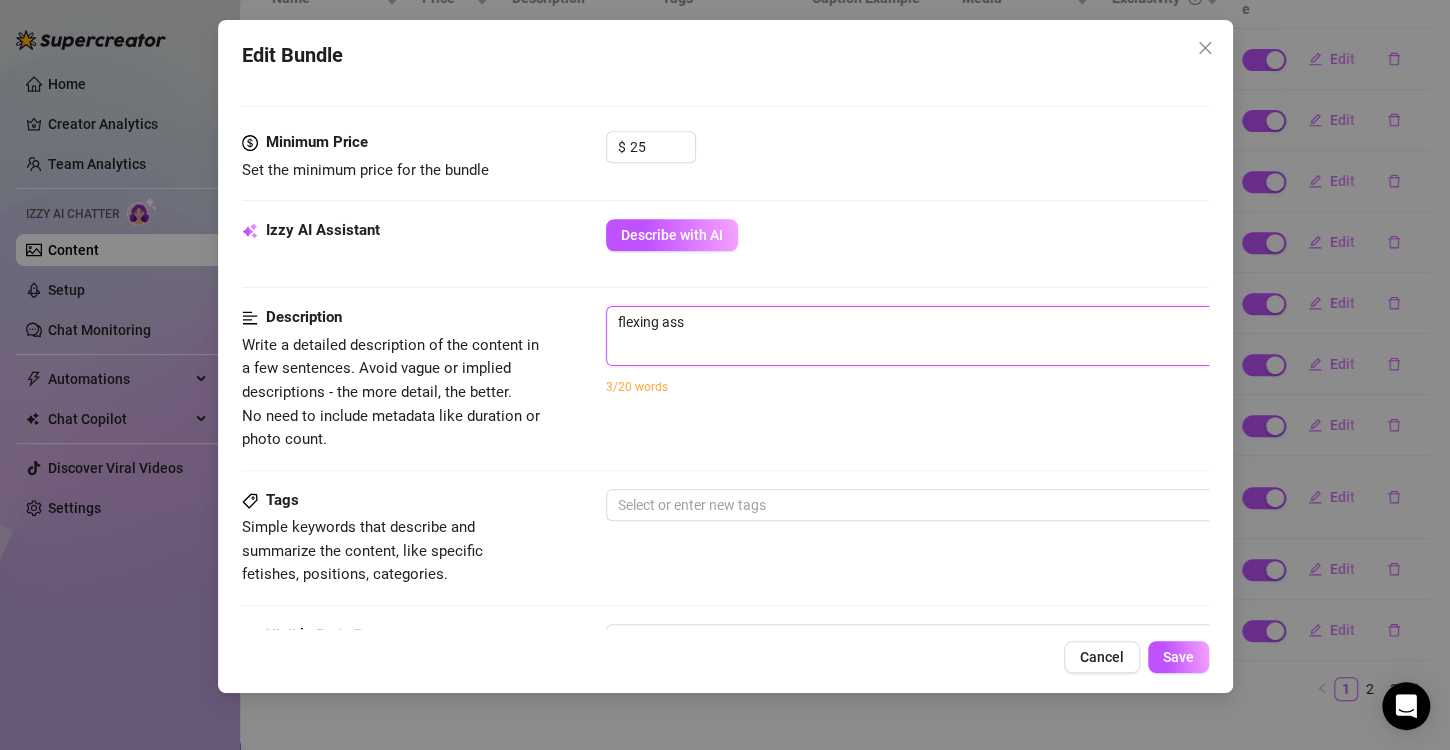 type on "flexing ass s" 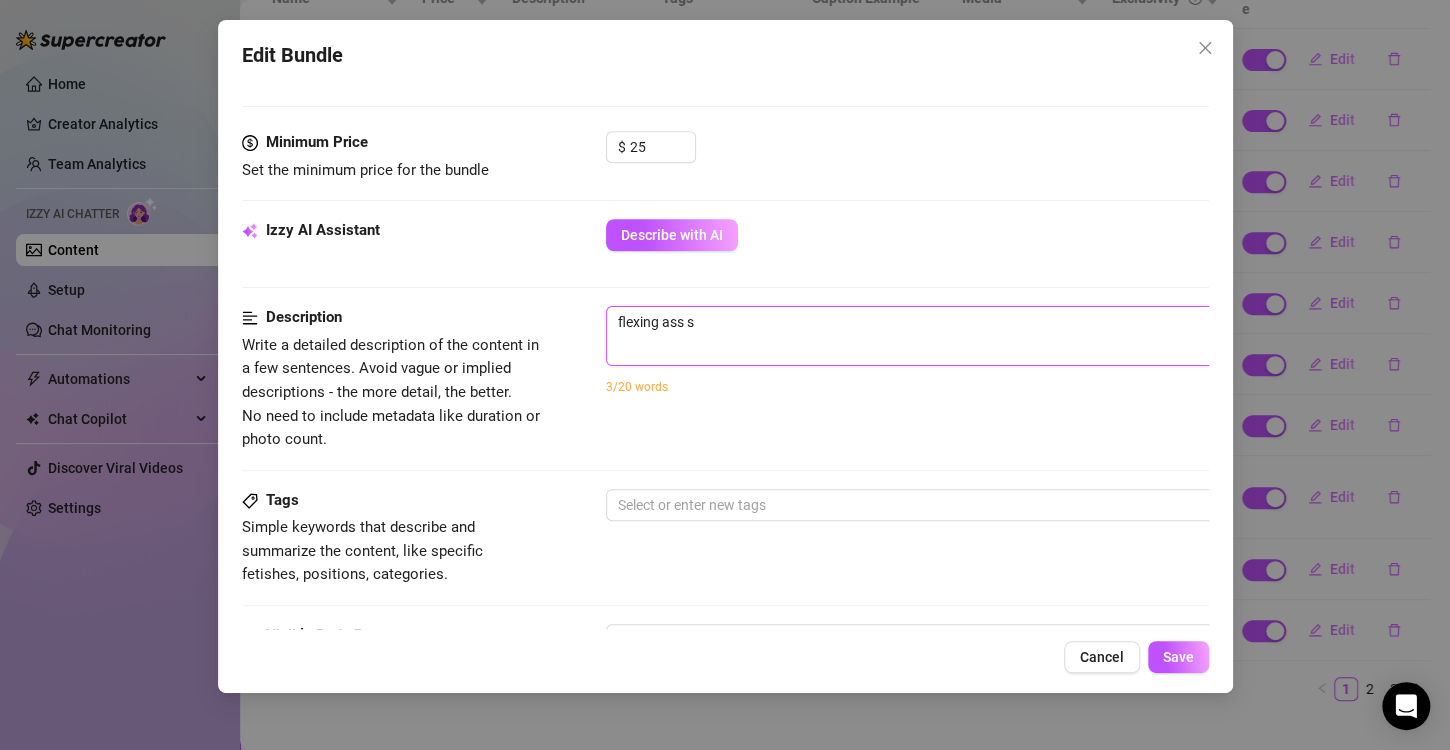 type on "flexing ass sh" 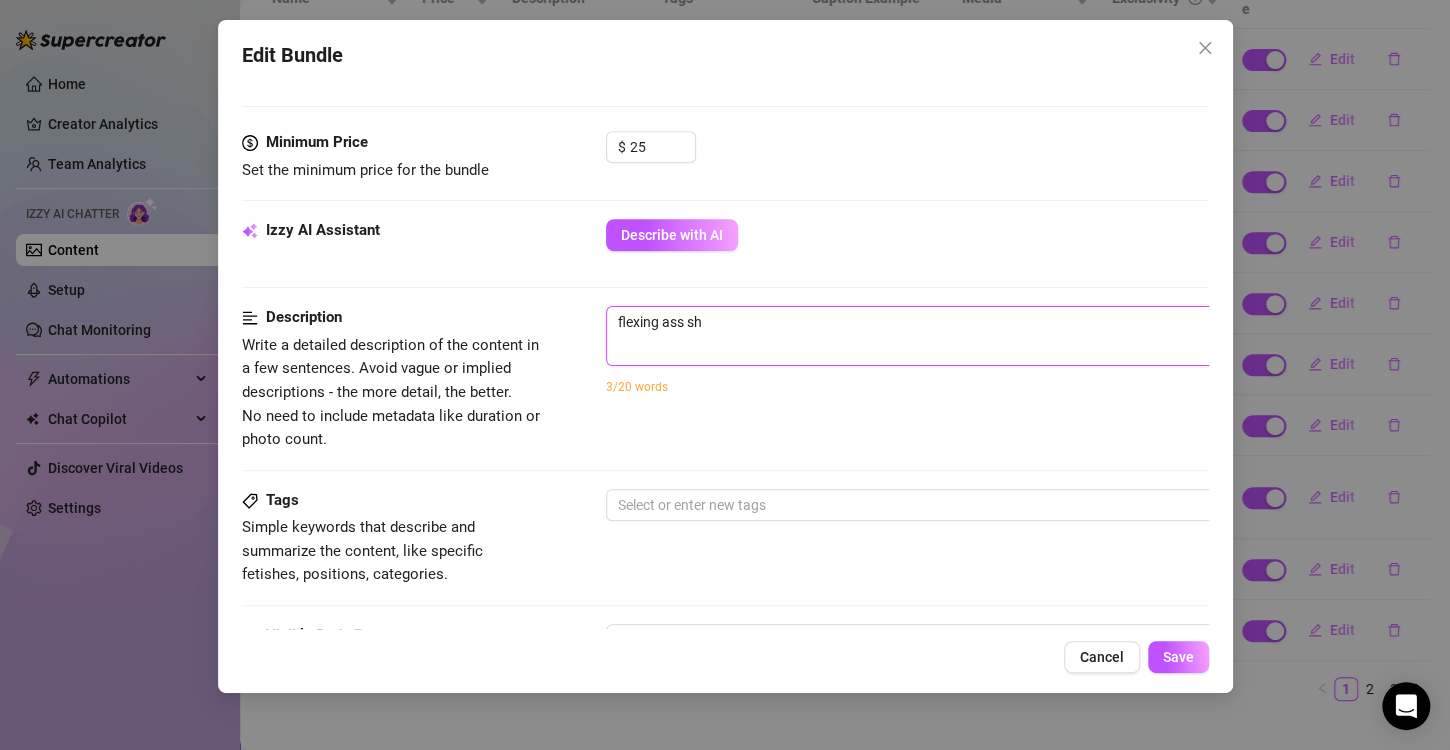 type on "flexing ass sho" 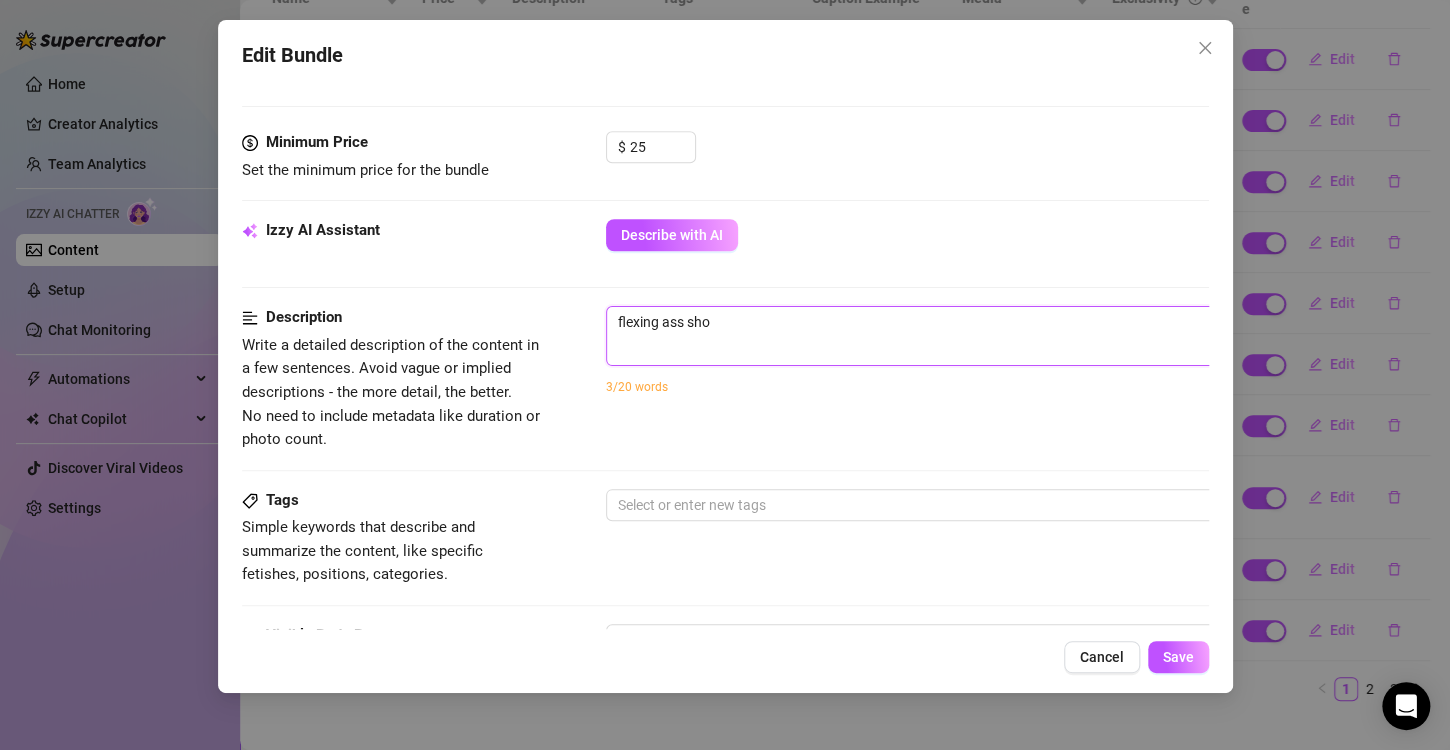 type on "flexing ass show" 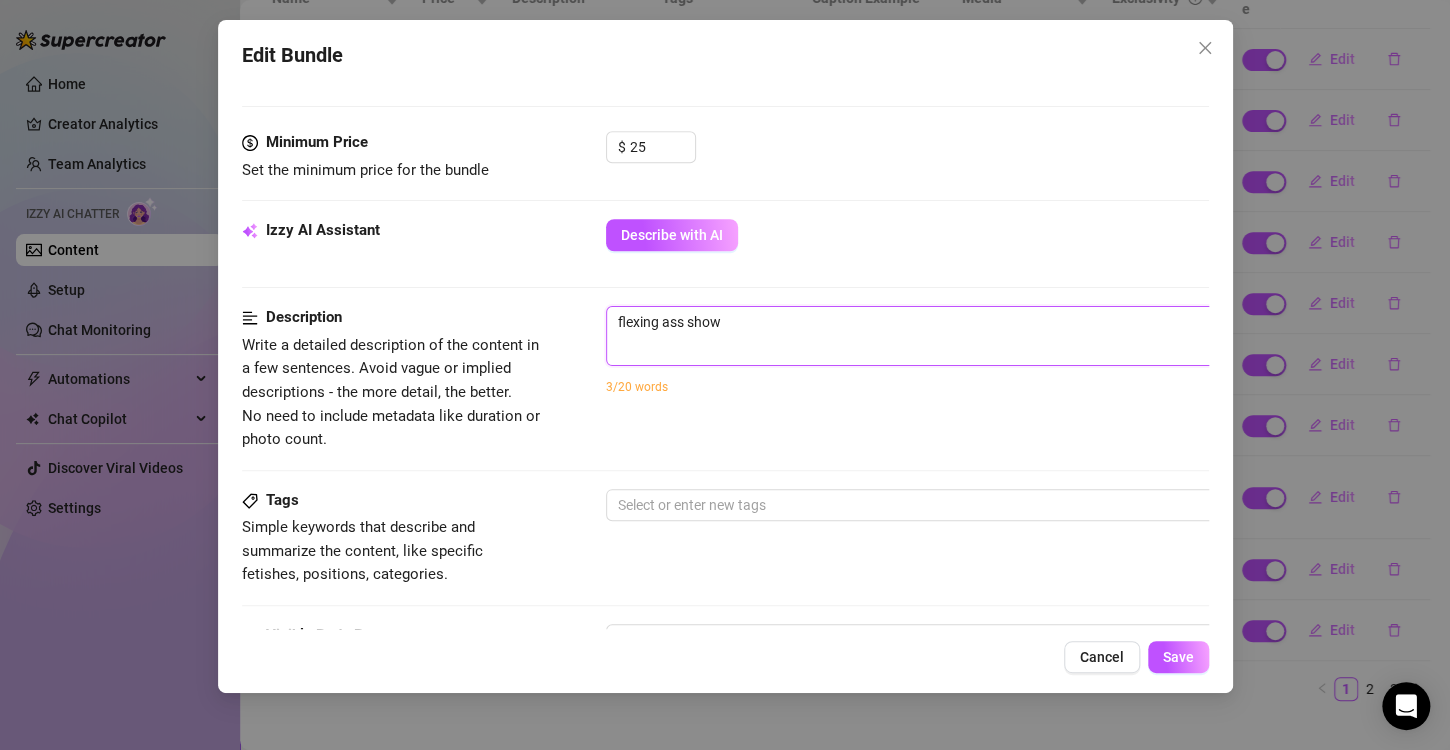 type on "flexing ass showi" 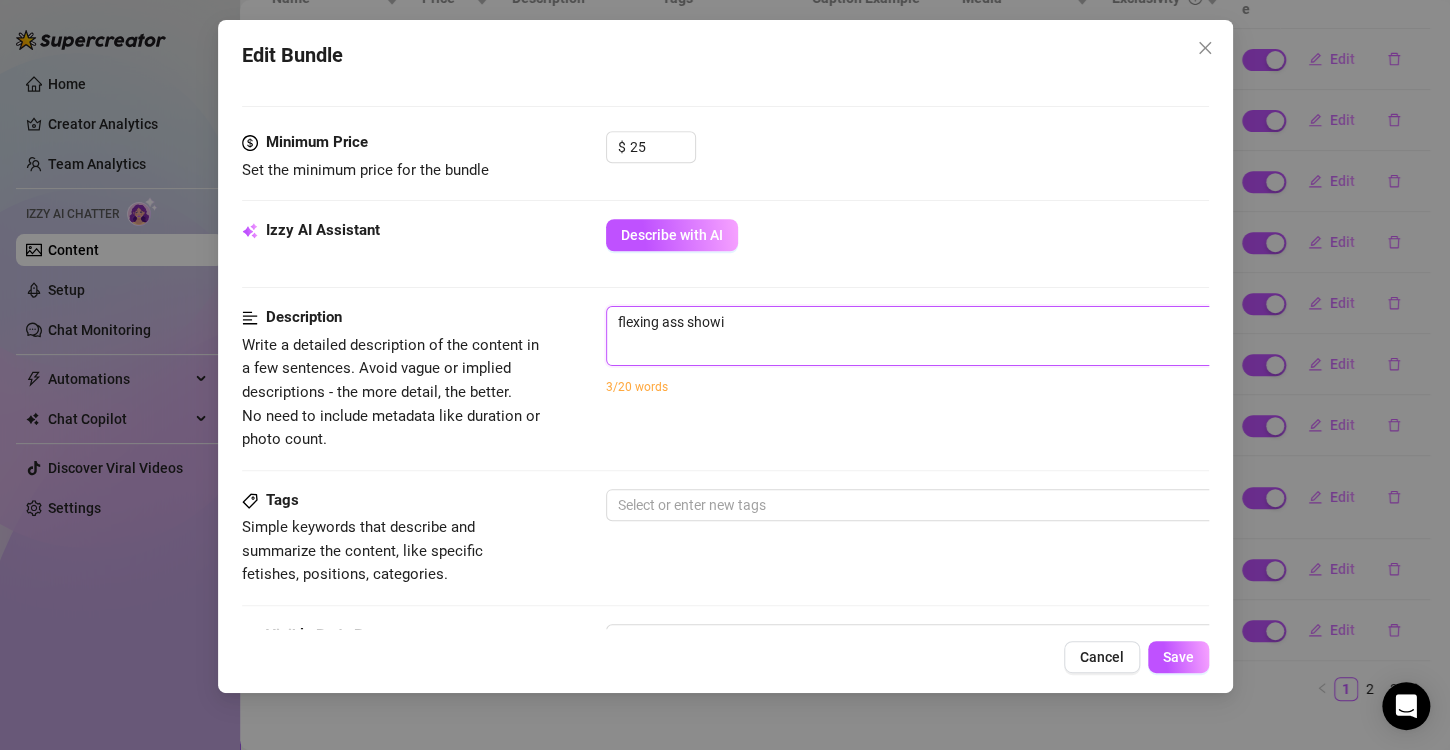 type on "flexing ass showin" 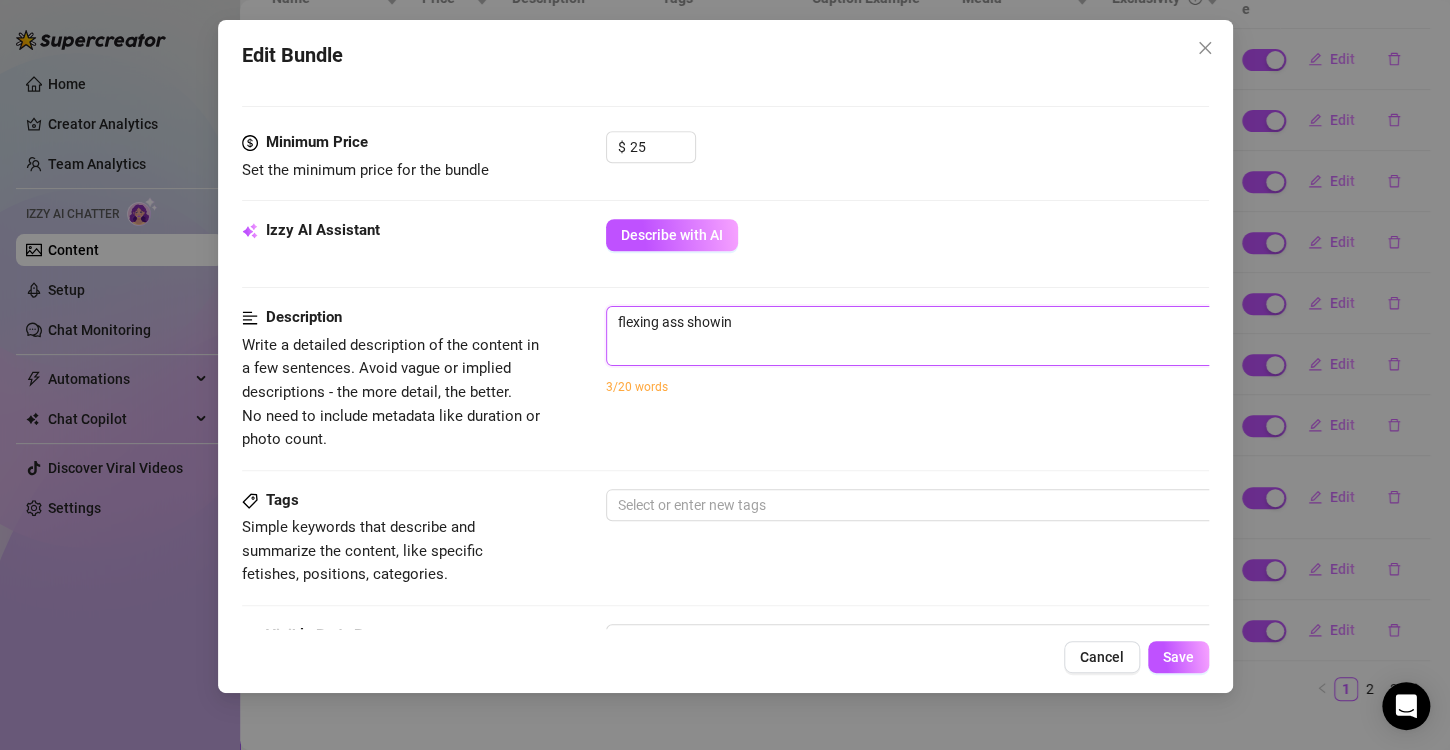 type on "flexing ass showing" 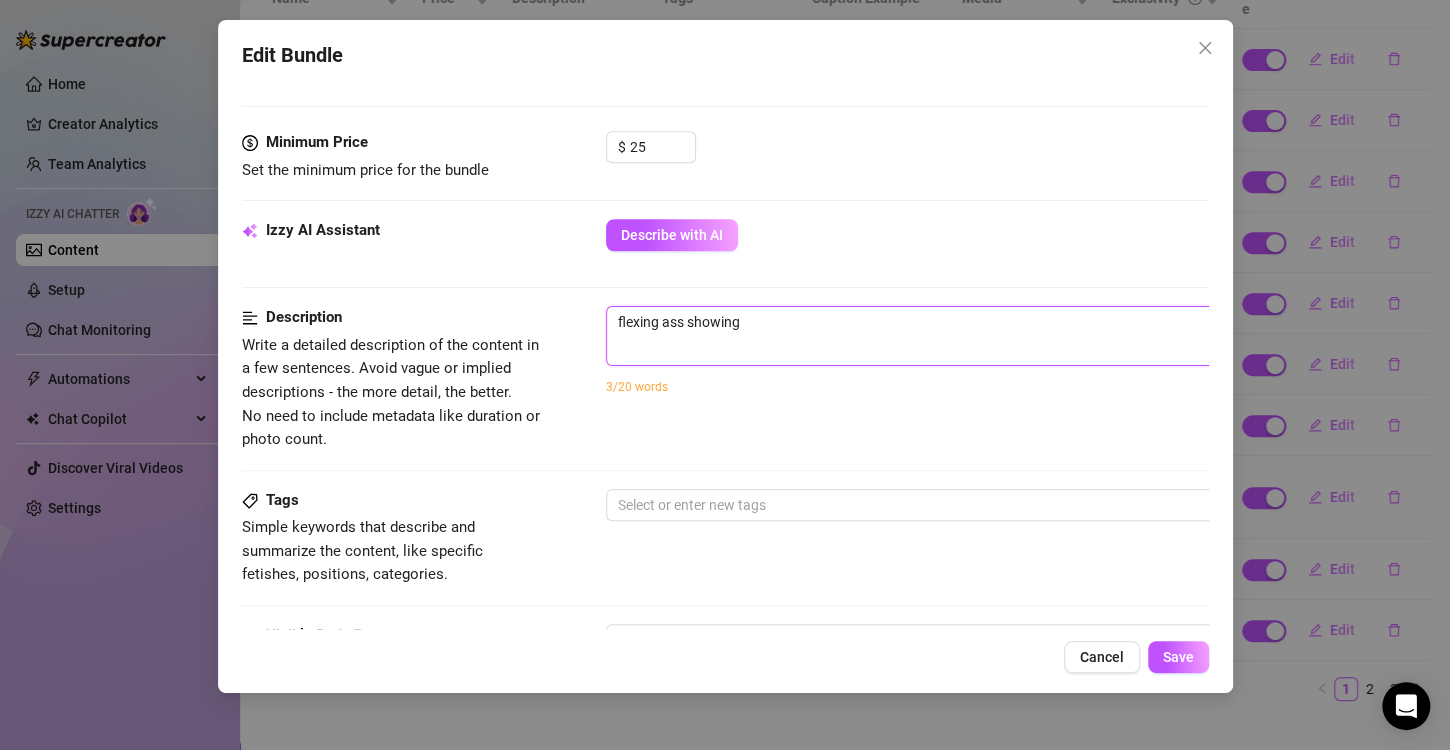 type on "flexing ass showing" 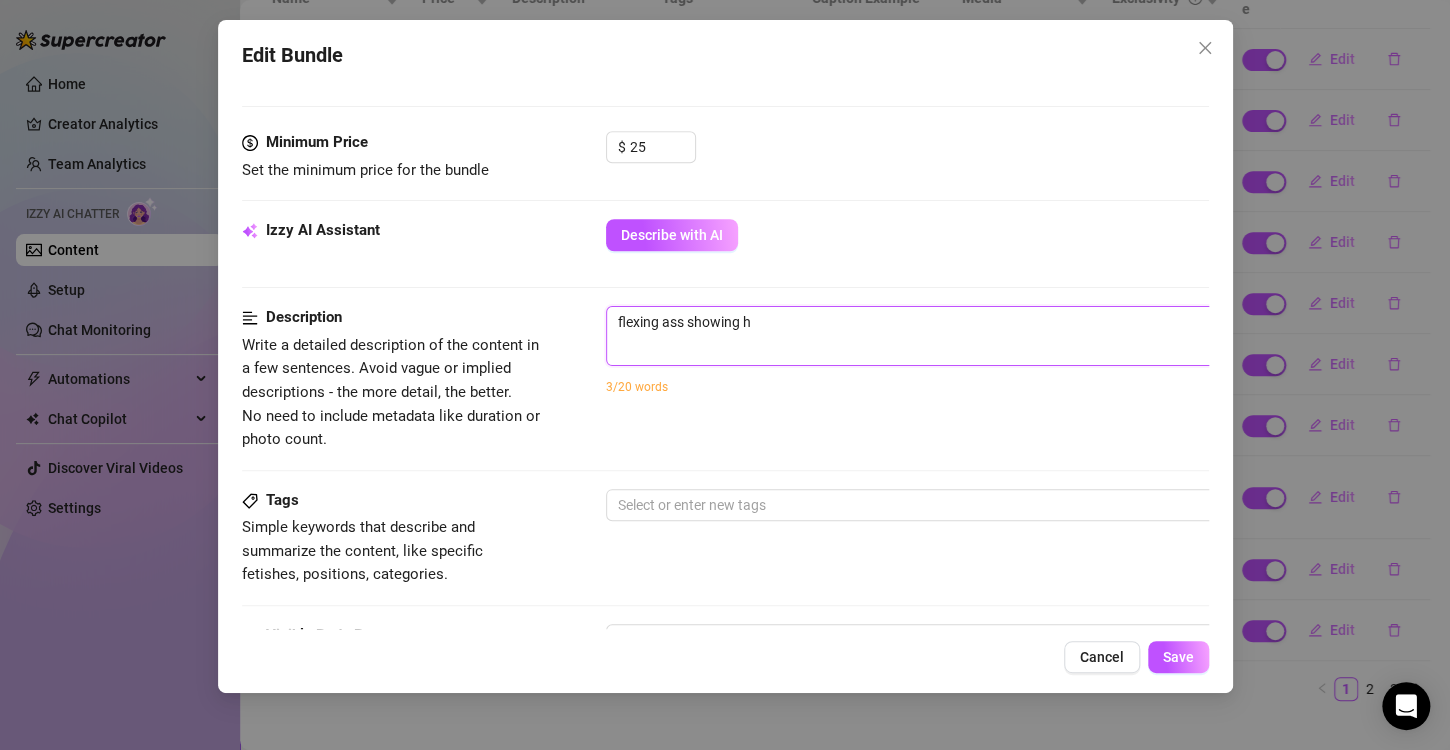 type on "flexing ass showing ho" 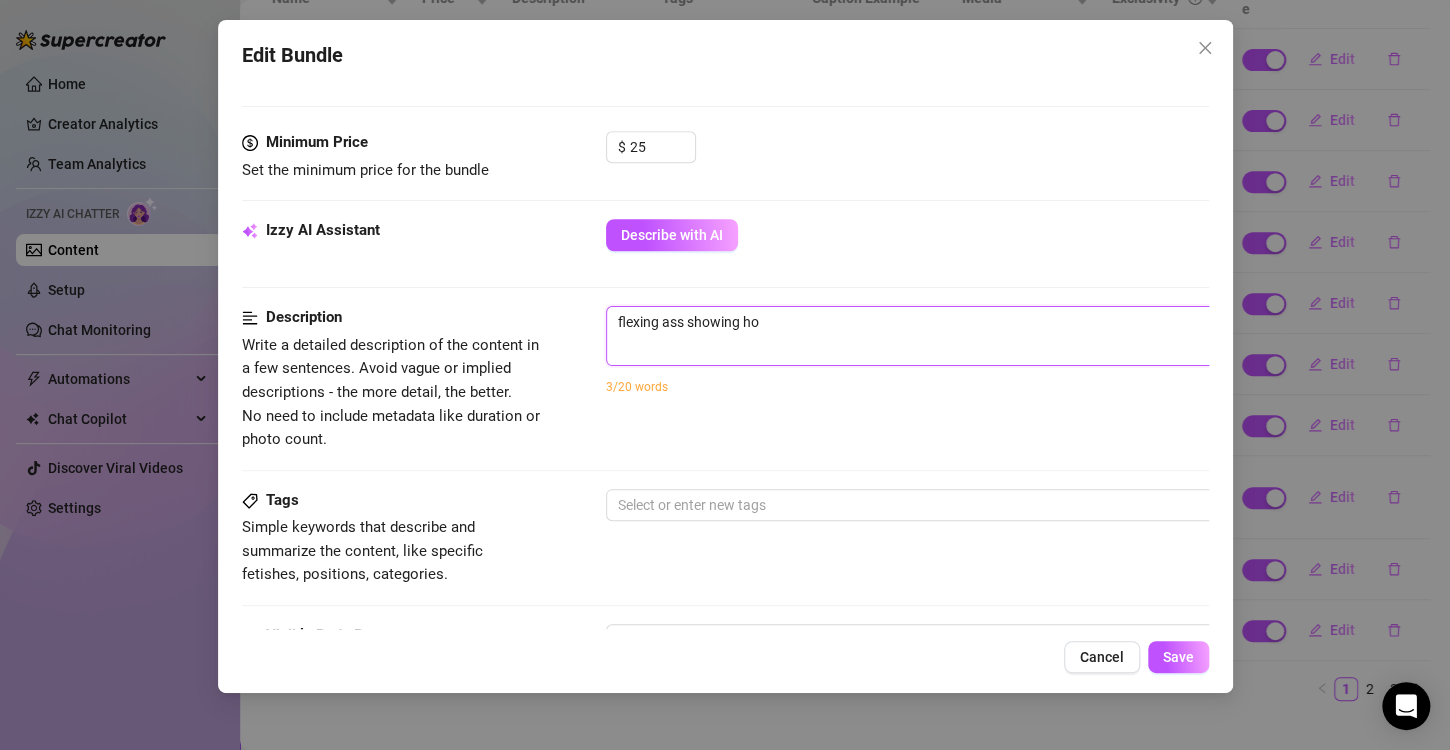 type on "flexing ass showing how" 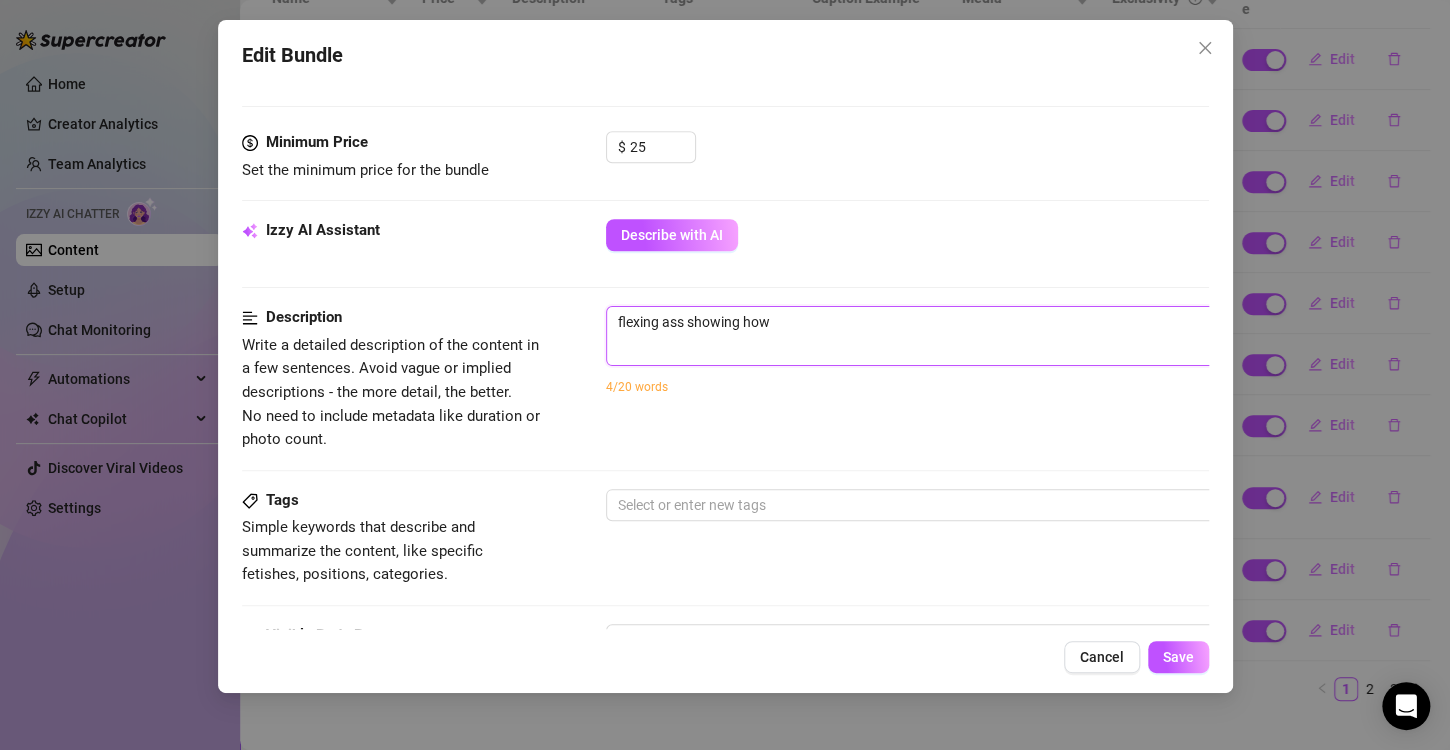 type on "flexing ass showing how" 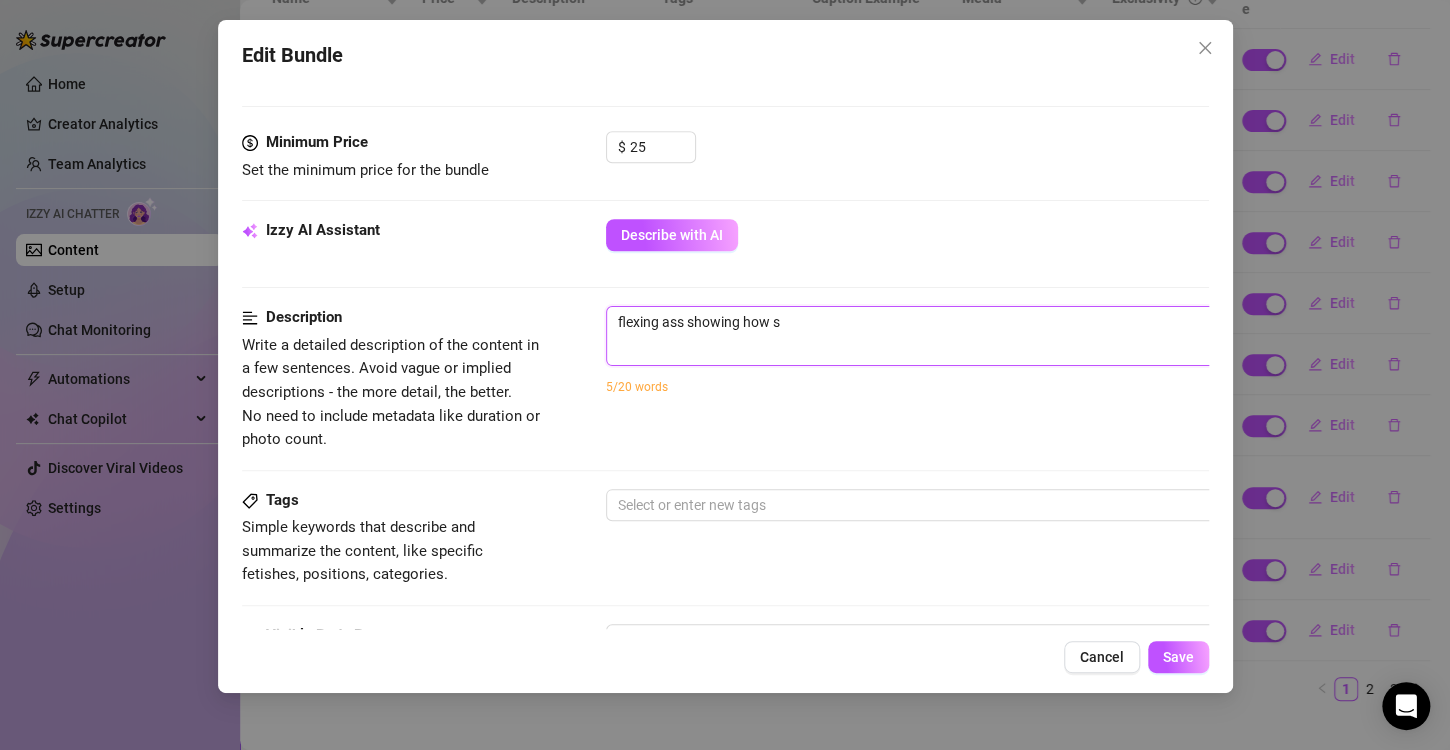 type on "flexing ass showing how se" 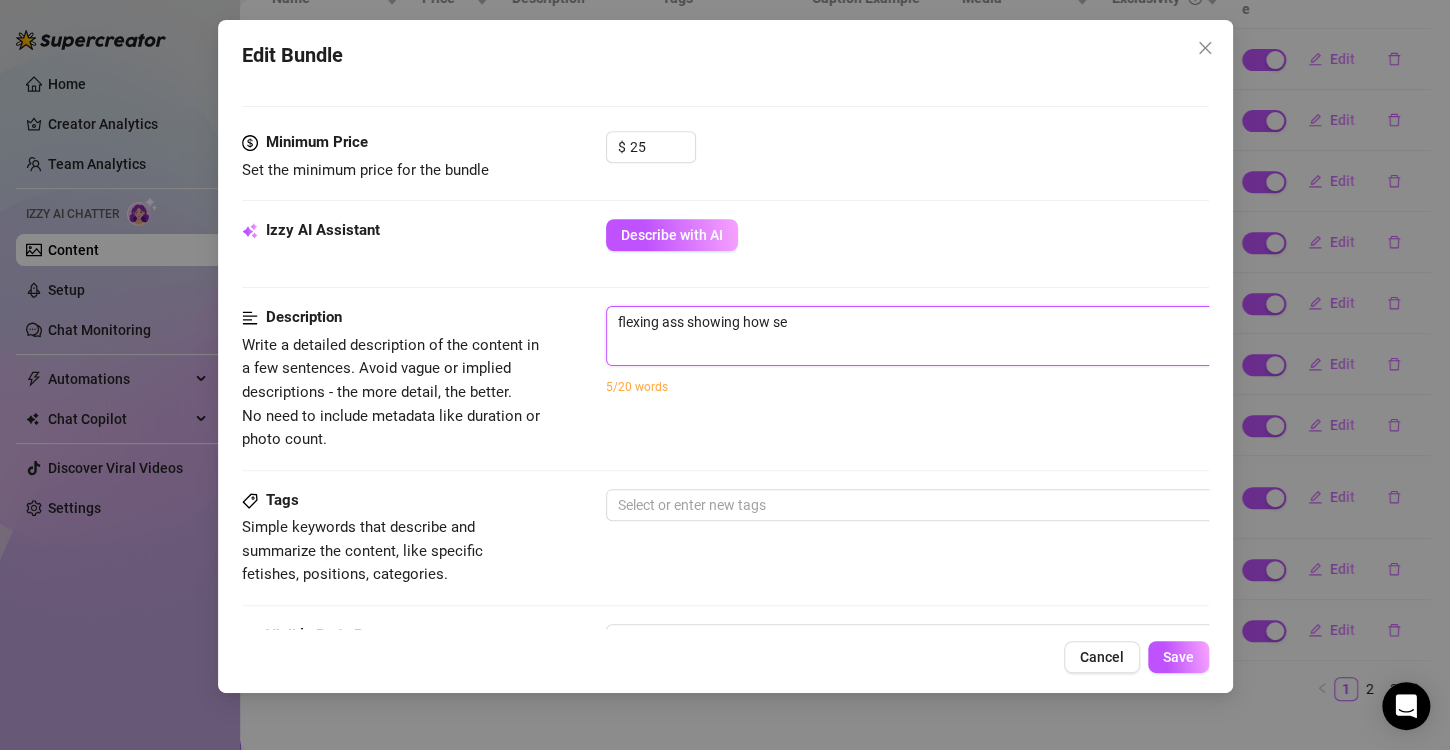 type on "flexing ass showing how sex" 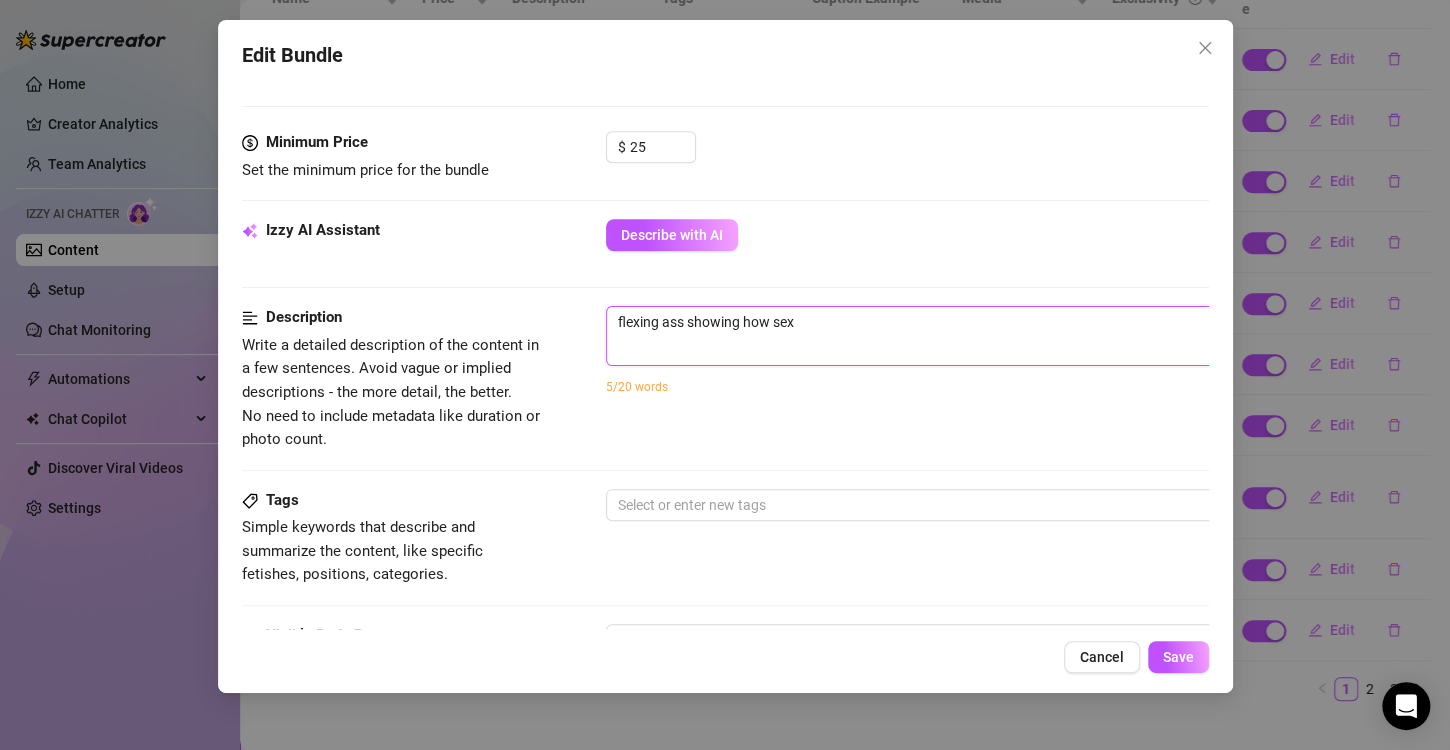 type on "flexing ass showing how sexy" 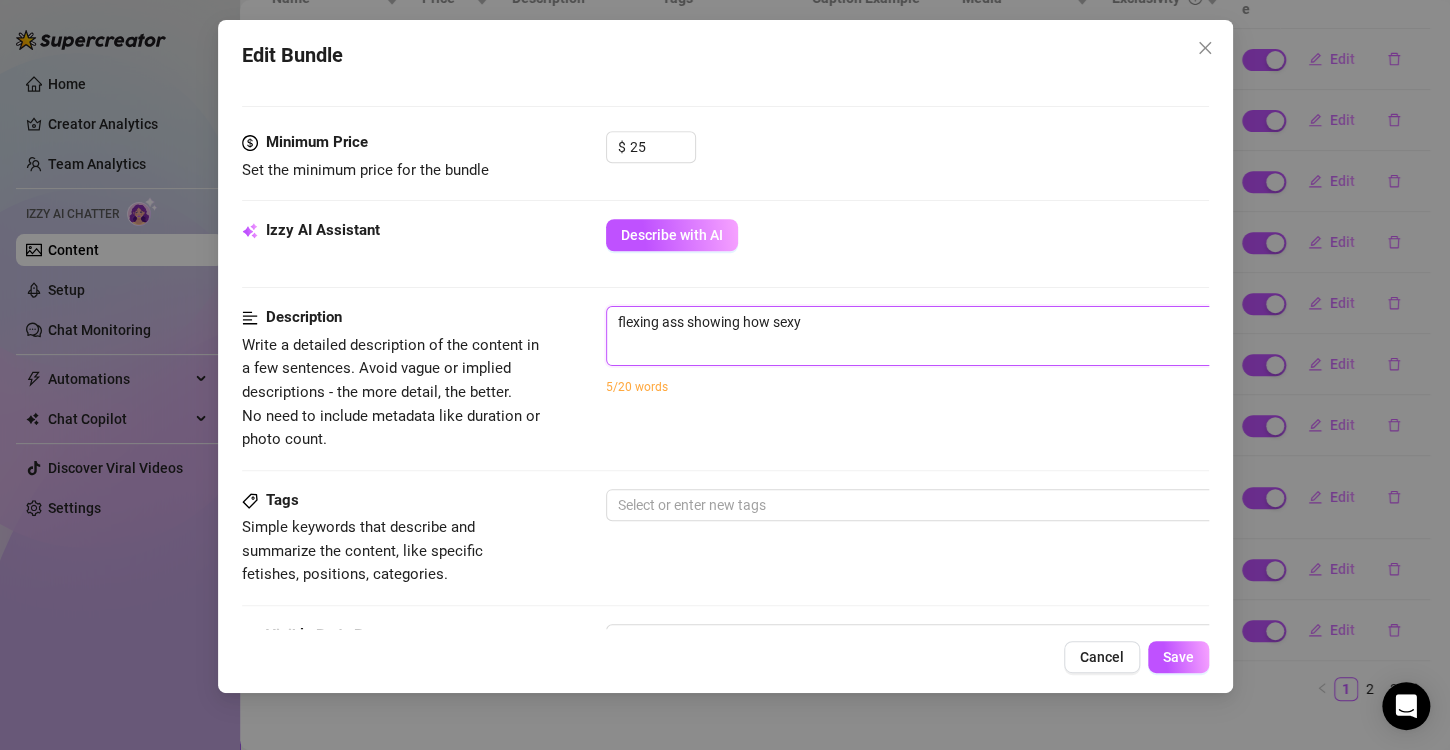 type on "flexing ass showing how sexy" 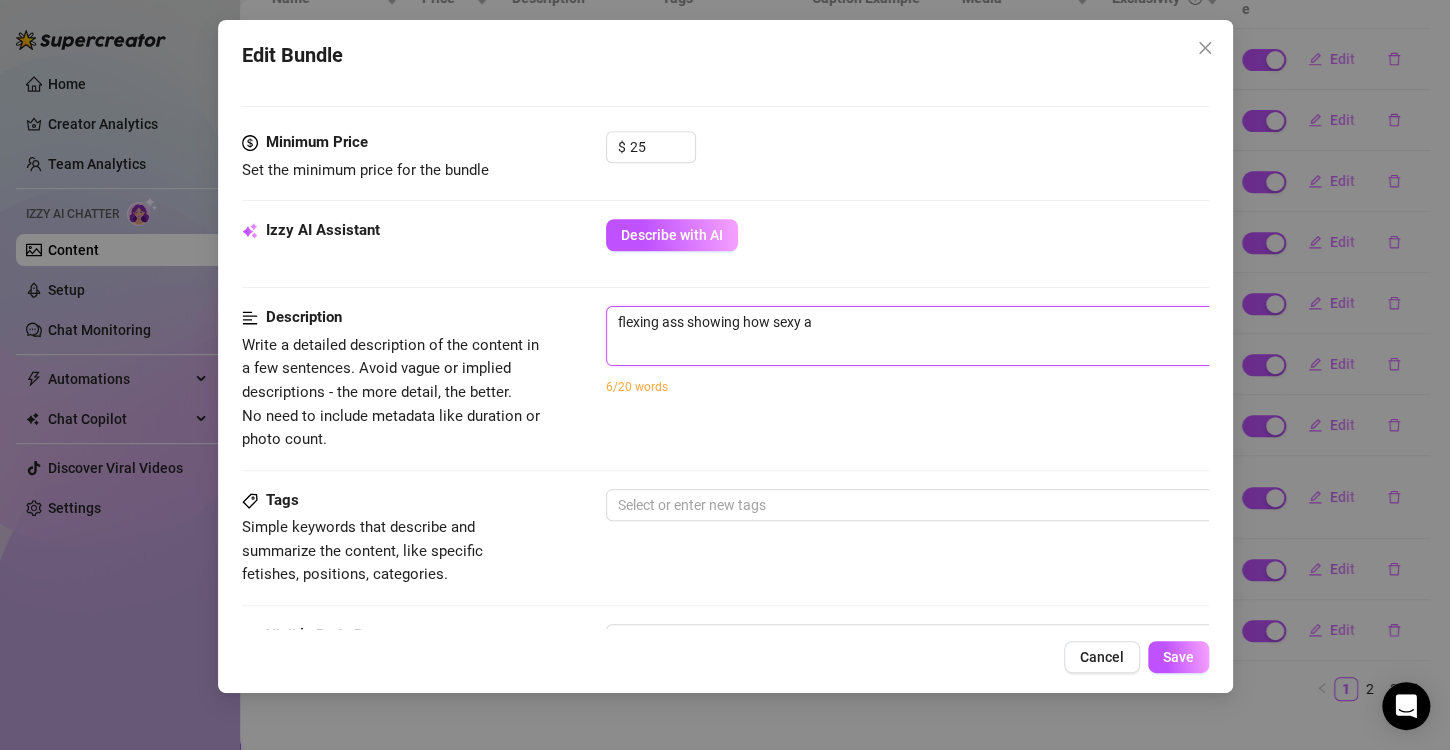 type on "flexing ass showing how sexy an" 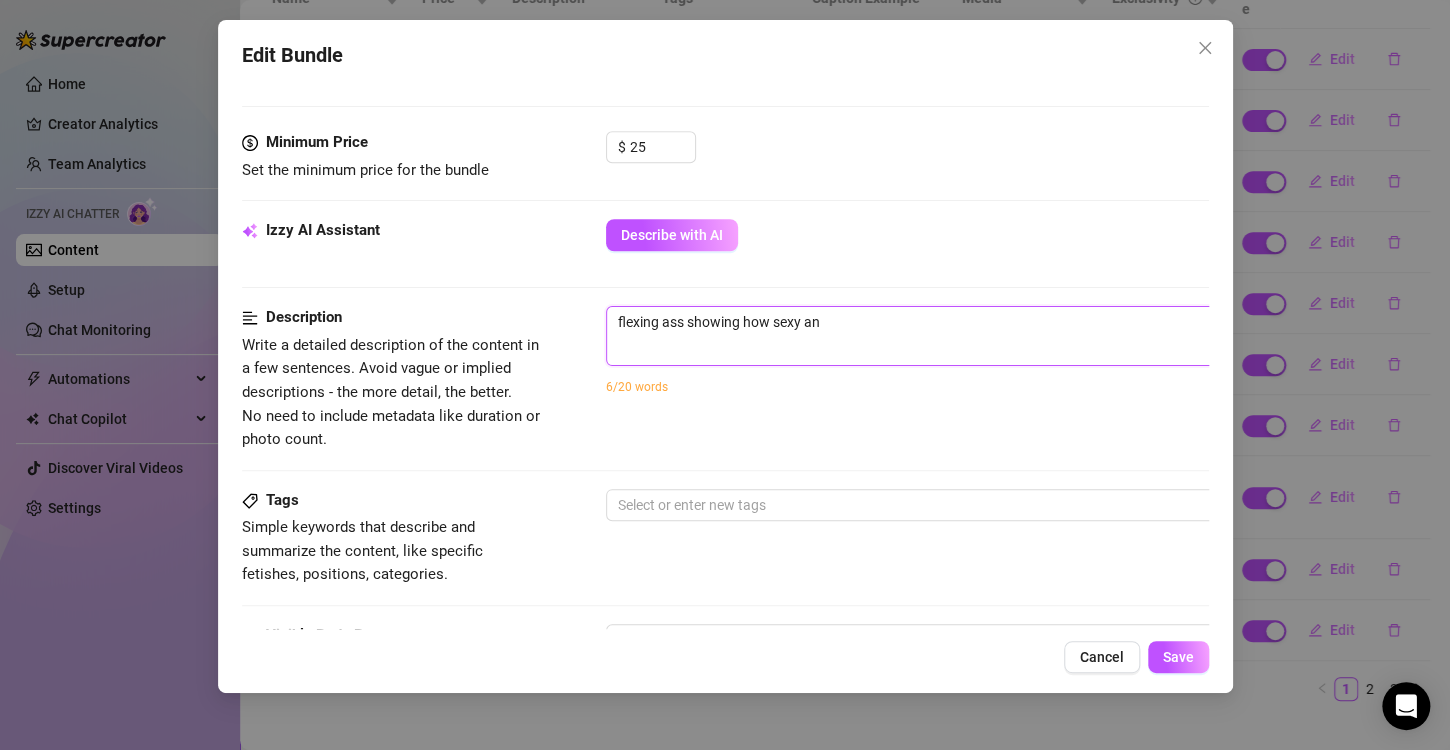 type on "flexing ass showing how sexy and" 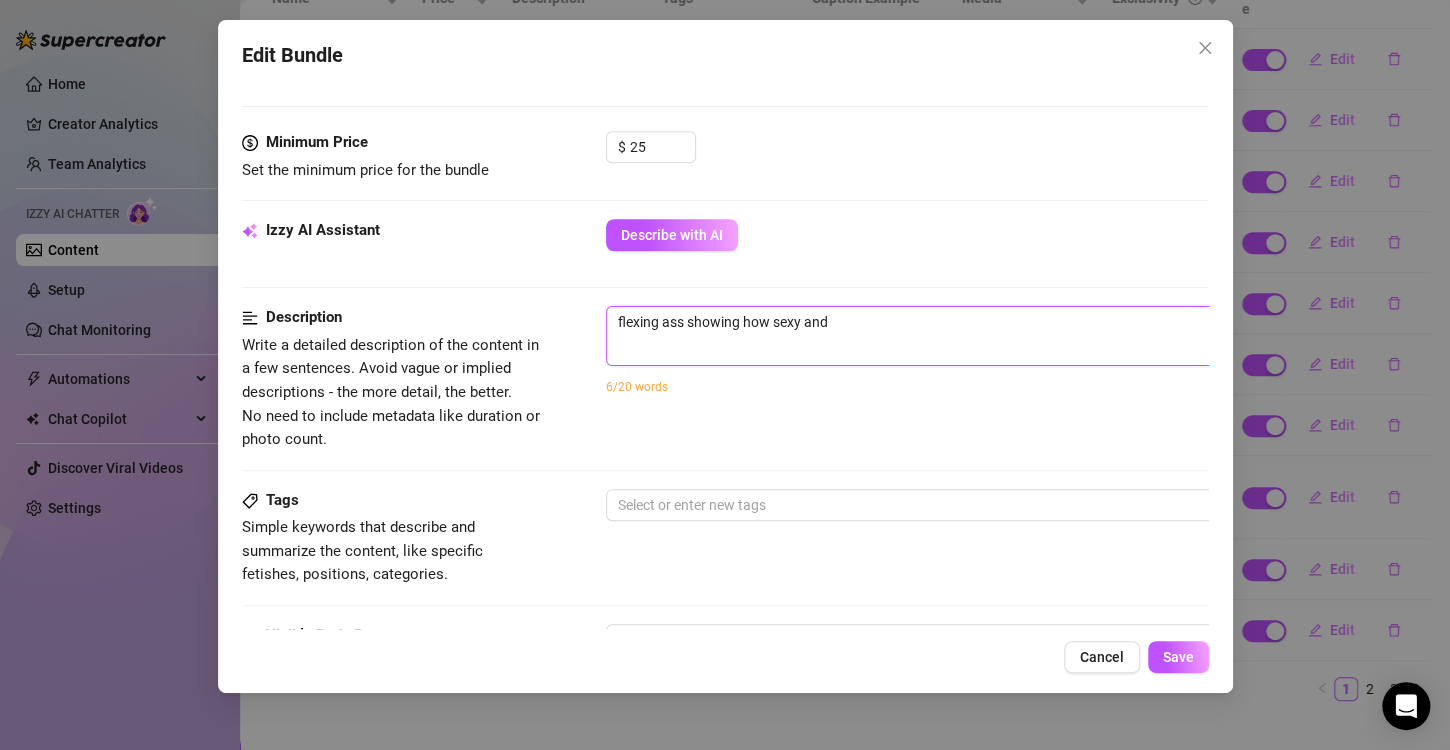 type on "flexing ass showing how sexy and" 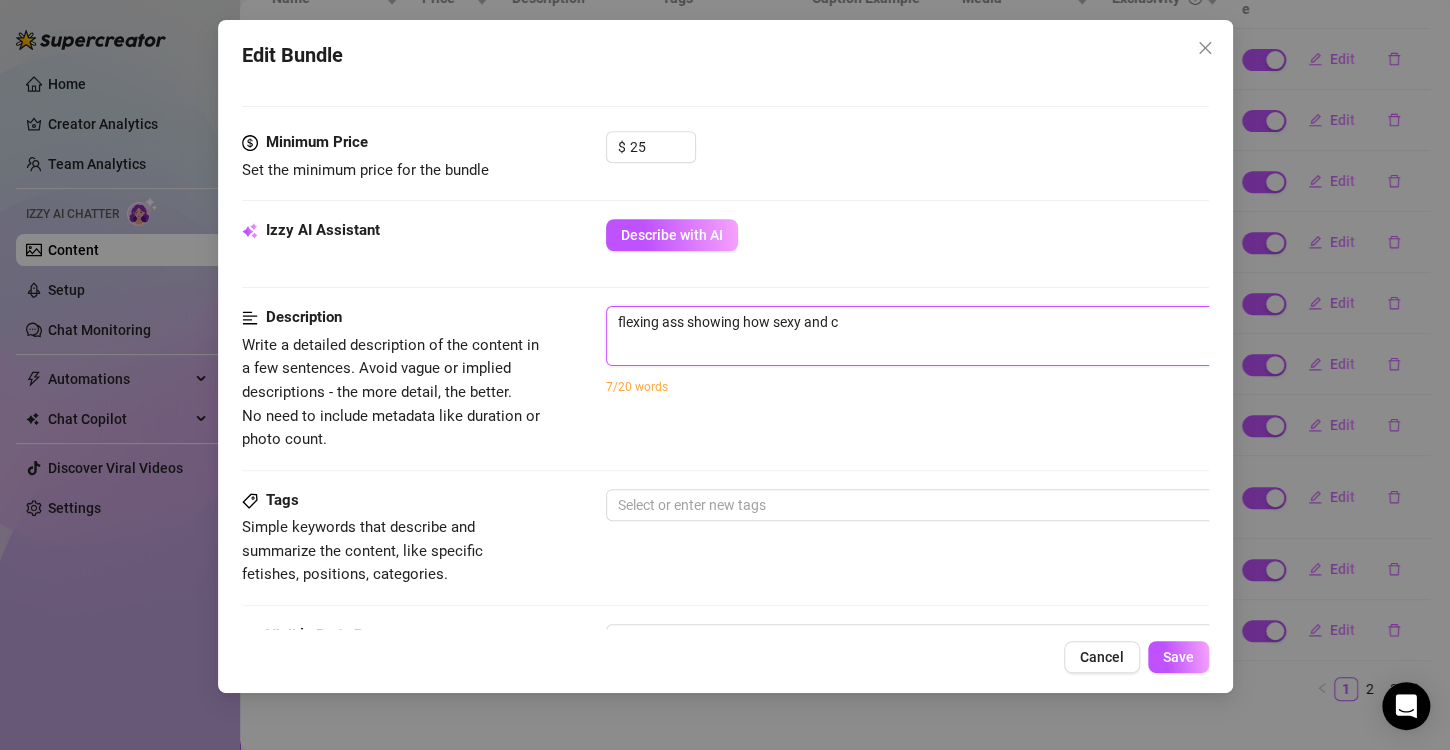 type on "flexing ass showing how sexy and" 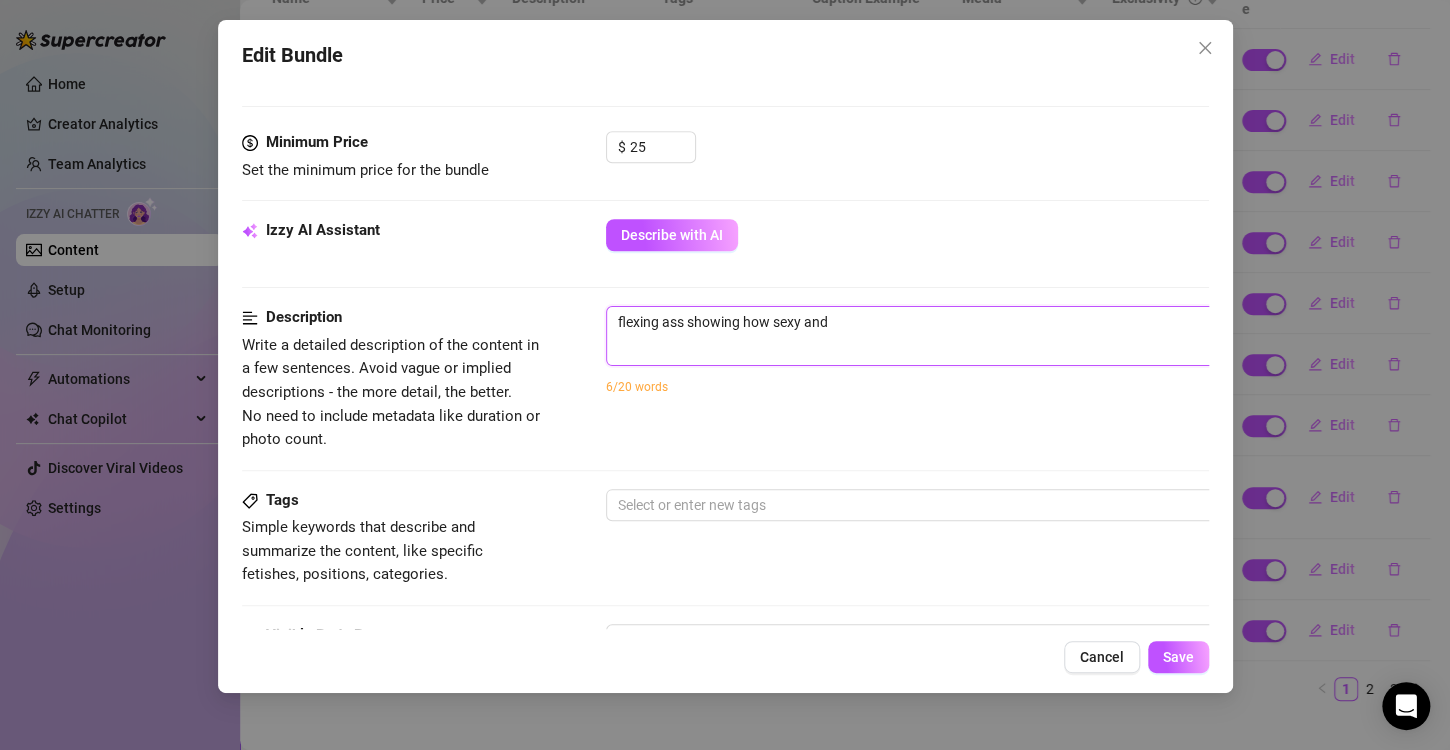 type on "flexing ass showing how sexy and" 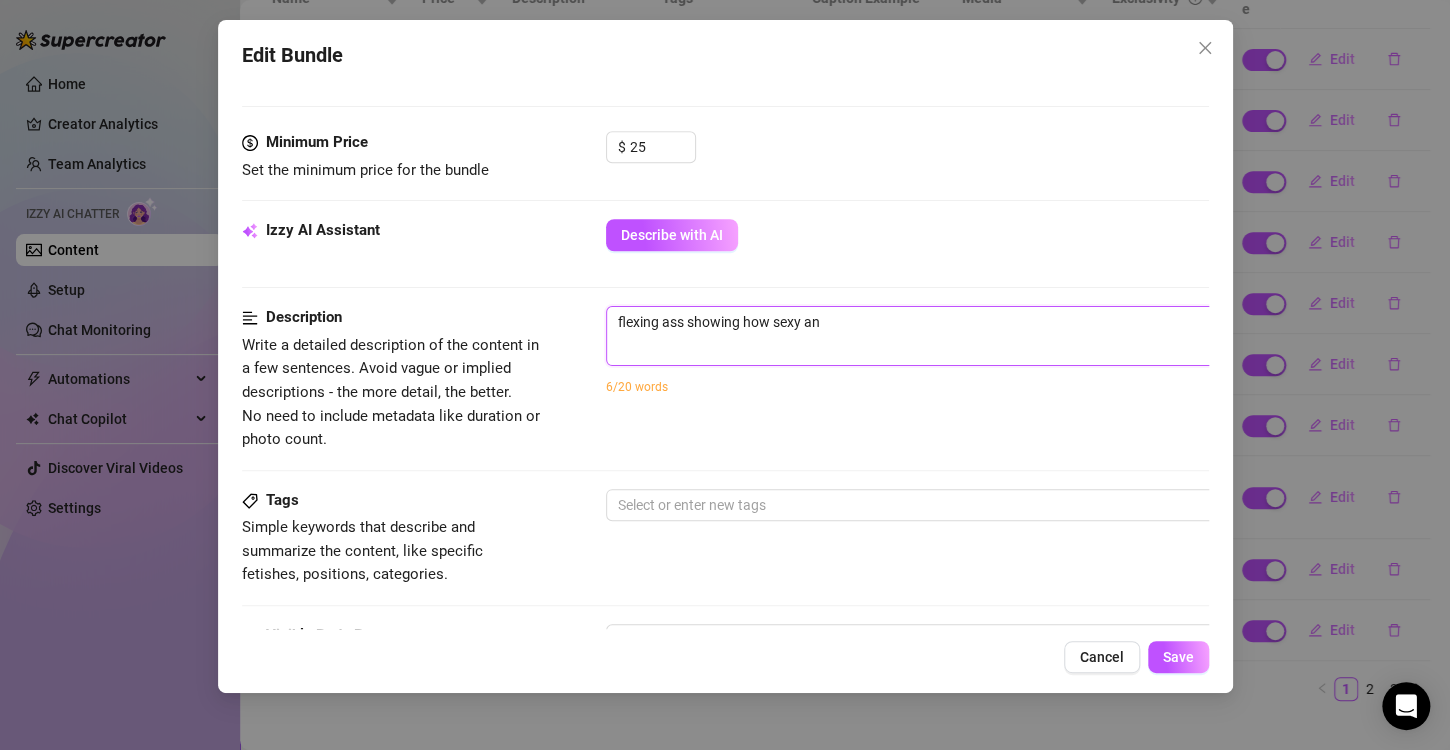 type on "flexing ass showing how sexy a" 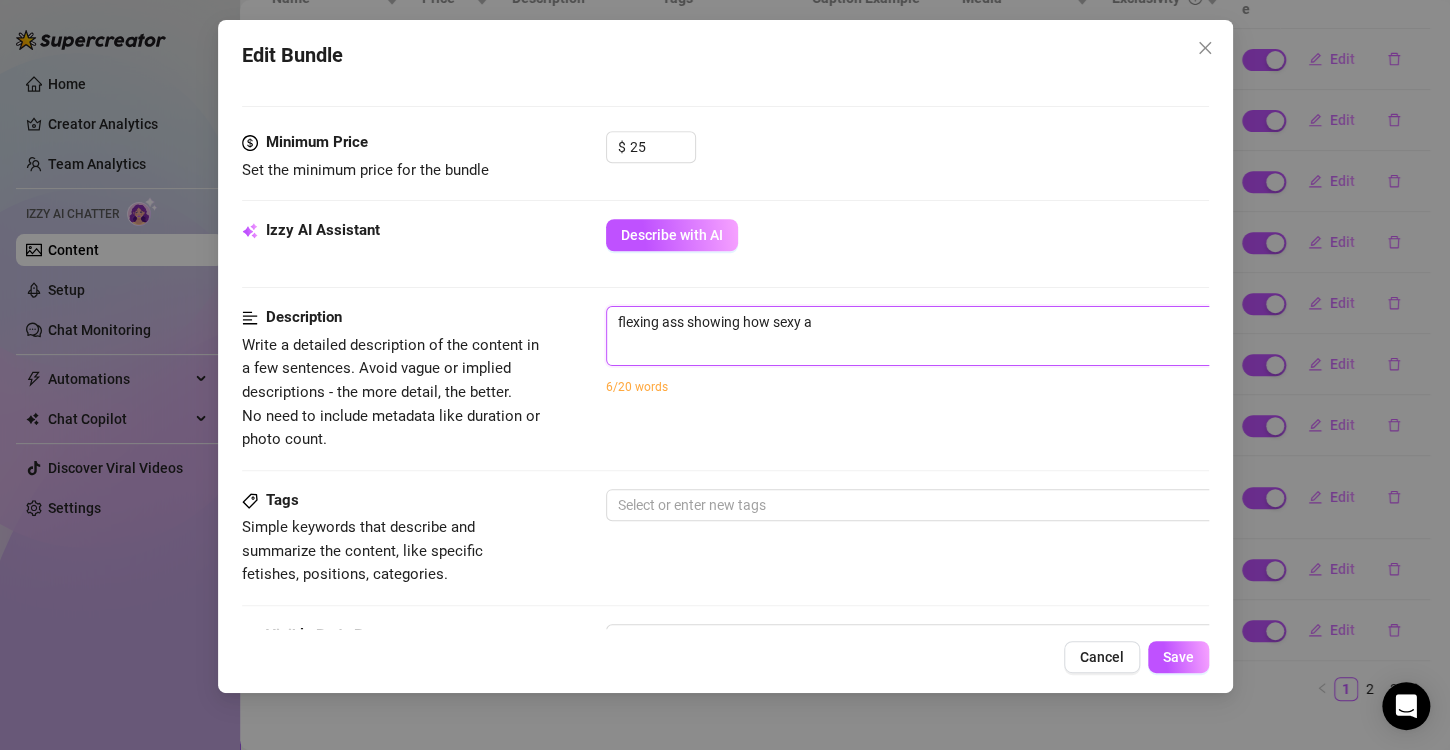 type on "flexing ass showing how sexy" 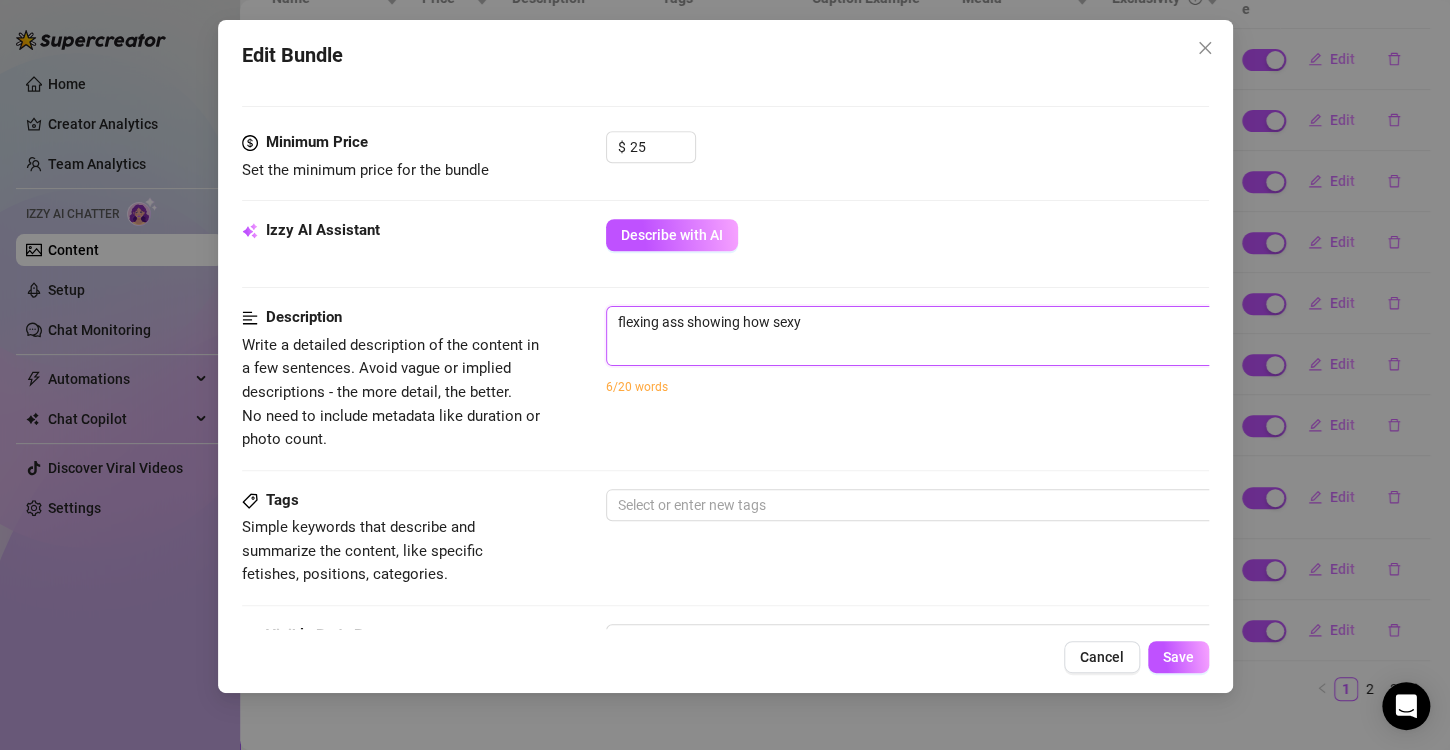 type on "flexing ass showing how sexy" 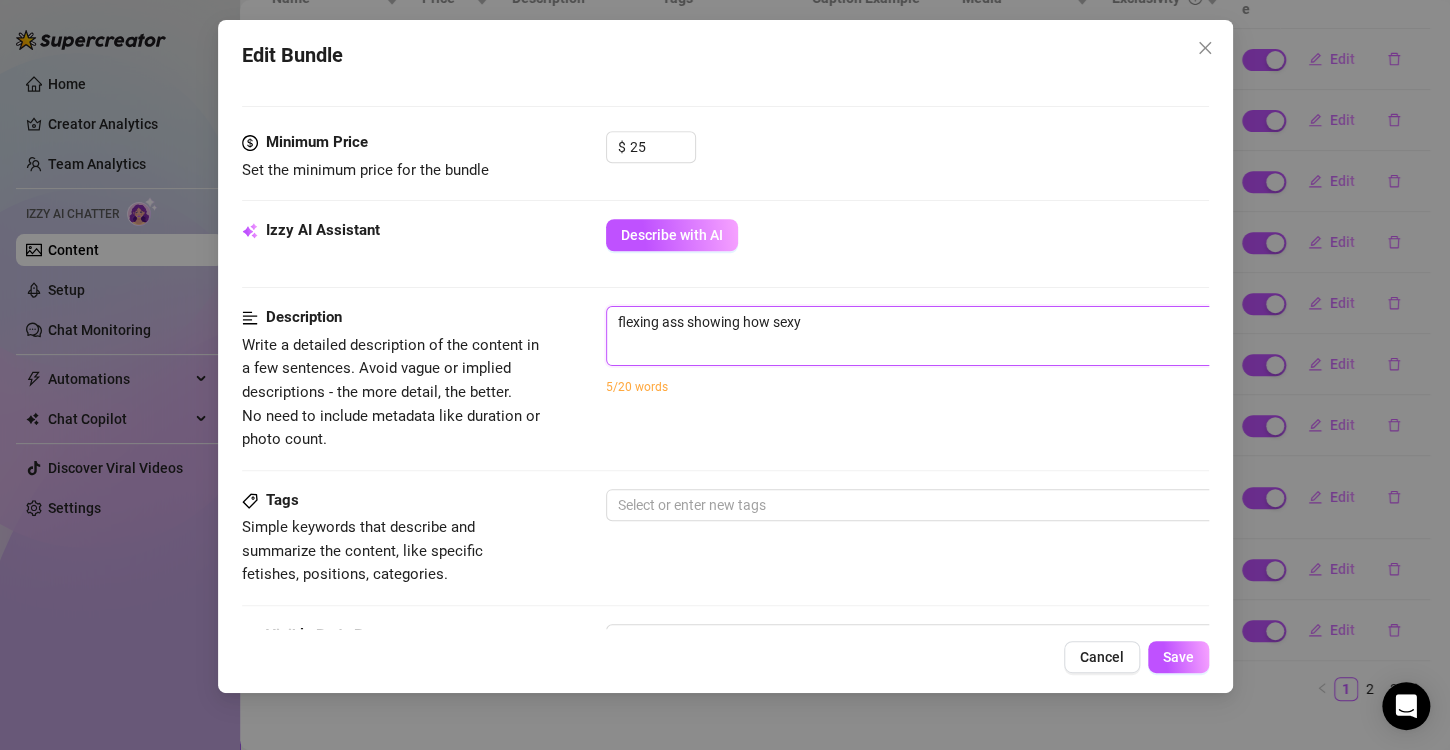 type on "flexing ass showing how sex" 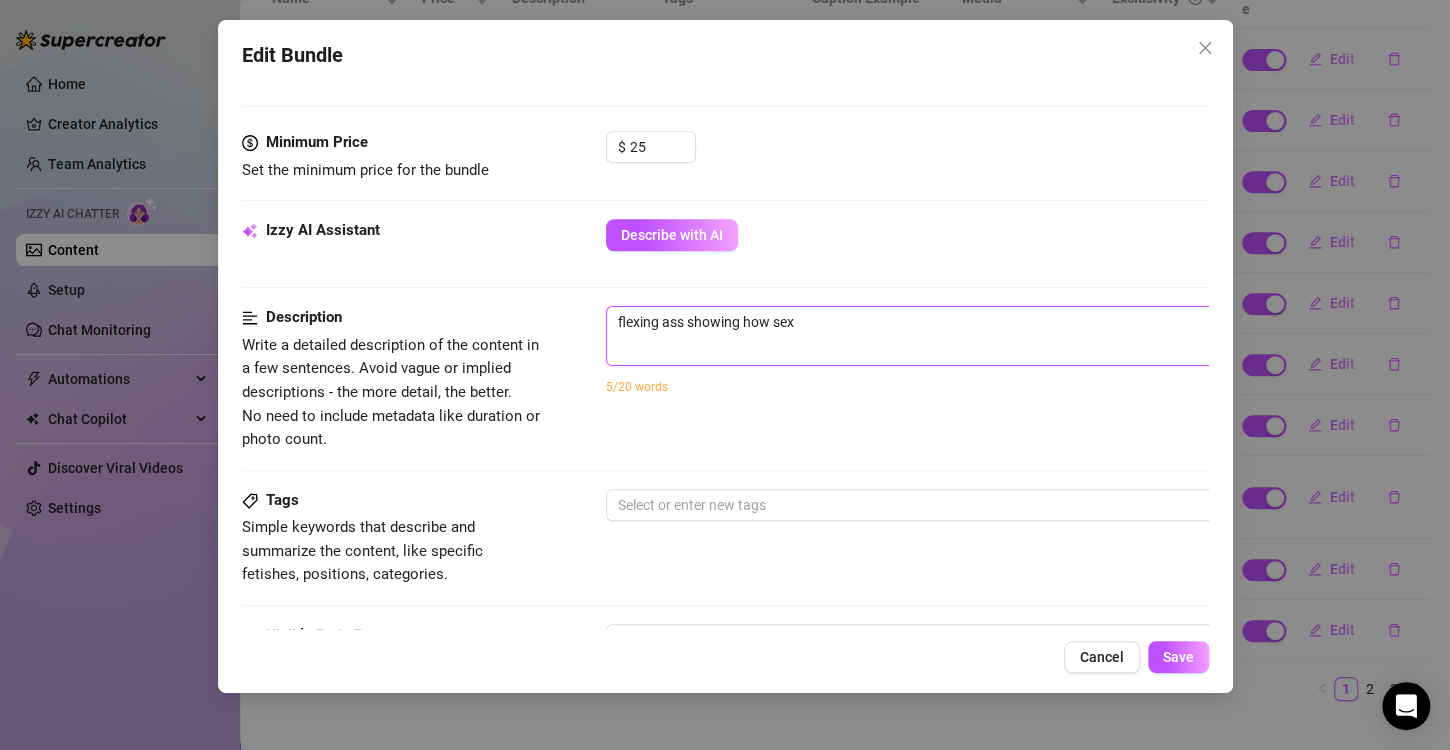 type on "flexing ass showing how se" 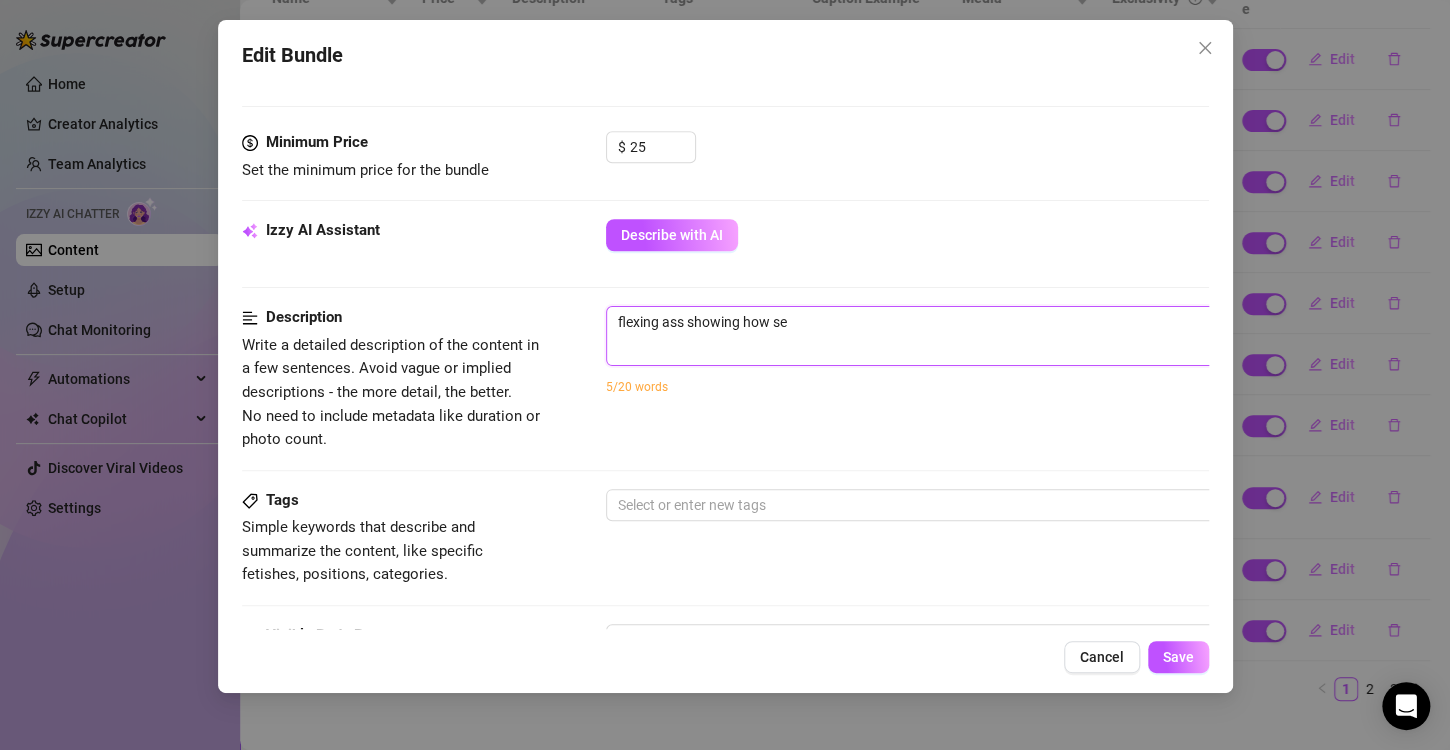 type on "flexing ass showing how s" 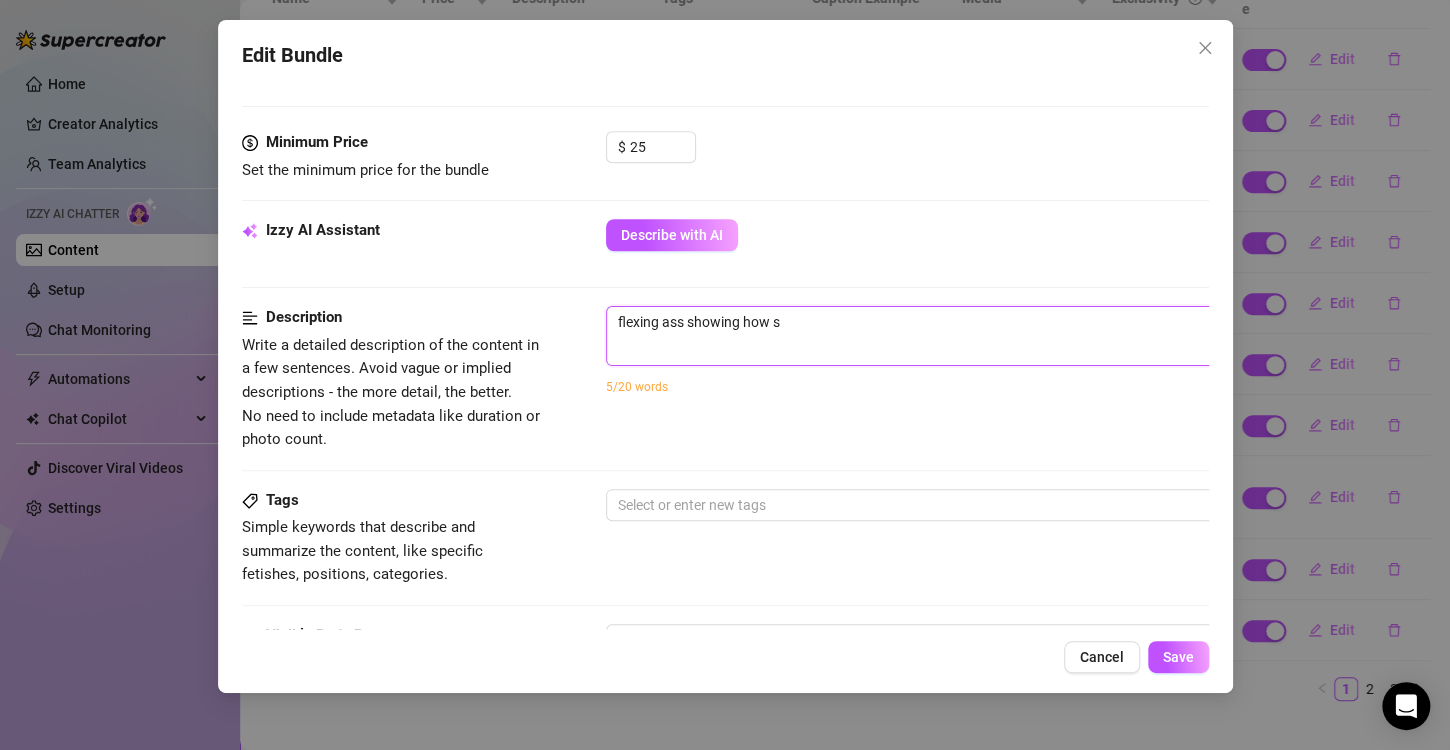 type on "flexing ass showing how" 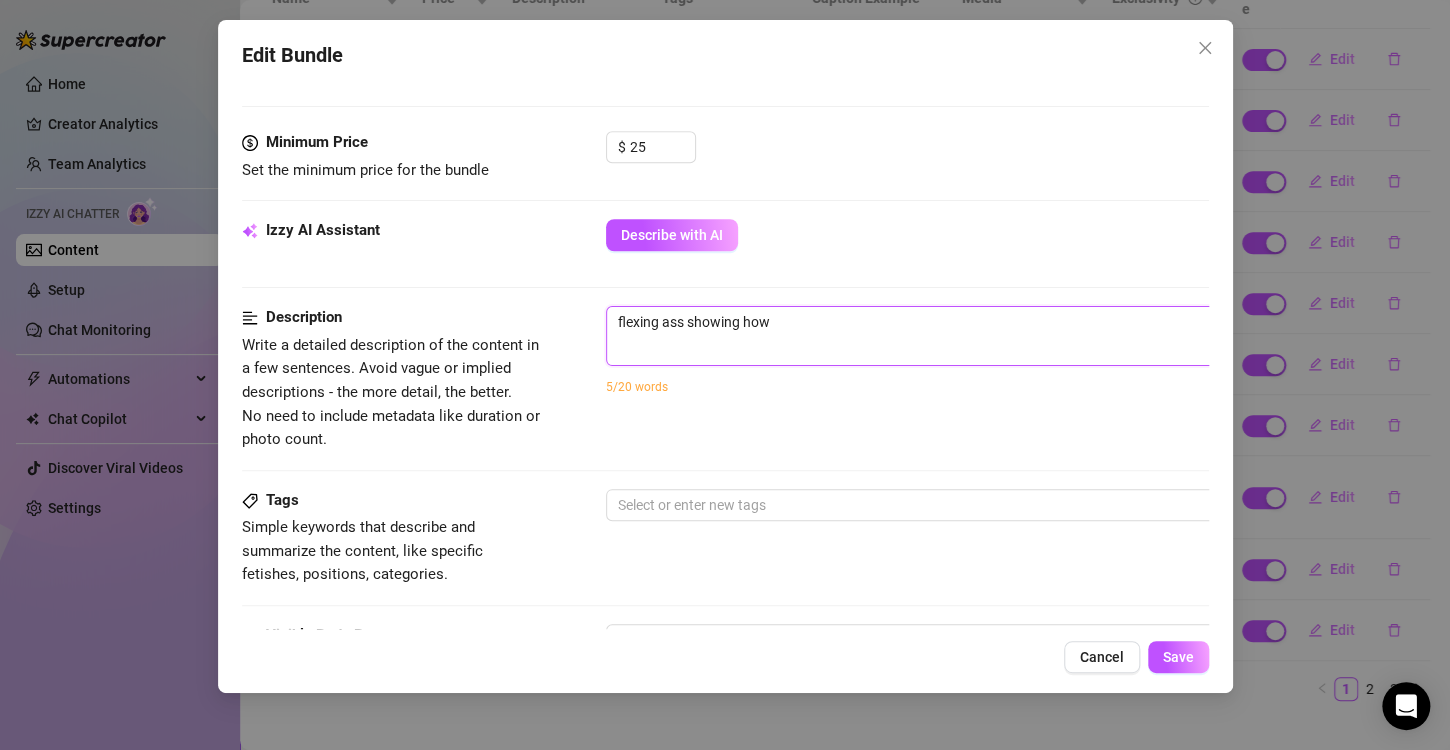 type on "flexing ass showing how" 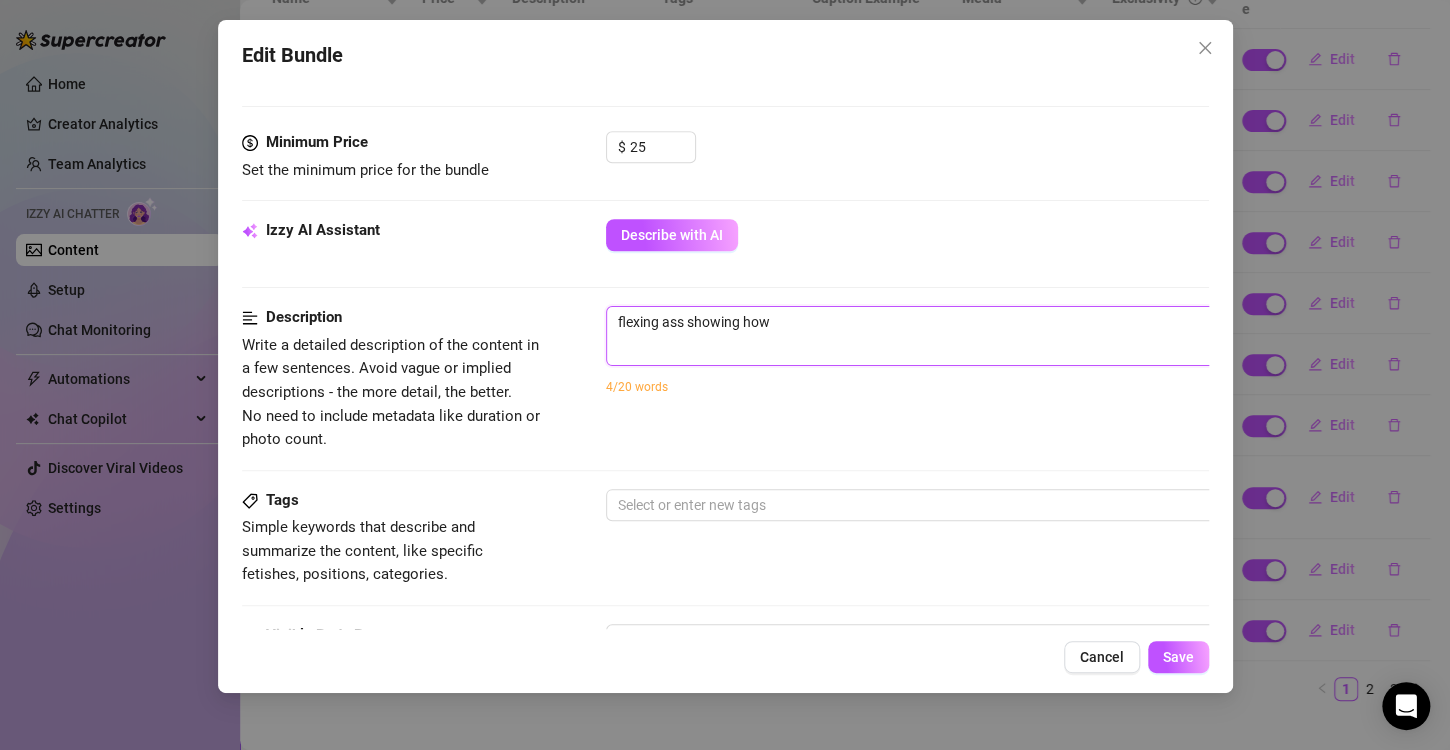 type on "flexing ass showing ho" 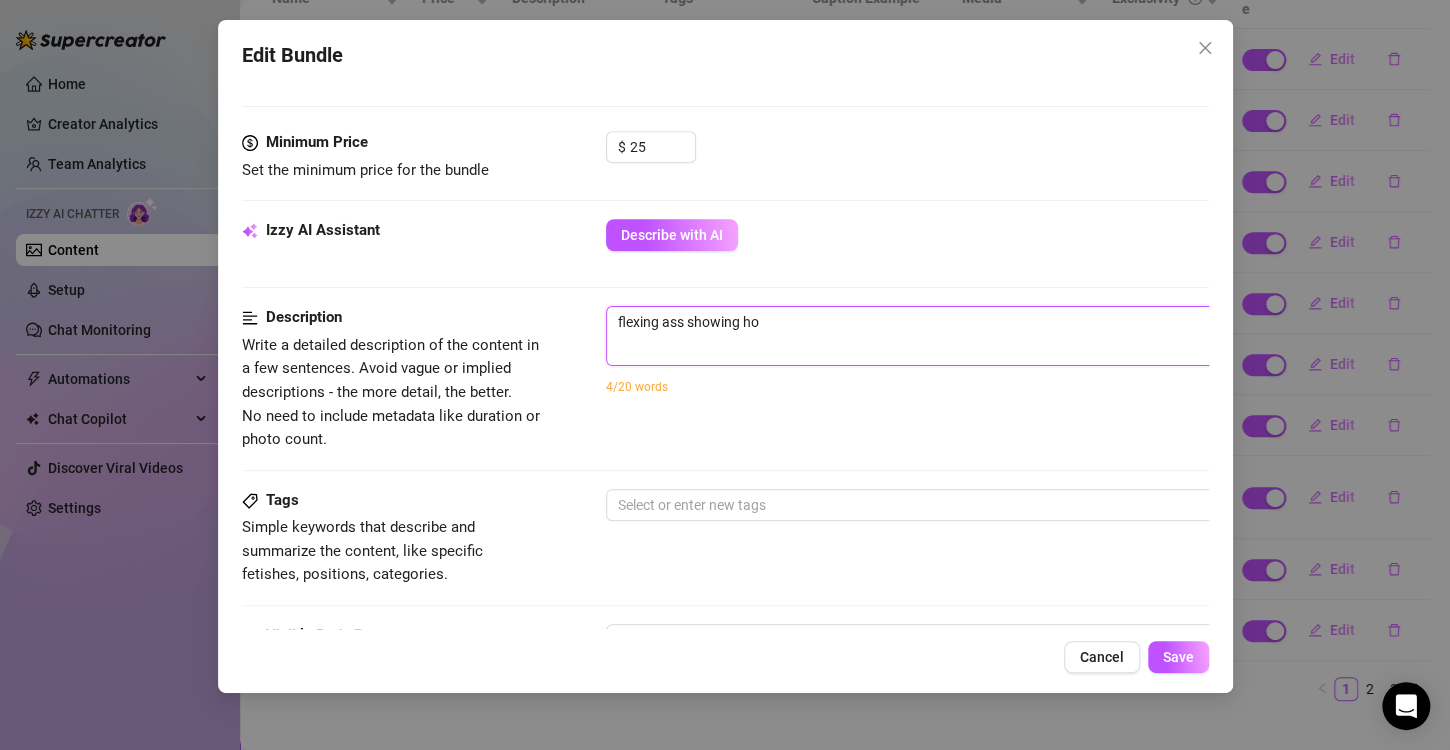 type on "flexing ass showing h" 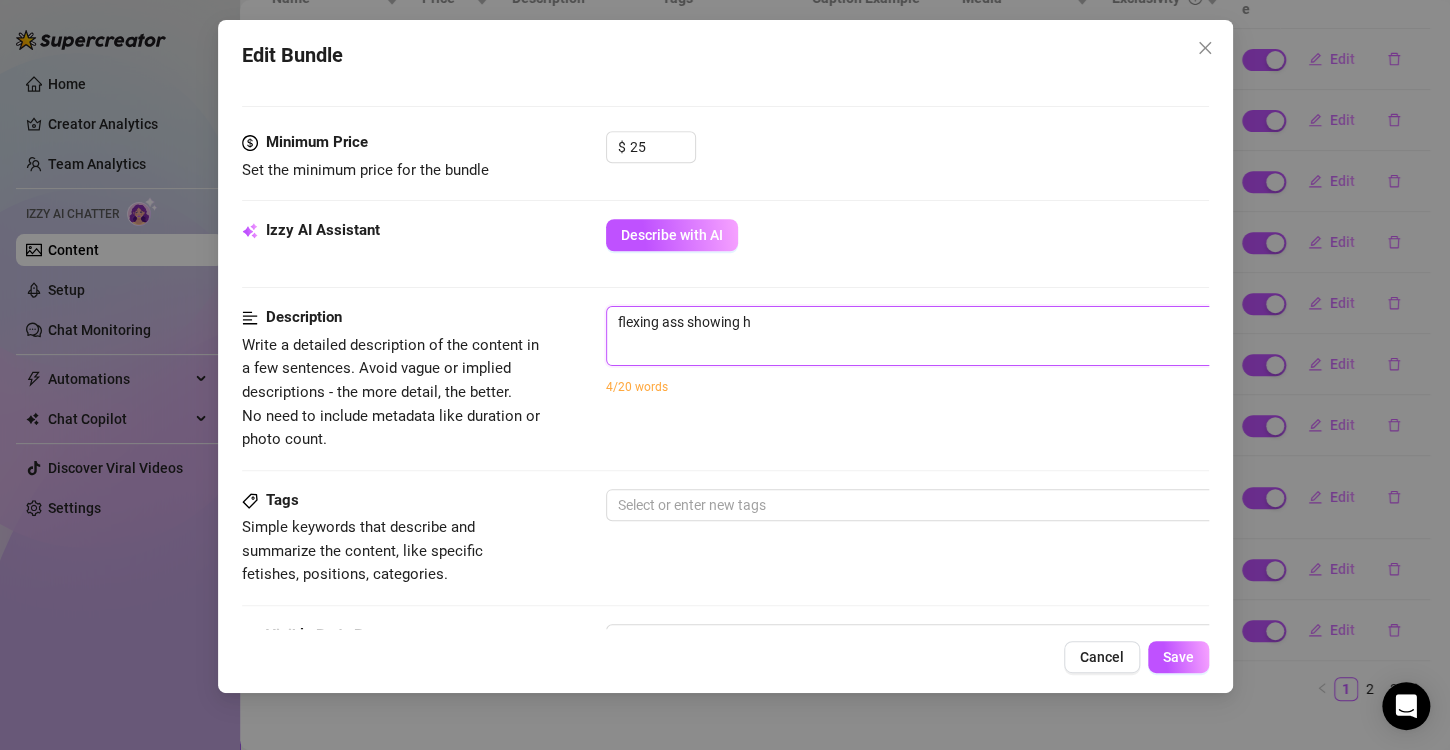 type on "flexing ass showing" 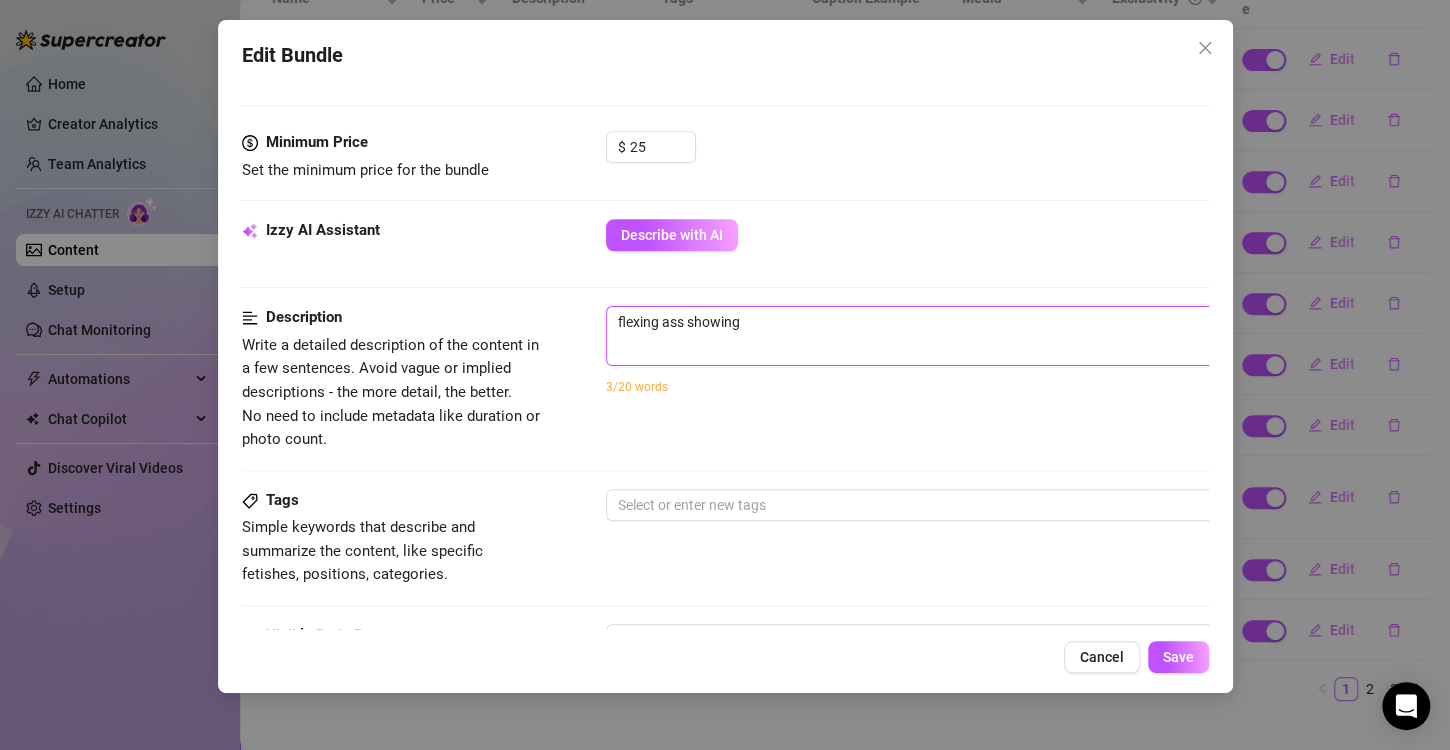 type on "flexing ass showing t" 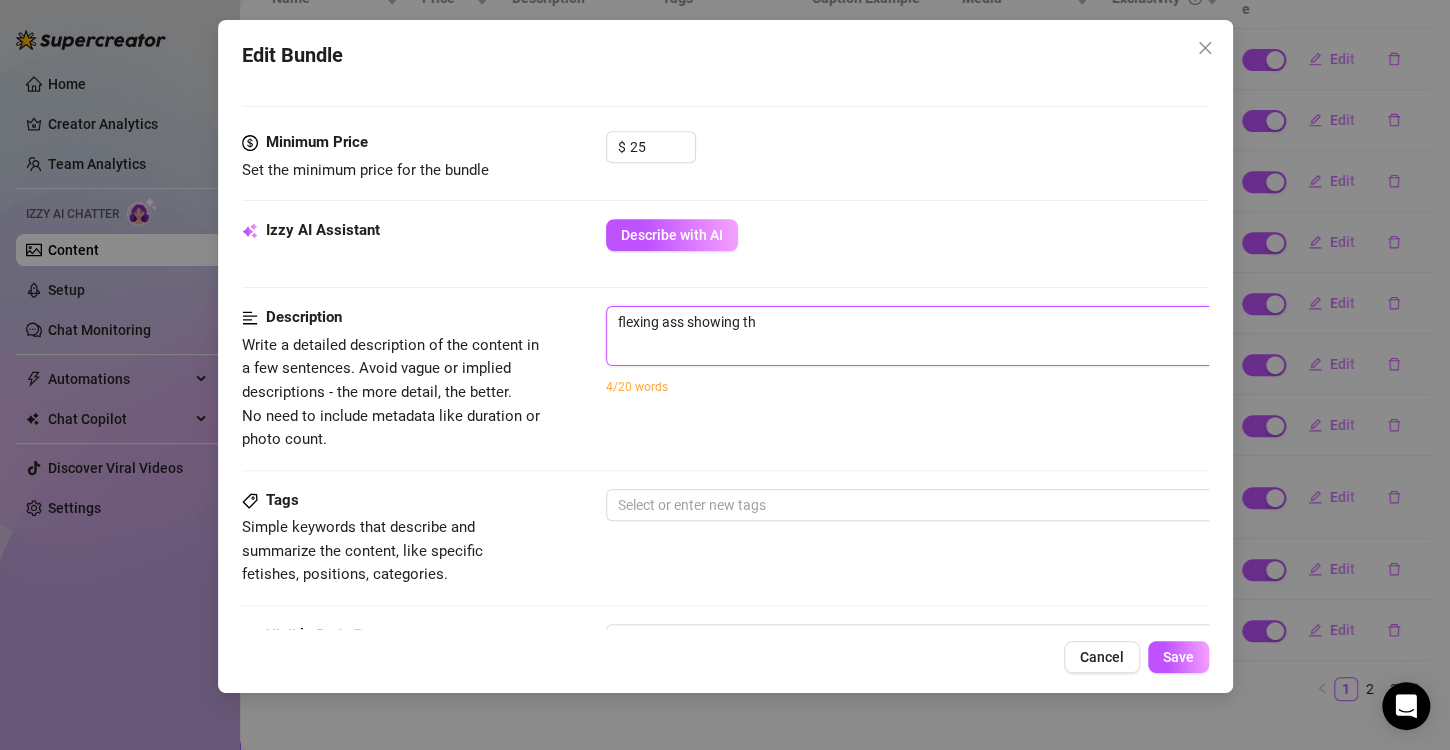 type on "flexing ass showing tha" 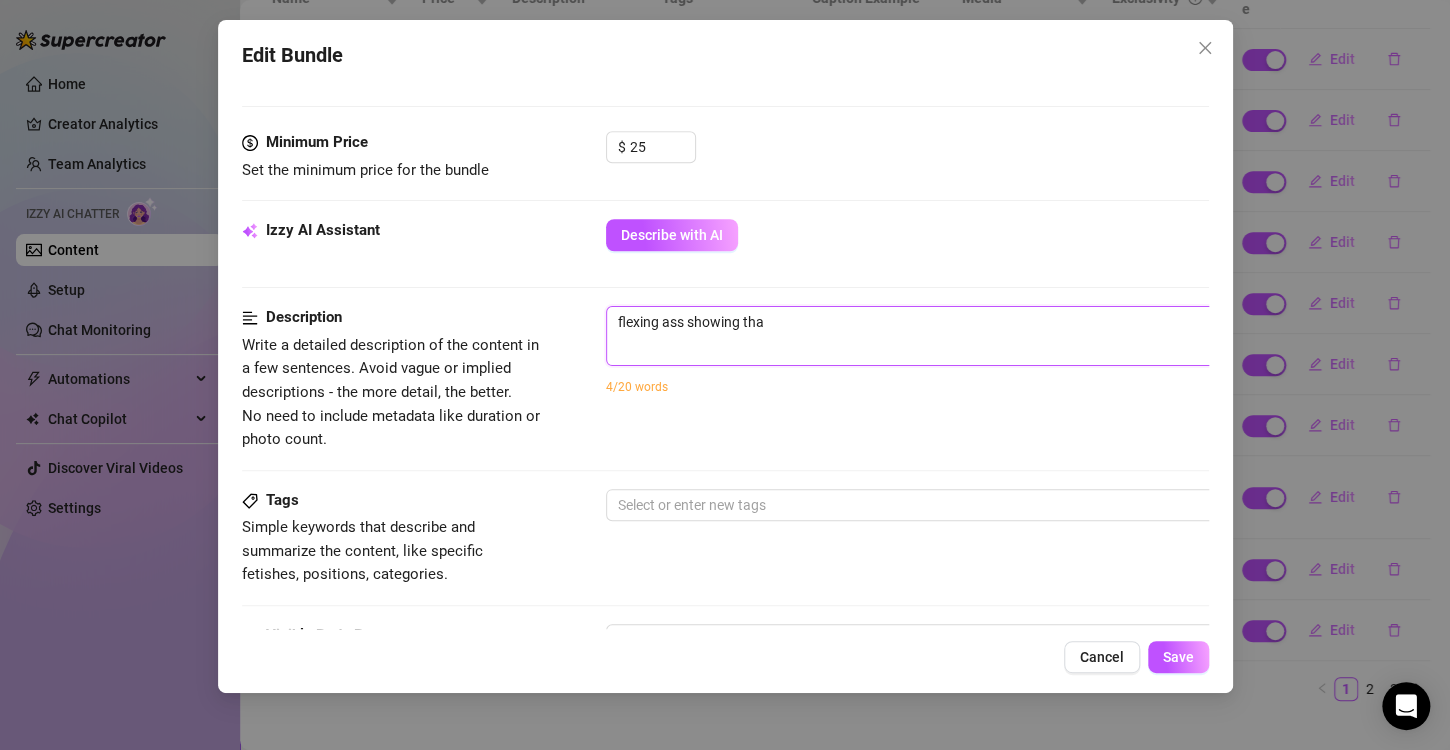 type on "flexing ass showing that" 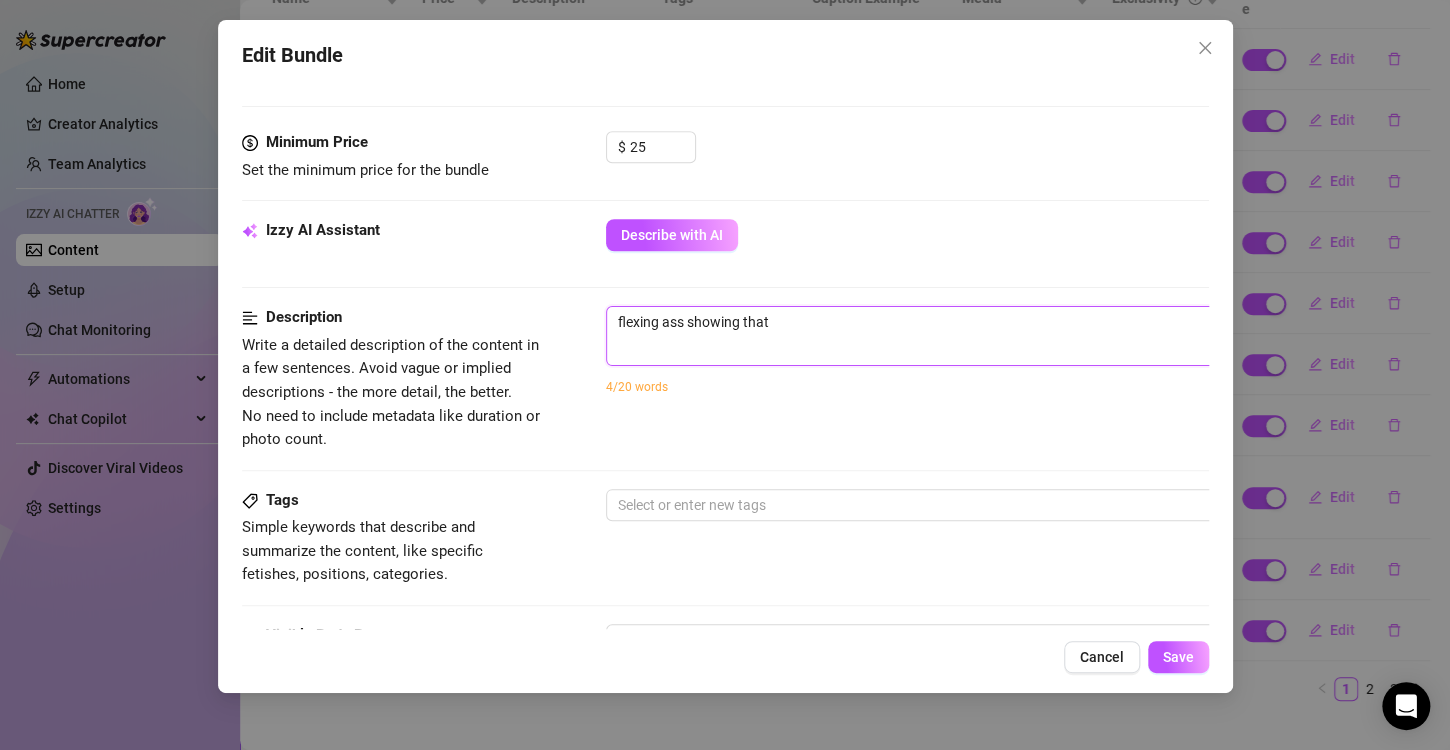 type on "flexing ass showing that" 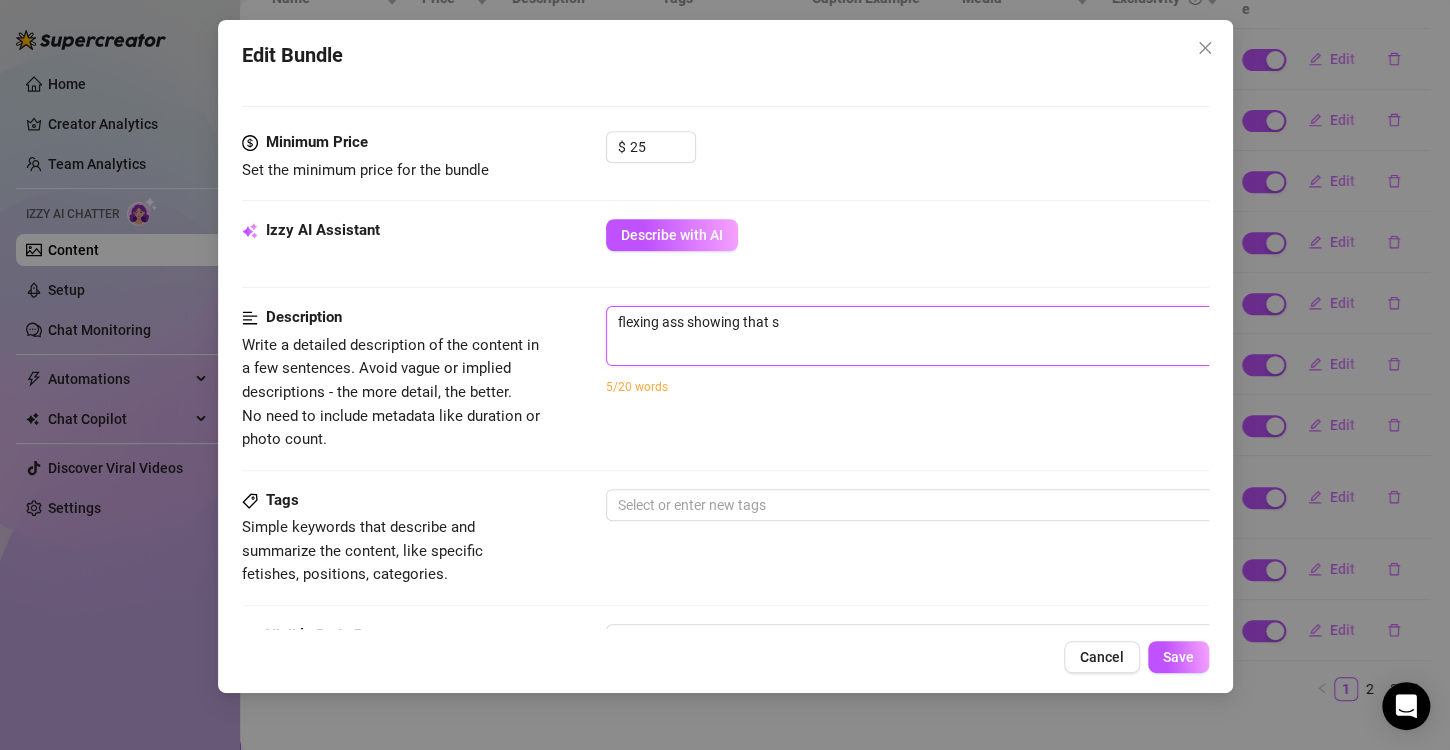 type on "flexing ass showing that sh" 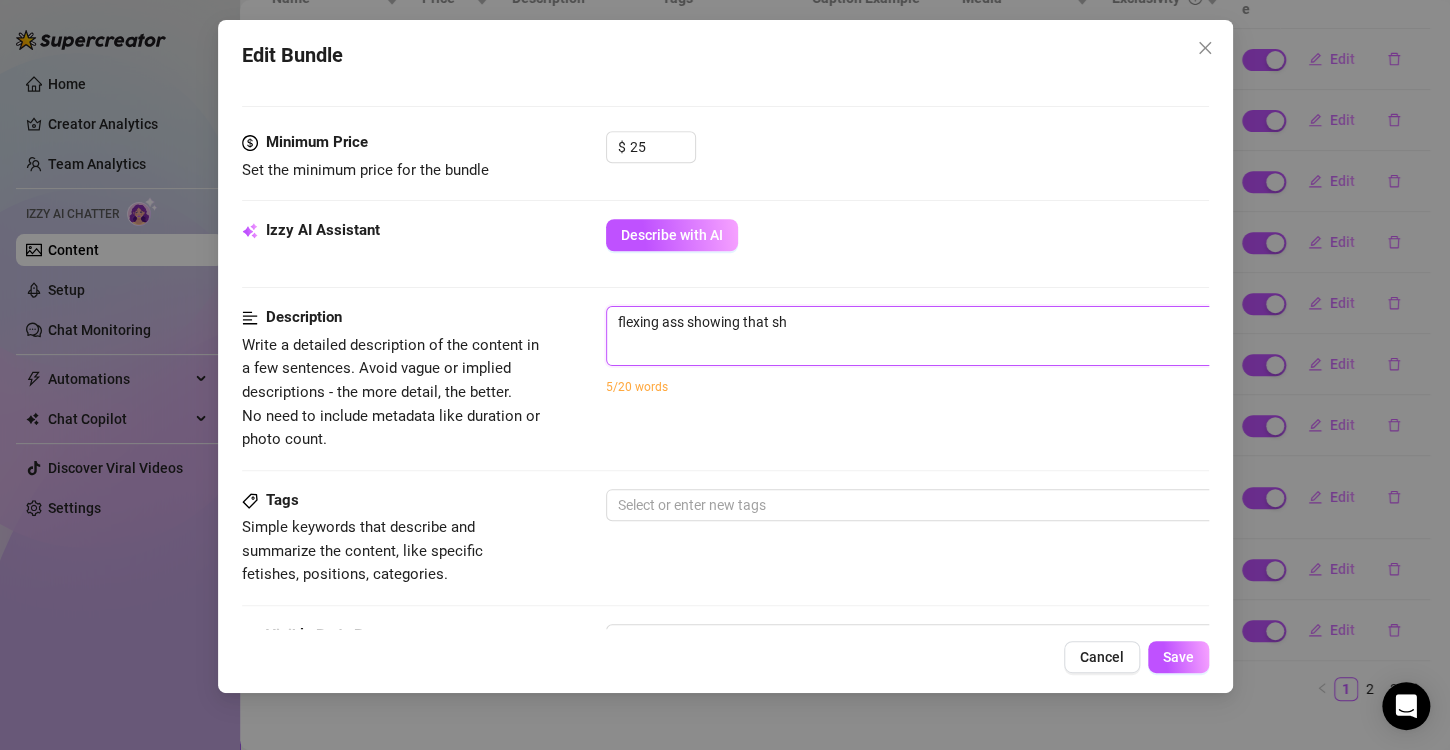 type on "flexing ass showing that she" 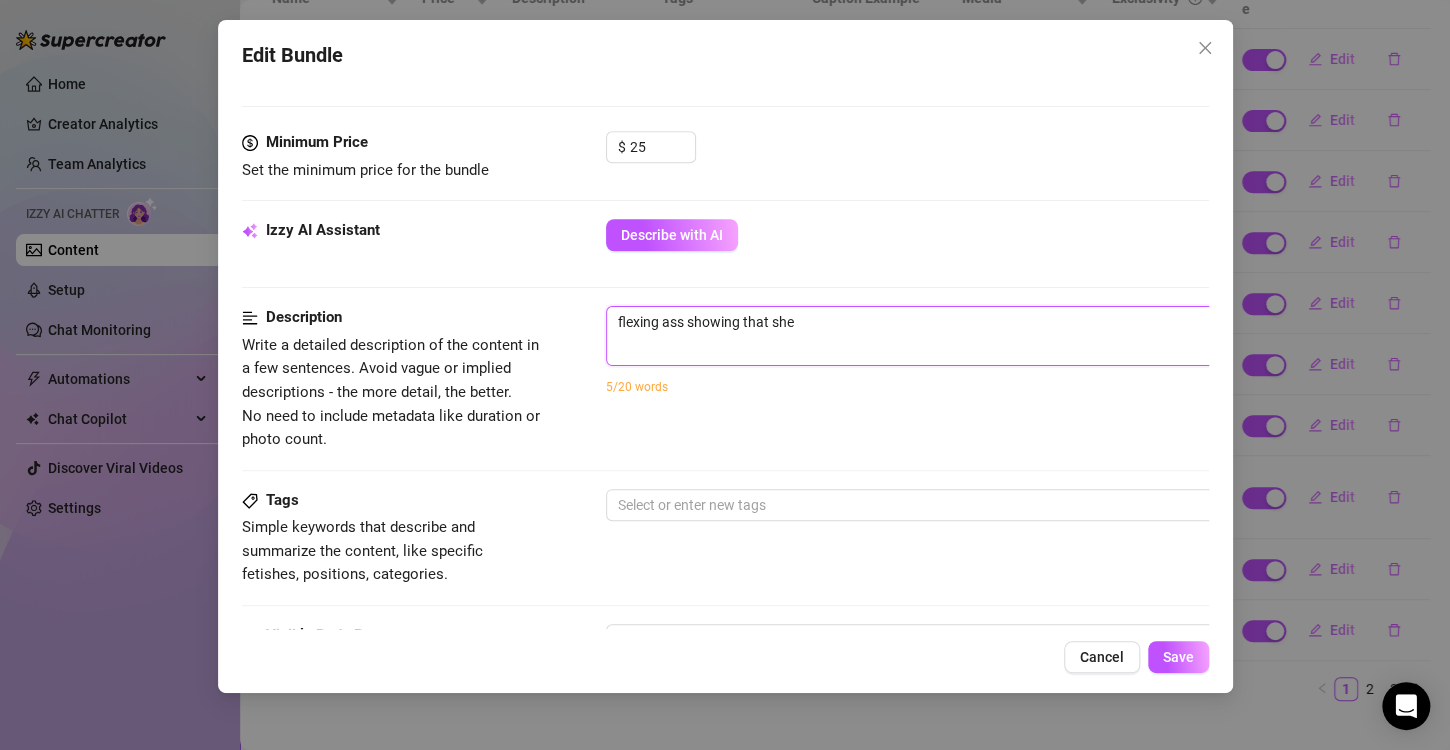 type on "flexing ass showing that she's" 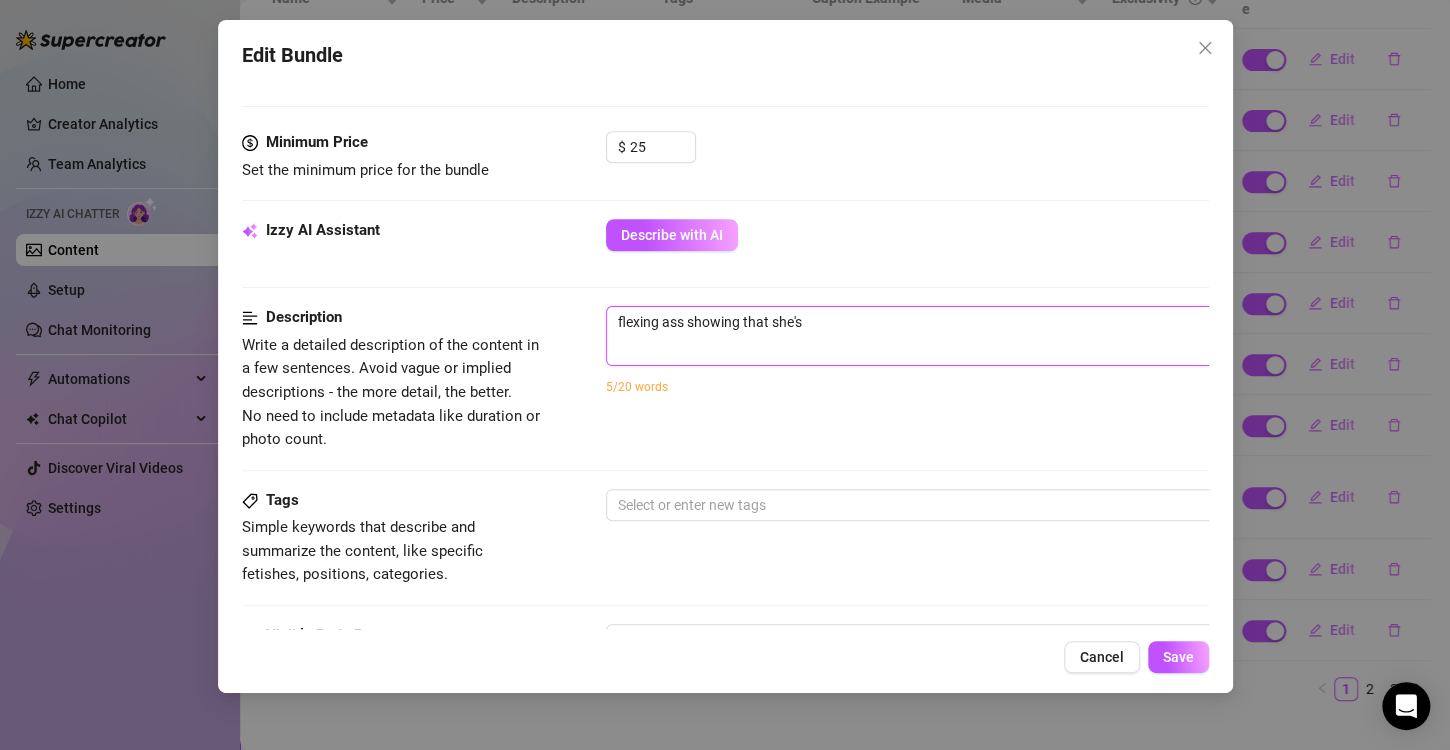 type on "flexing ass showing that she's" 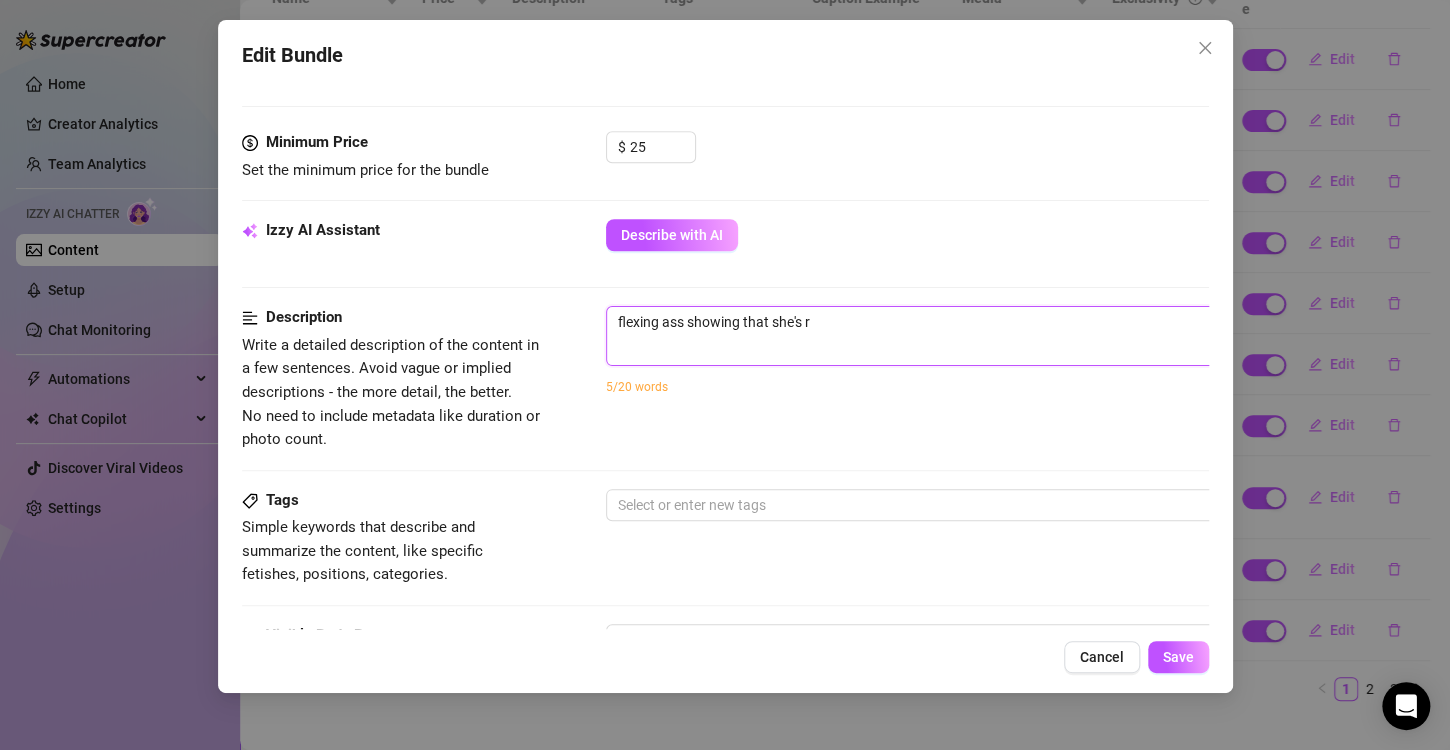 type on "flexing ass showing that she's re" 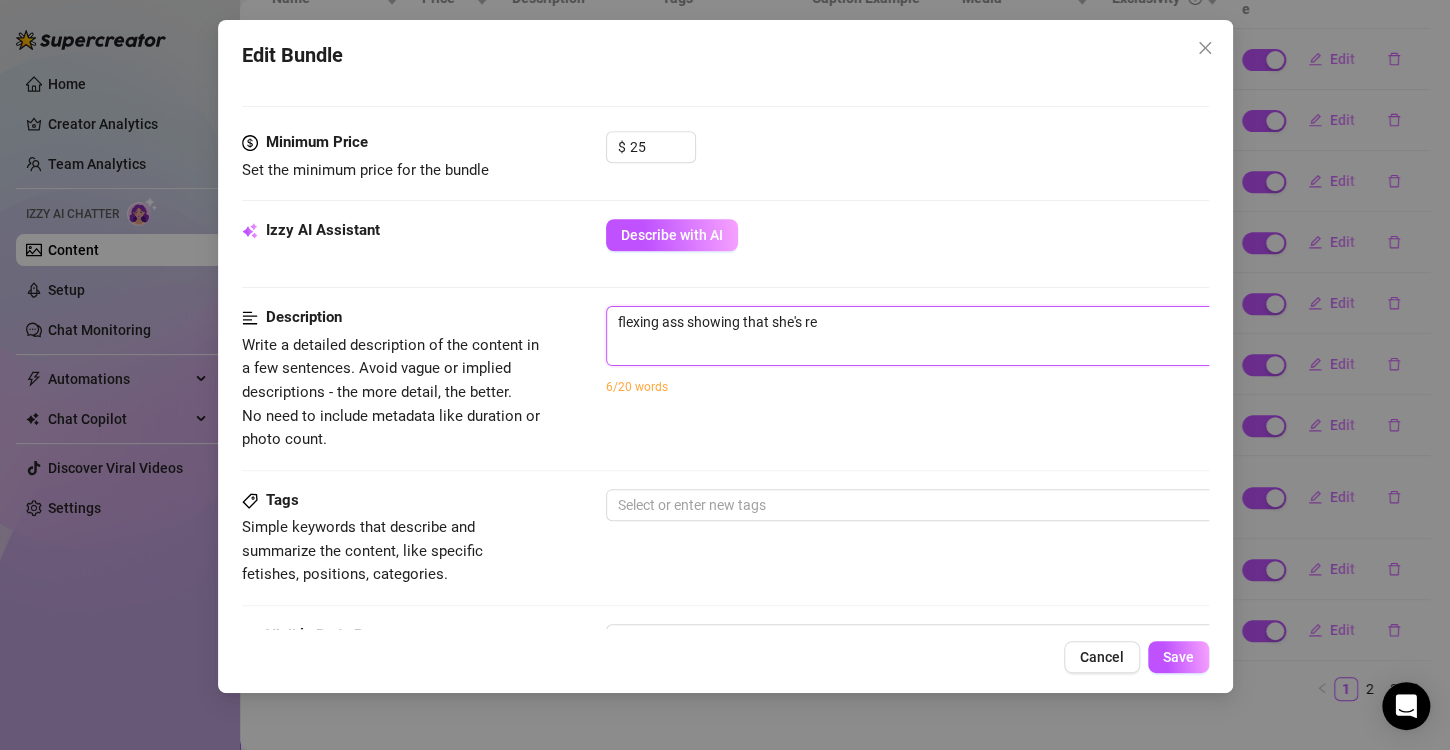 type on "flexing ass showing that she's rea" 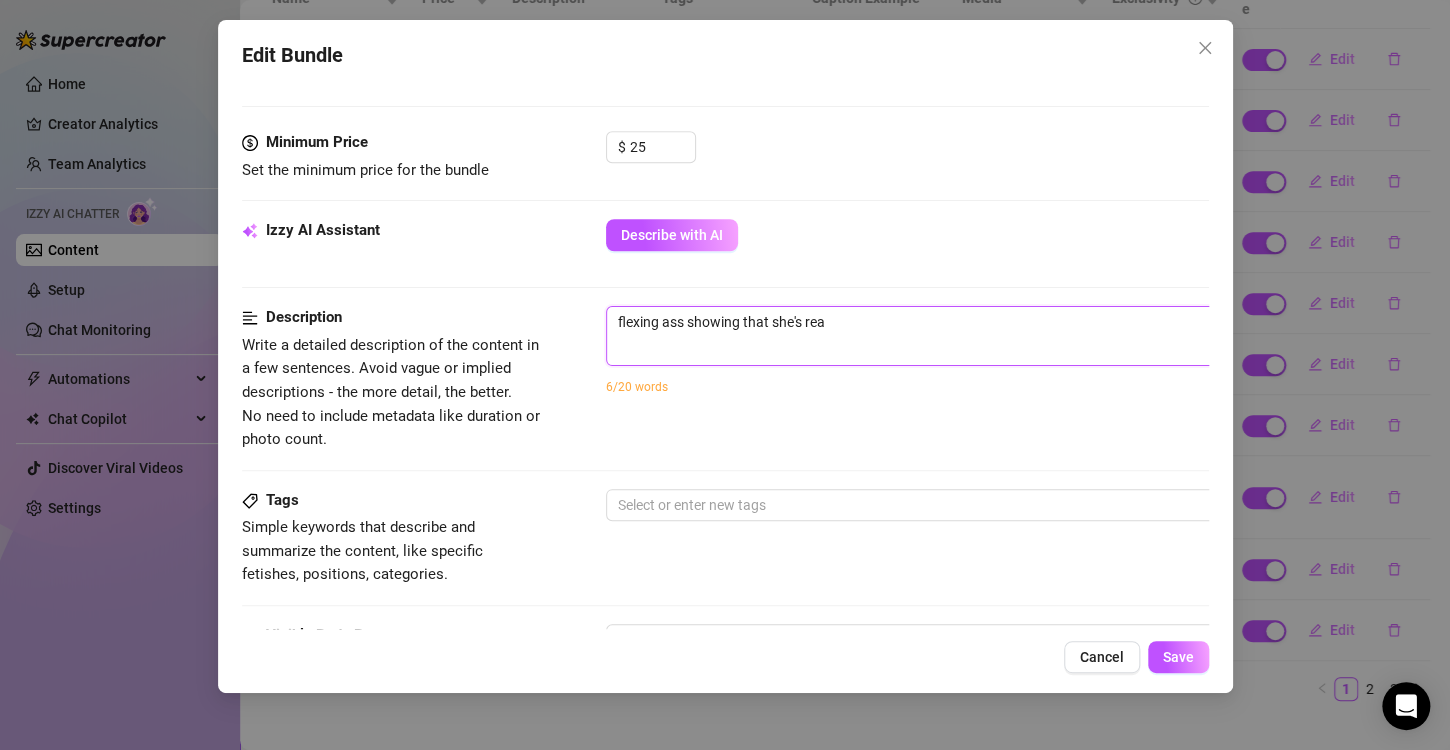 type on "flexing ass showing that she's read" 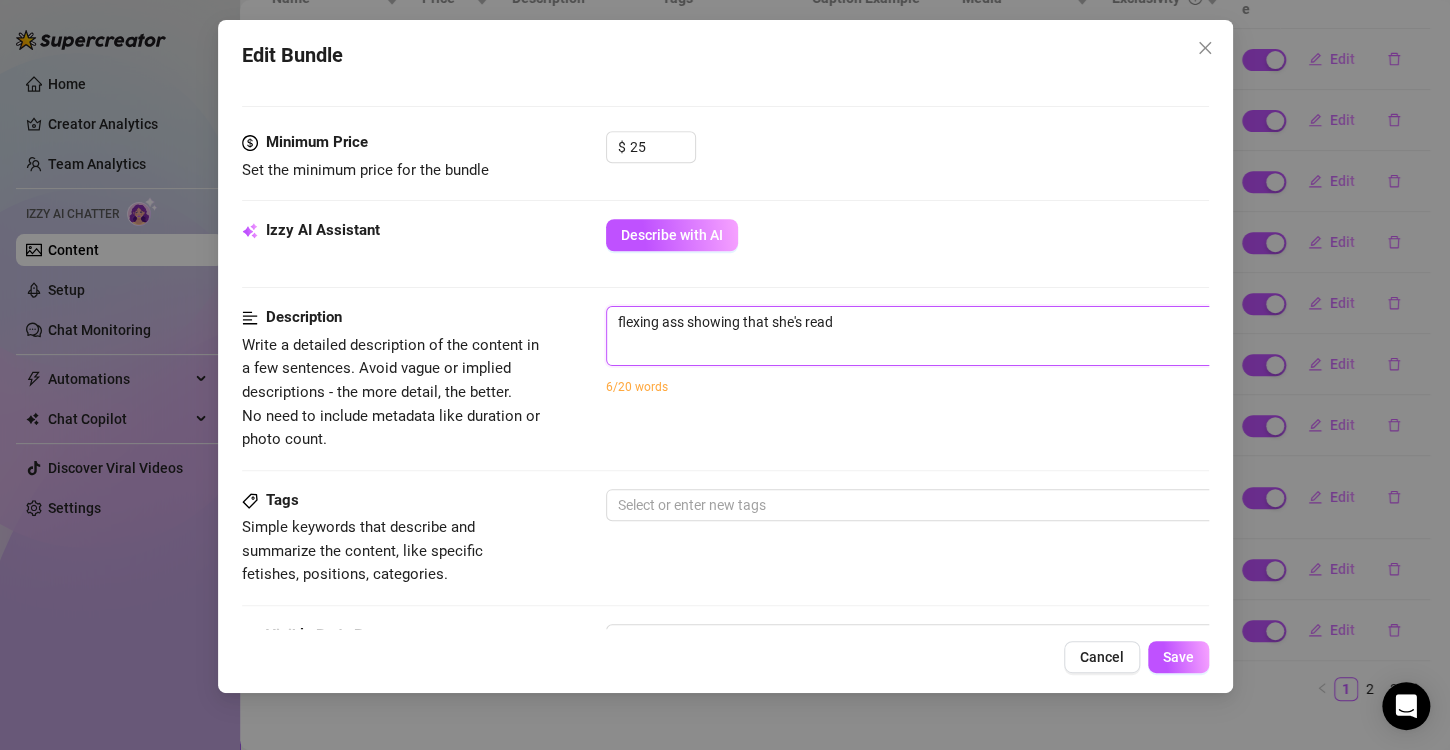 type on "flexing ass showing that she's ready" 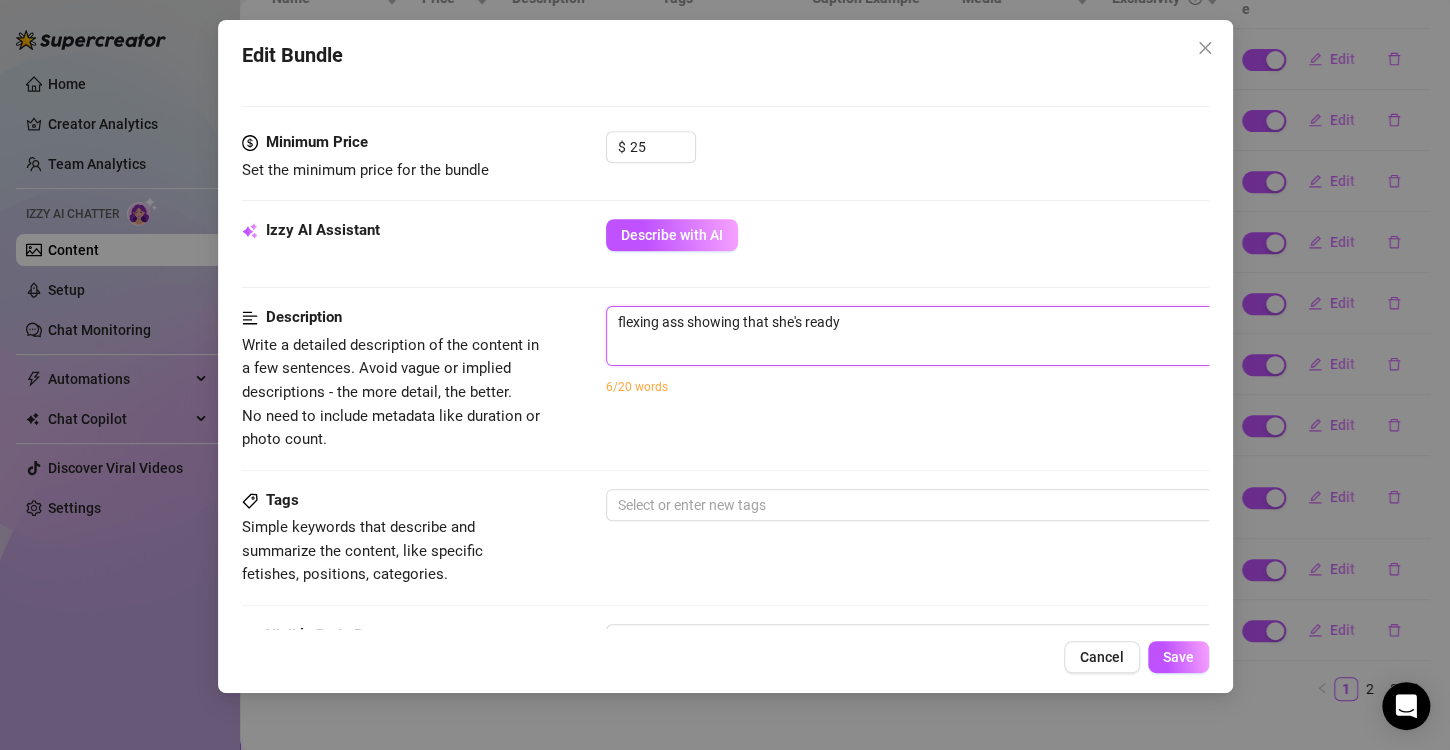 type on "flexing ass showing that she's ready" 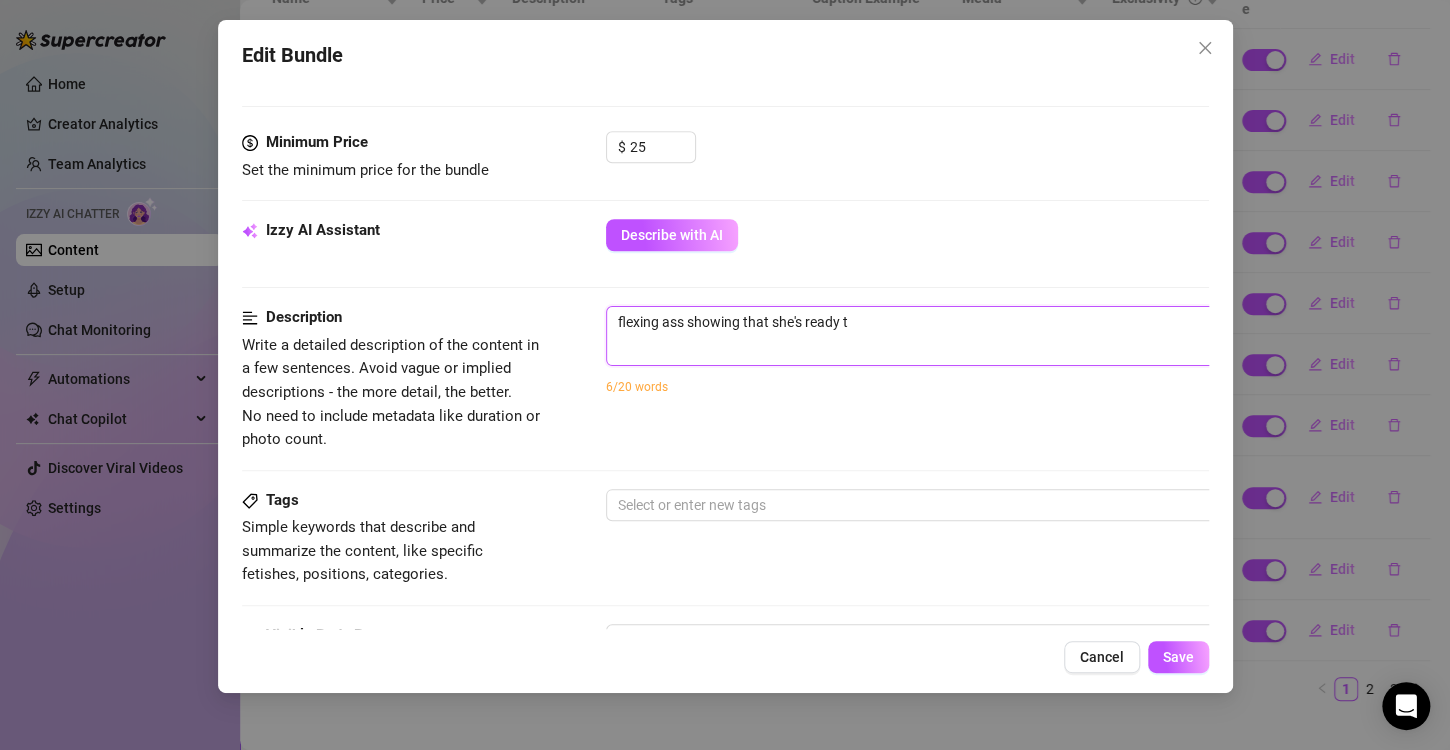 type on "flexing ass showing that she's ready to" 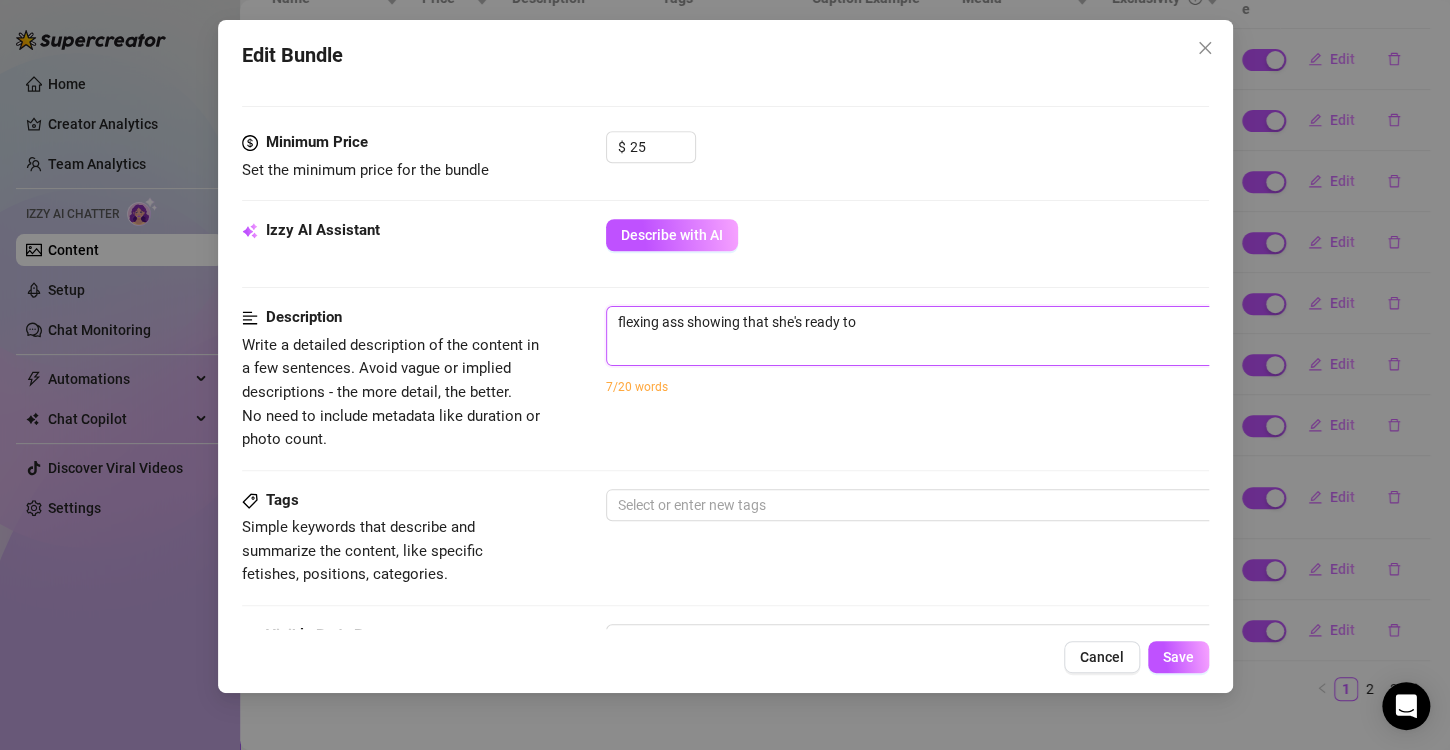 type on "flexing ass showing that she's ready to" 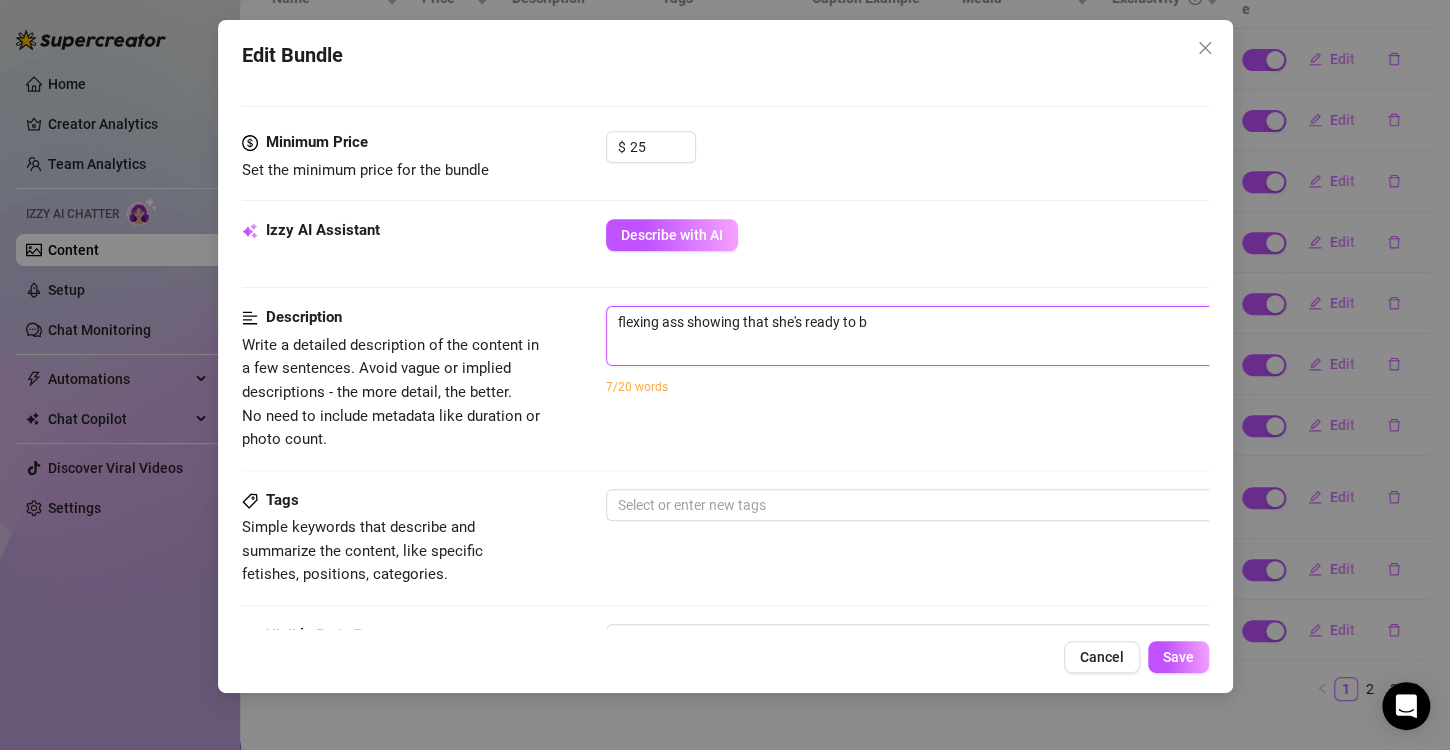 type on "flexing ass showing that she's ready to be" 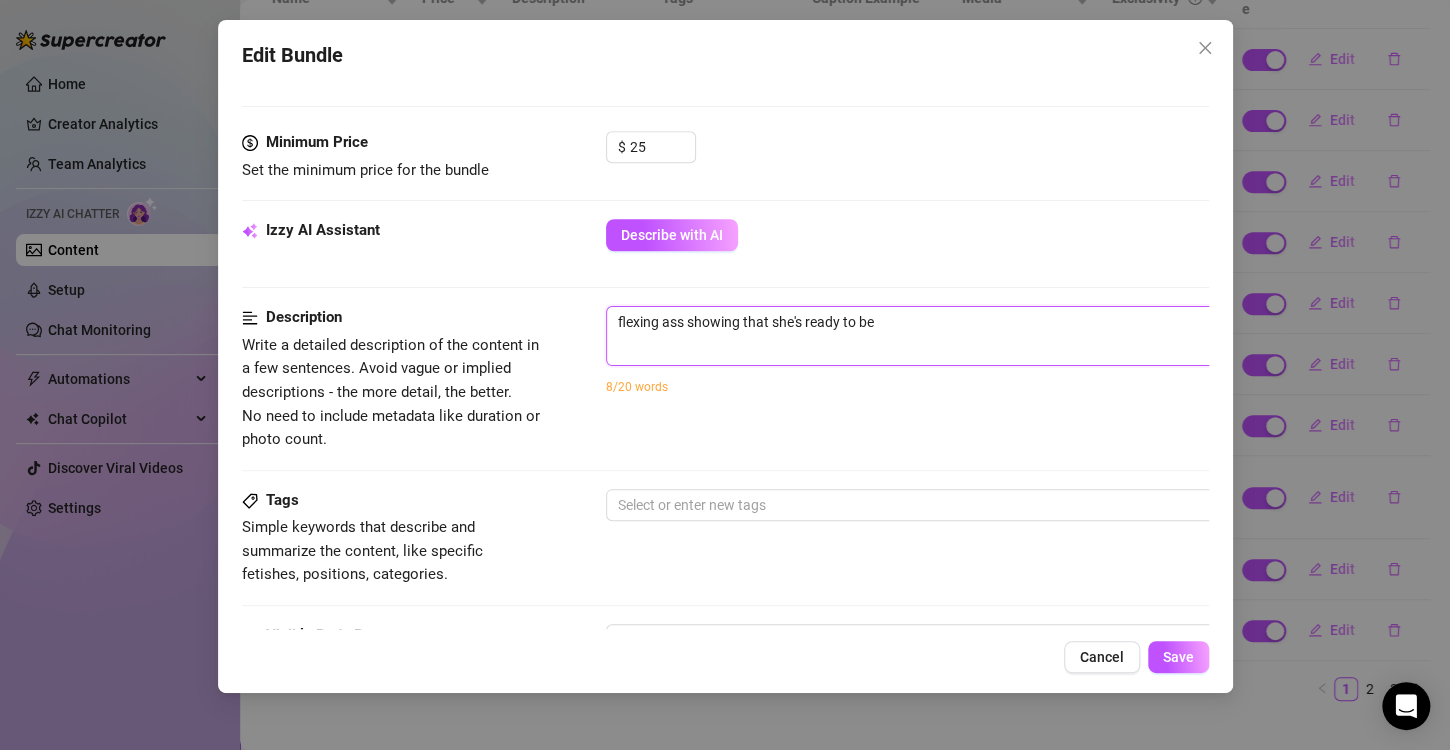 type on "flexing ass showing that she's ready to be" 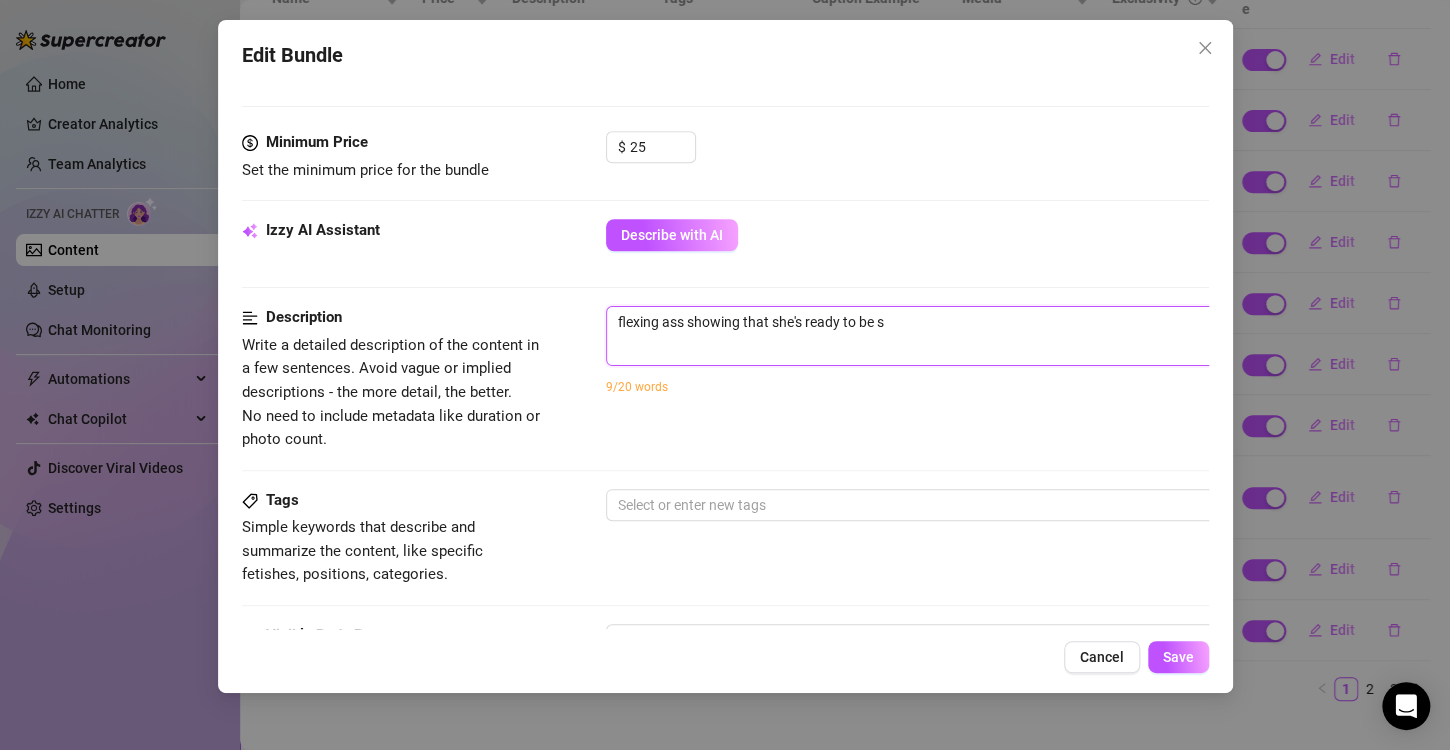 type on "flexing ass showing that she's ready to be sp" 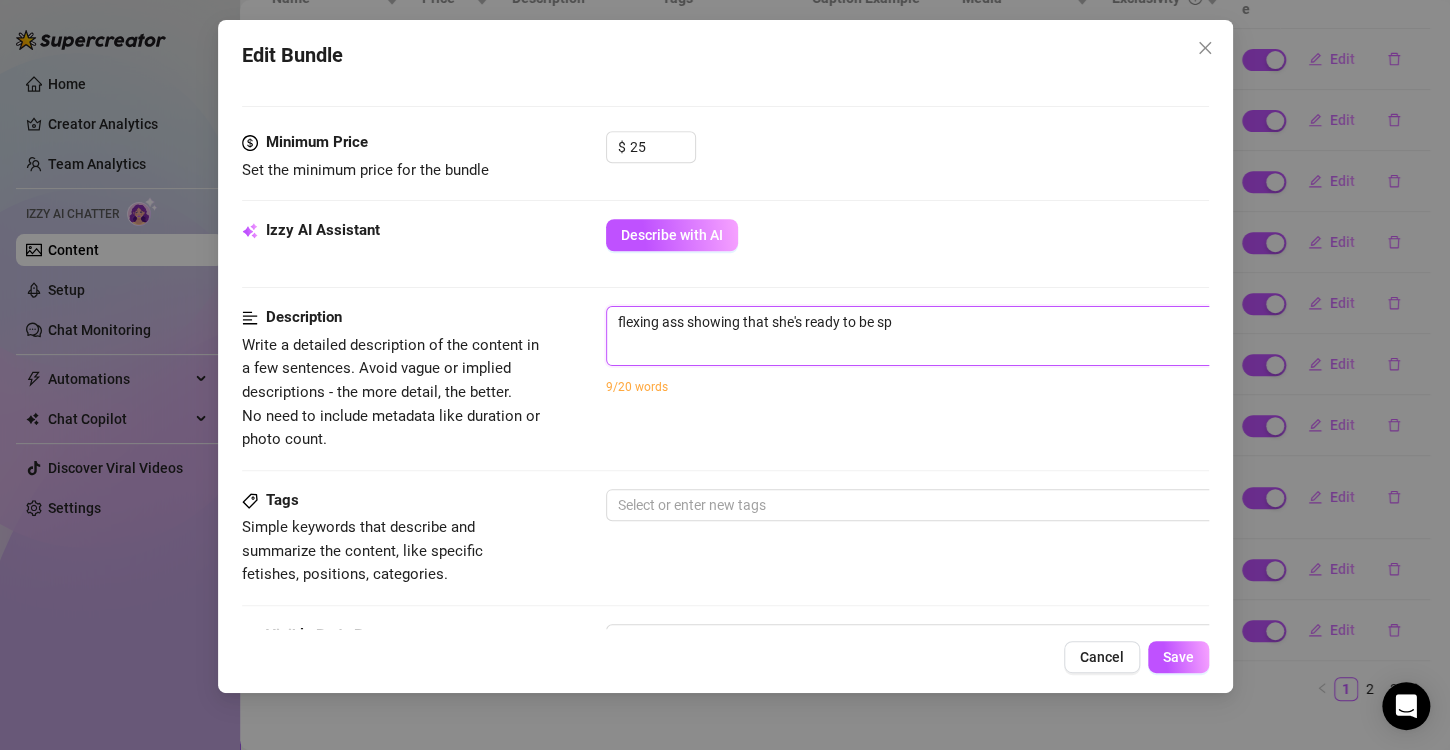 type on "flexing ass showing that she's ready to be spa" 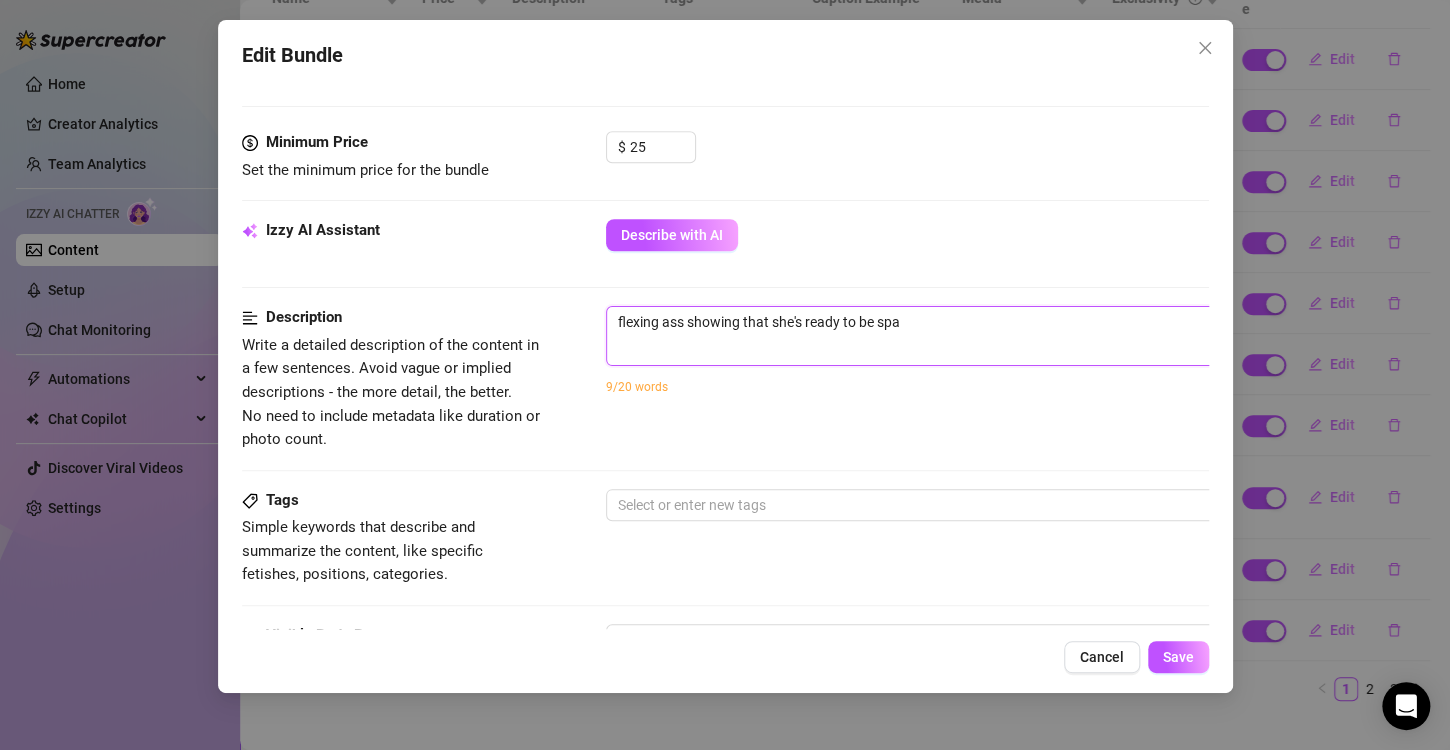 type on "flexing ass showing that she's ready to be span" 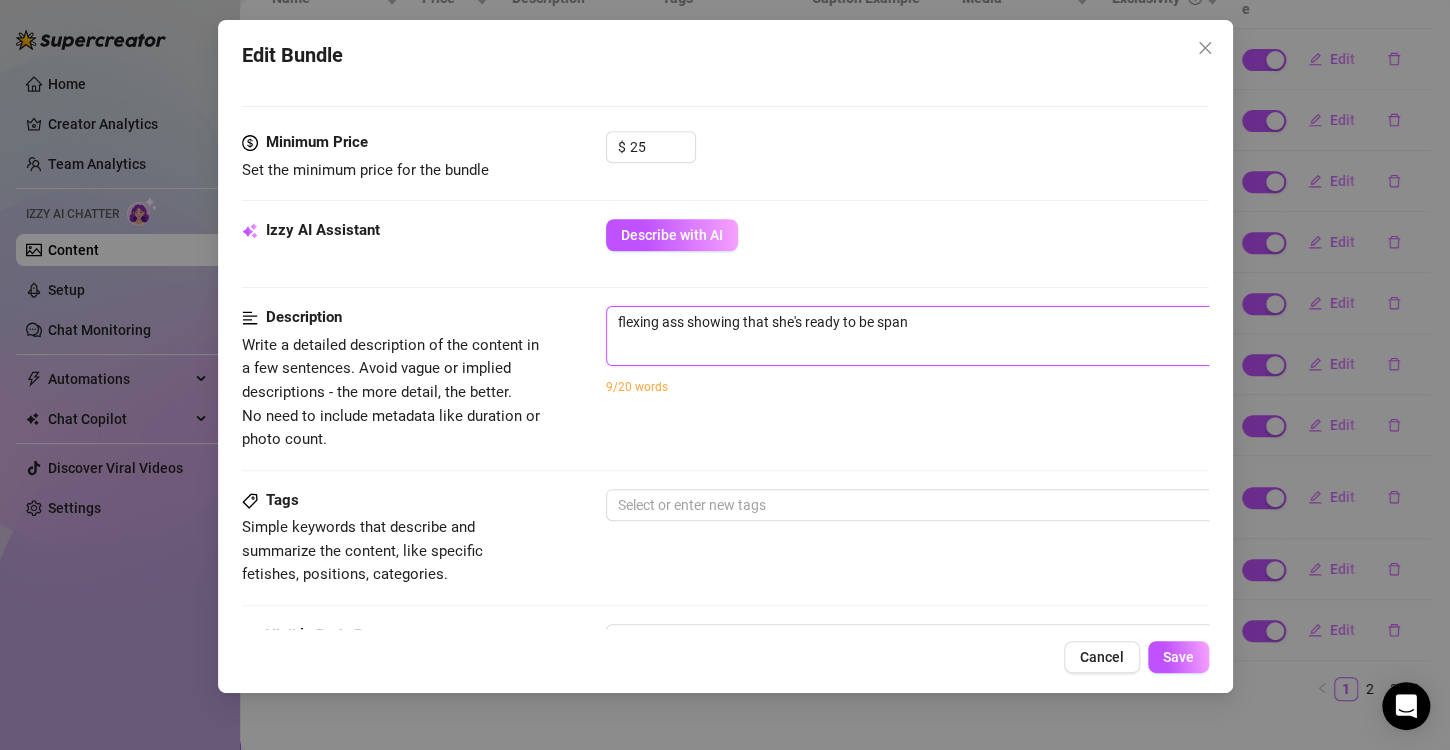type on "flexing ass showing that she's ready to be spank" 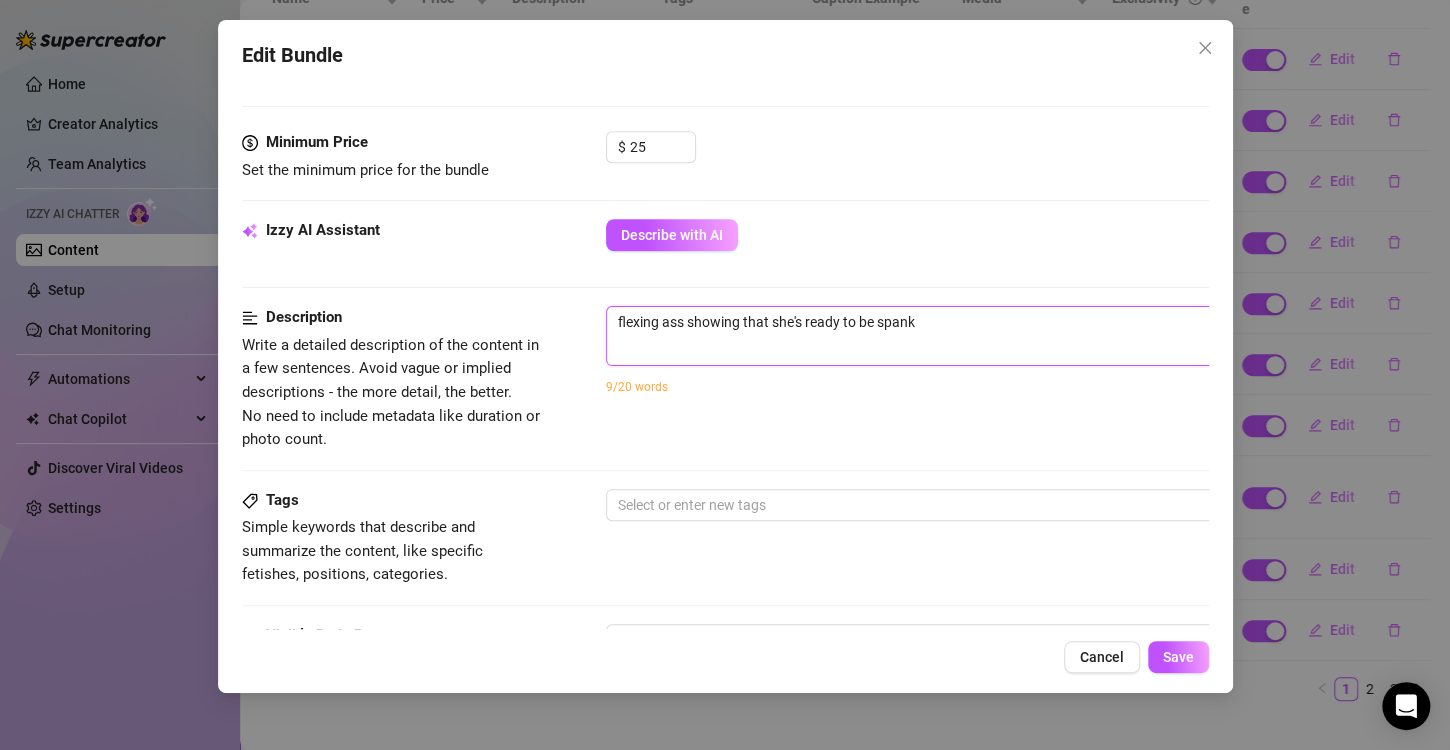 type on "flexing ass showing that she's ready to be spank!" 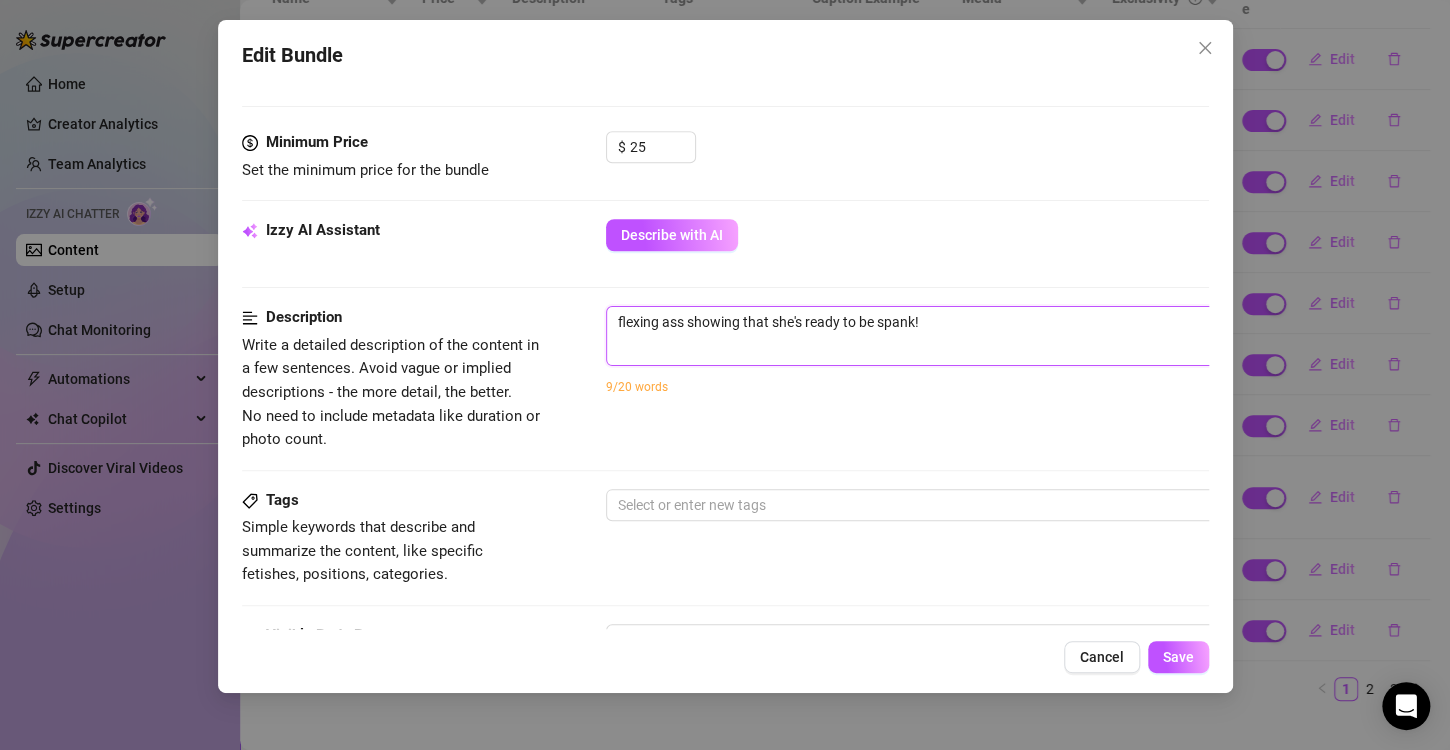 type on "flexing ass showing that she's ready to be spank" 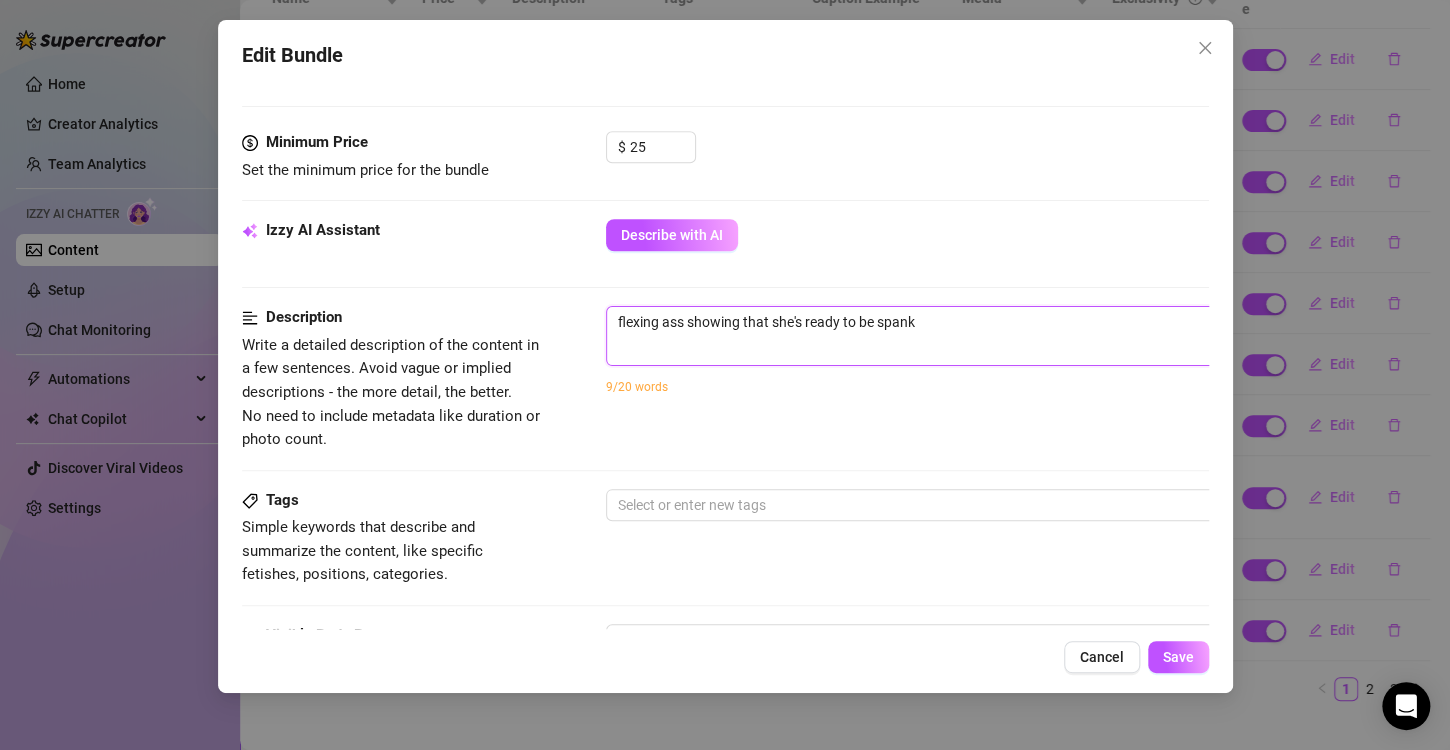 type on "flexing ass showing that she's ready to be spanke" 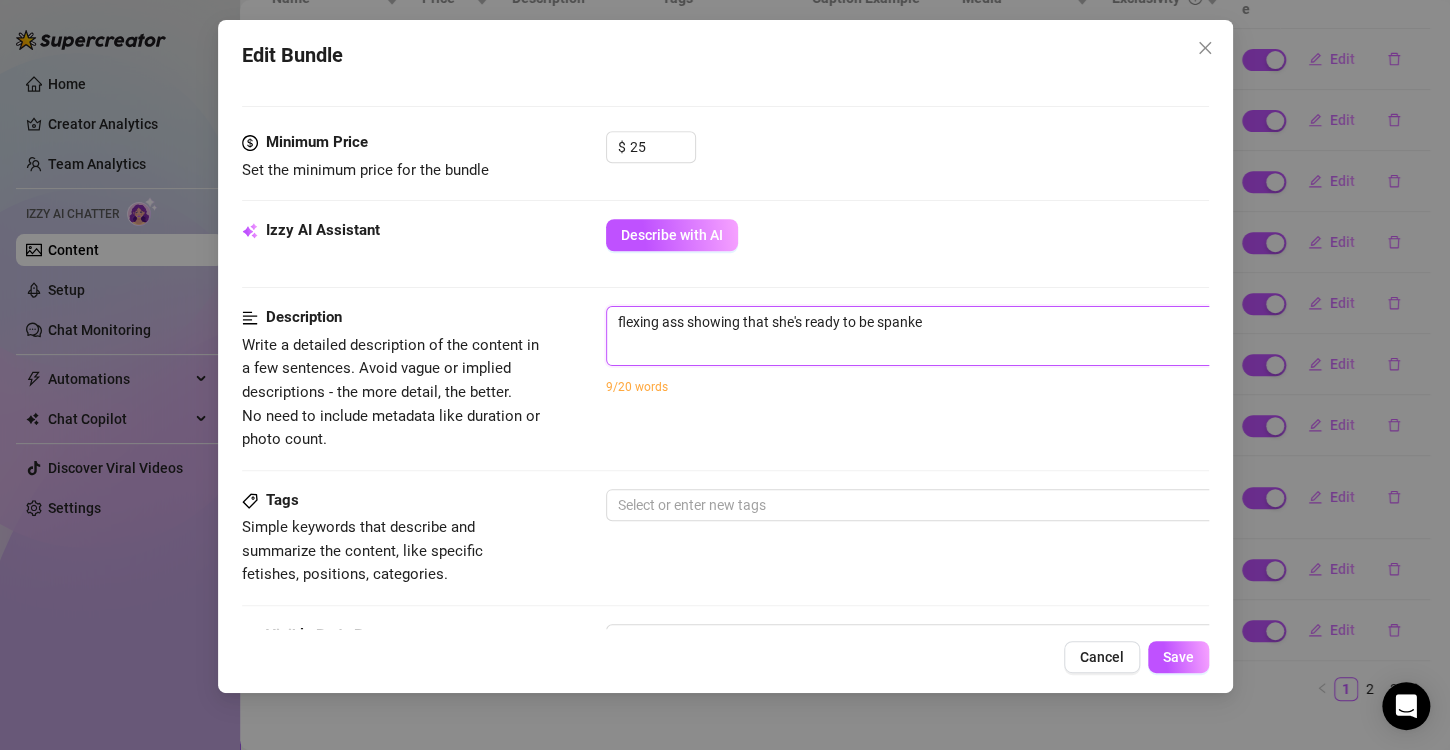 type on "flexing ass showing that she's ready to be spanked" 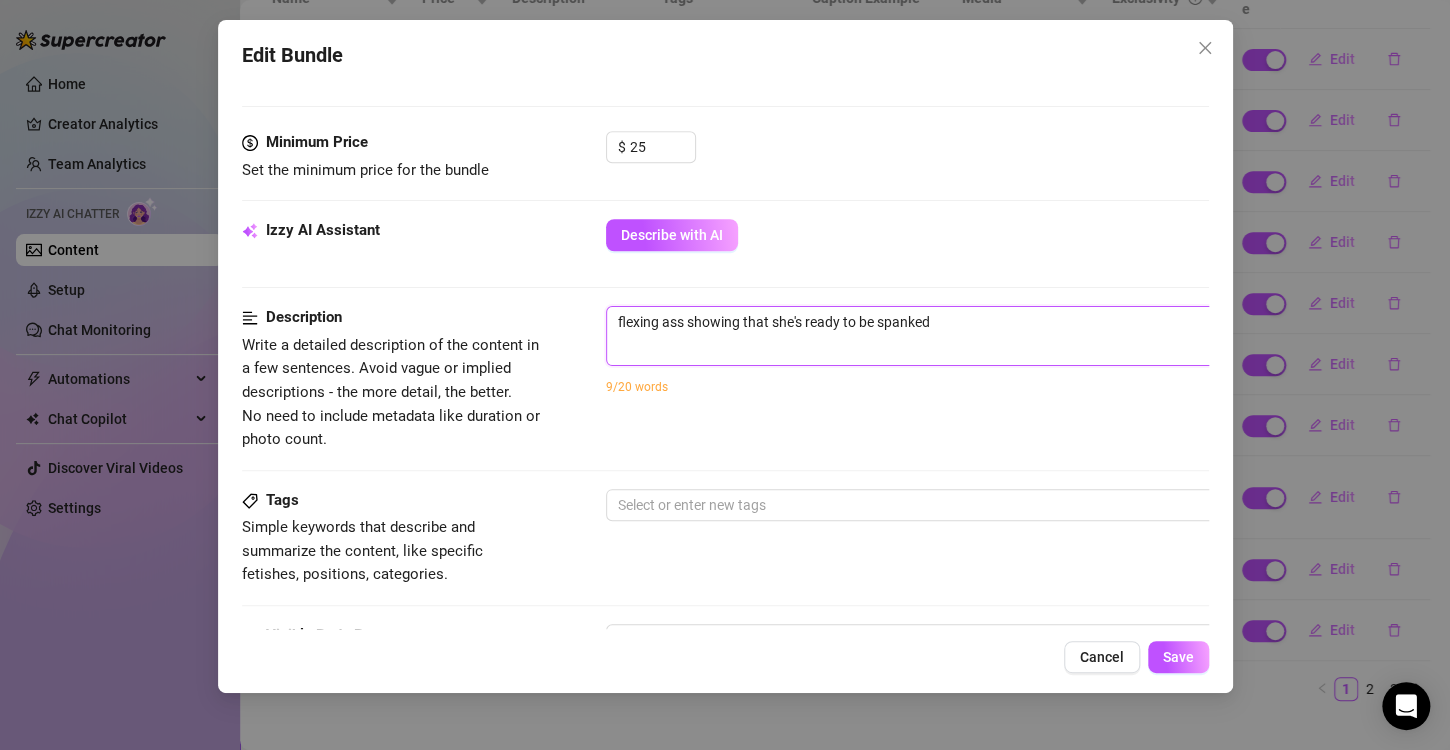type on "flexing ass showing that she's ready to be spanked!" 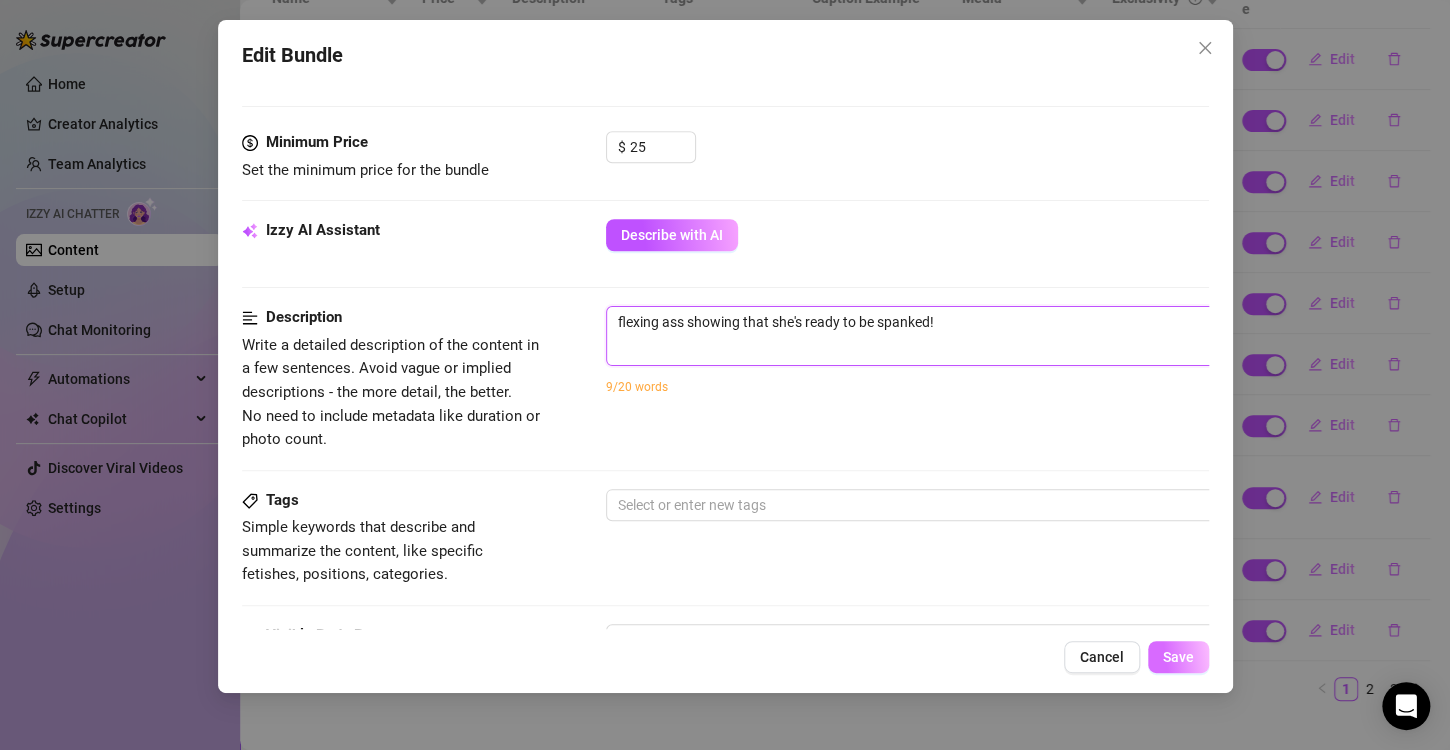 type on "flexing ass showing that she's ready to be spanked!" 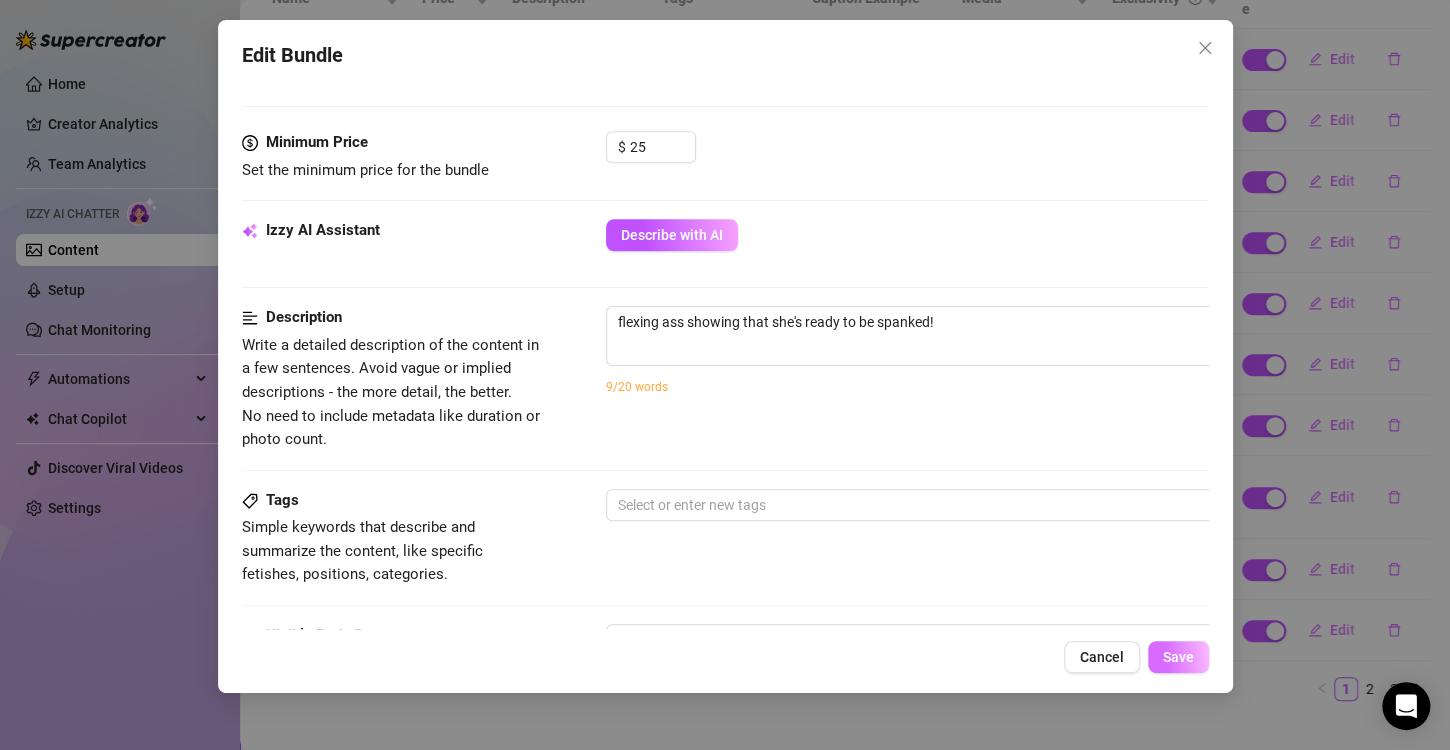 click on "Save" at bounding box center (1178, 657) 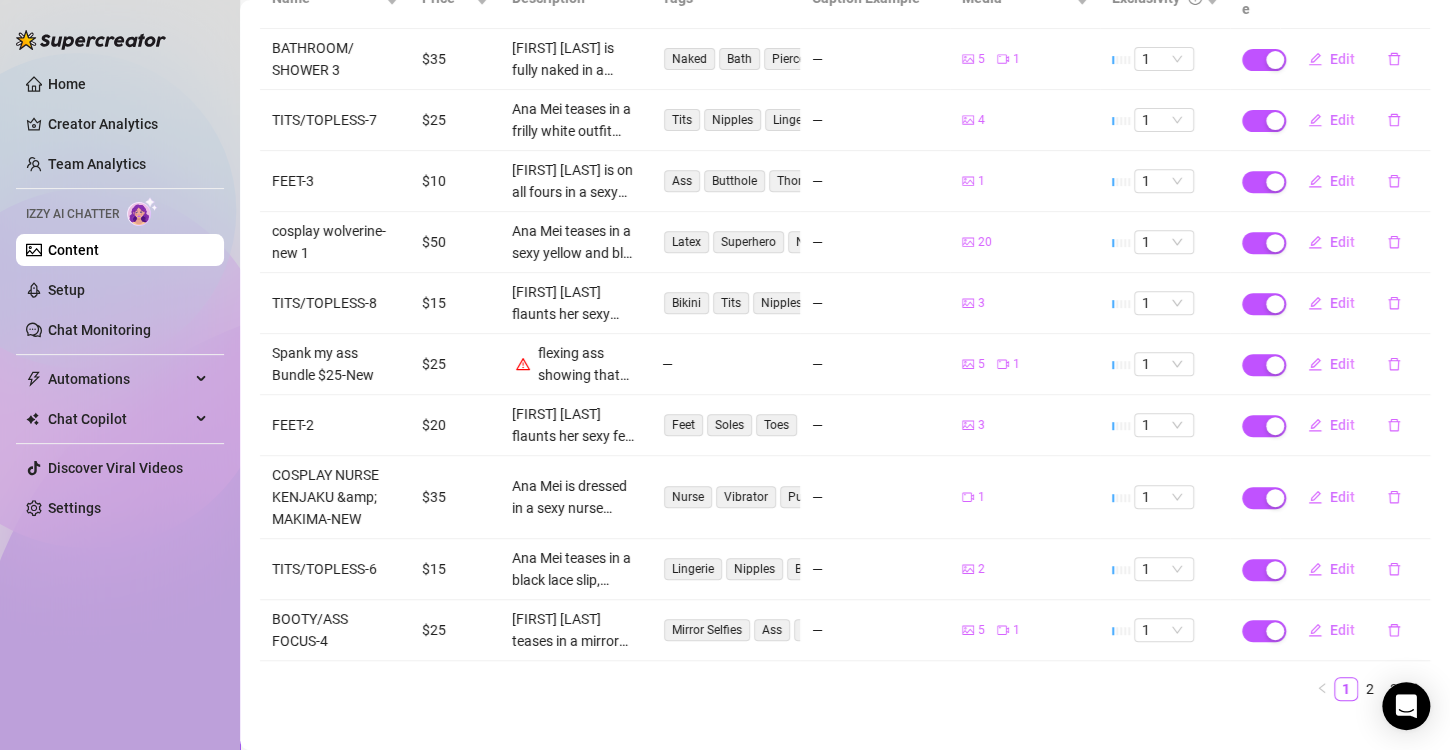 scroll, scrollTop: 200, scrollLeft: 0, axis: vertical 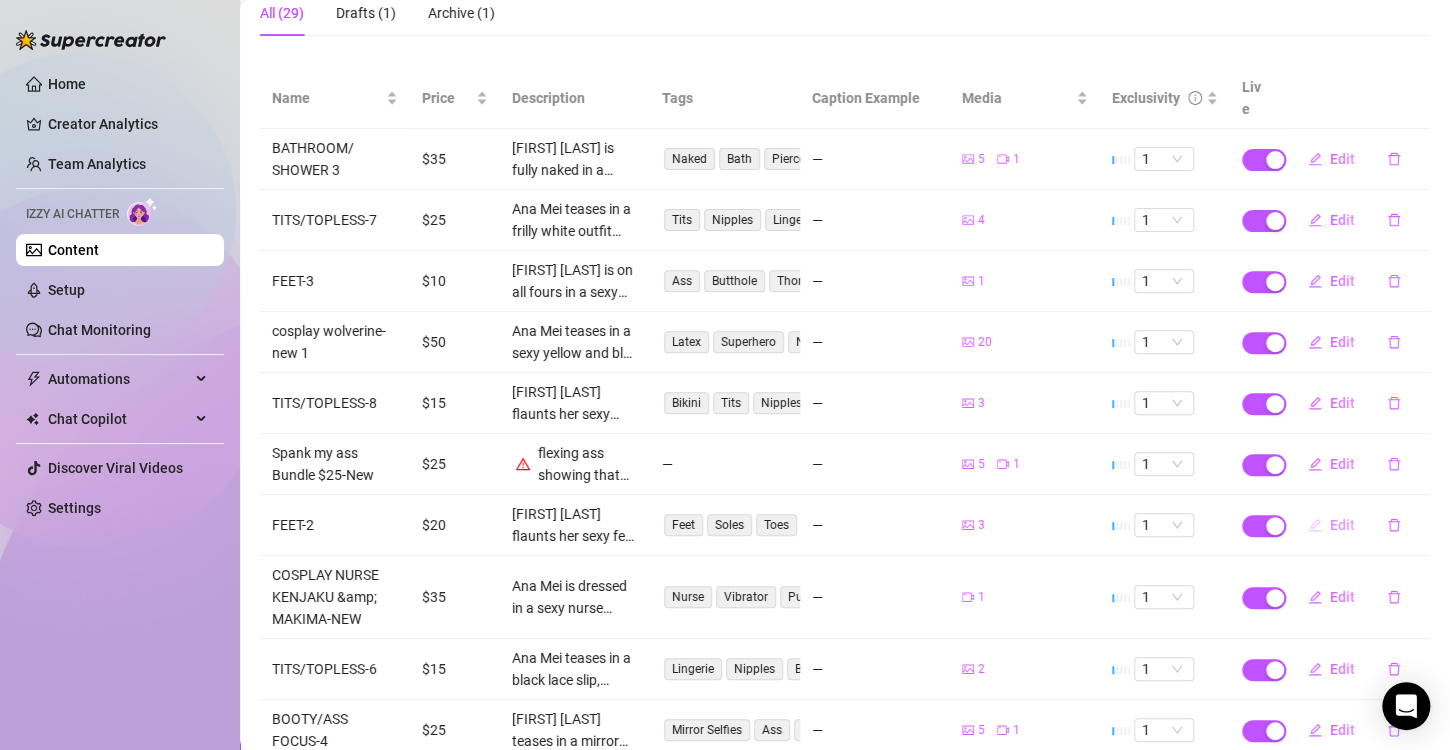 click on "Edit" at bounding box center (1342, 525) 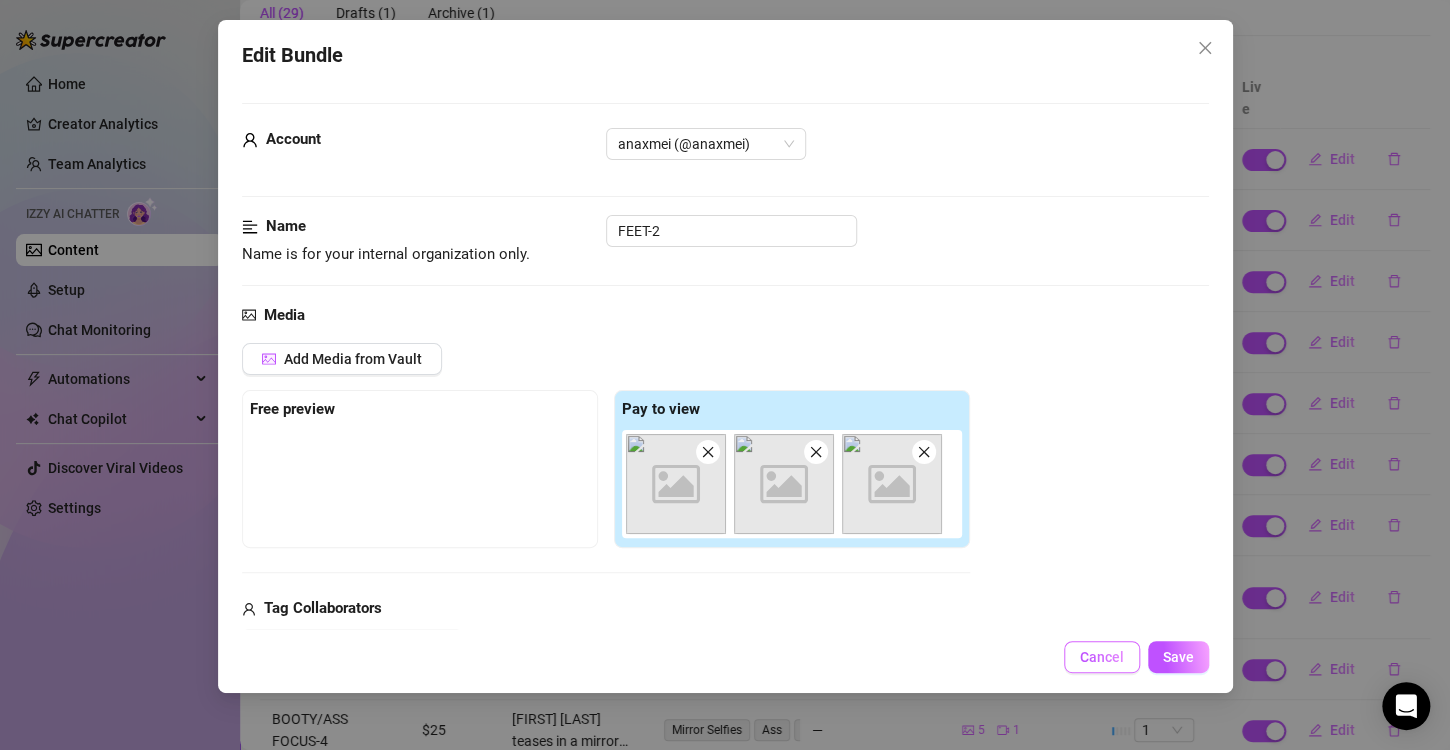 click on "Cancel" at bounding box center (1102, 657) 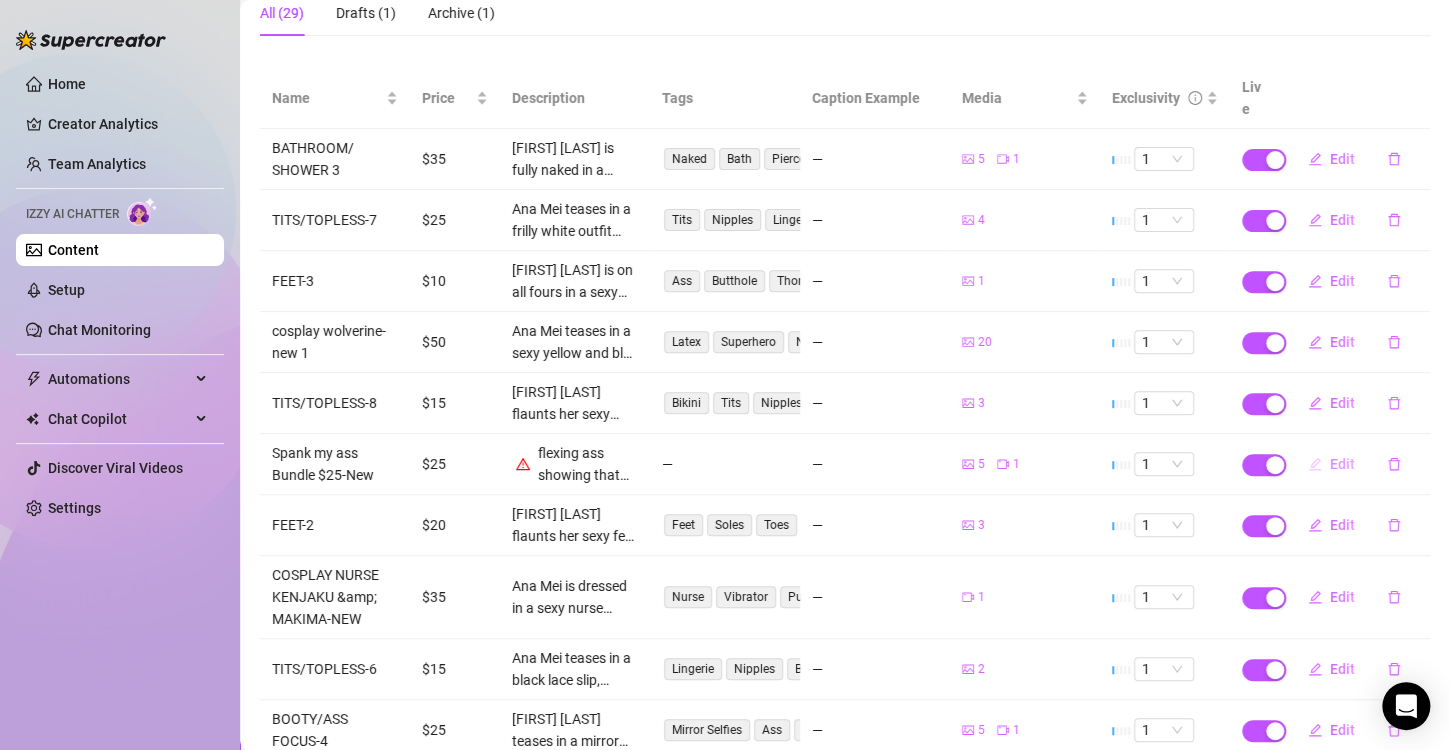click on "Edit" at bounding box center [1342, 464] 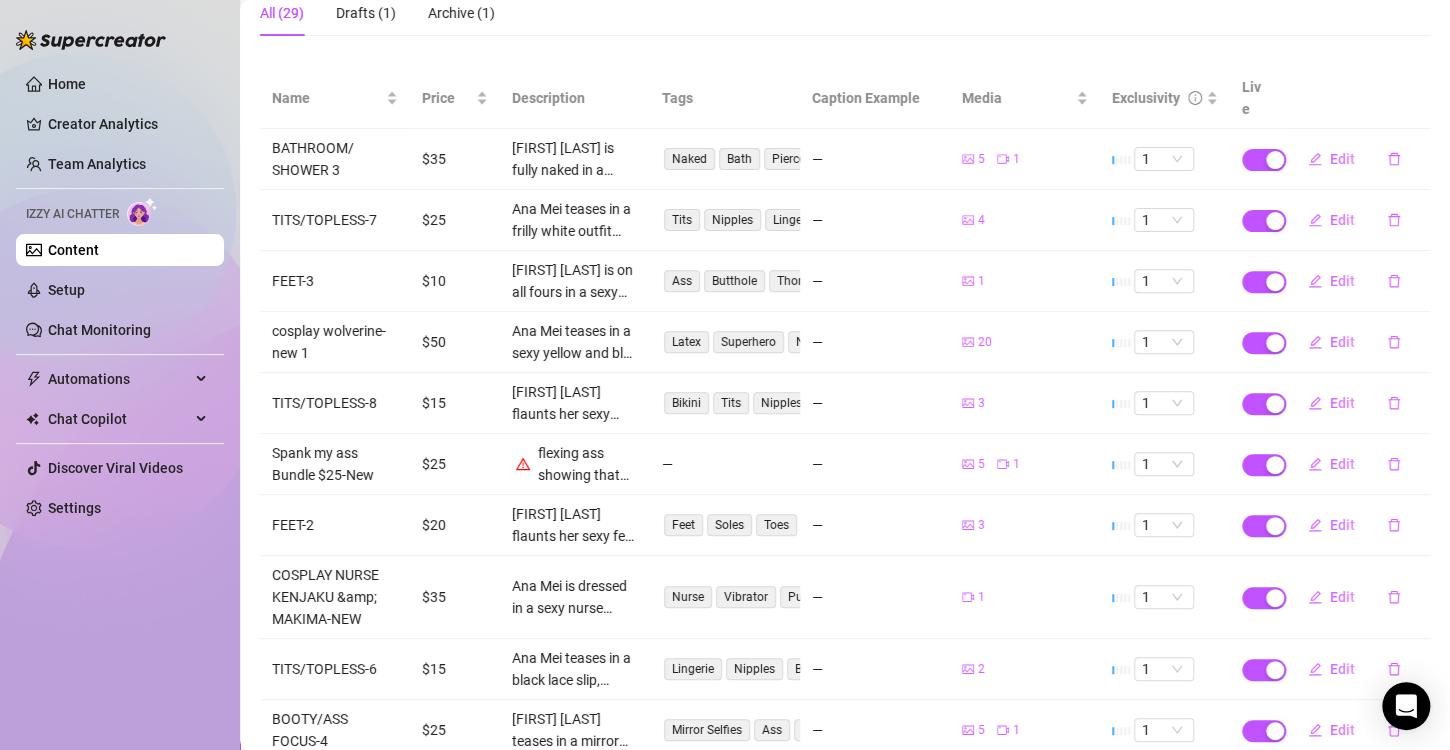 type on "Type your message here..." 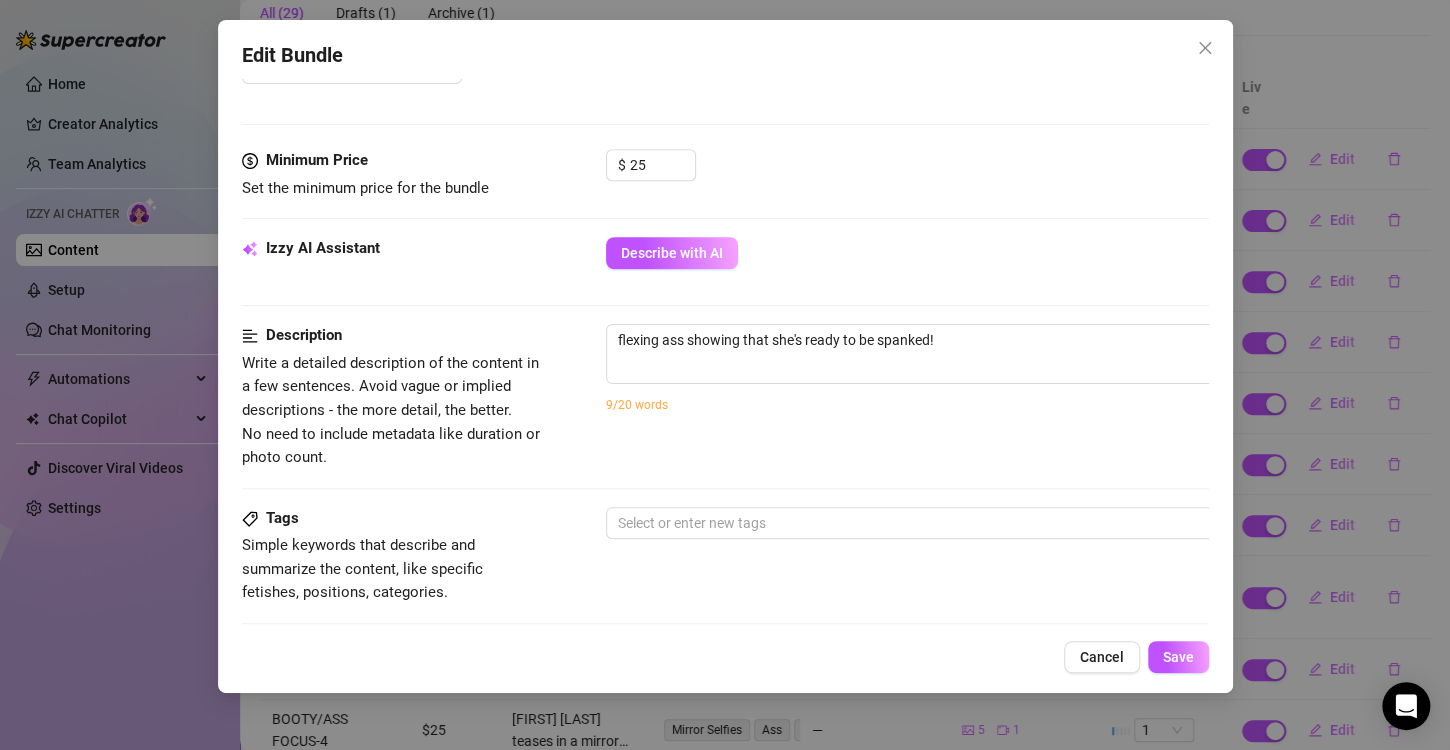 scroll, scrollTop: 800, scrollLeft: 0, axis: vertical 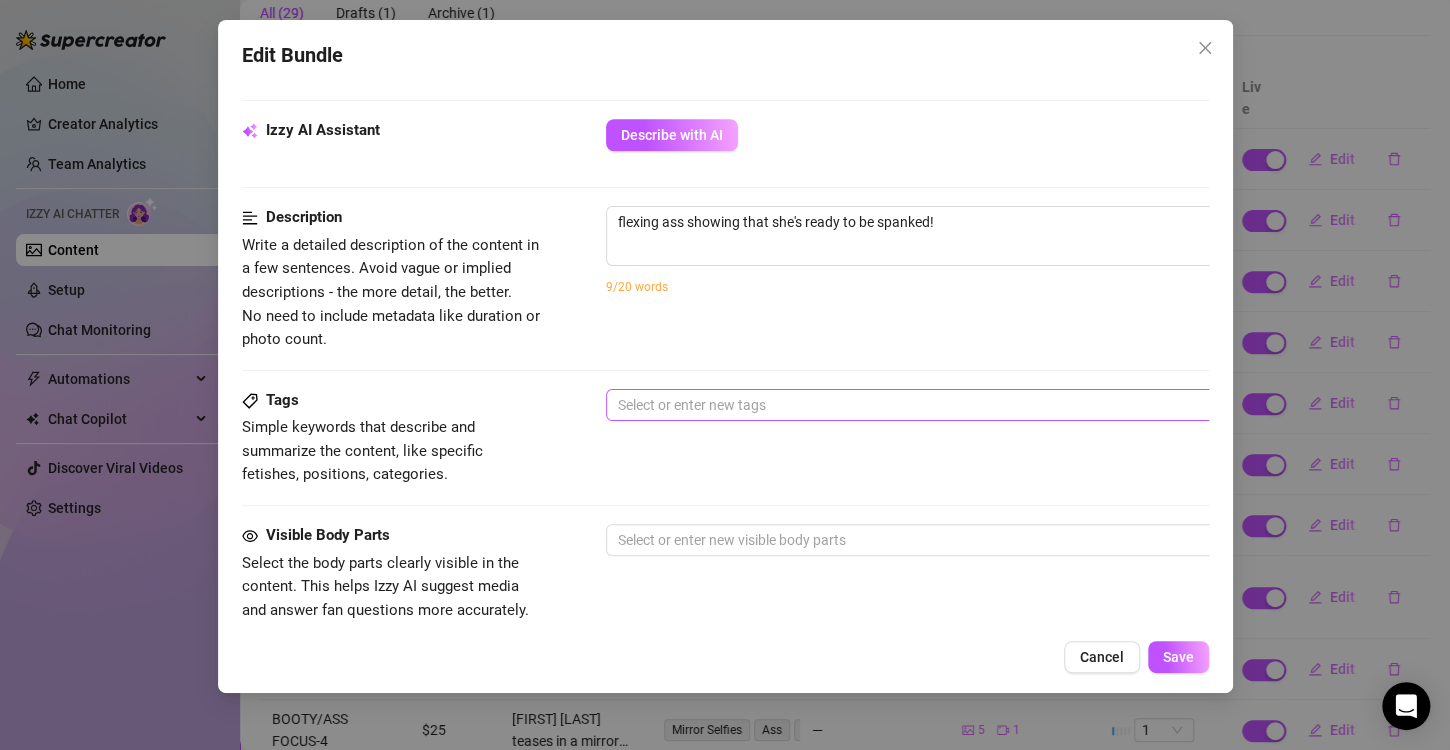 click at bounding box center (945, 405) 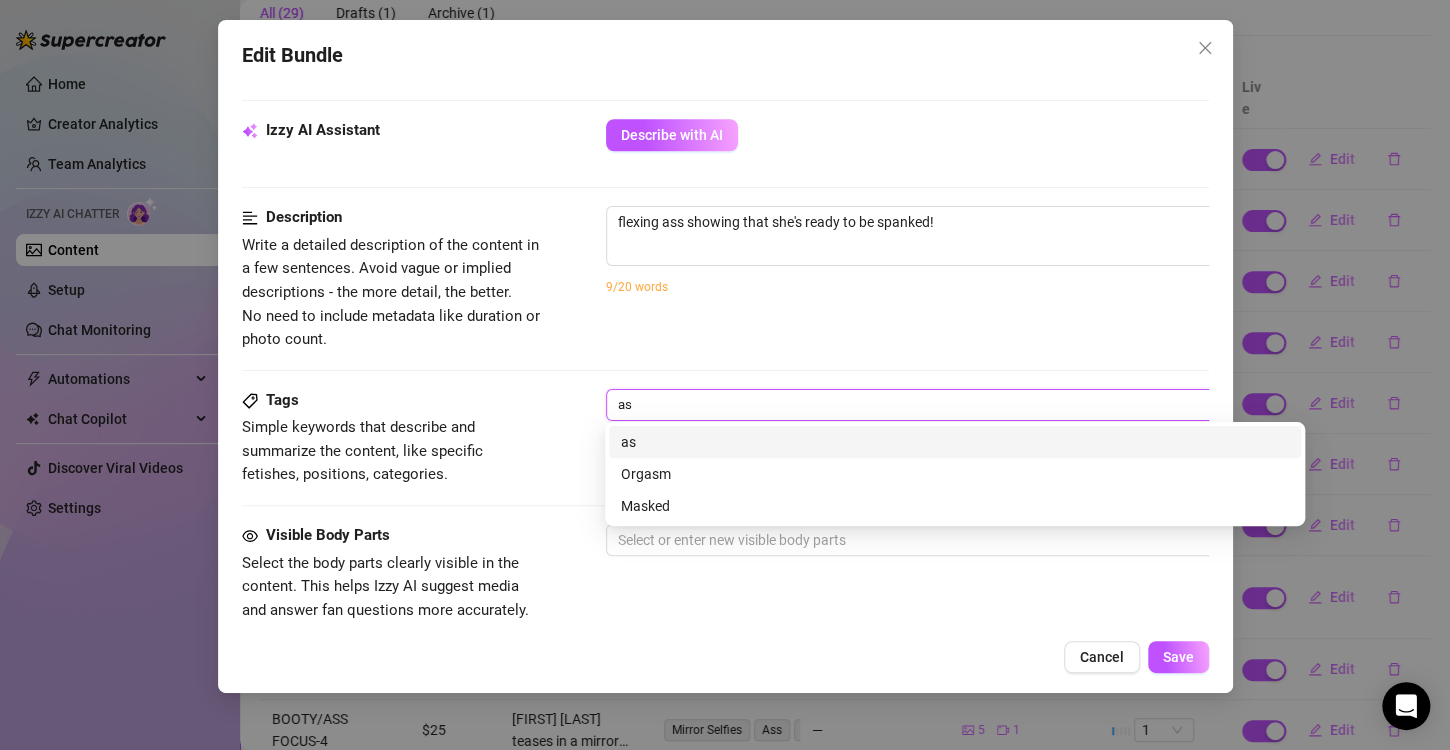 type on "a" 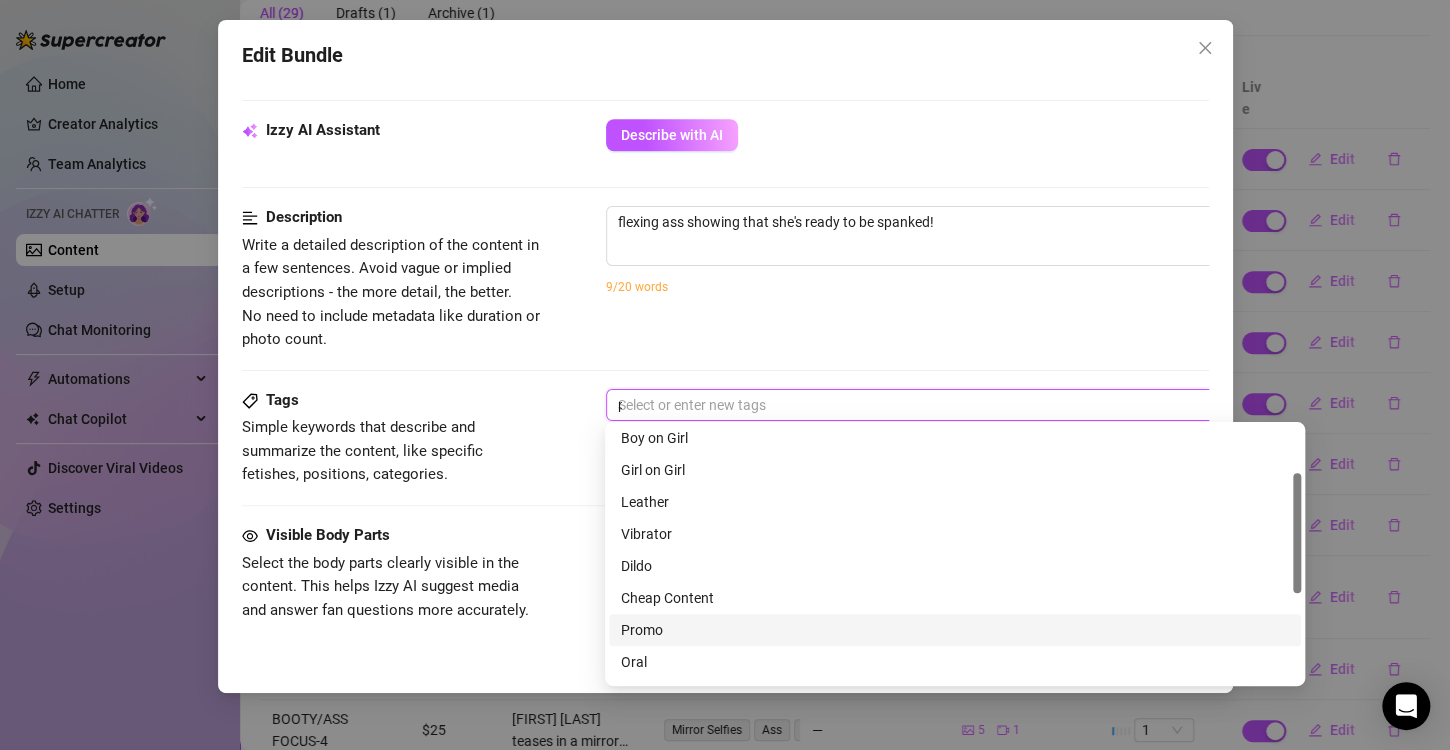 scroll, scrollTop: 0, scrollLeft: 0, axis: both 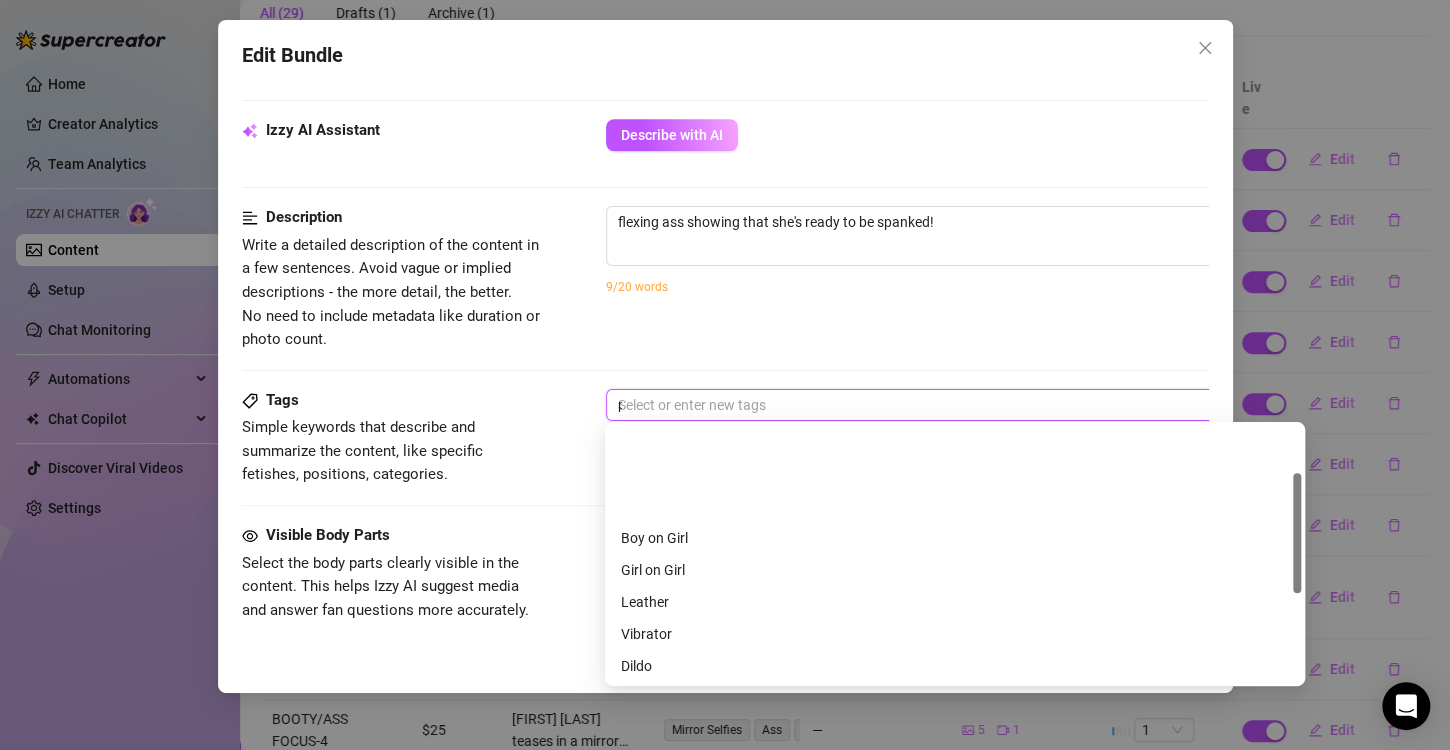 type on "pr" 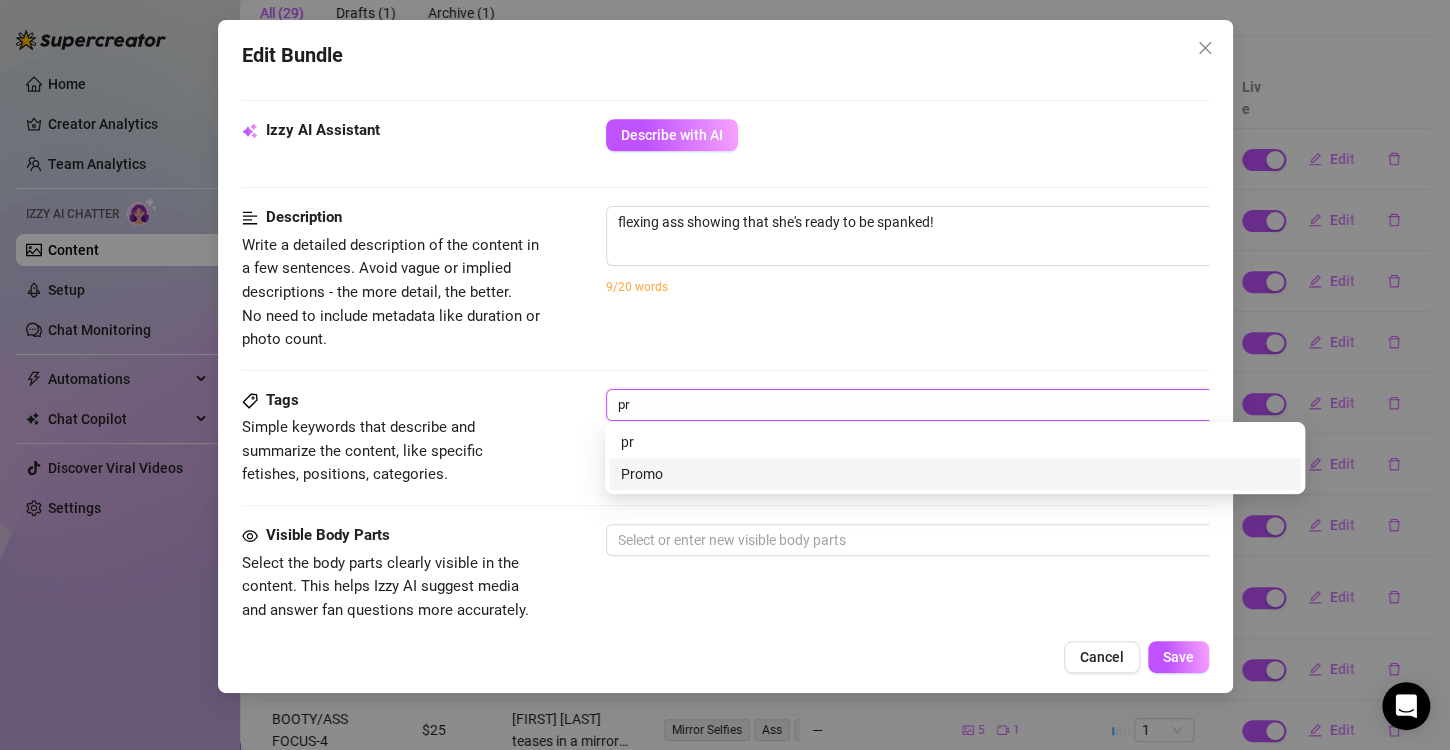 click on "Promo" at bounding box center (955, 474) 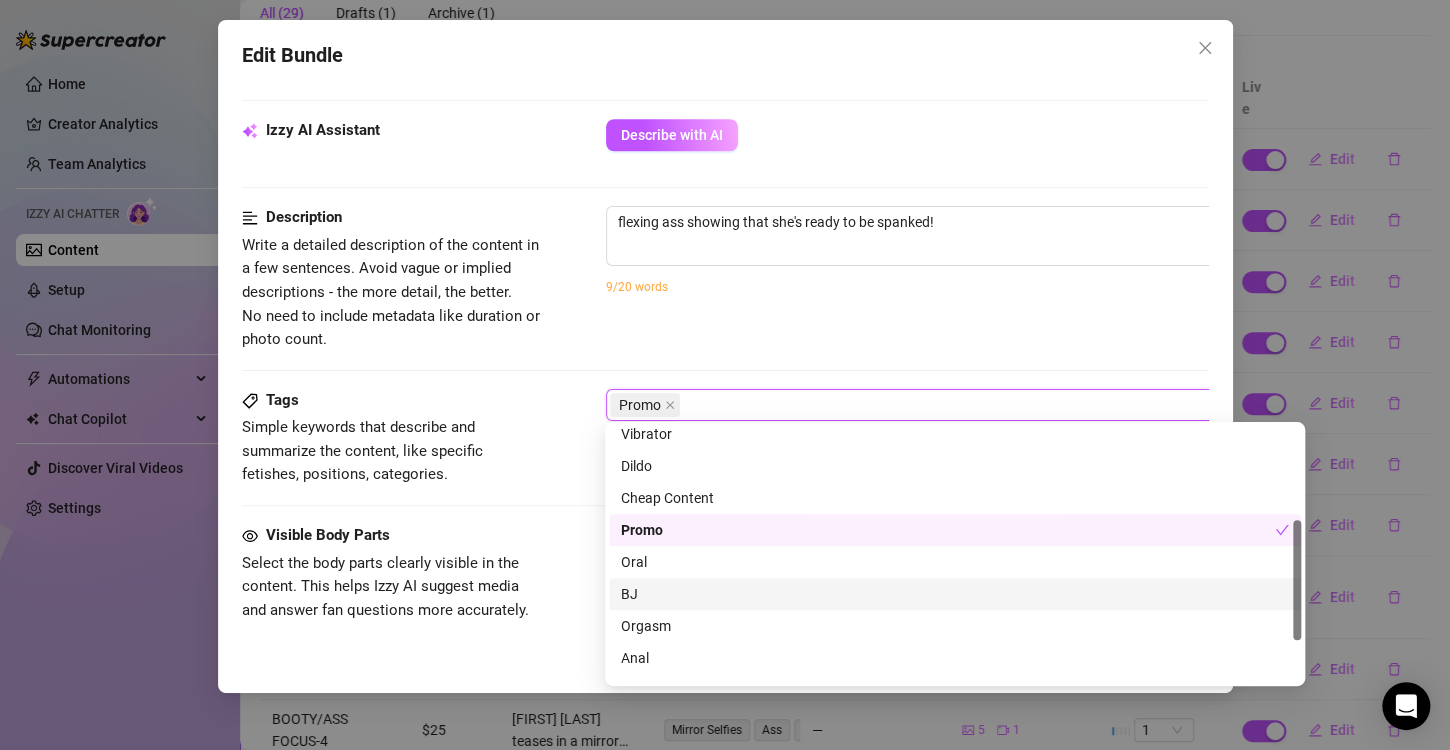 scroll, scrollTop: 288, scrollLeft: 0, axis: vertical 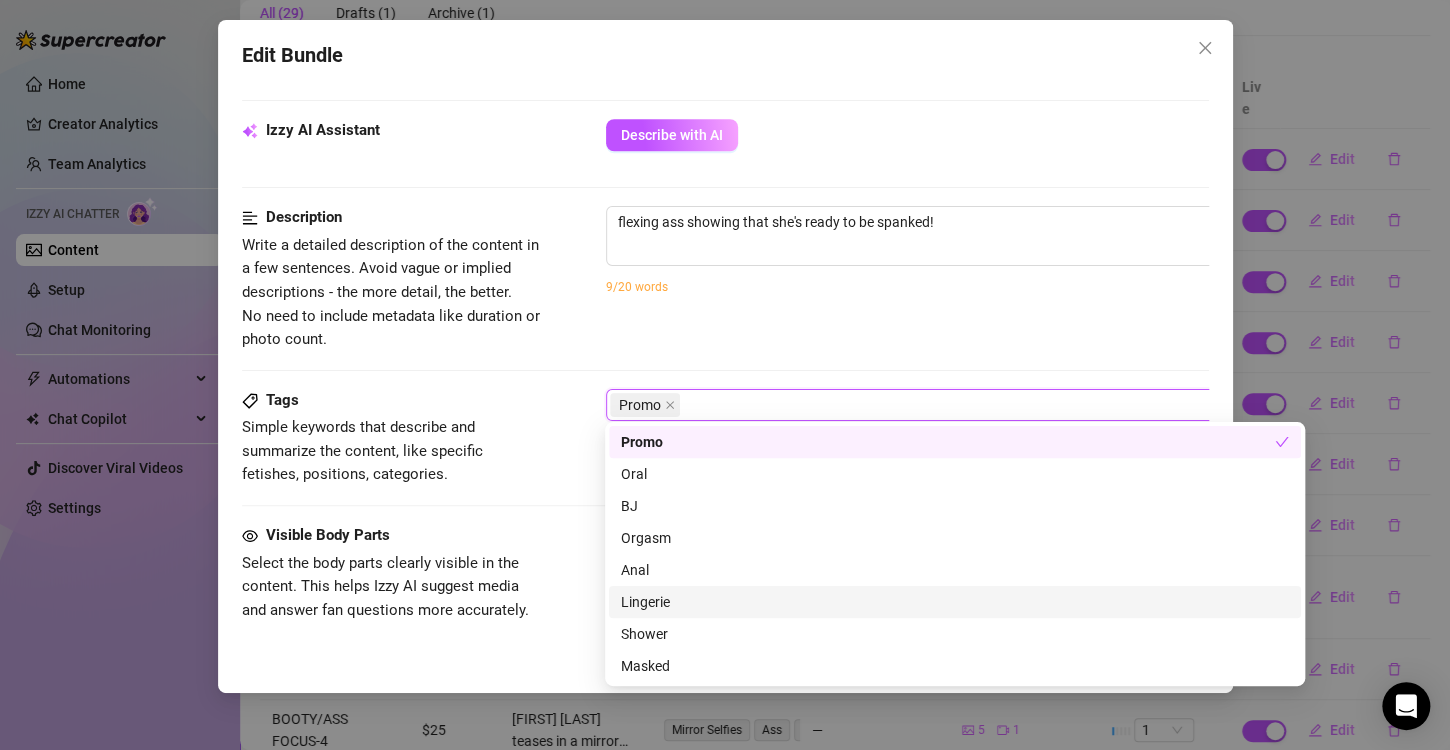 click on "Visible Body Parts" at bounding box center [392, 536] 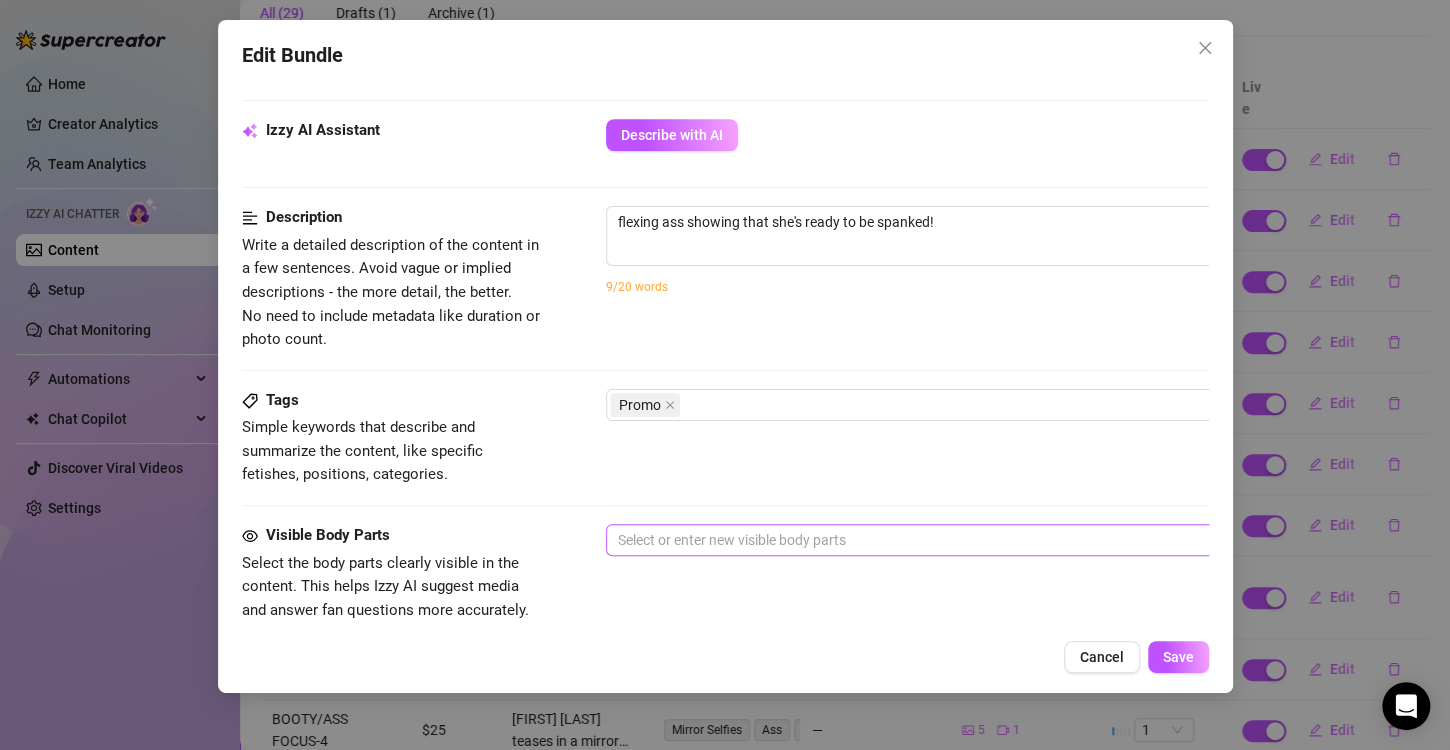 click at bounding box center (945, 540) 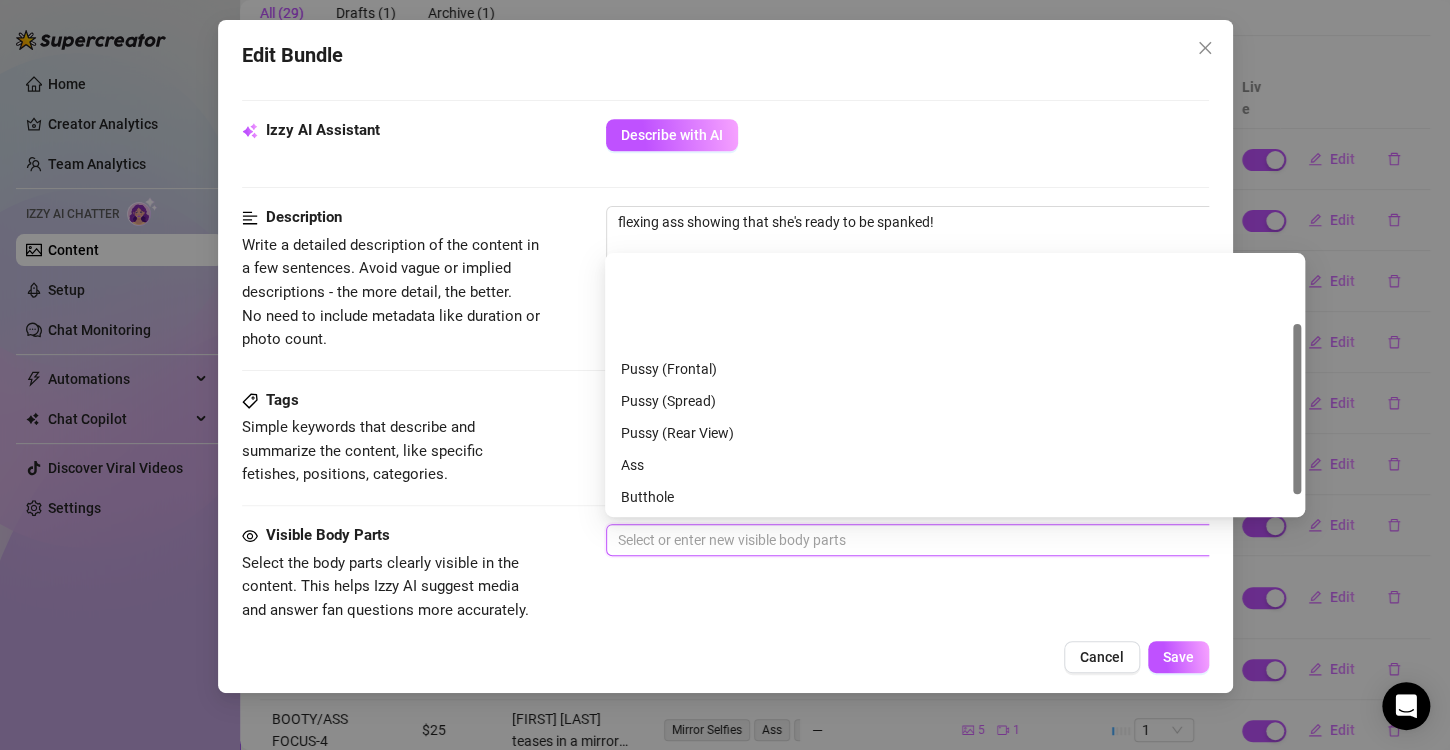 scroll, scrollTop: 100, scrollLeft: 0, axis: vertical 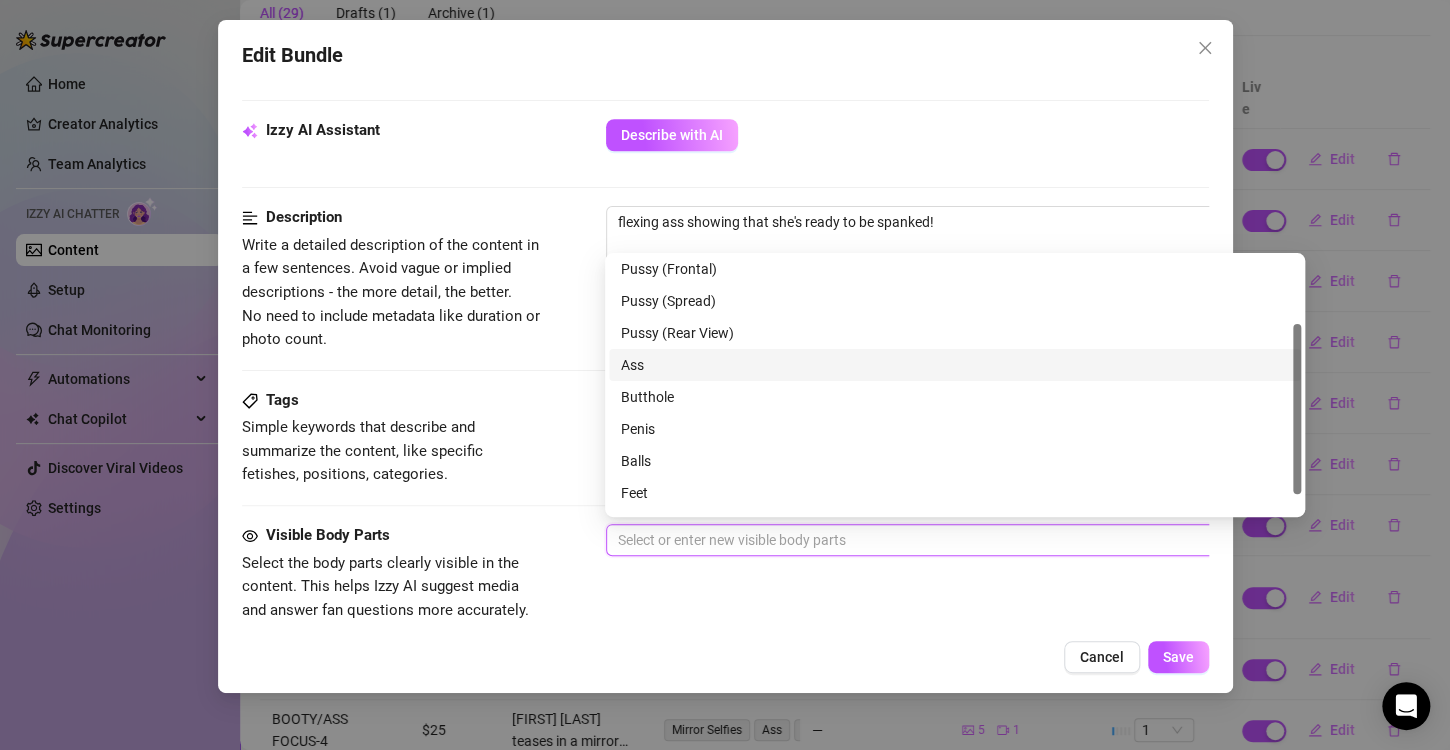 click on "Ass" at bounding box center [955, 365] 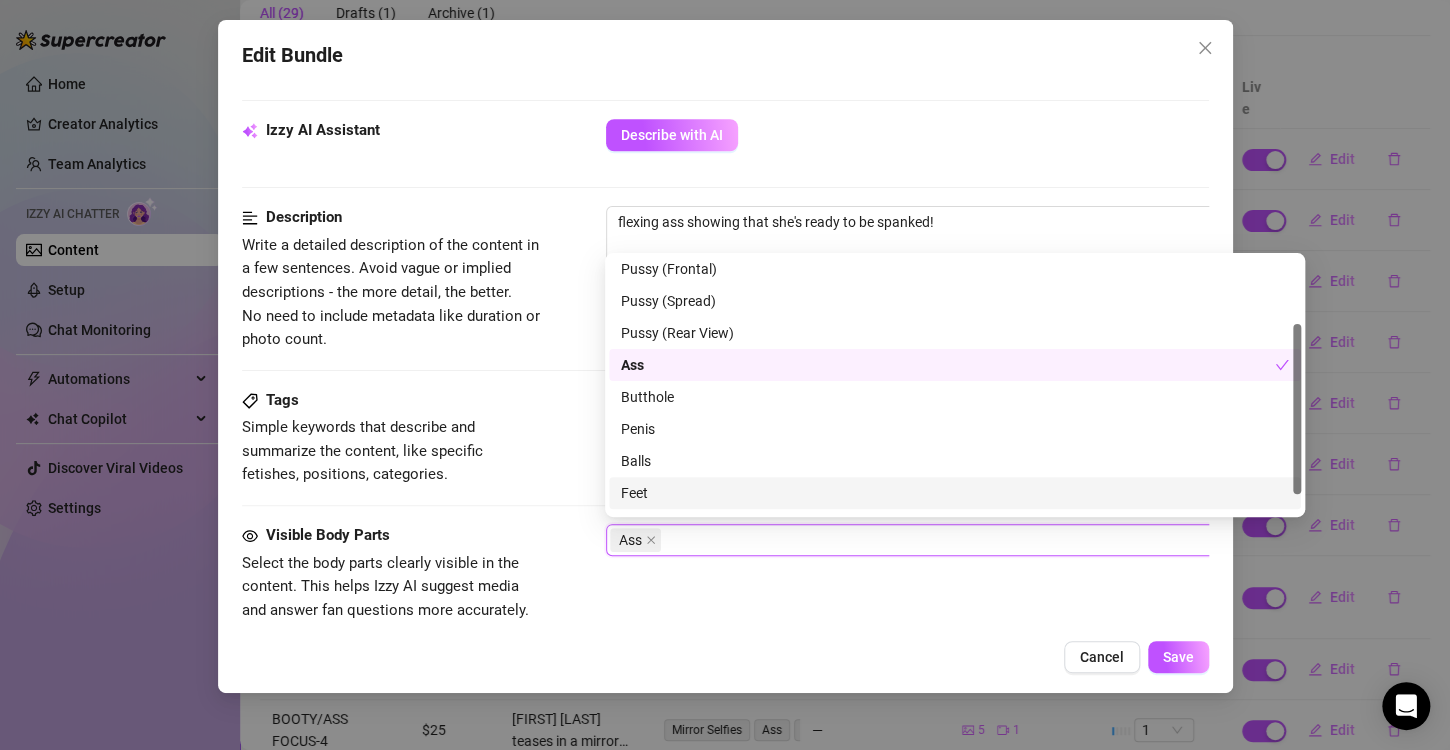 click on "Visible Body Parts Select the body parts clearly visible in the content. This helps Izzy AI suggest media and answer fan questions more accurately. Ass" at bounding box center [725, 573] 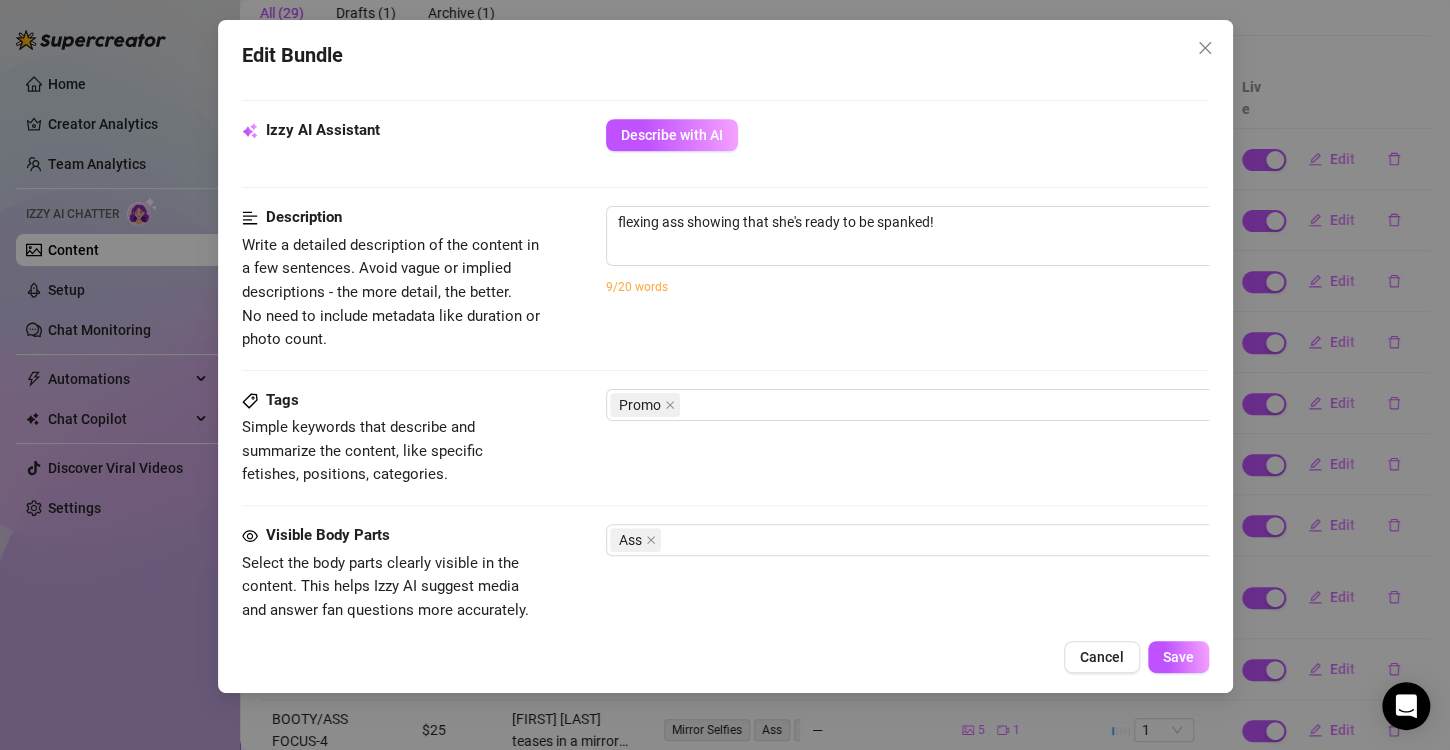 scroll, scrollTop: 1100, scrollLeft: 0, axis: vertical 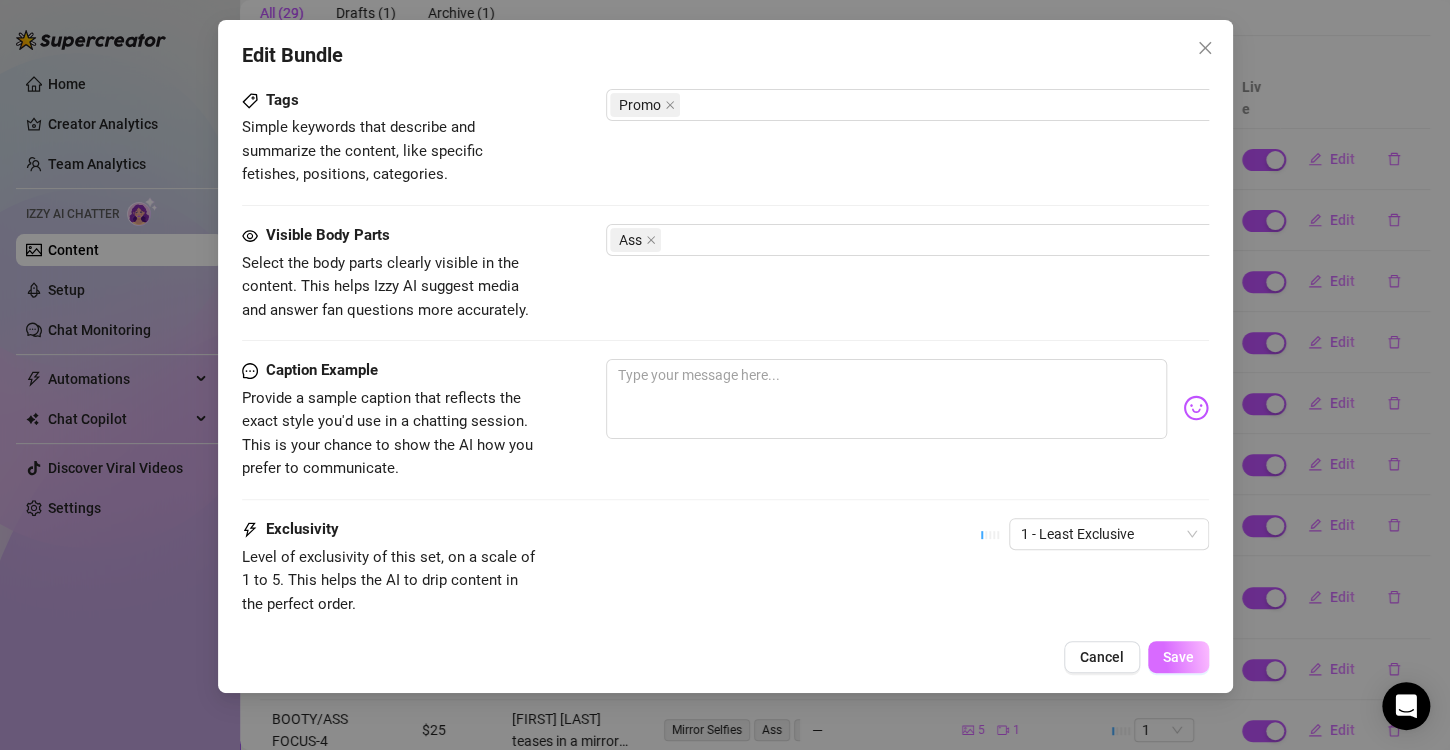 click on "Save" at bounding box center (1178, 657) 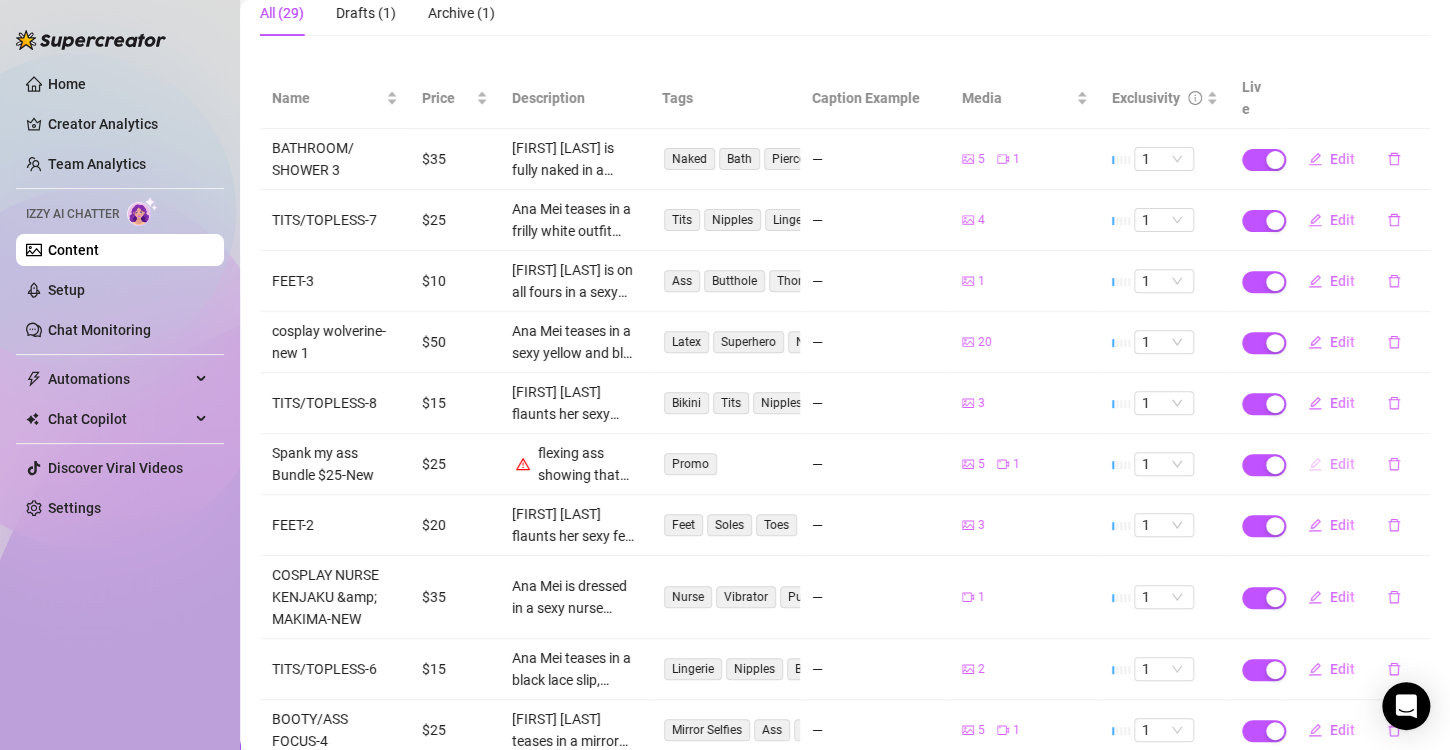 click on "Edit" at bounding box center [1342, 464] 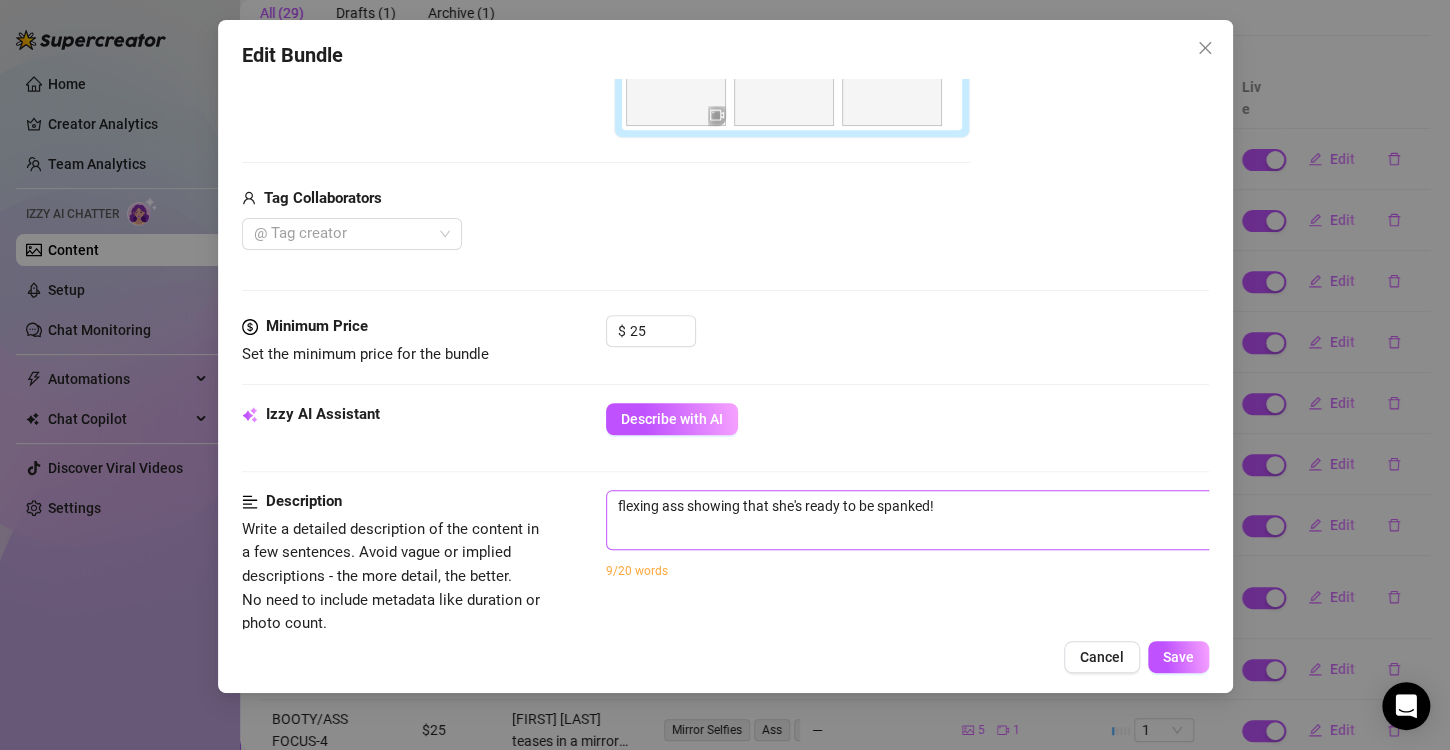 scroll, scrollTop: 600, scrollLeft: 0, axis: vertical 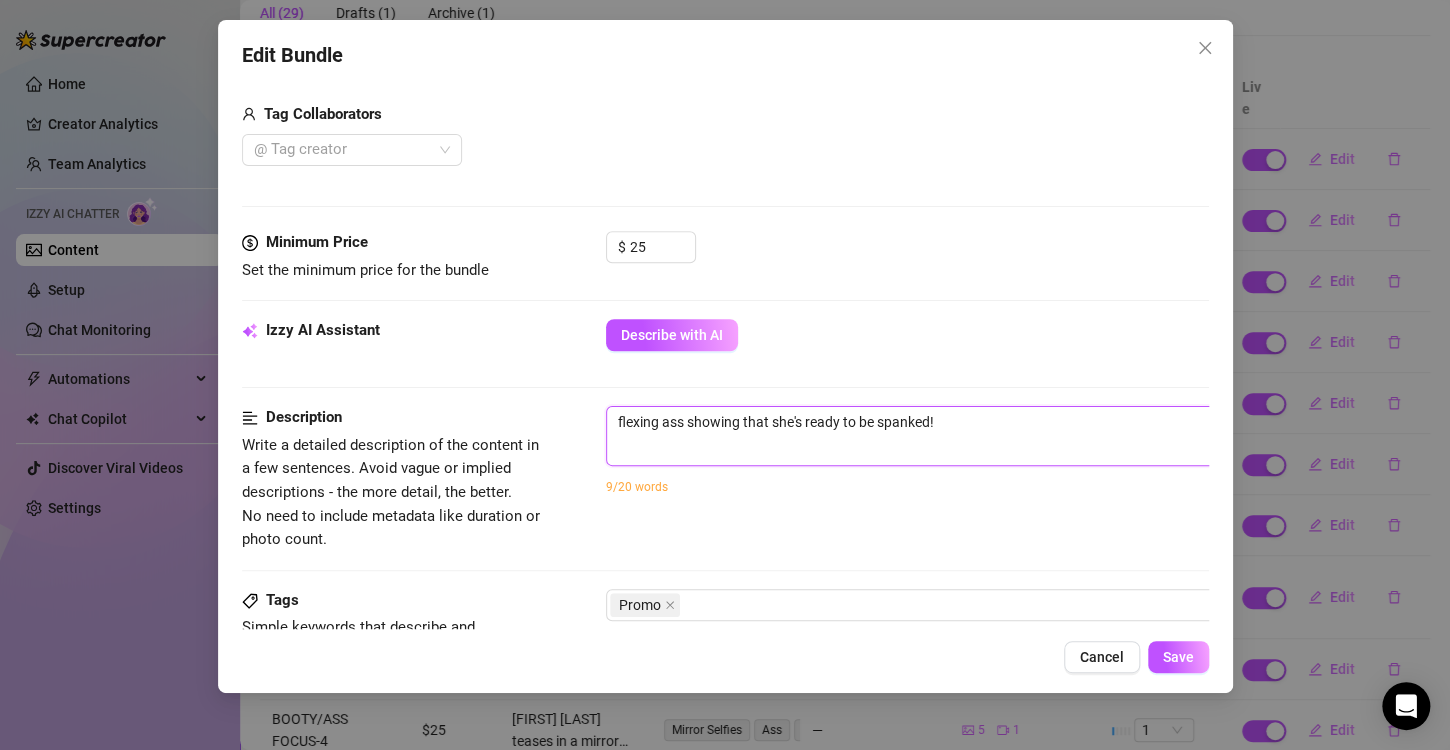 click on "flexing ass showing that she's ready to be spanked!" at bounding box center [956, 422] 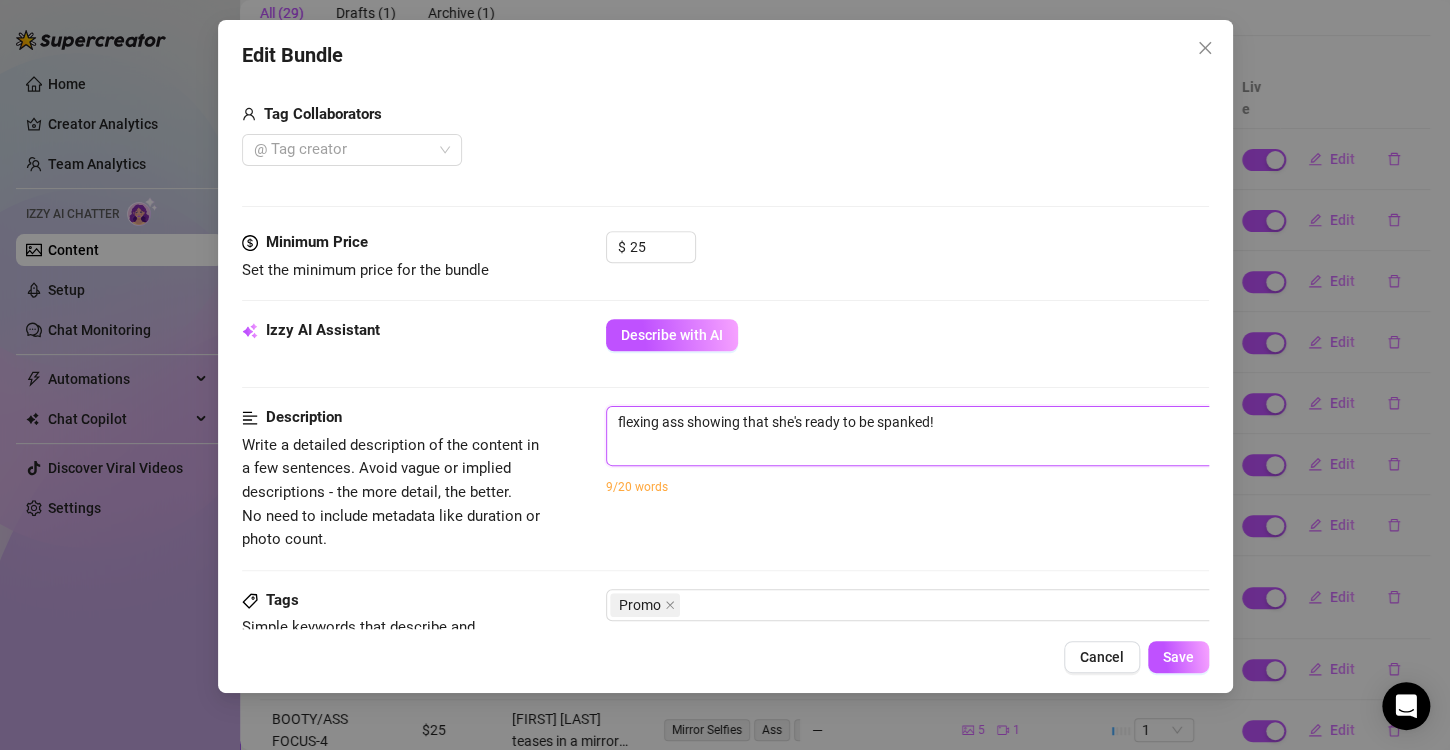 click on "flexing ass showing that she's ready to be spanked!" at bounding box center (956, 422) 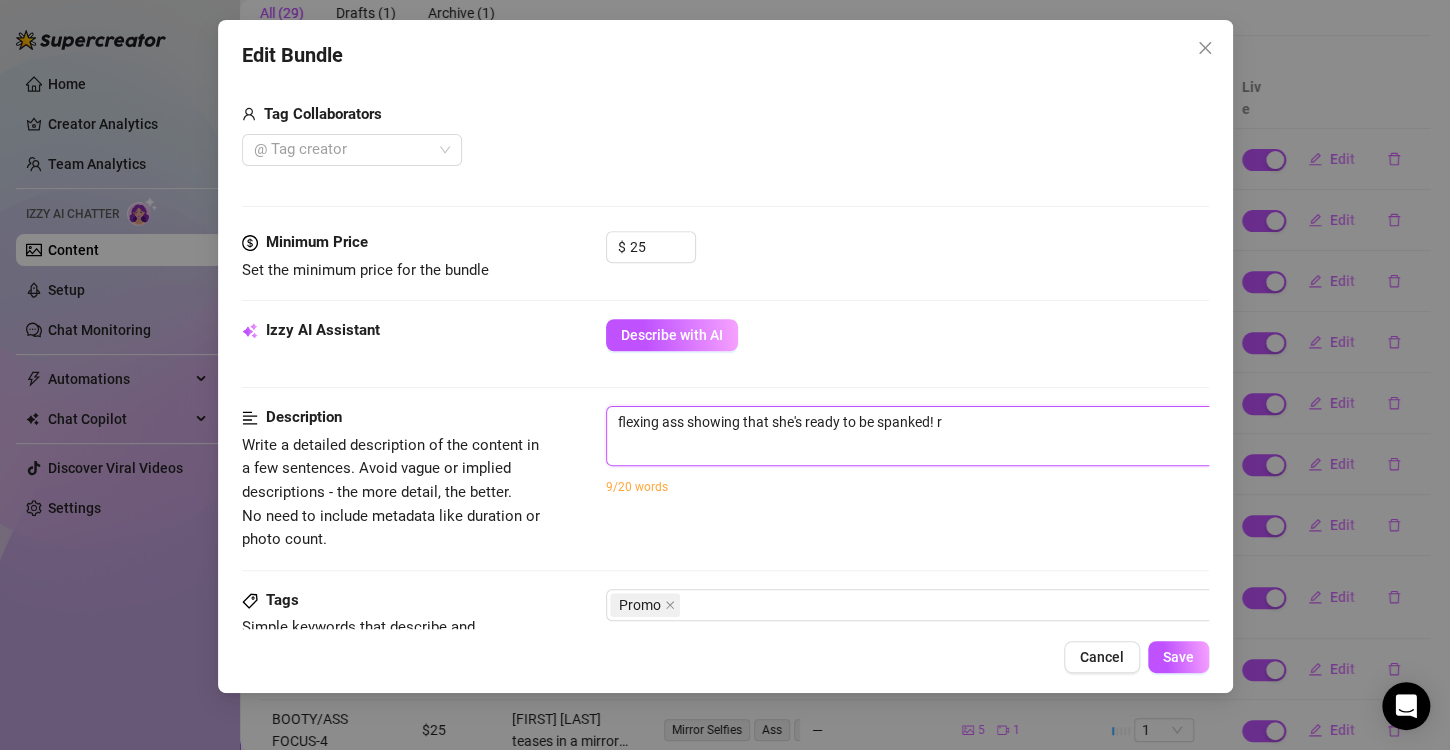 type on "flexing ass showing that she's ready to be spanked! re" 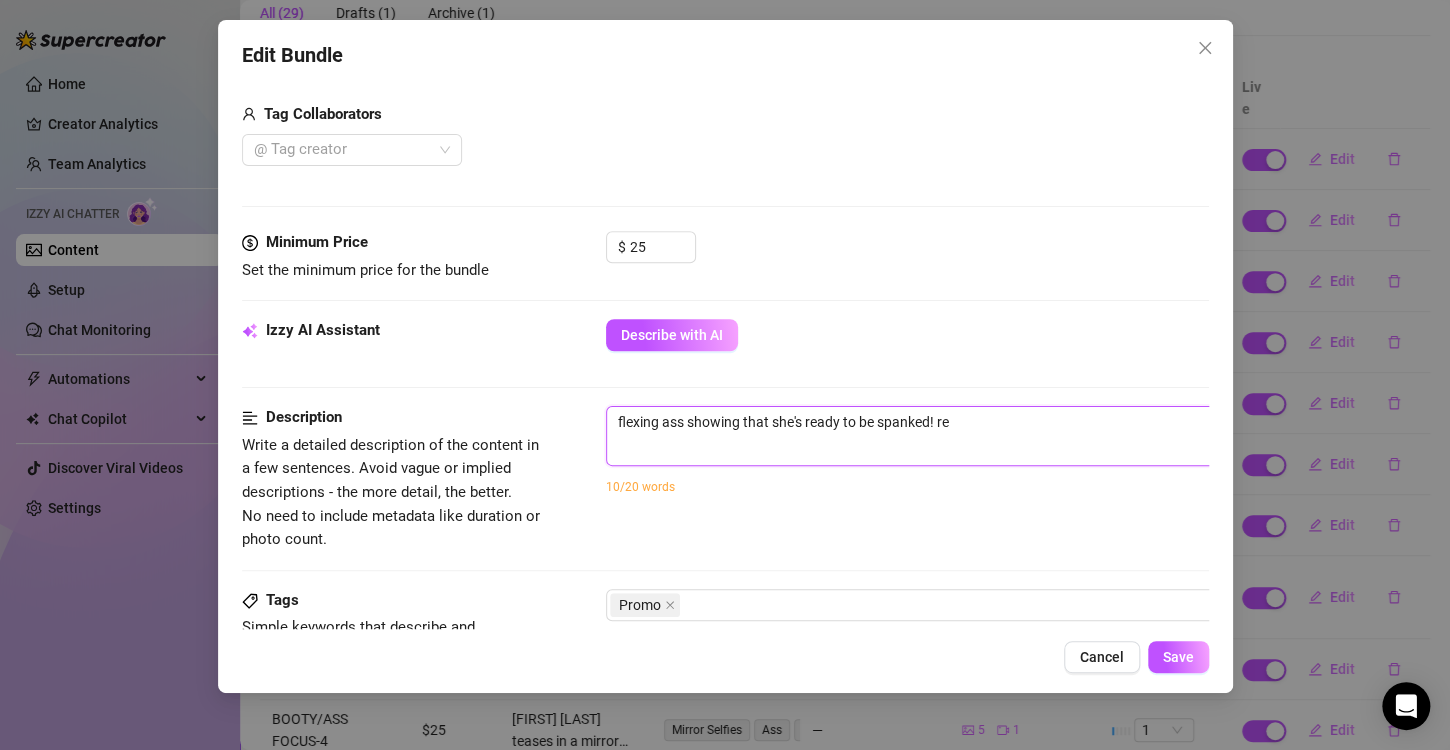 type on "flexing ass showing that she's ready to be spanked! r" 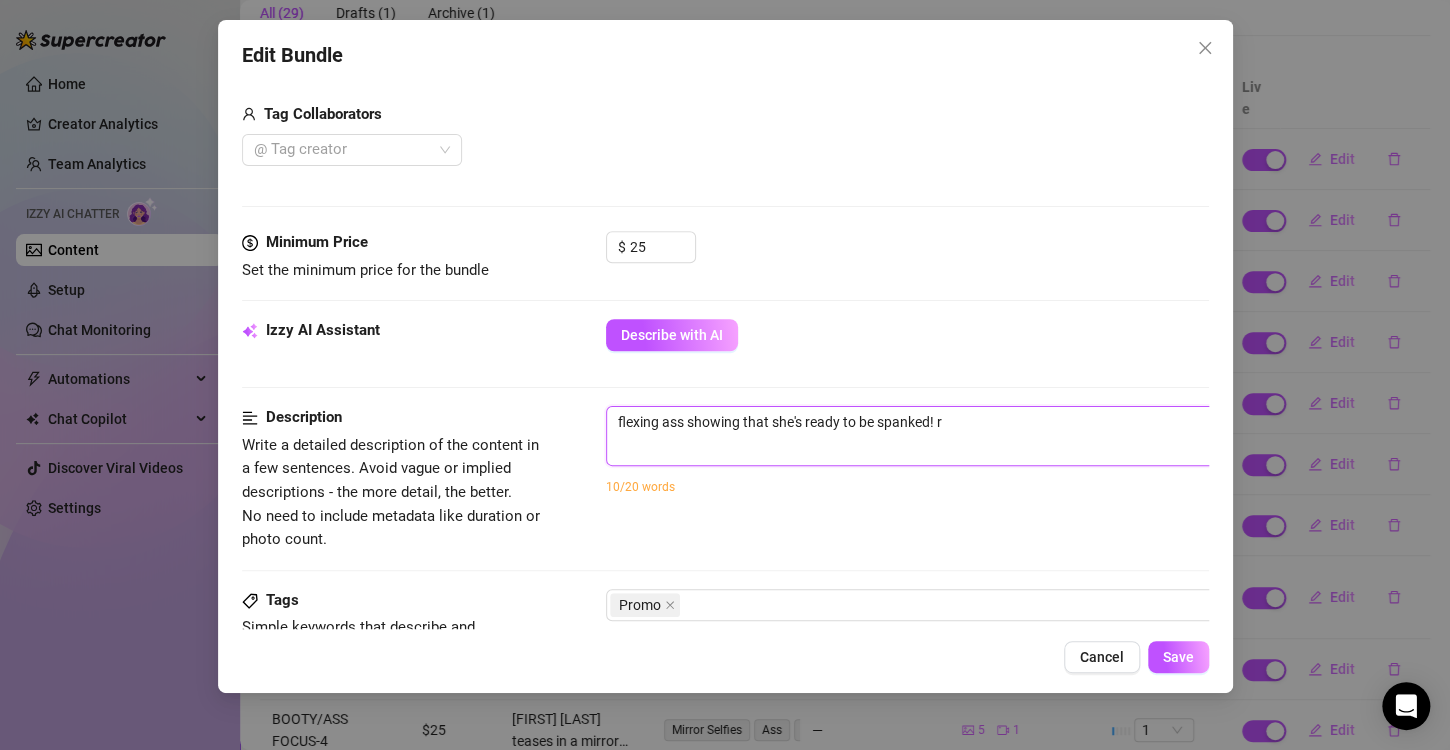 type on "flexing ass showing that she's ready to be spanked!" 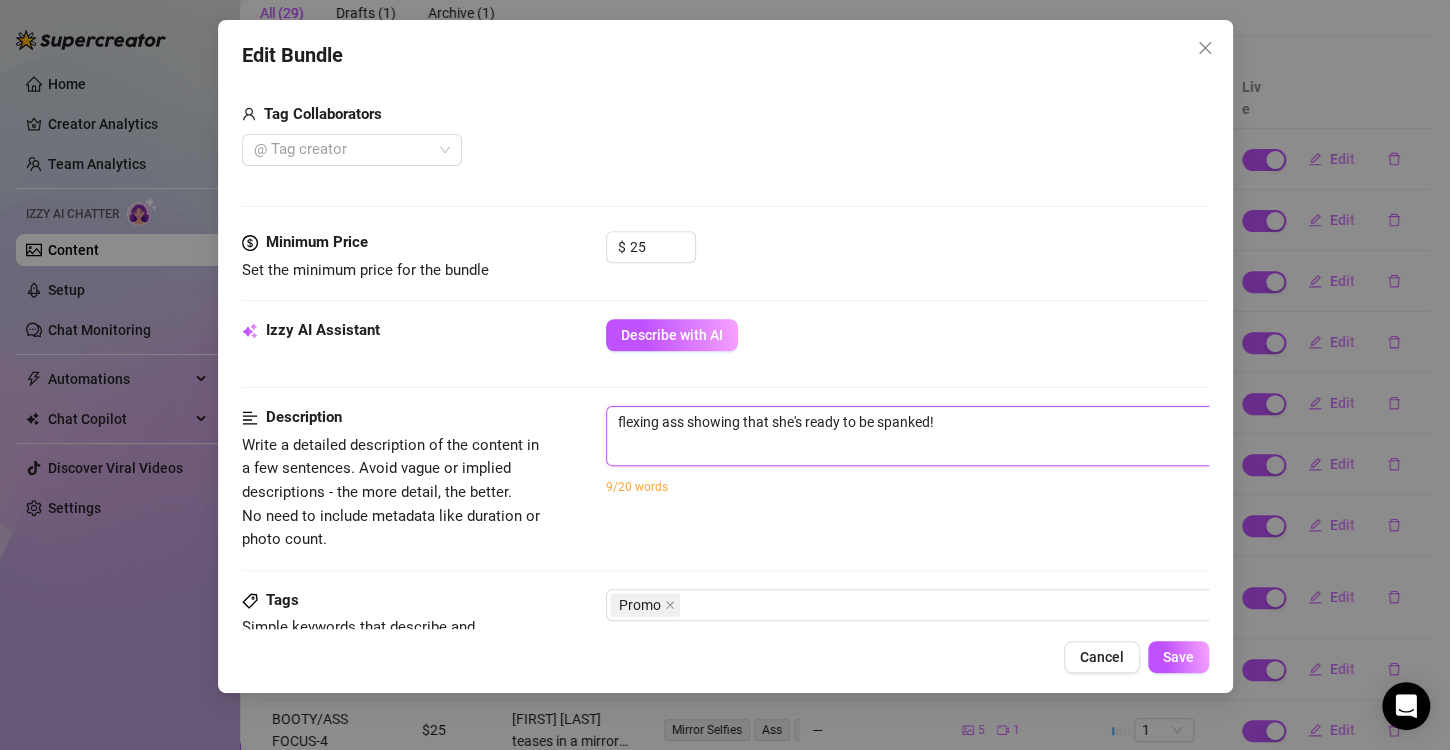 type on "flexing ass showing that she's ready to be spanked! r" 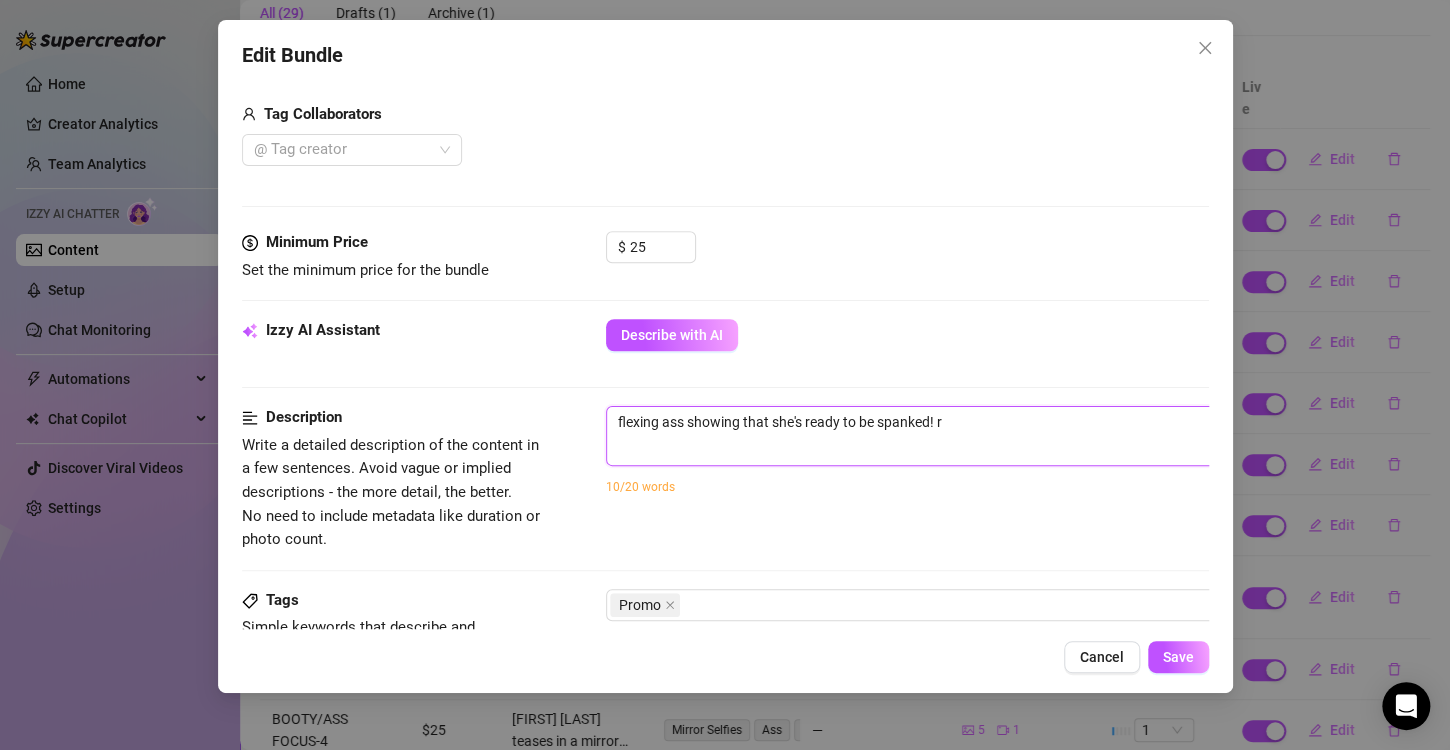 type on "flexing ass showing that she's ready to be spanked! re" 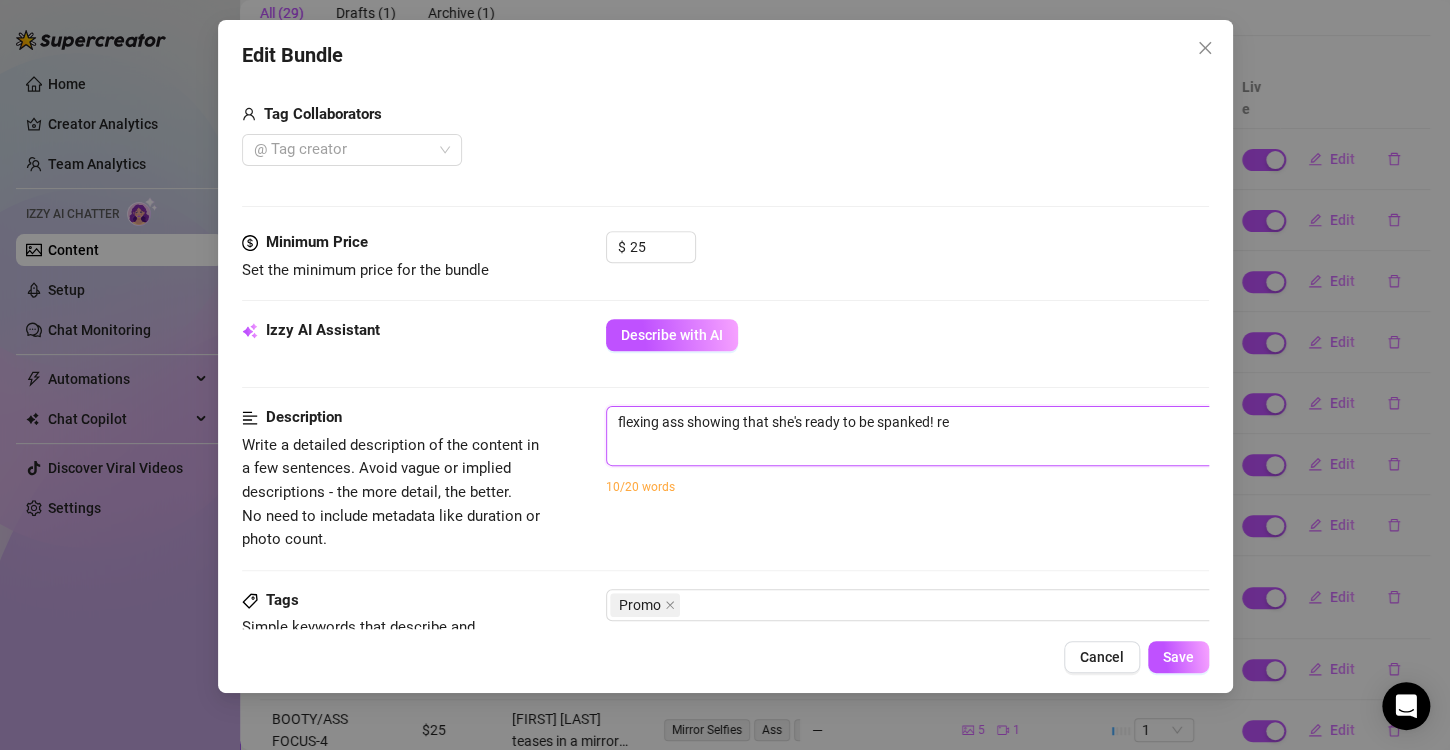 type on "flexing ass showing that she's ready to be spanked! rea" 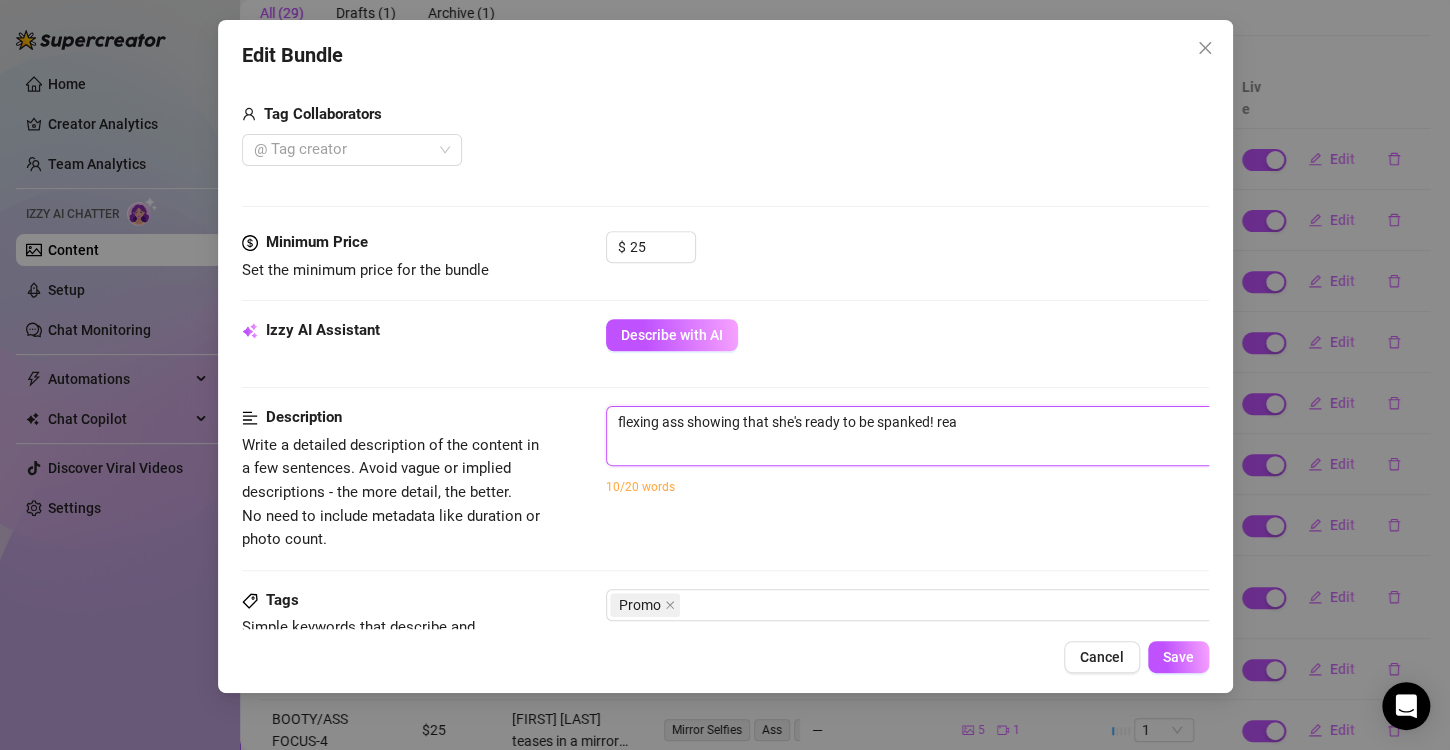 type on "flexing ass showing that she's ready to be spanked! read" 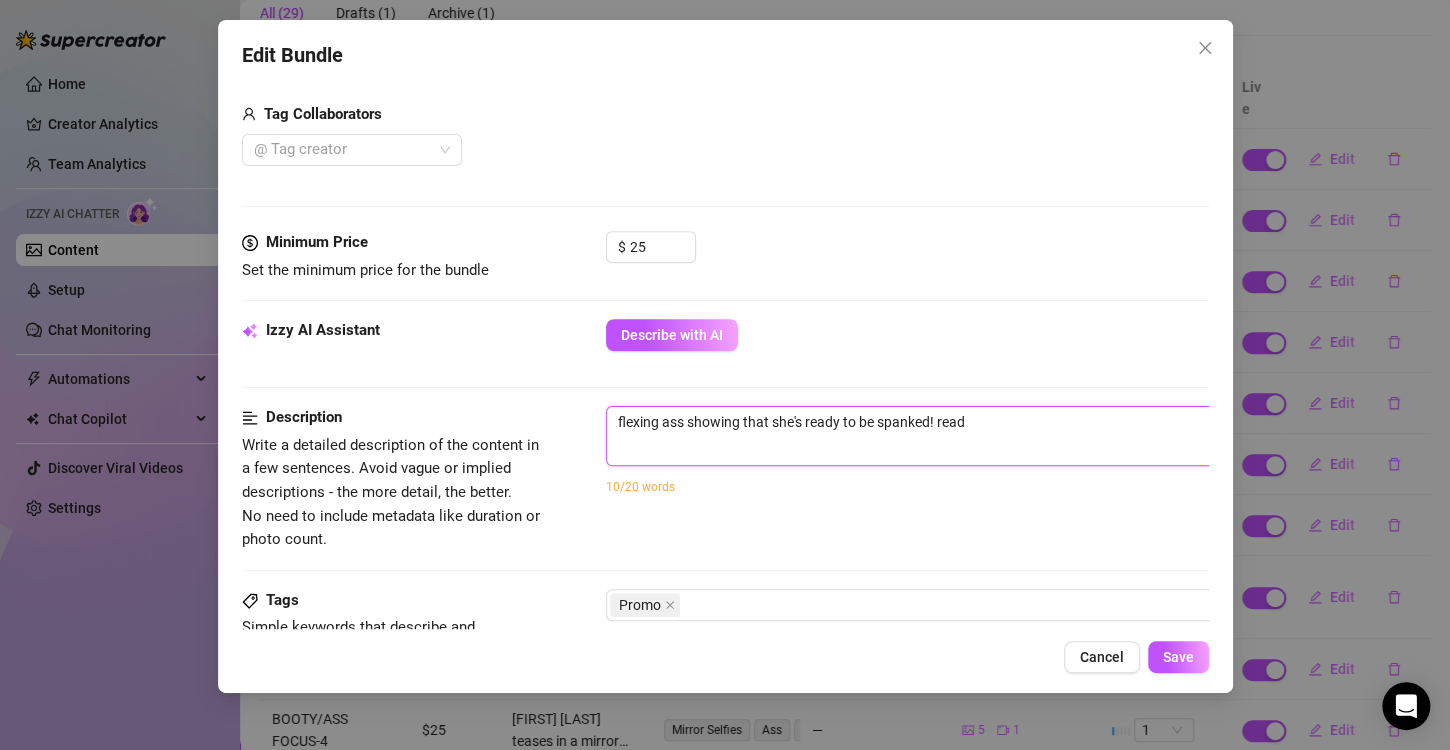 type on "flexing ass showing that she's ready to be spanked! ready" 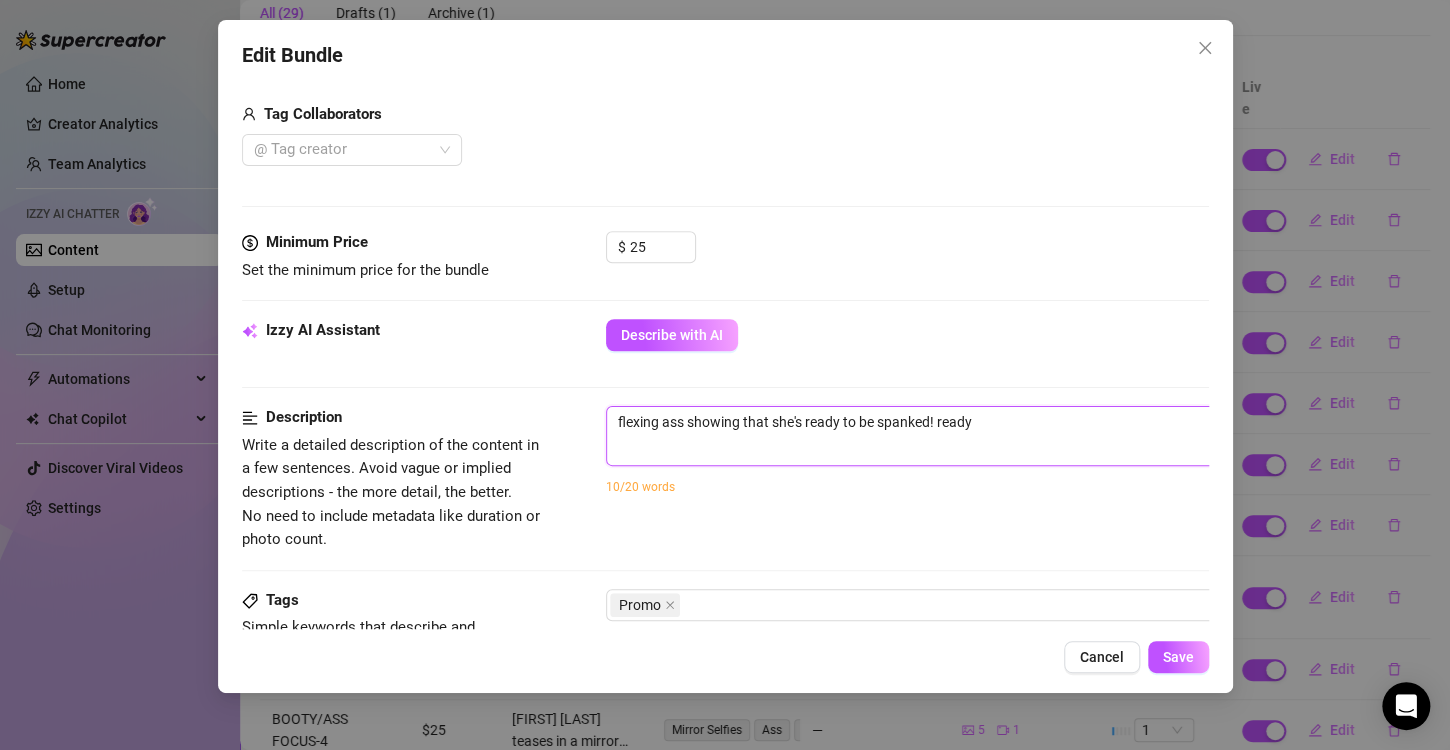 type on "flexing ass showing that she's ready to be spanked! ready" 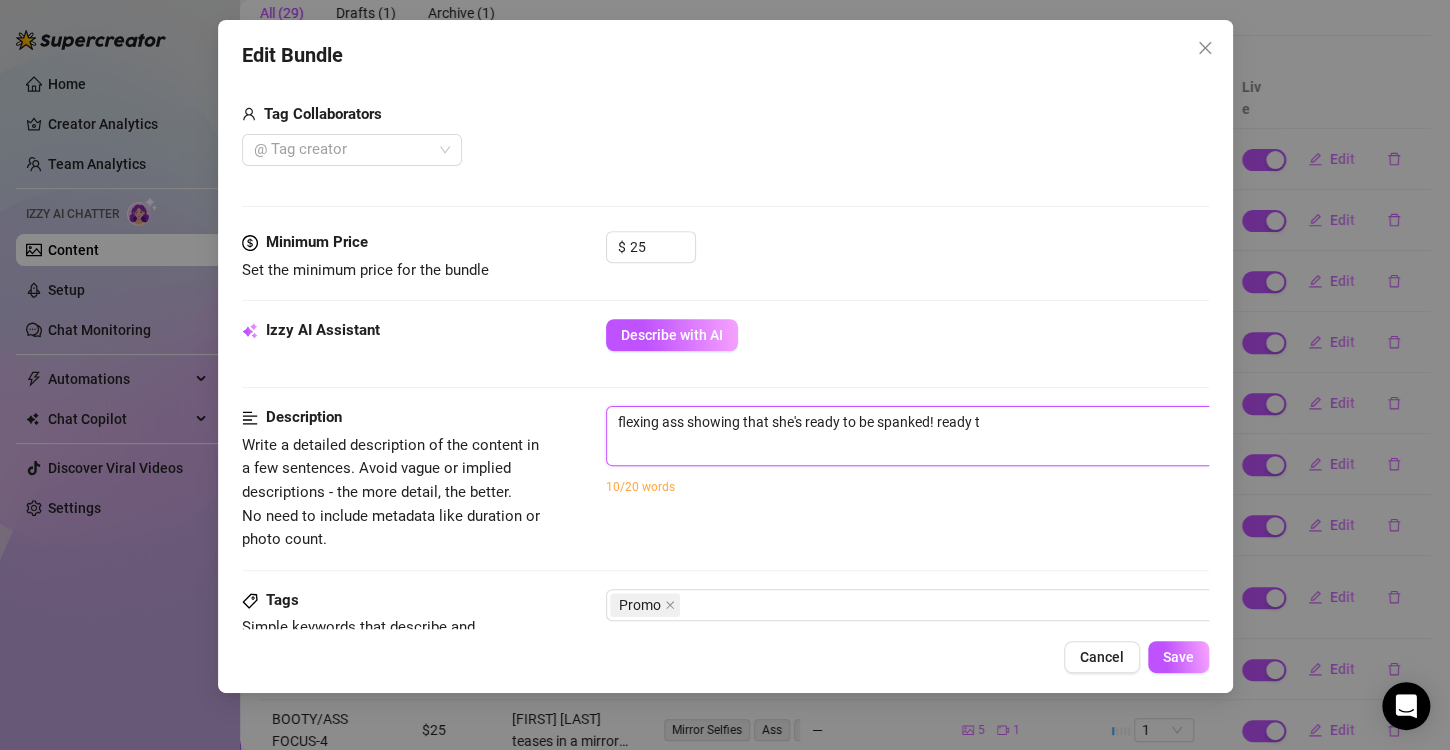 type on "flexing ass showing that she's ready to be spanked! ready to" 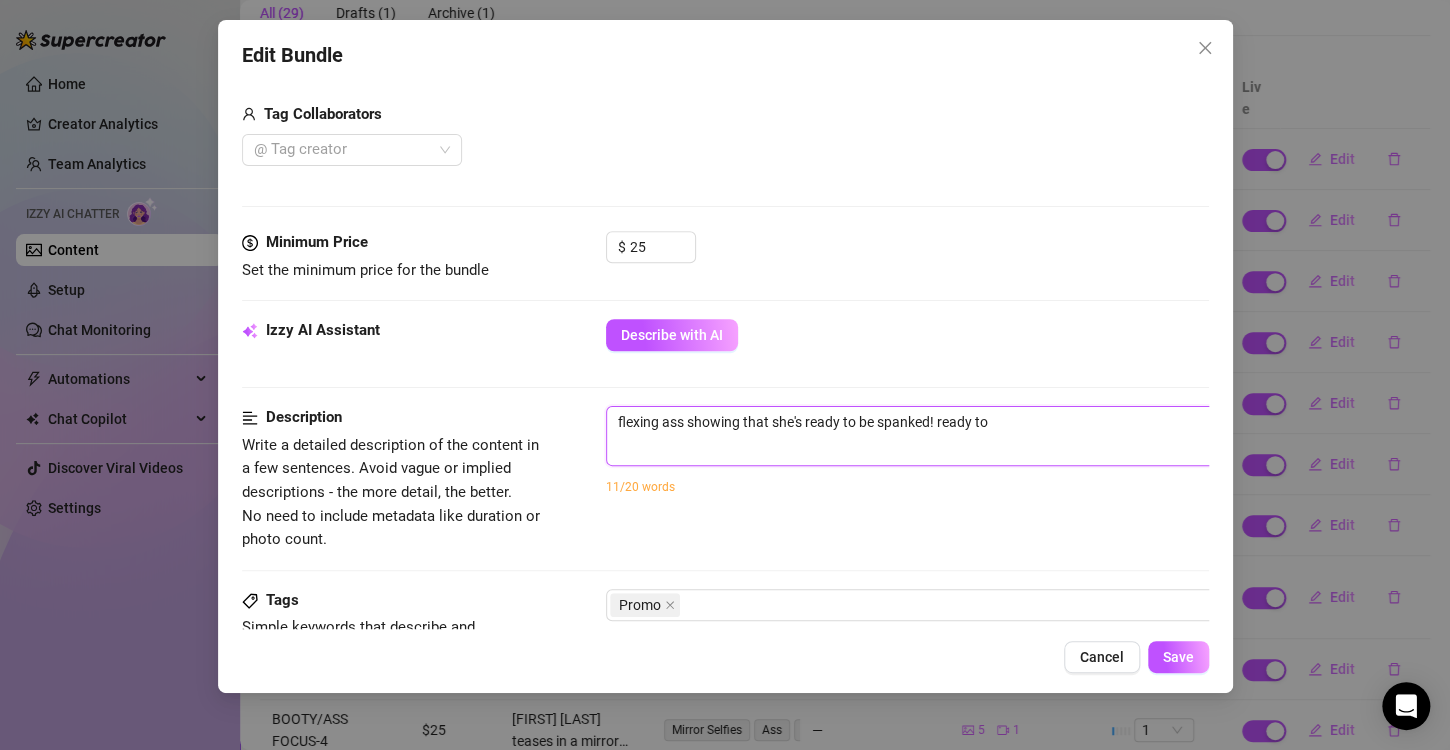 type on "flexing ass showing that she's ready to be spanked! ready to" 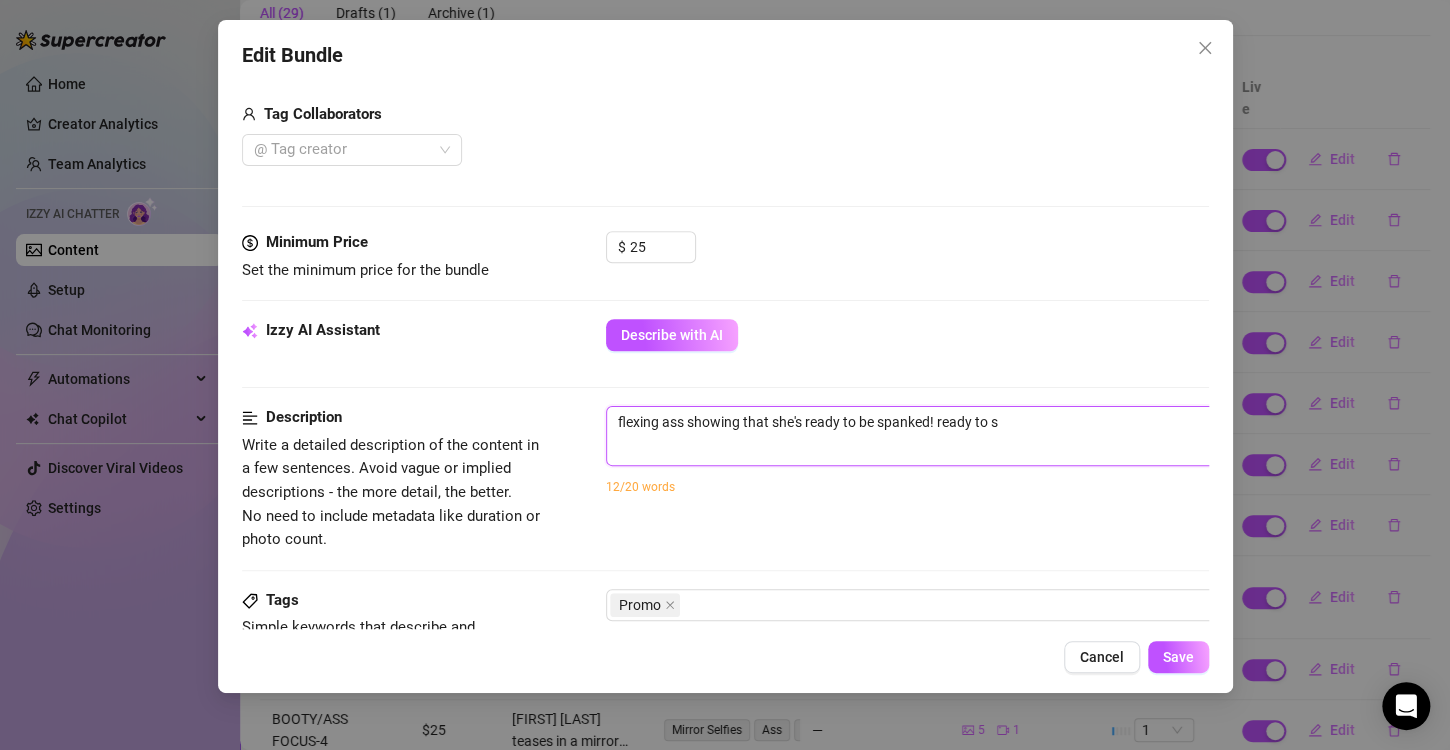 type on "flexing ass showing that she's ready to be spanked! ready to se" 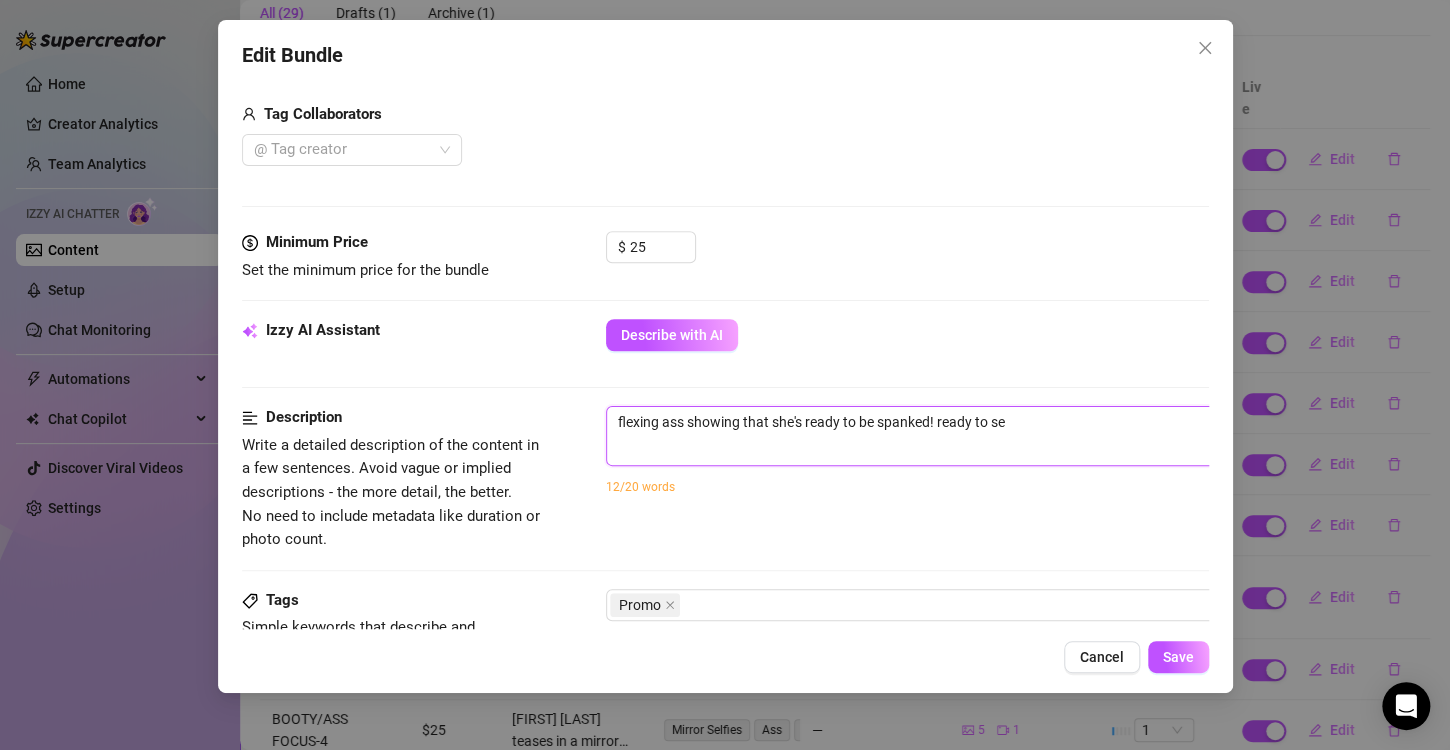 type on "flexing ass showing that she's ready to be spanked! ready to see" 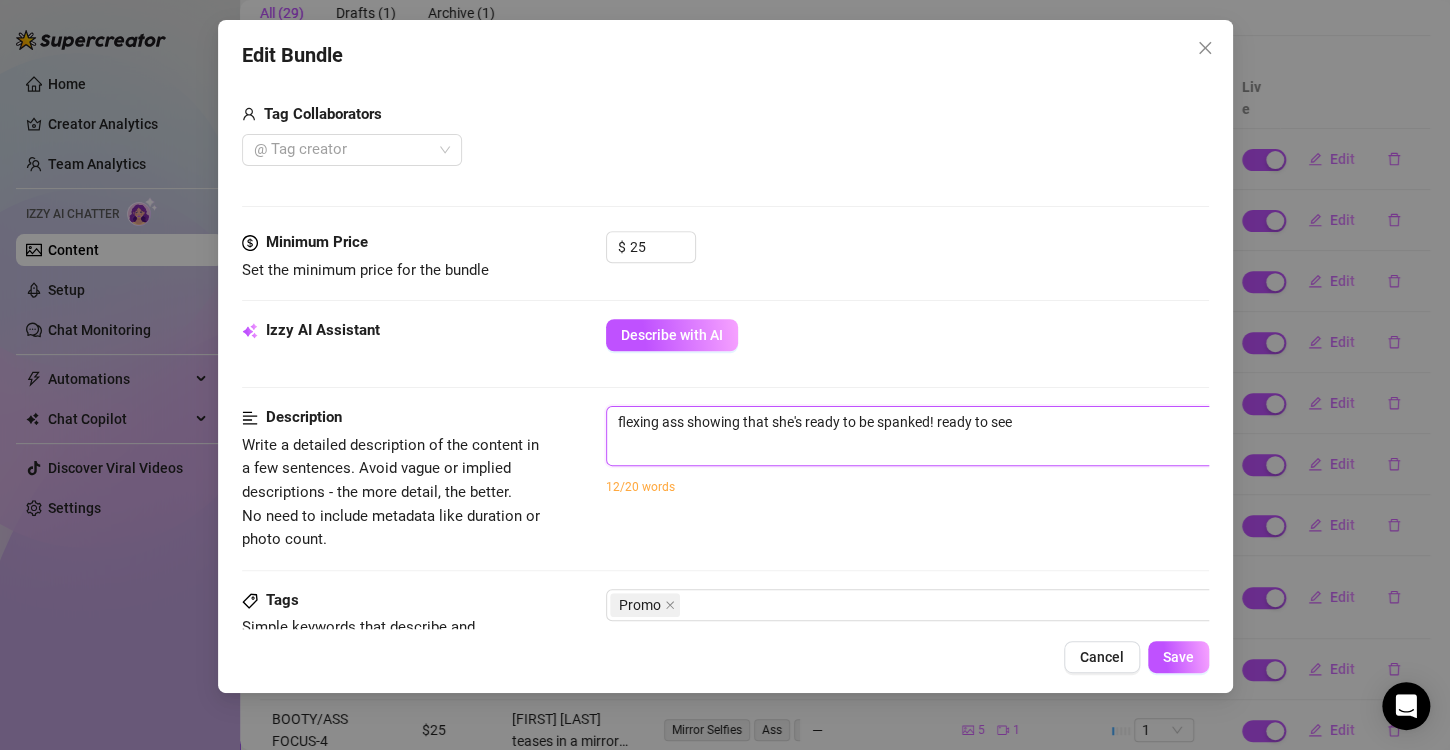 type on "flexing ass showing that she's ready to be spanked! ready to see" 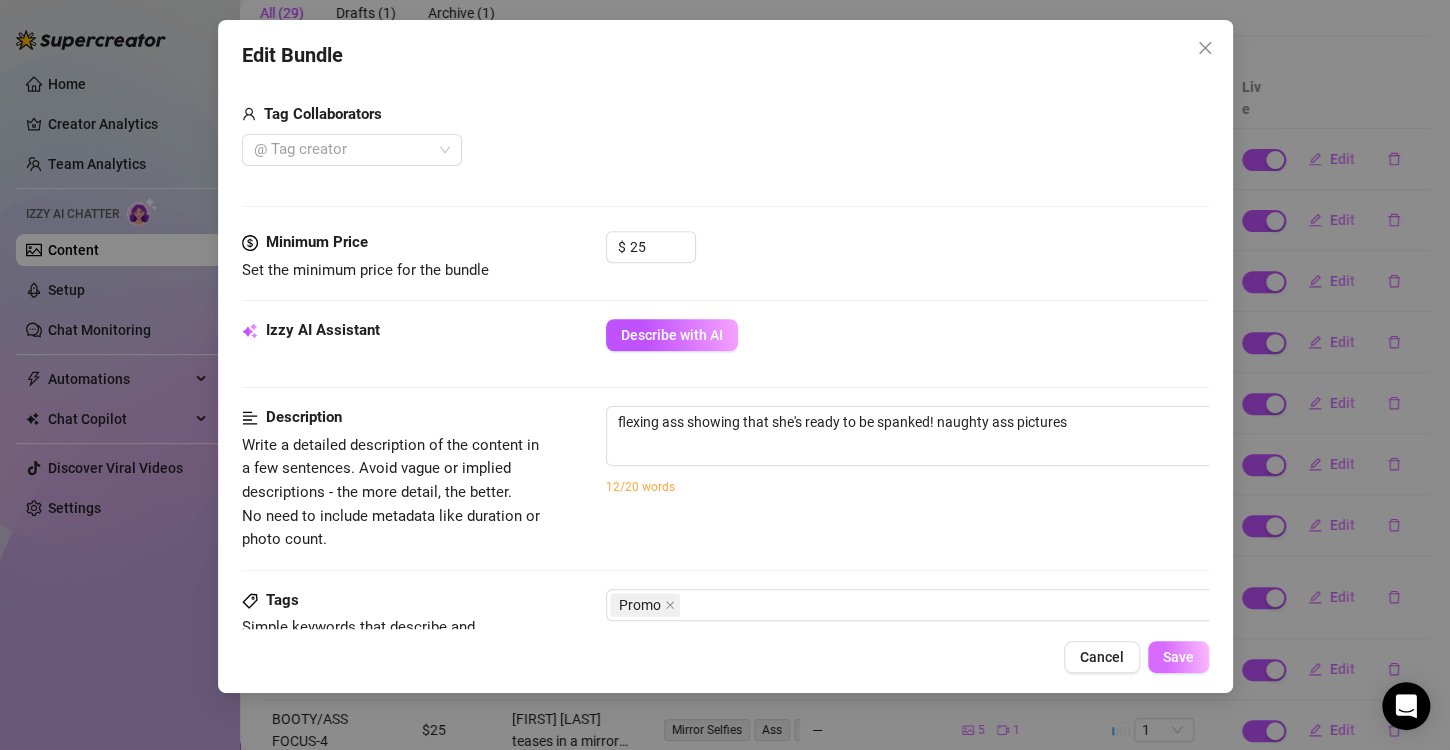 click on "Save" at bounding box center (1178, 657) 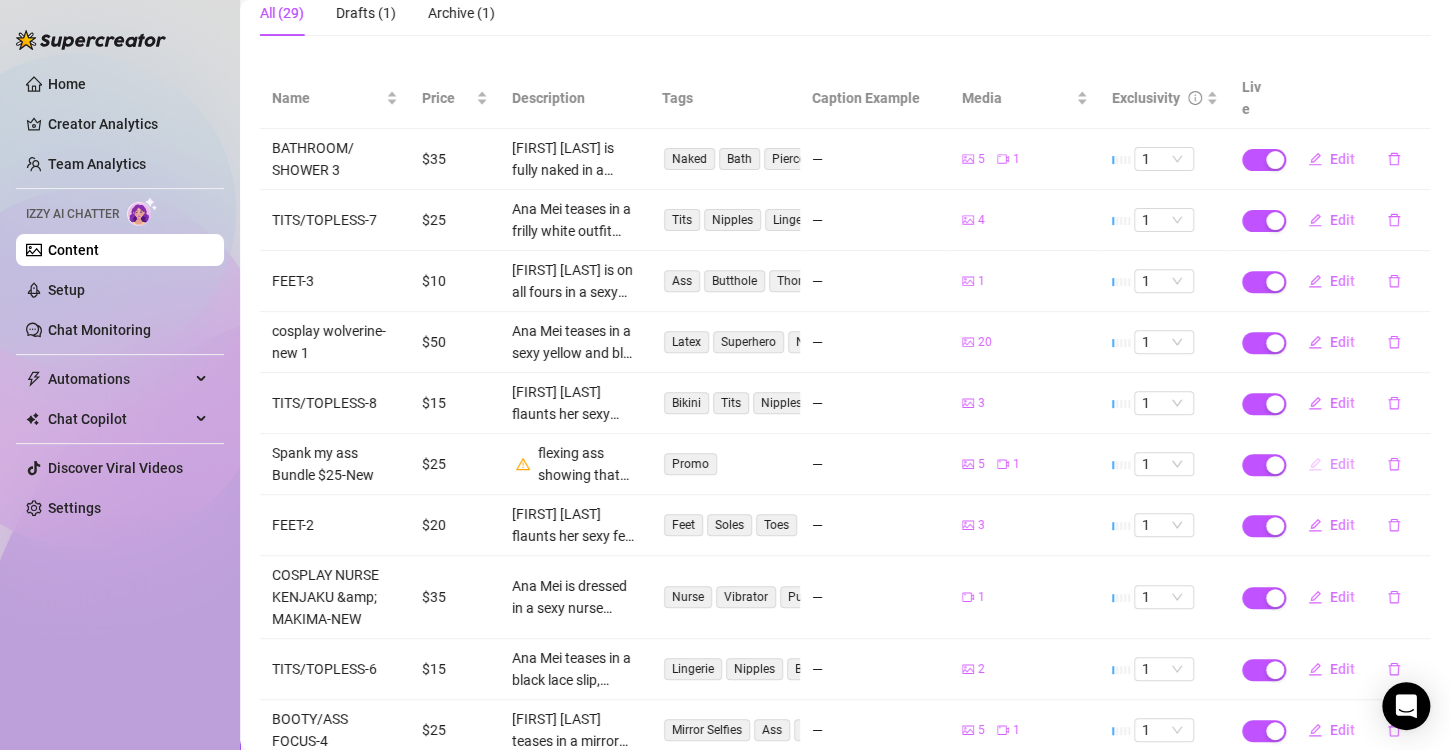 click on "Edit" at bounding box center [1342, 464] 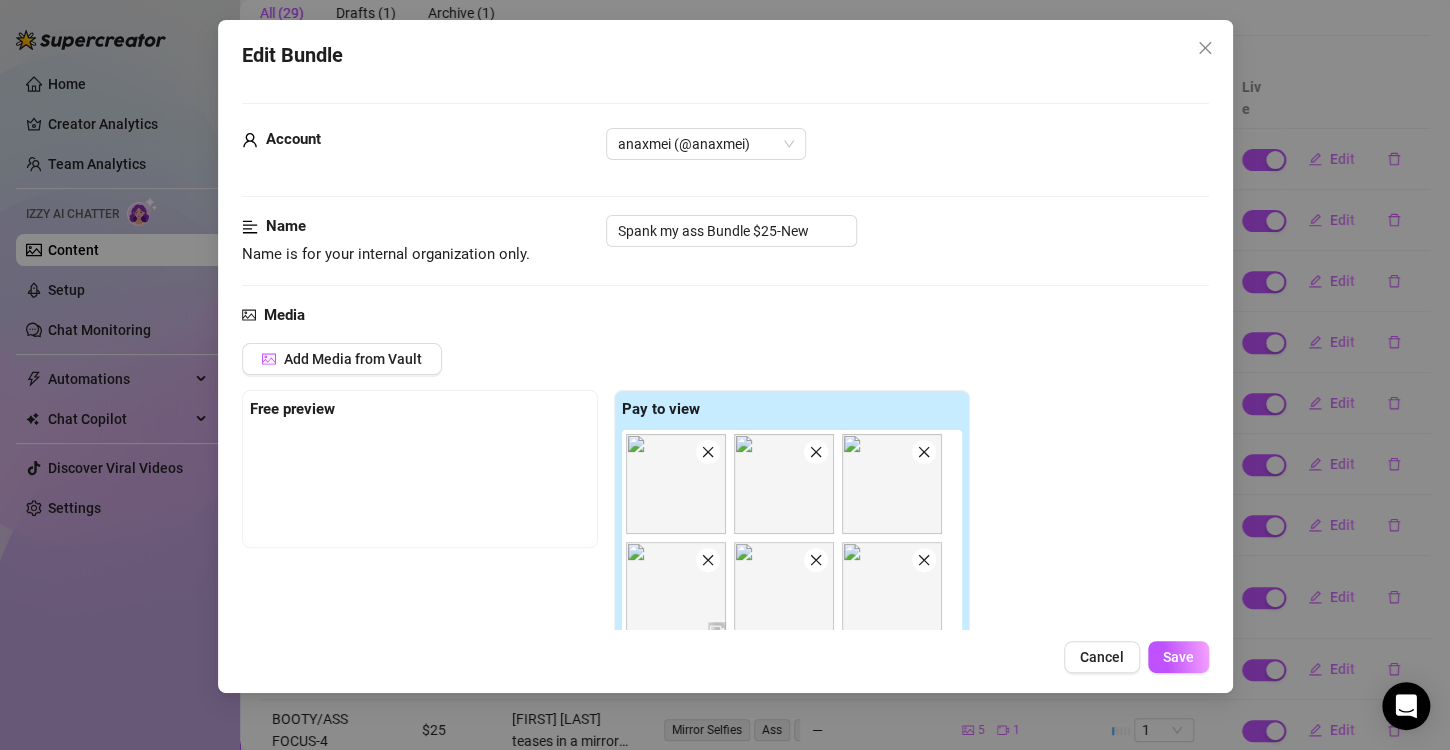 scroll, scrollTop: 600, scrollLeft: 0, axis: vertical 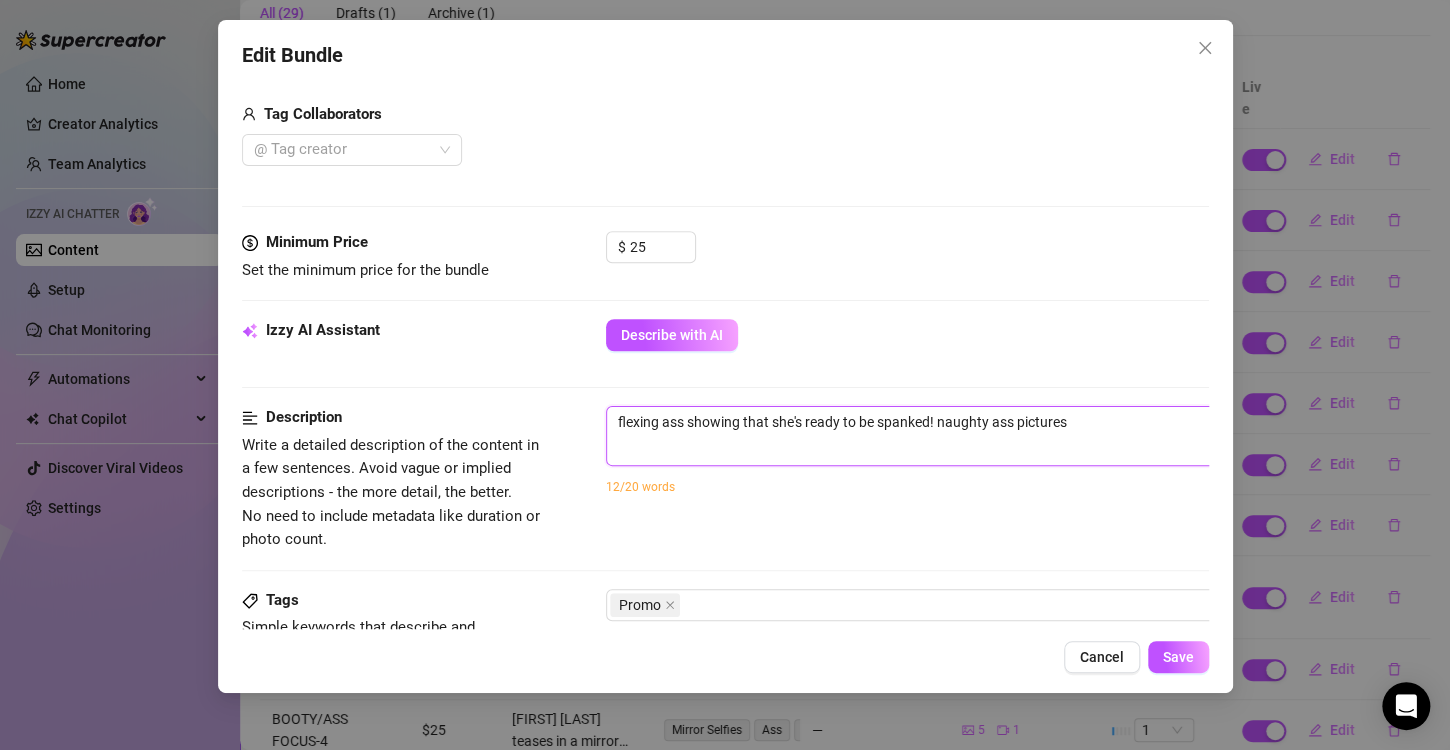 click on "flexing ass showing that she's ready to be spanked! naughty ass pictures" at bounding box center (956, 422) 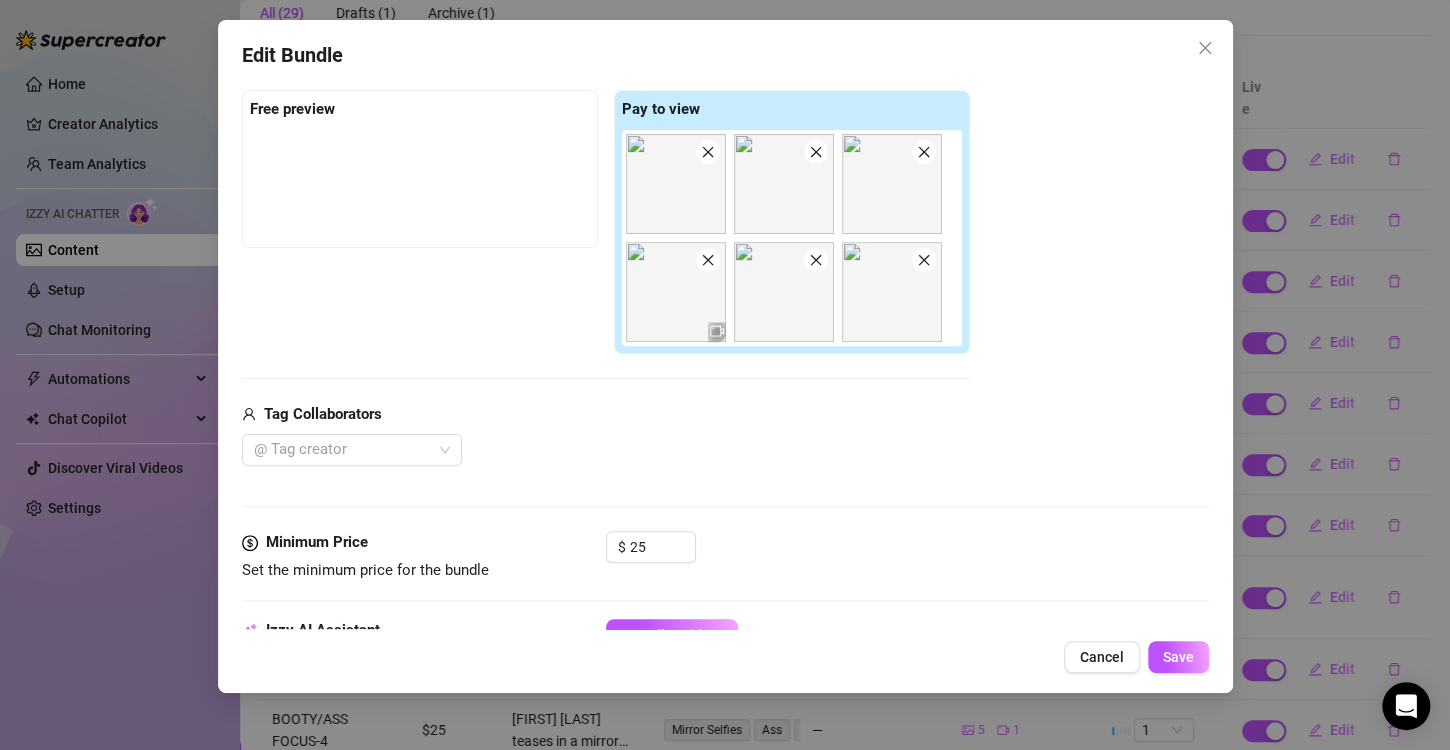scroll, scrollTop: 200, scrollLeft: 0, axis: vertical 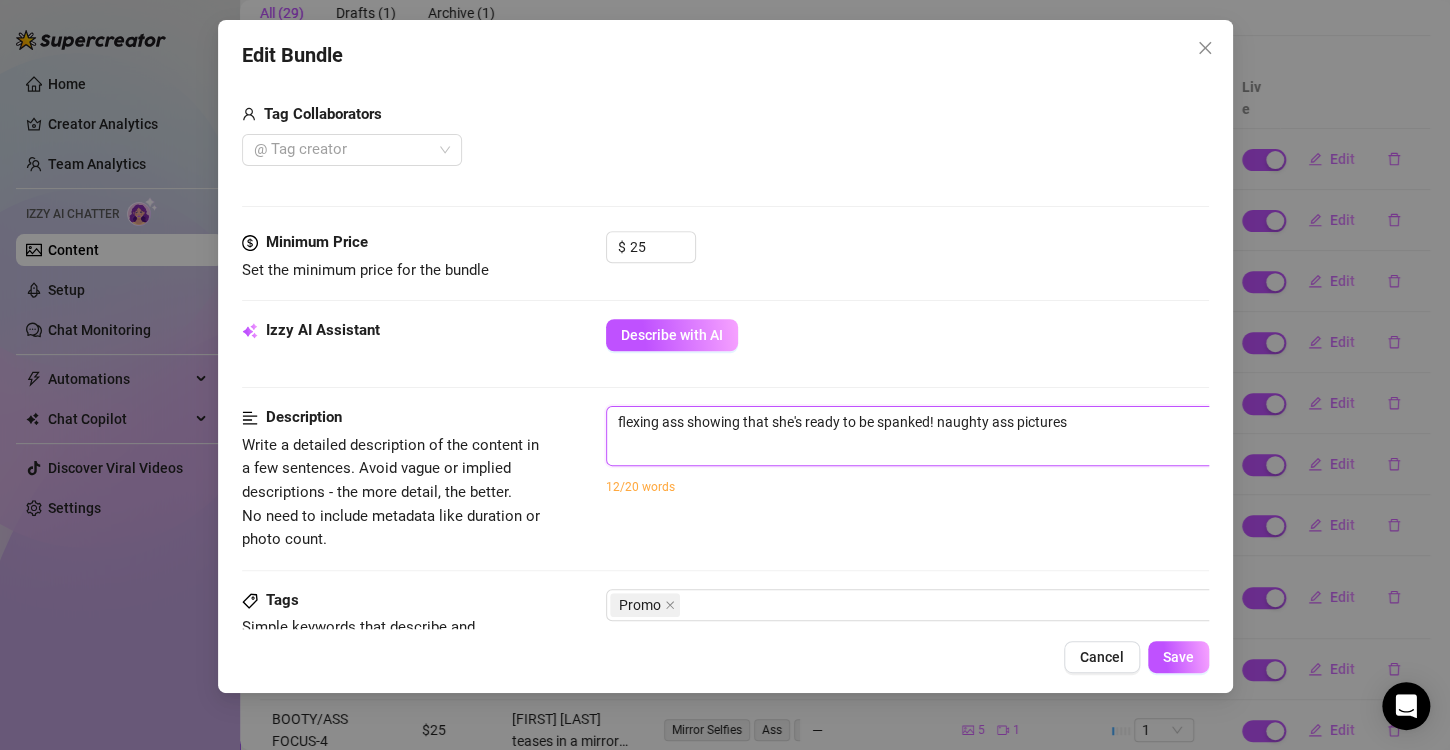 click on "flexing ass showing that she's ready to be spanked! naughty ass pictures" at bounding box center [956, 422] 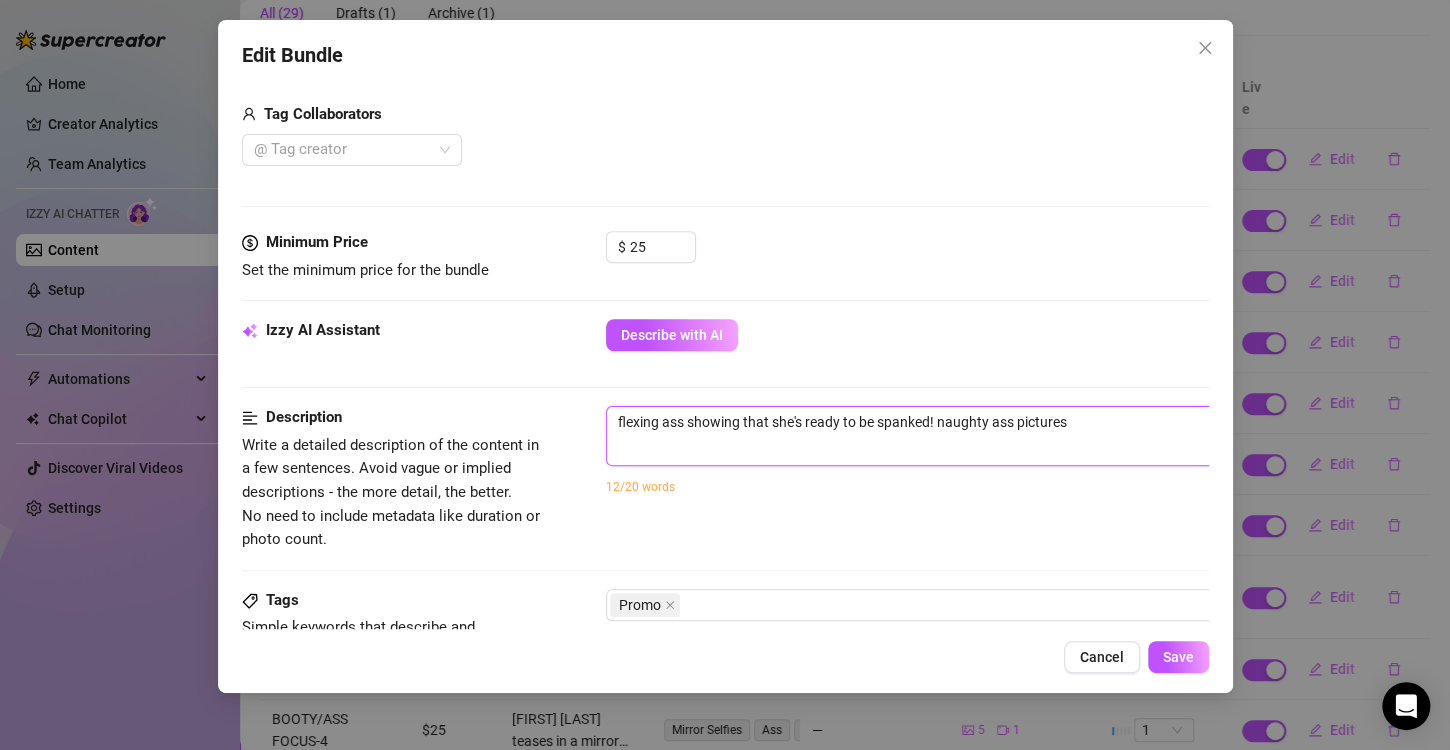drag, startPoint x: 1086, startPoint y: 427, endPoint x: 939, endPoint y: 428, distance: 147.0034 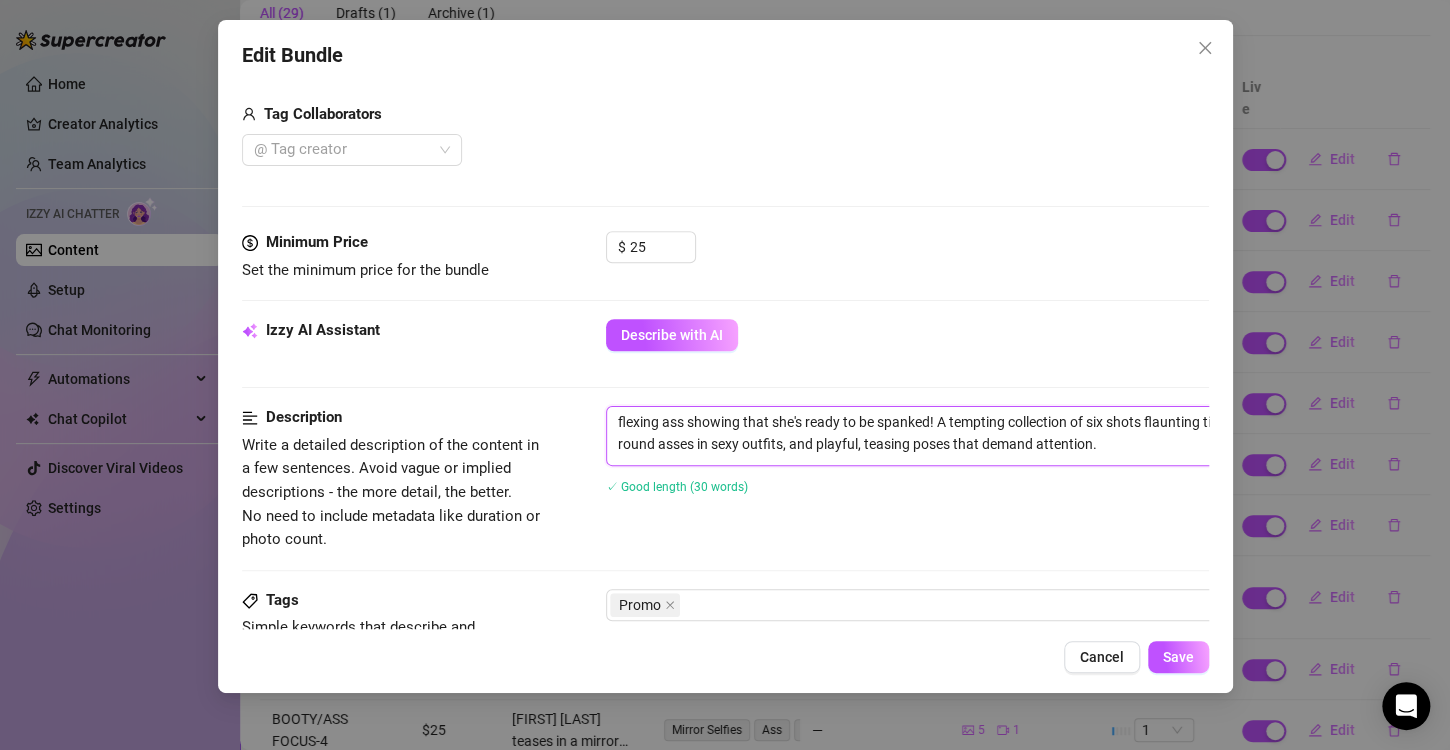 scroll, scrollTop: 0, scrollLeft: 0, axis: both 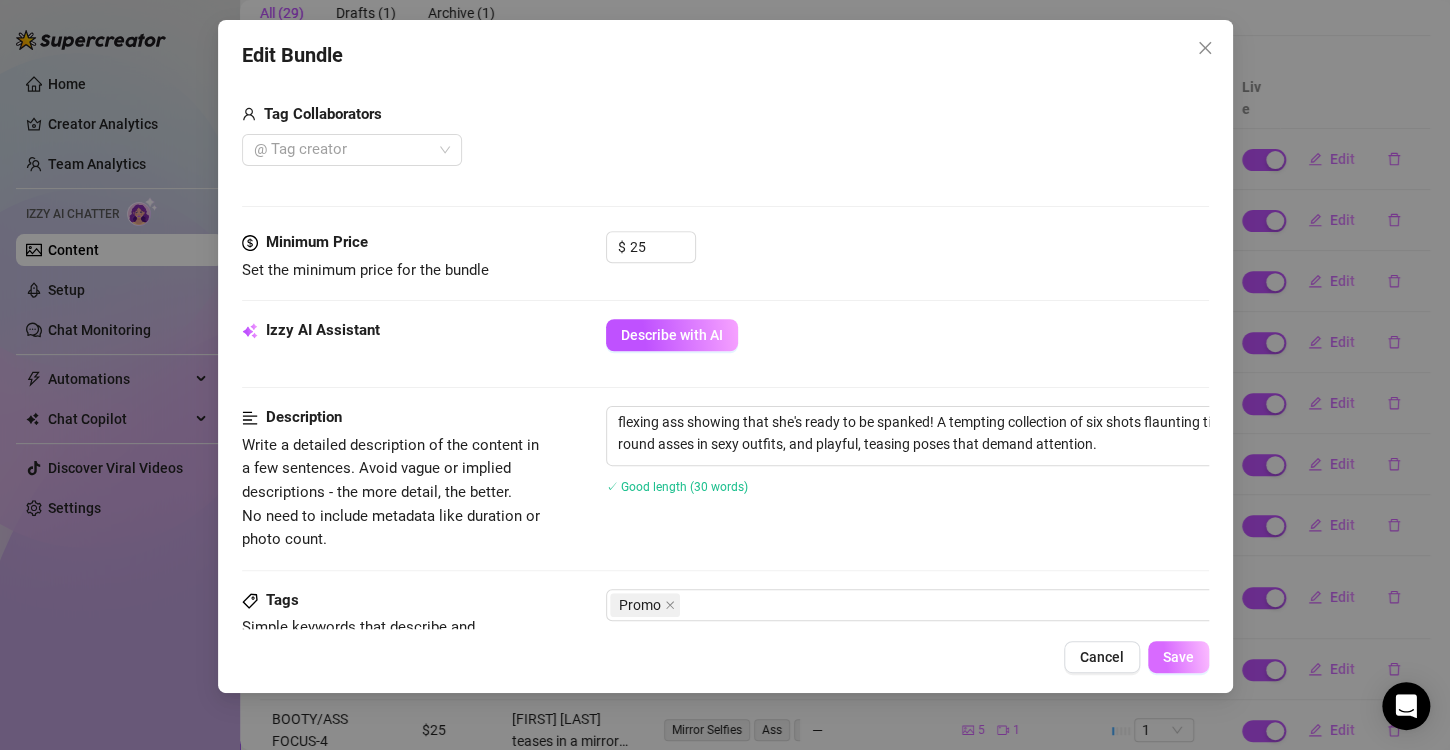 click on "Save" at bounding box center [1178, 657] 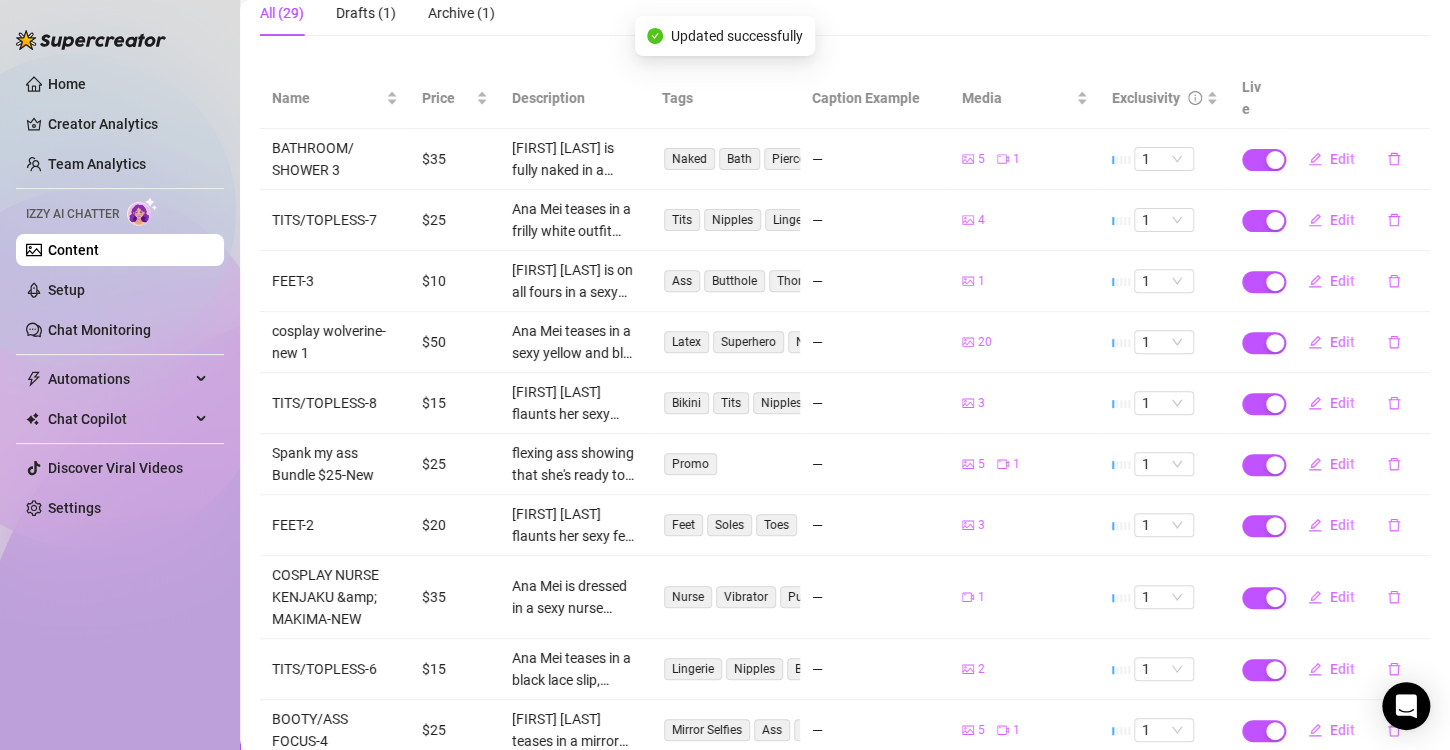 scroll, scrollTop: 302, scrollLeft: 0, axis: vertical 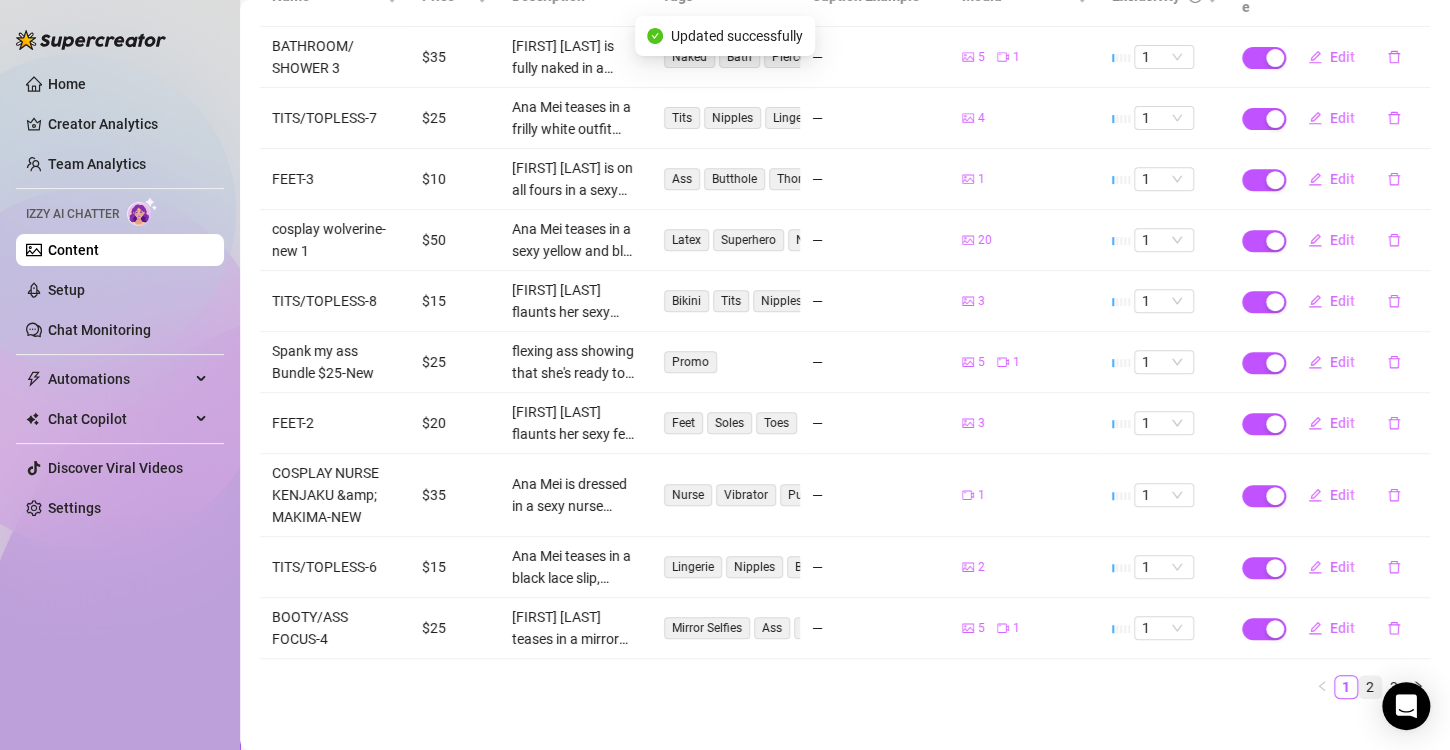 click on "2" at bounding box center (1370, 687) 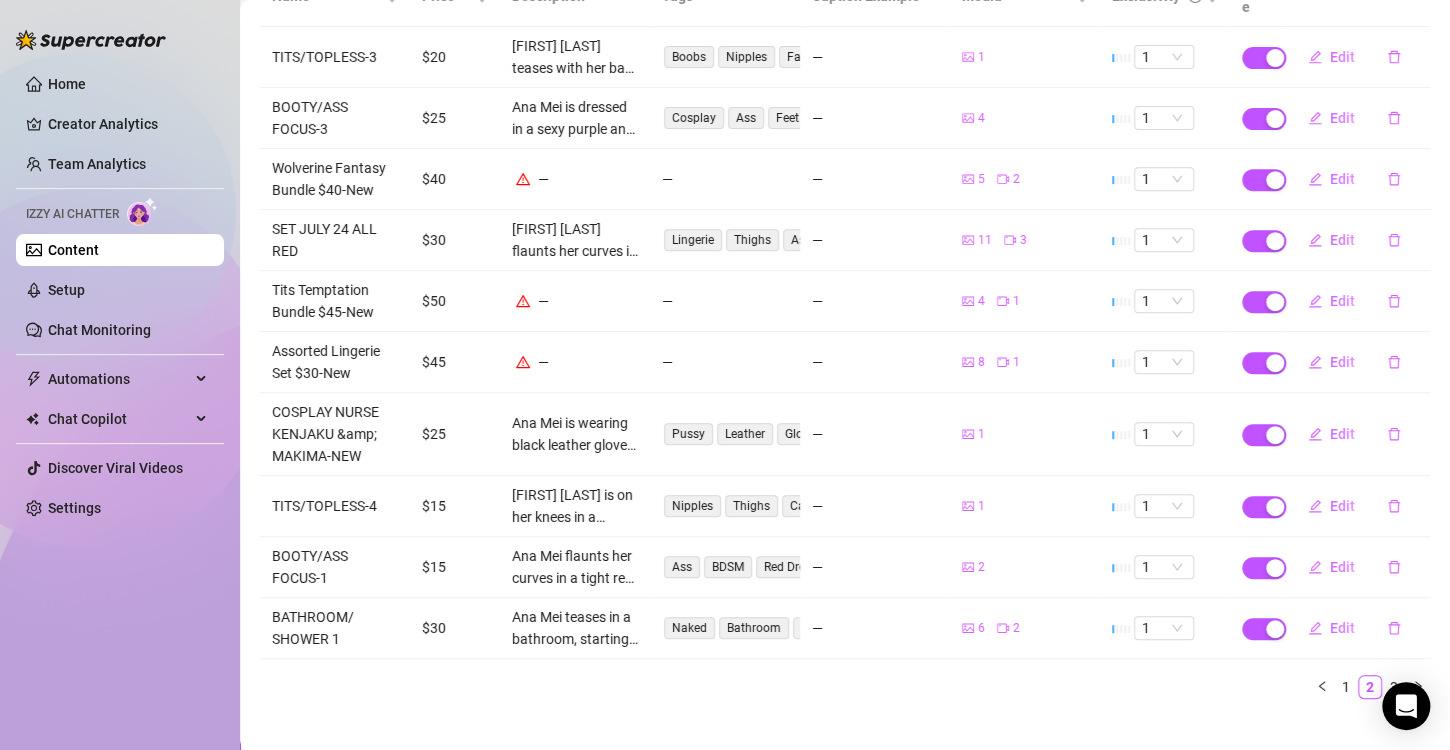 scroll, scrollTop: 202, scrollLeft: 0, axis: vertical 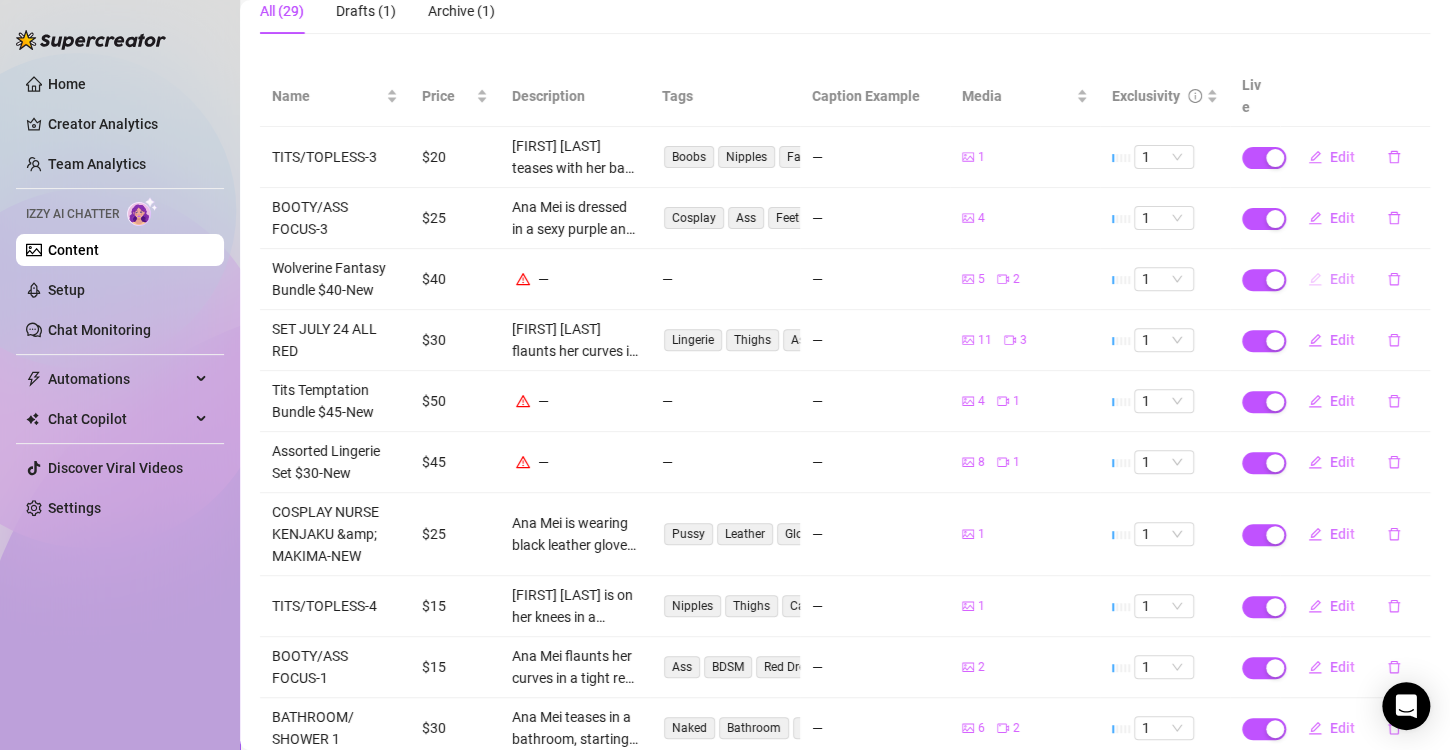 click on "Edit" at bounding box center [1342, 279] 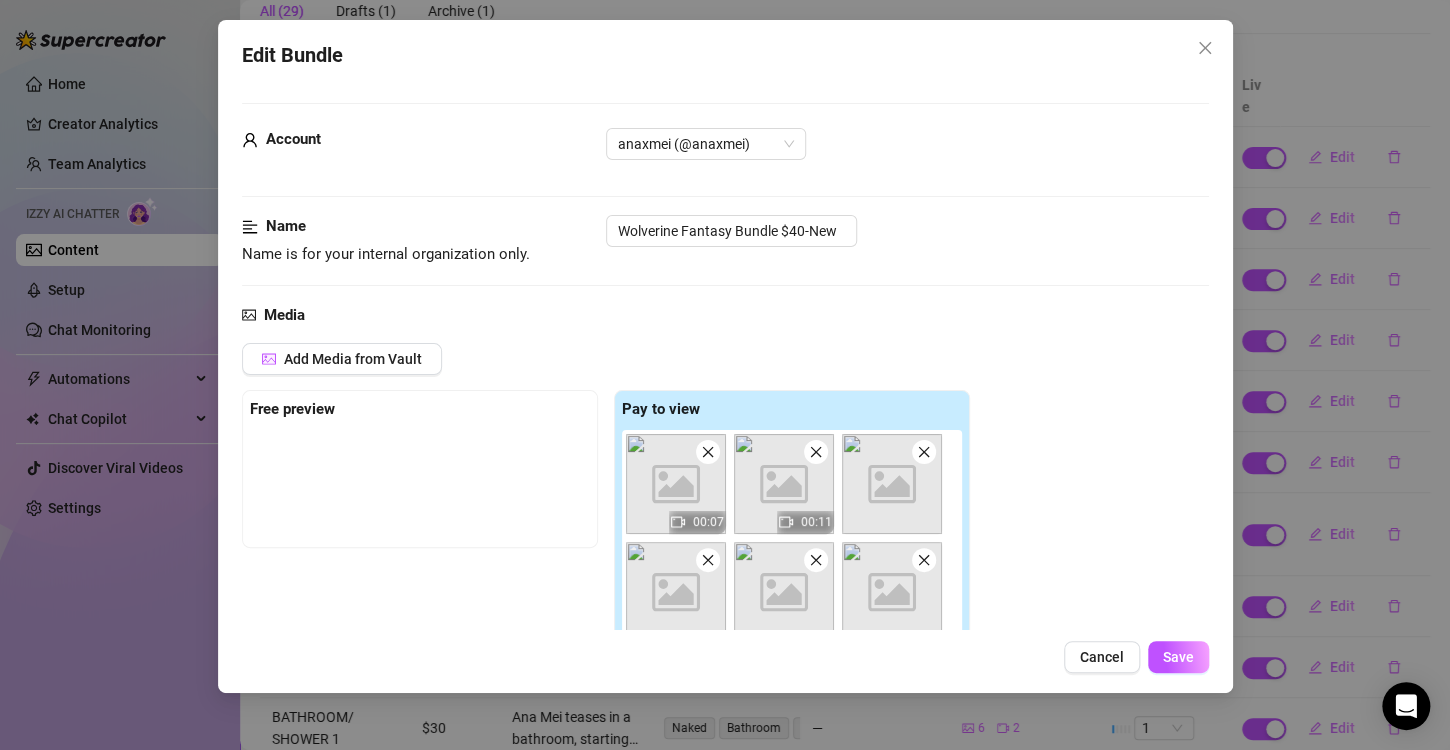 scroll, scrollTop: 200, scrollLeft: 0, axis: vertical 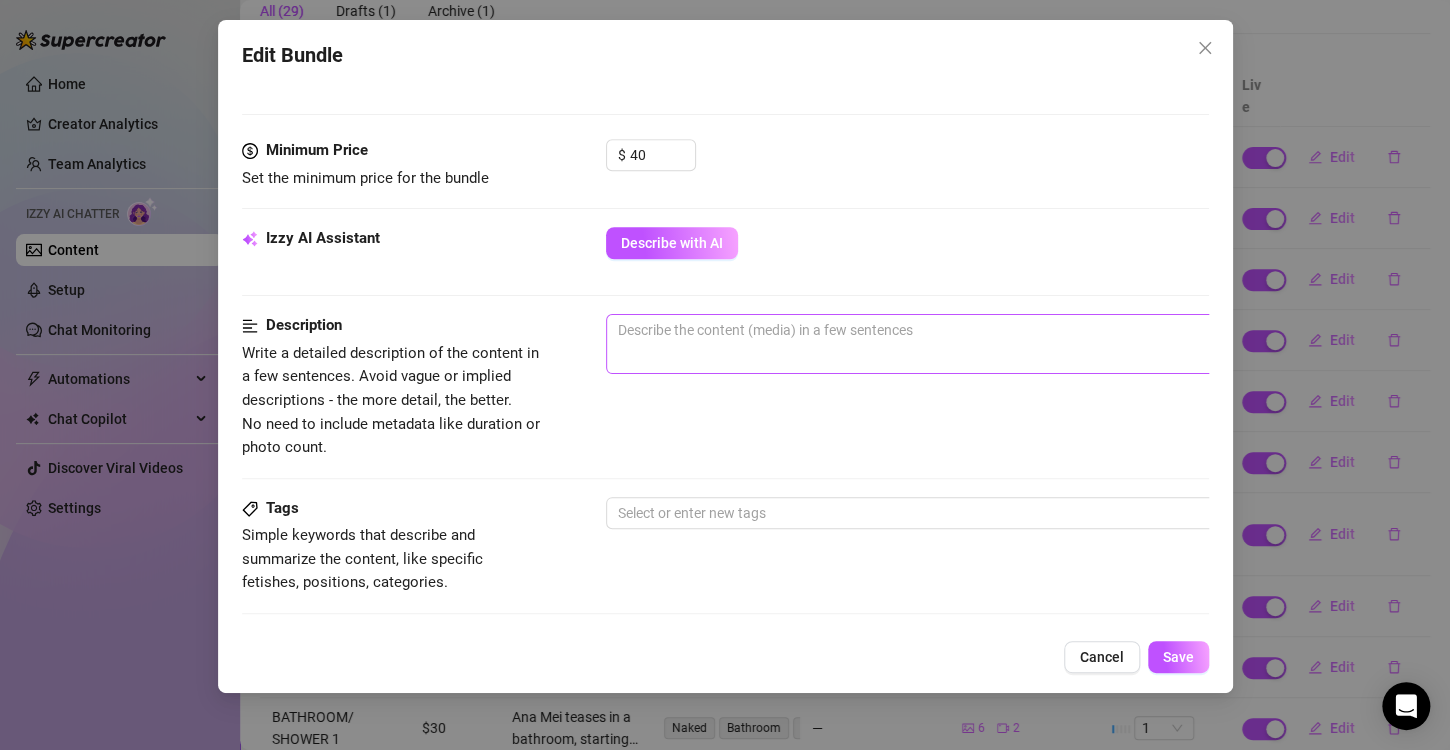 click on "0 / 1000" at bounding box center (956, 344) 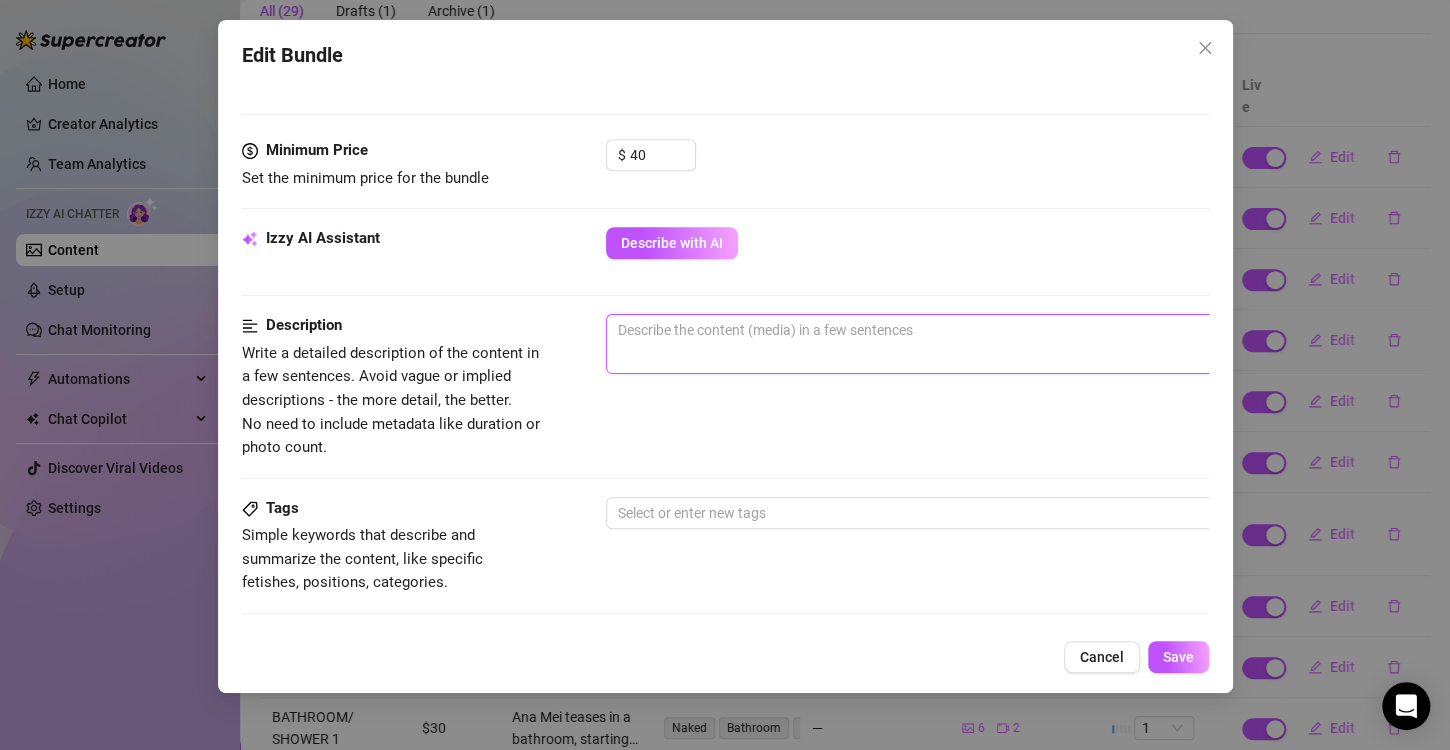 click at bounding box center (956, 330) 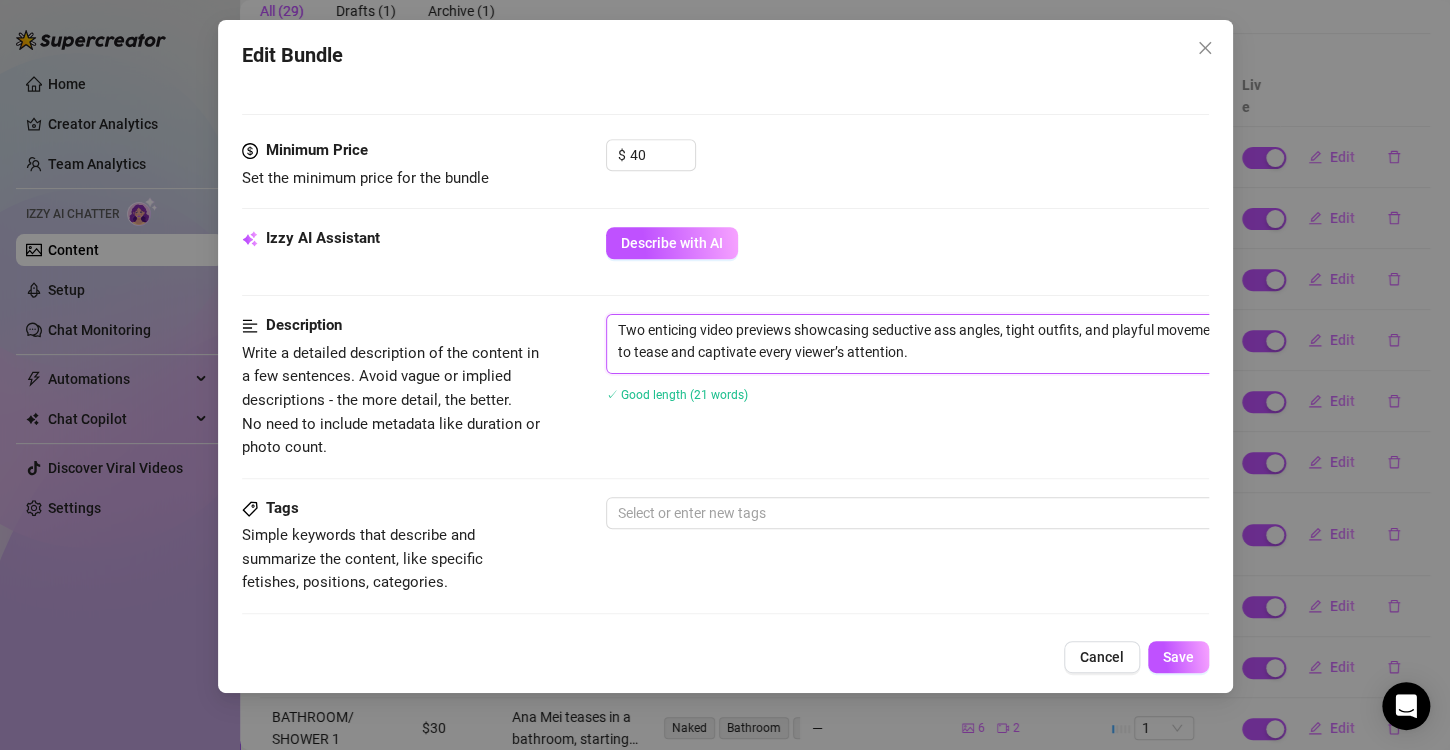scroll, scrollTop: 0, scrollLeft: 0, axis: both 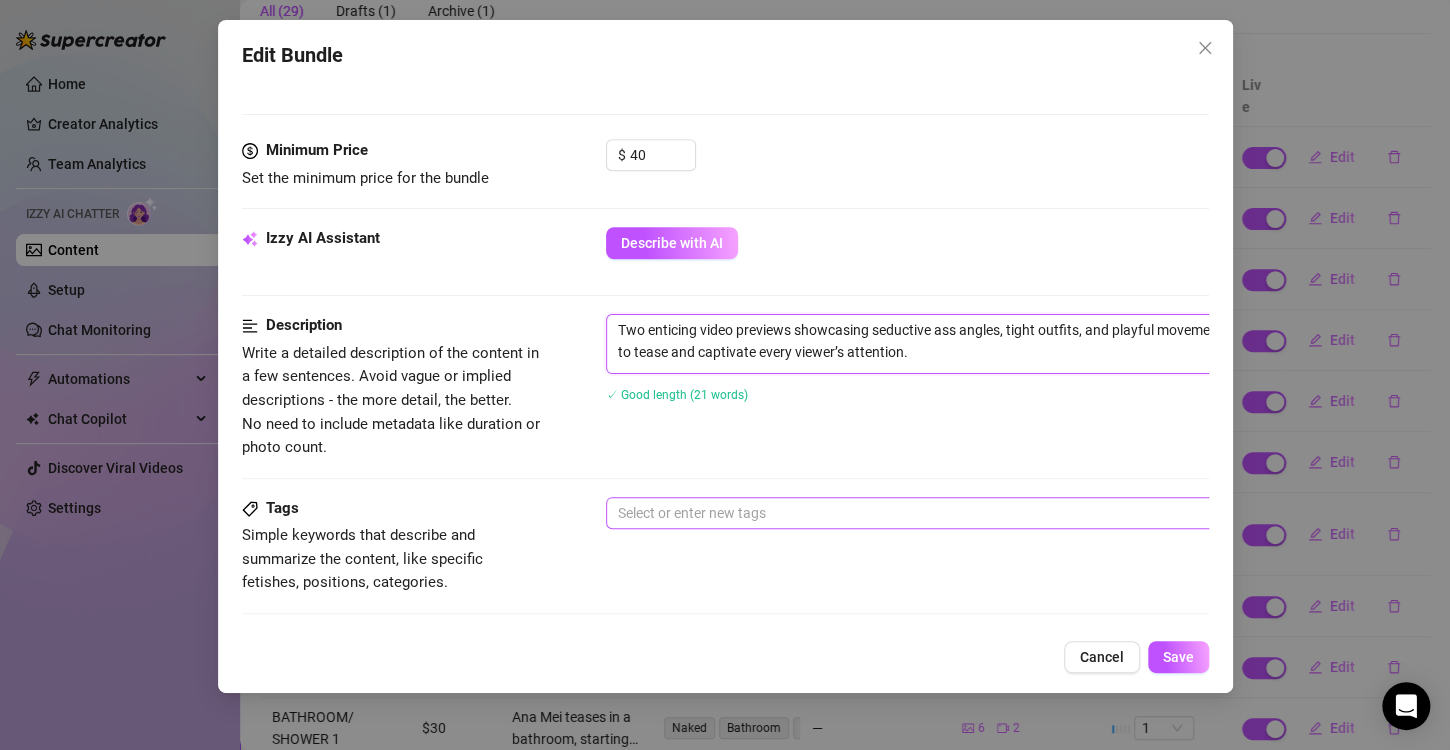 click at bounding box center (945, 513) 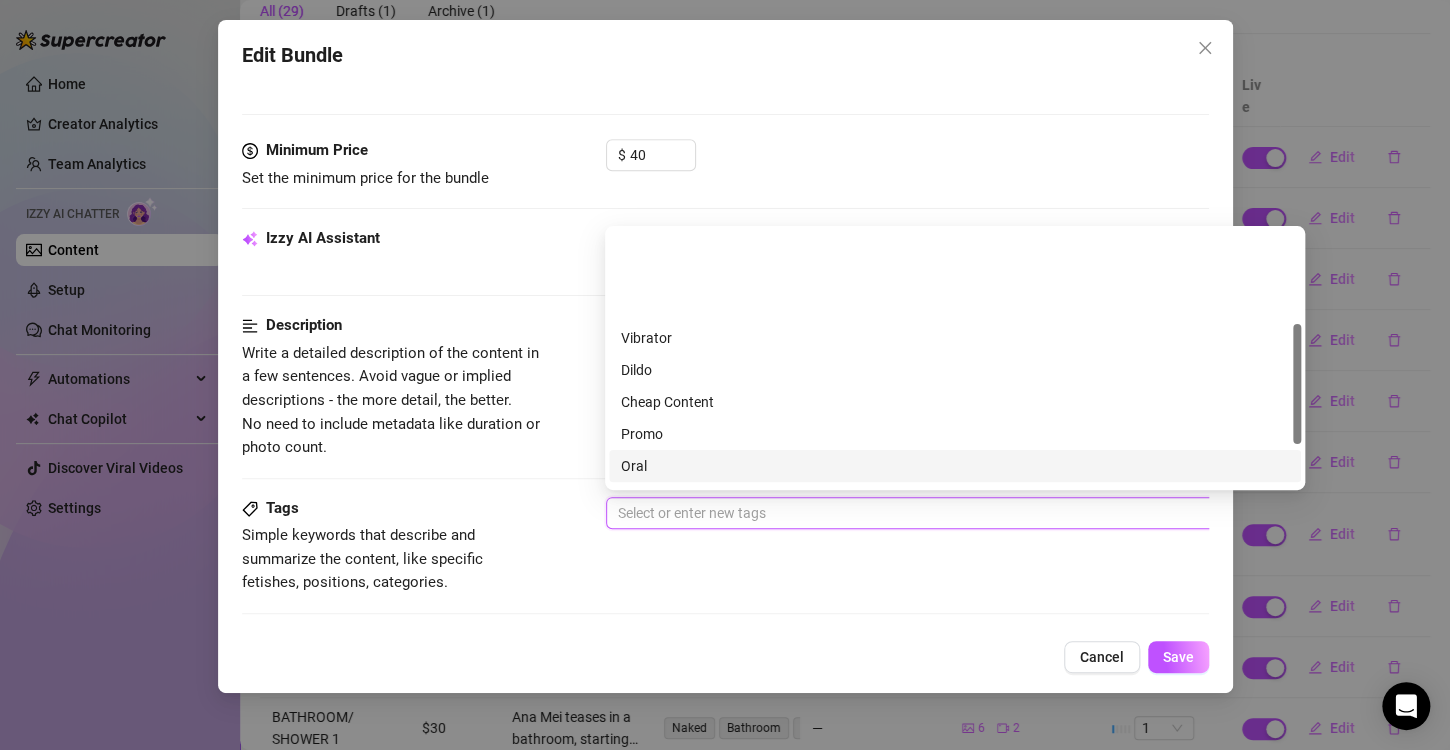 scroll, scrollTop: 200, scrollLeft: 0, axis: vertical 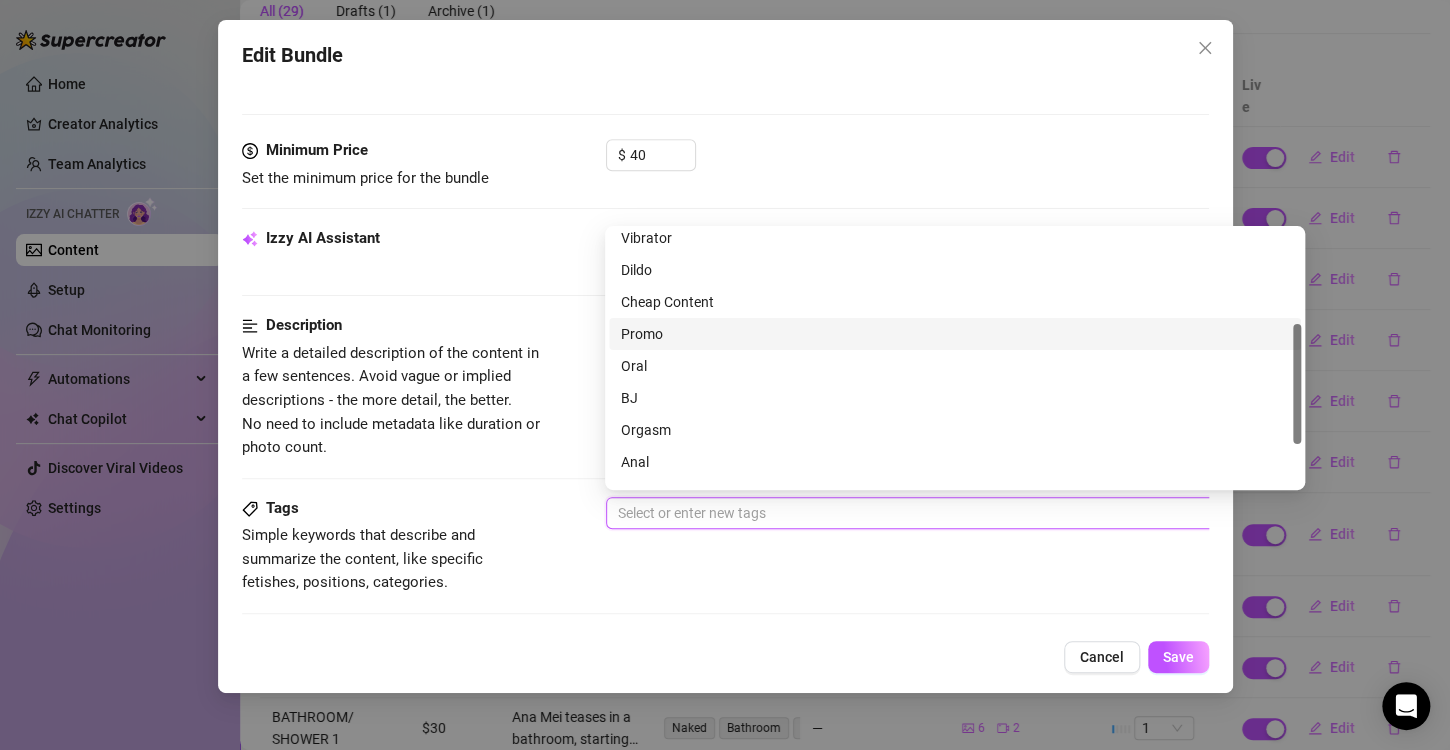 click on "Promo" at bounding box center [955, 334] 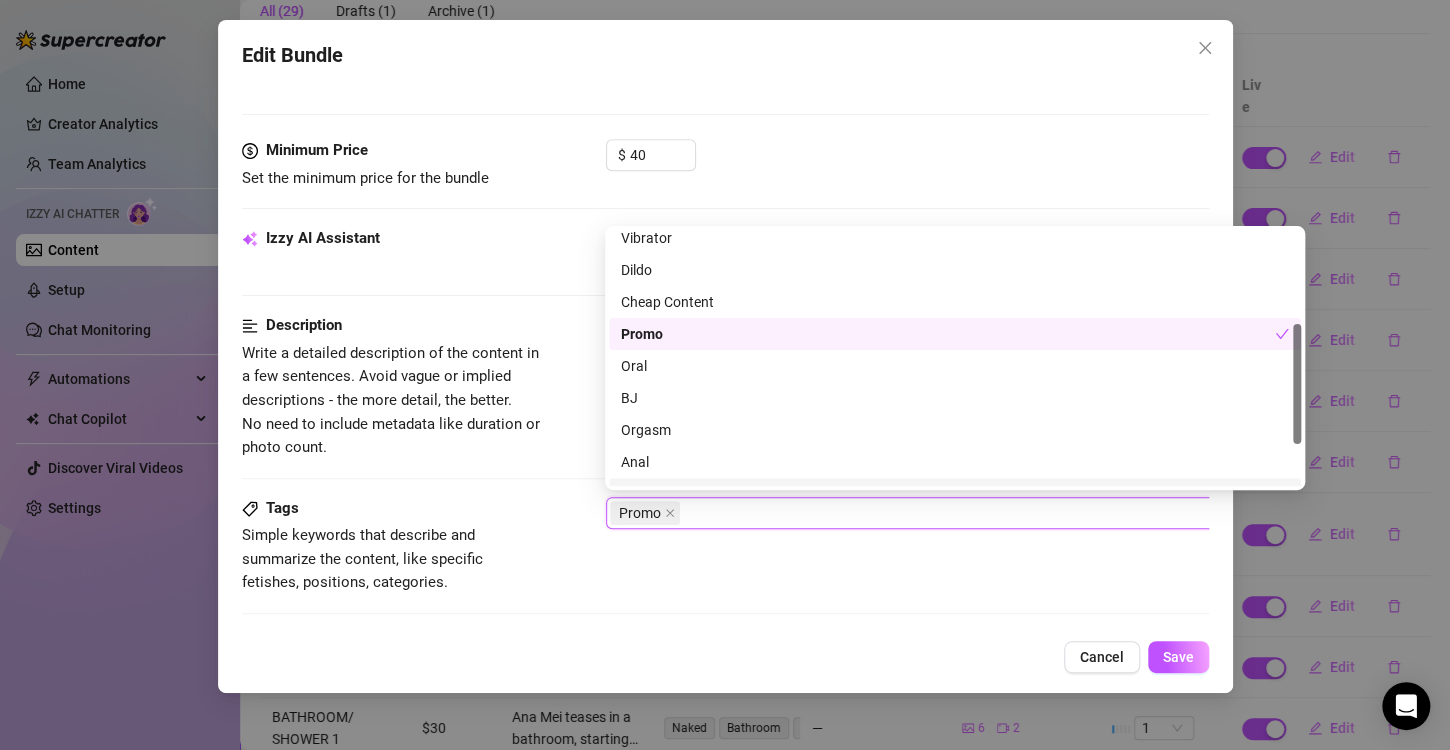 click on "Tags Simple keywords that describe and summarize the content, like specific fetishes, positions, categories. Promo" at bounding box center (725, 546) 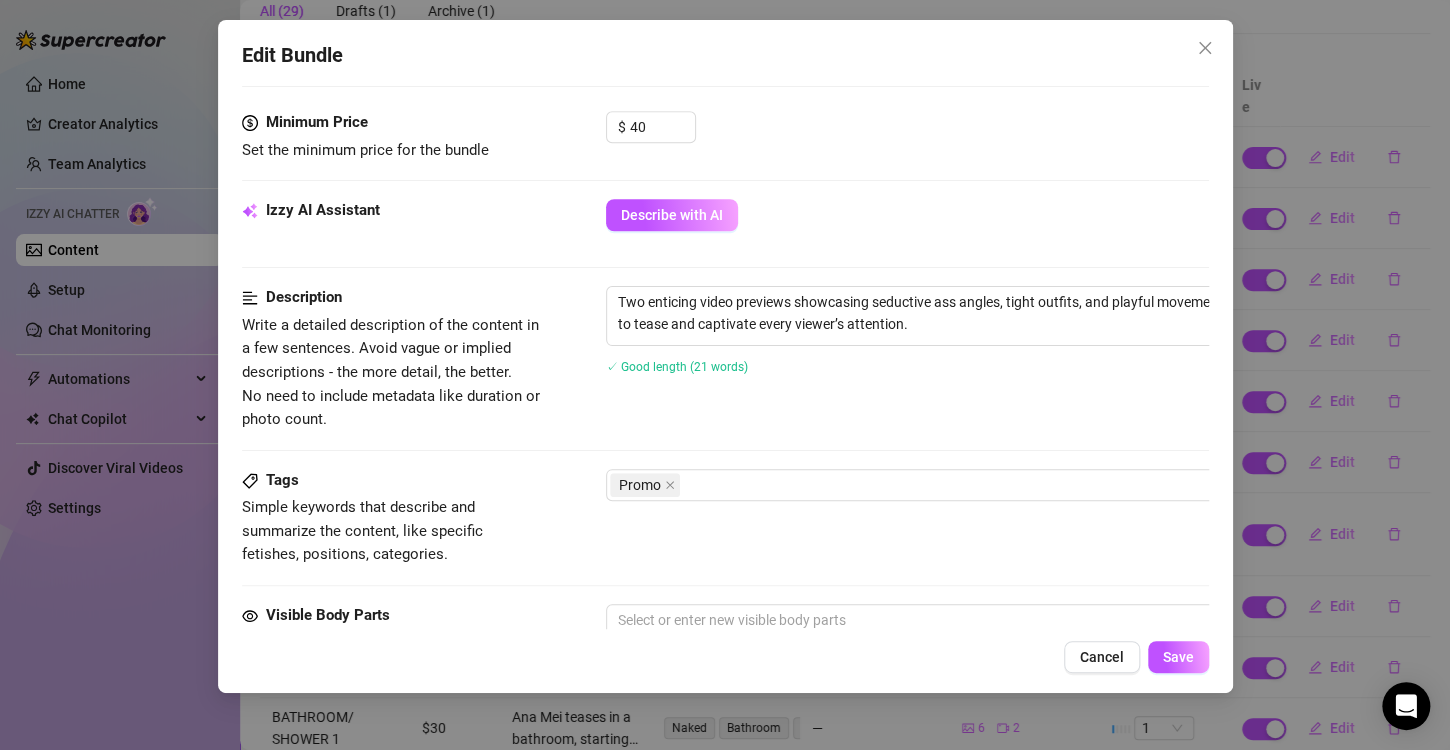 scroll, scrollTop: 1100, scrollLeft: 0, axis: vertical 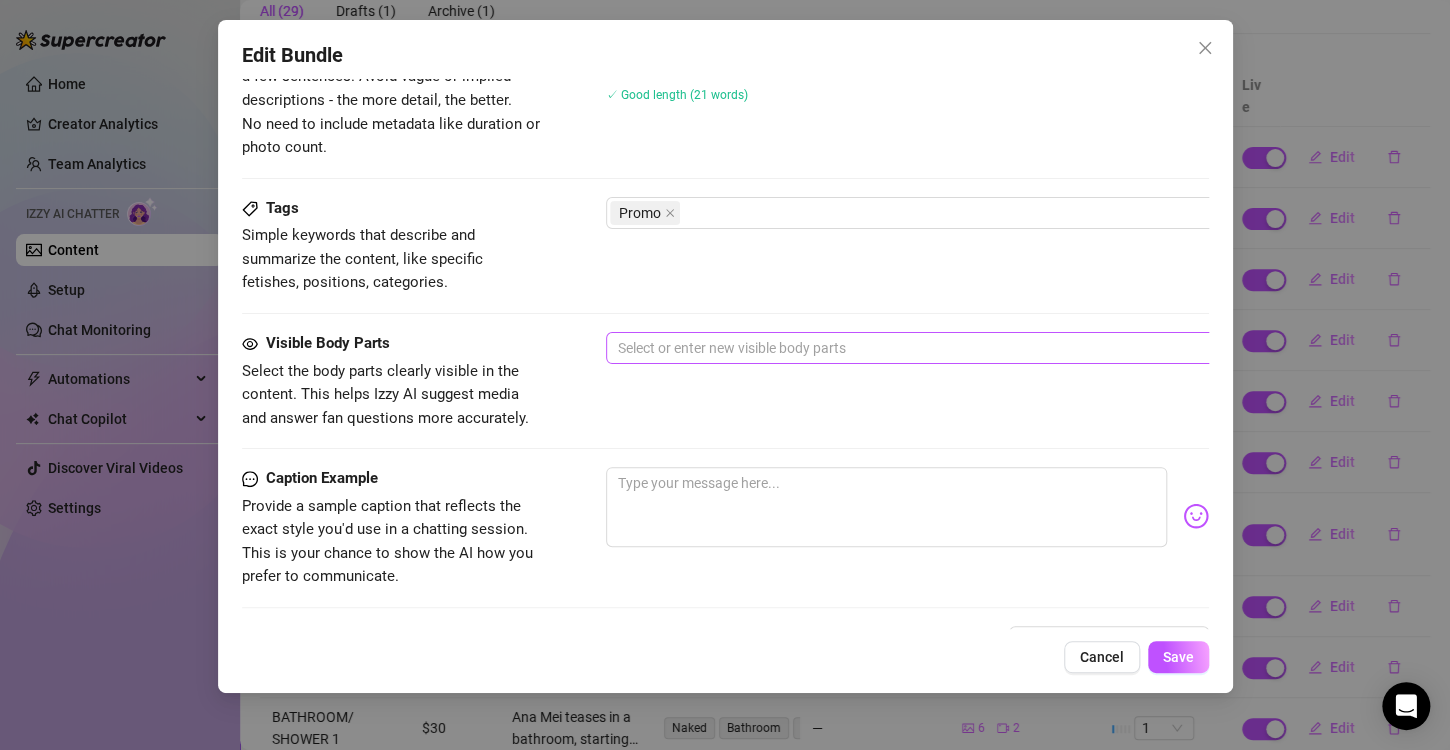 click at bounding box center (945, 348) 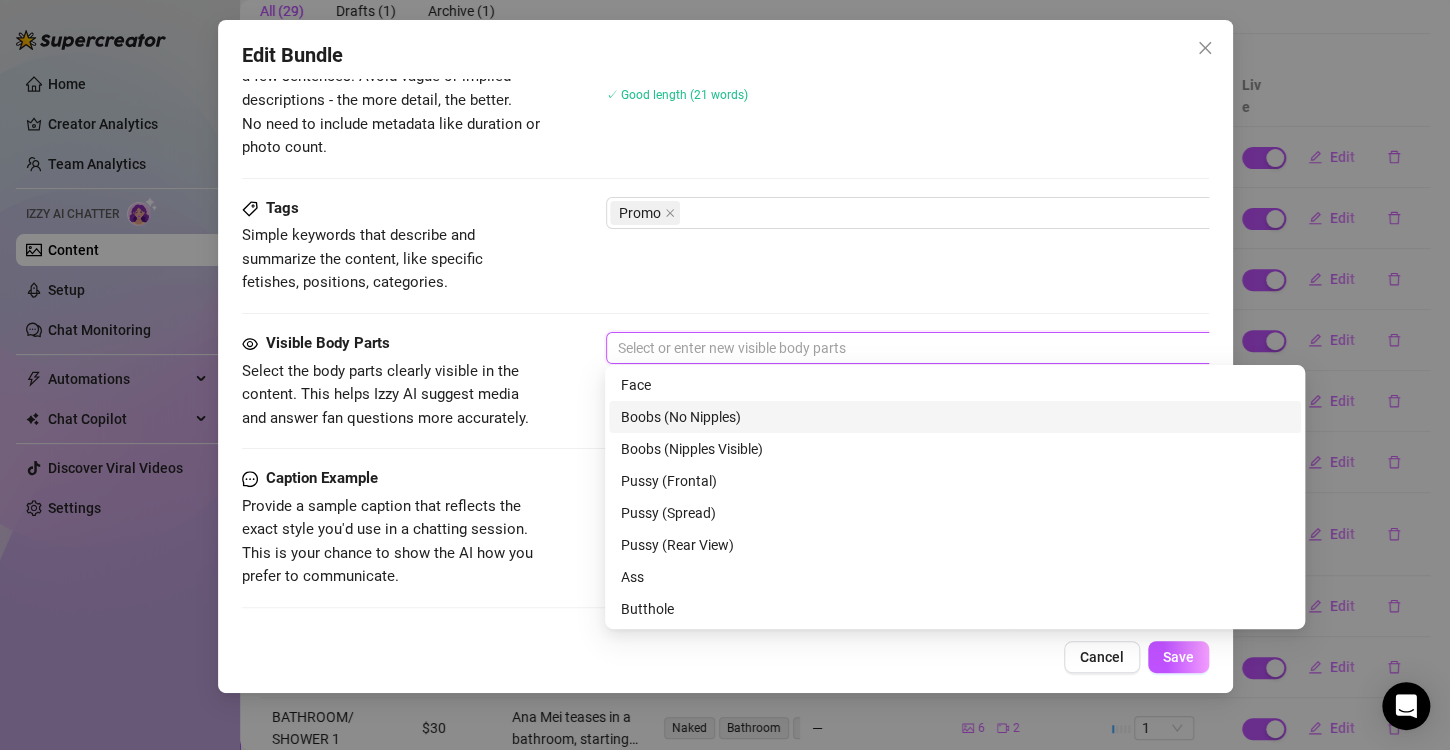 click on "Boobs (No Nipples)" at bounding box center (955, 417) 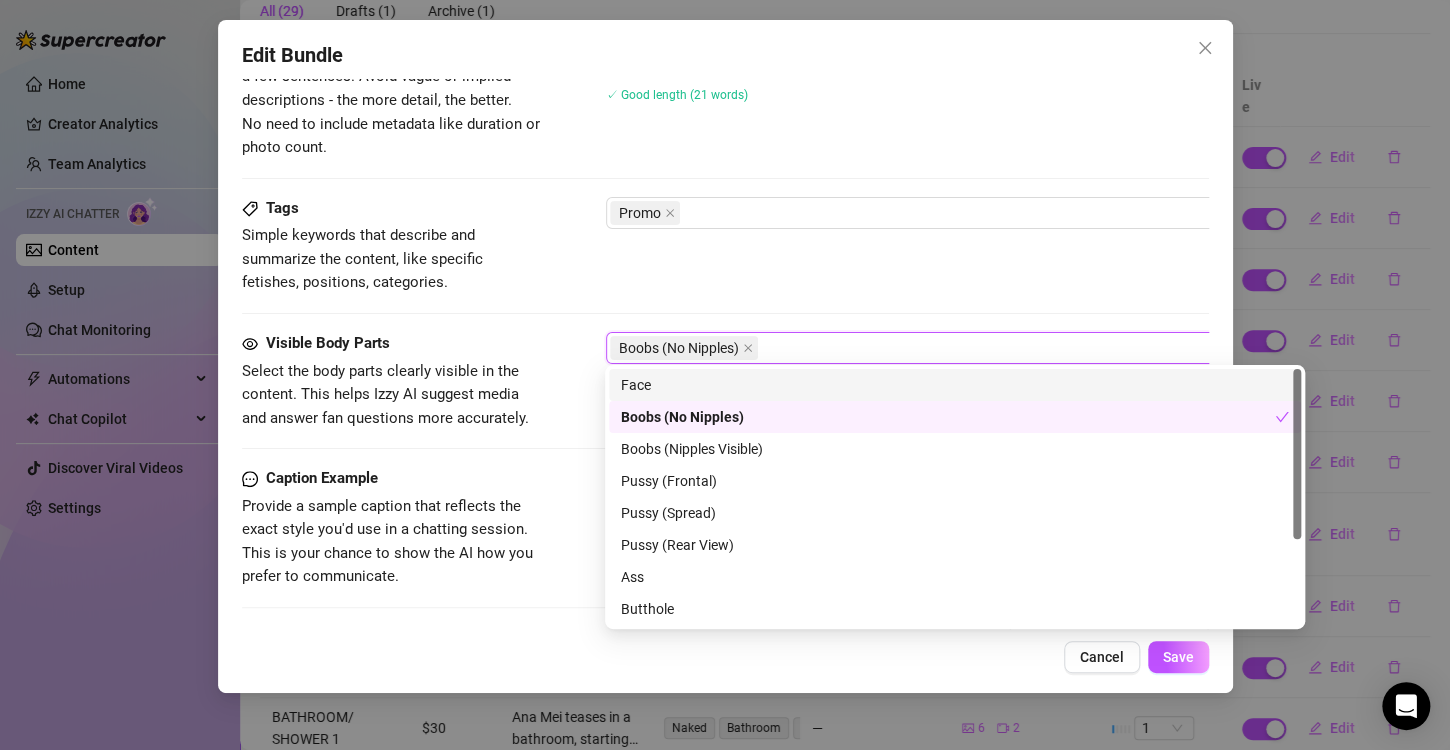 click on "Face" at bounding box center [955, 385] 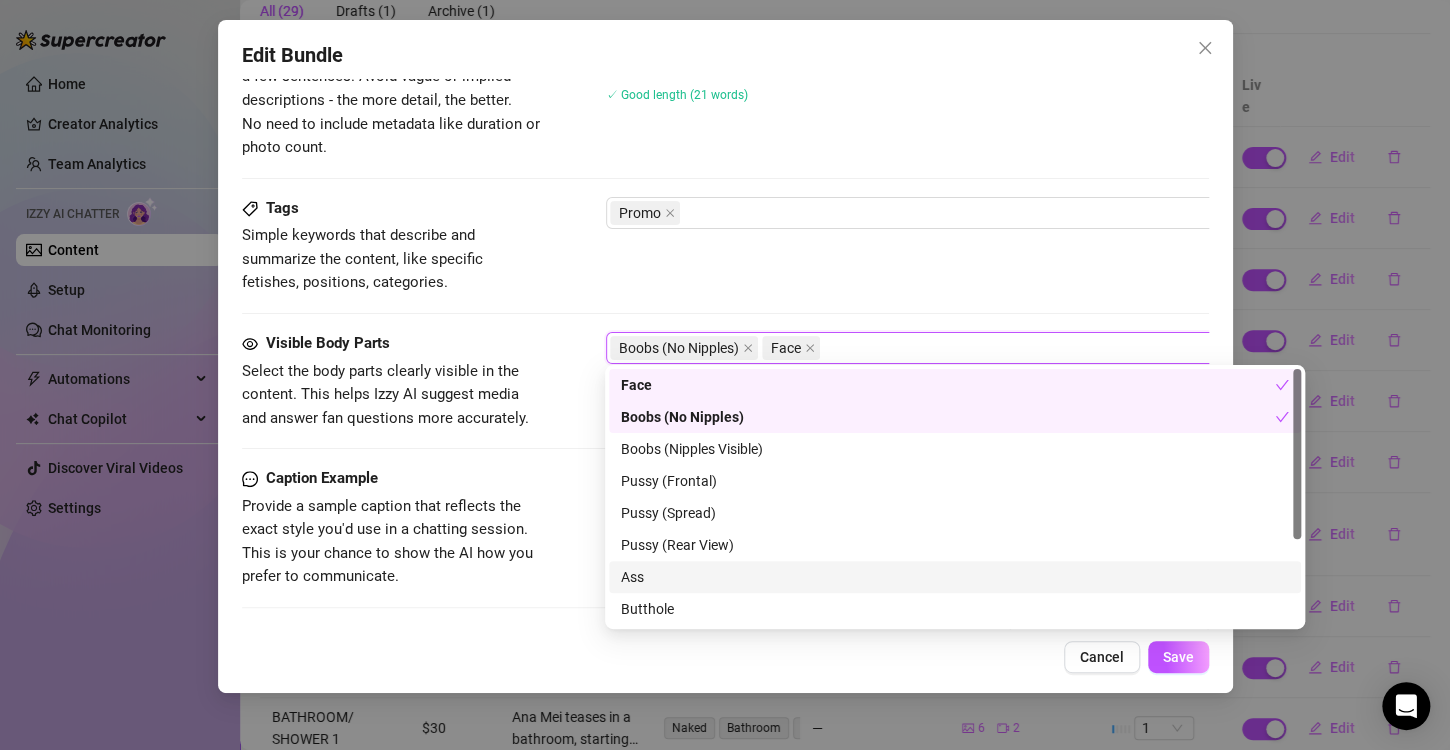 click on "Ass" at bounding box center [955, 577] 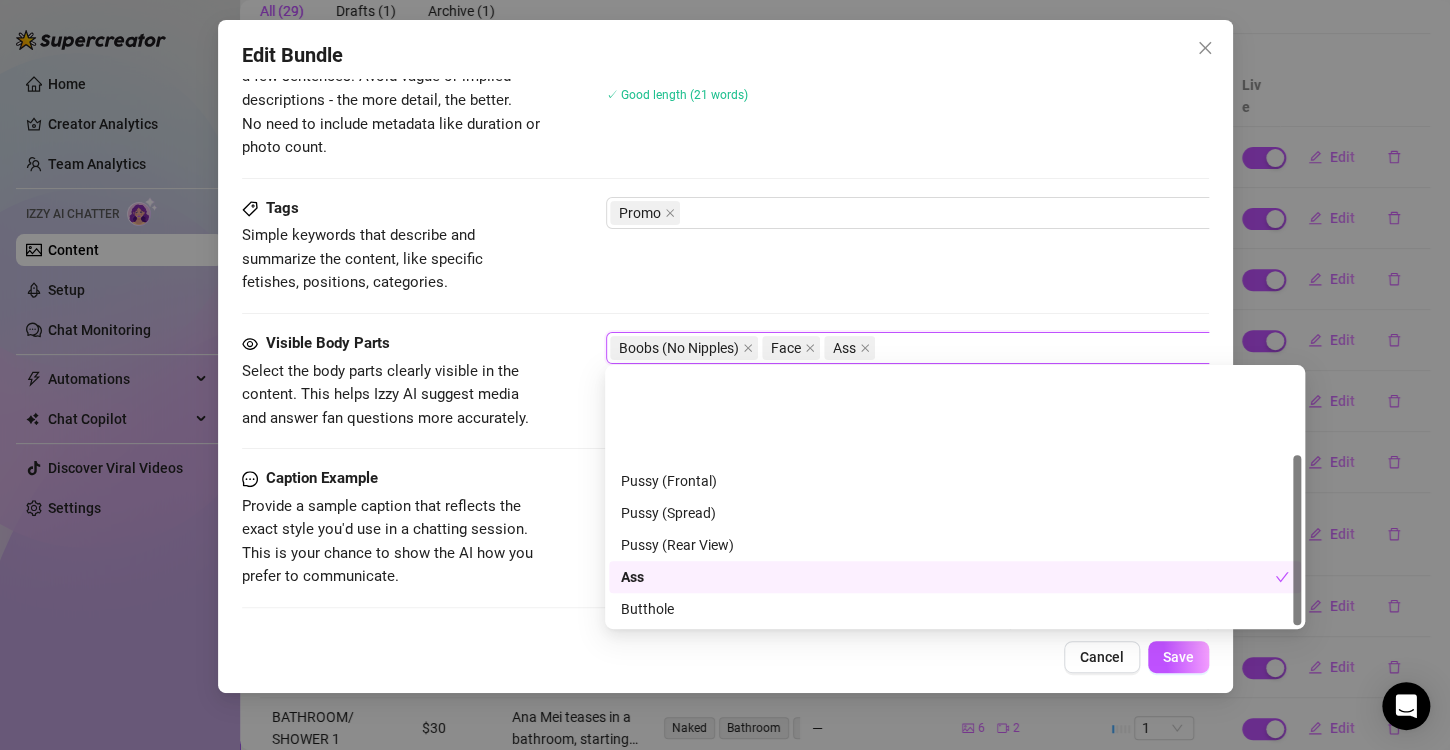 scroll, scrollTop: 128, scrollLeft: 0, axis: vertical 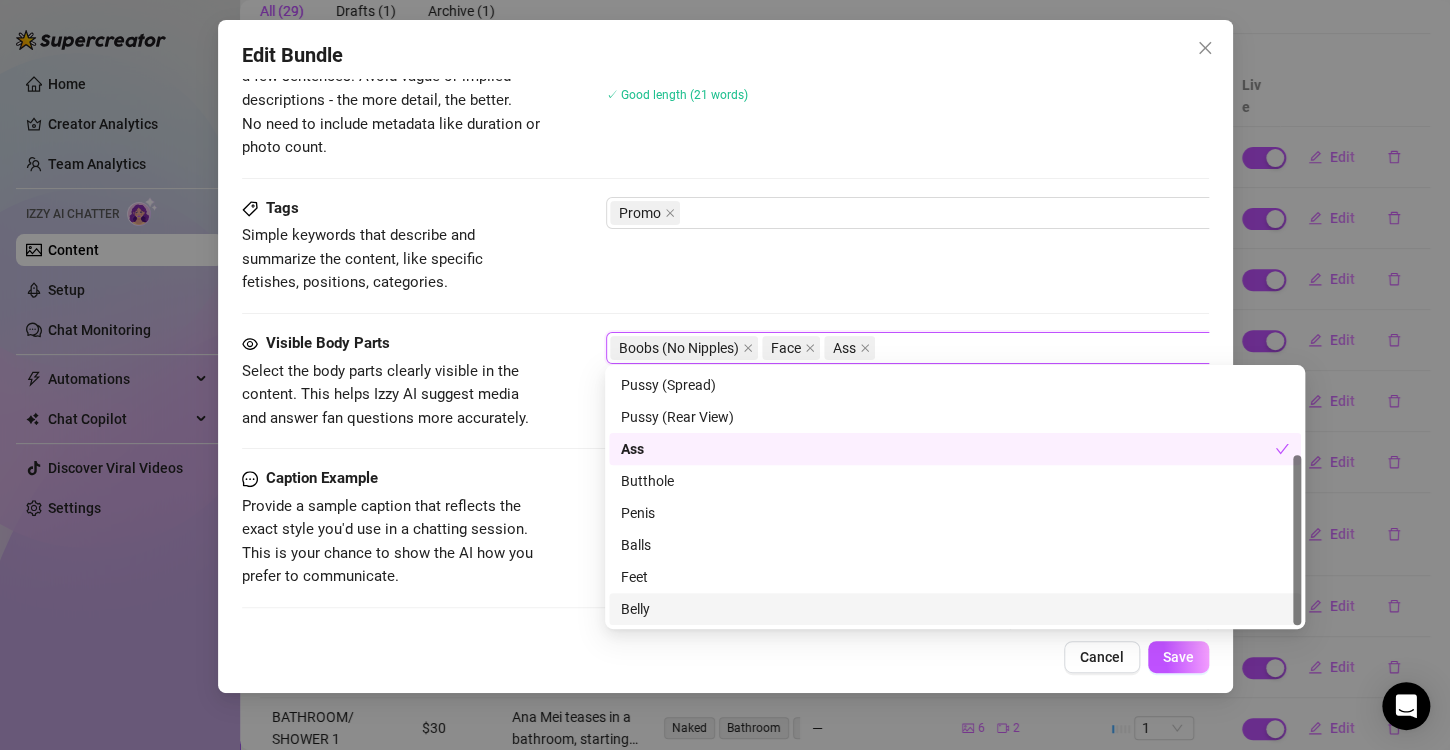 click on "Cancel Save" at bounding box center (725, 657) 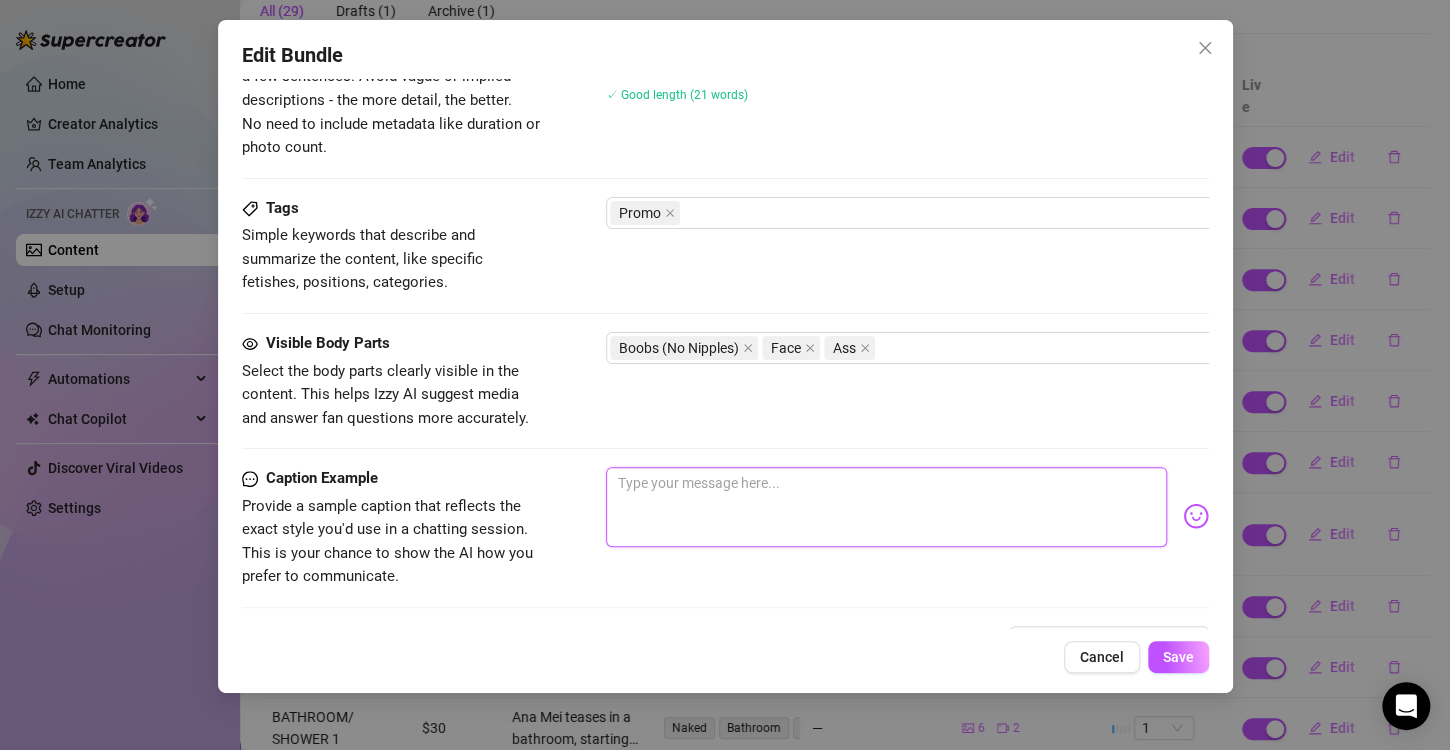 click at bounding box center [886, 507] 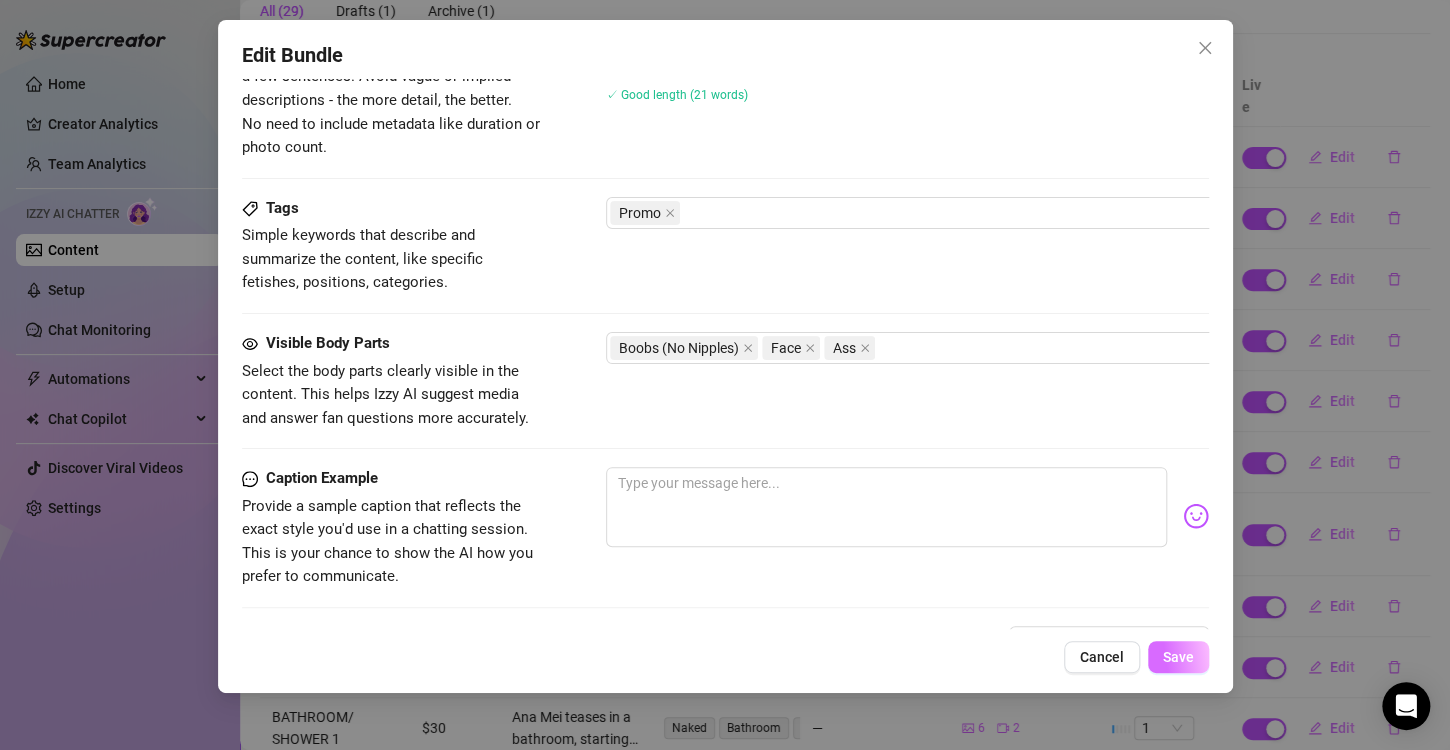 click on "Save" at bounding box center (1178, 657) 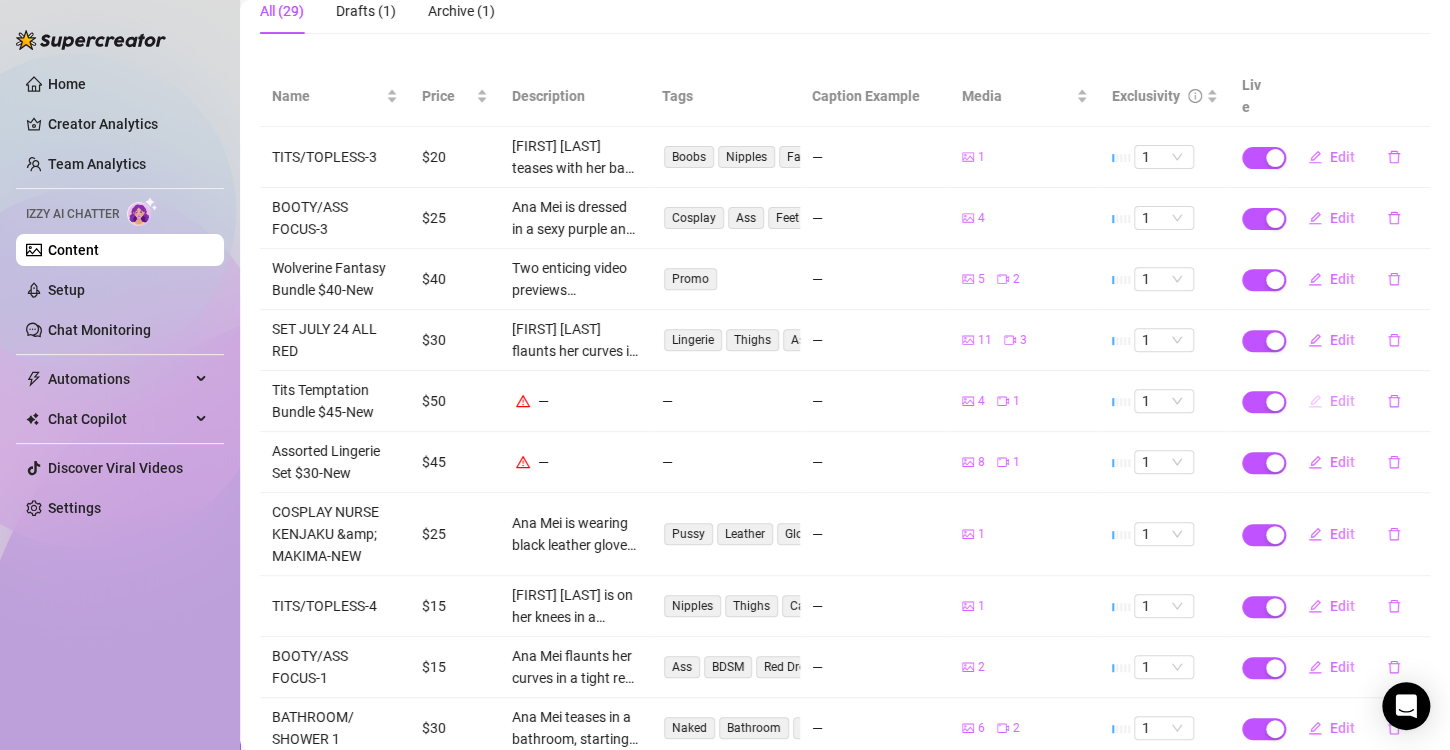 click on "Edit" at bounding box center (1342, 401) 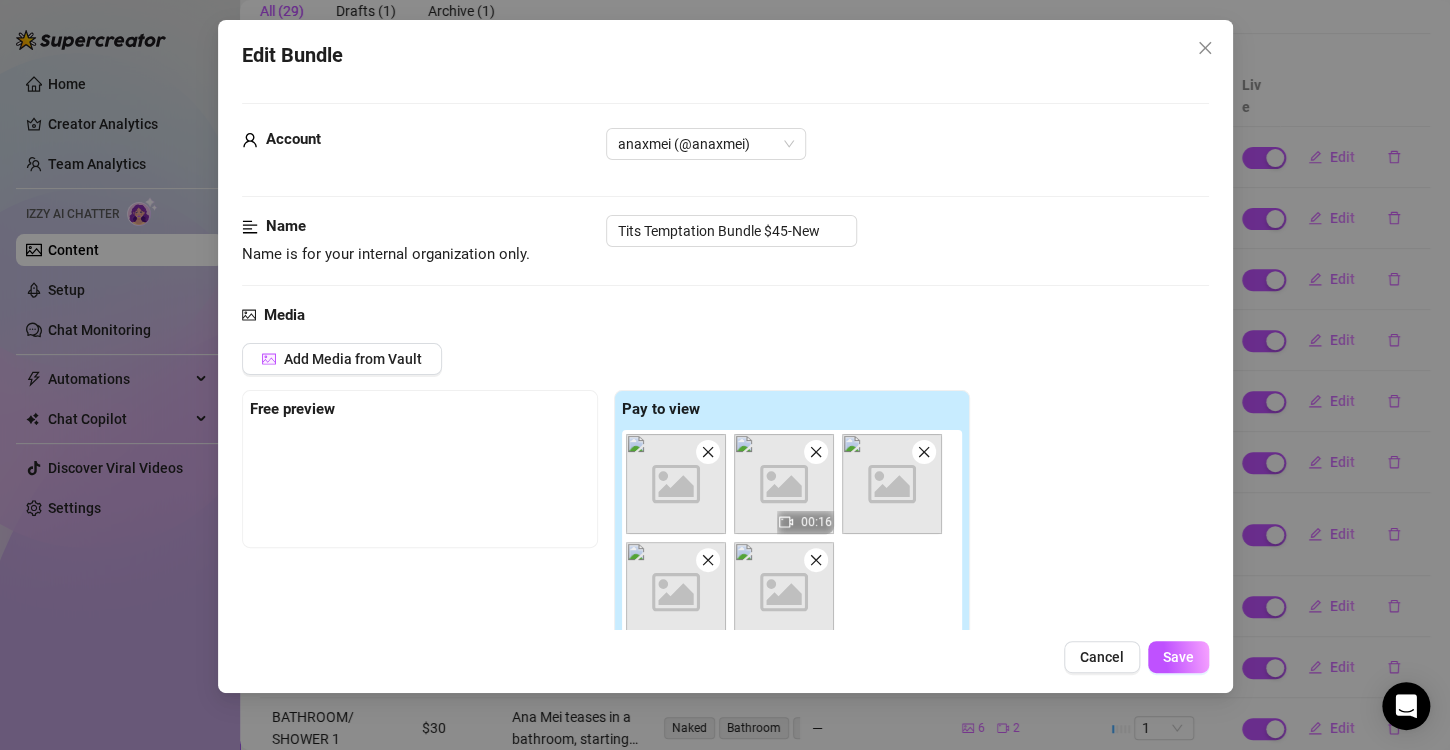 scroll, scrollTop: 200, scrollLeft: 0, axis: vertical 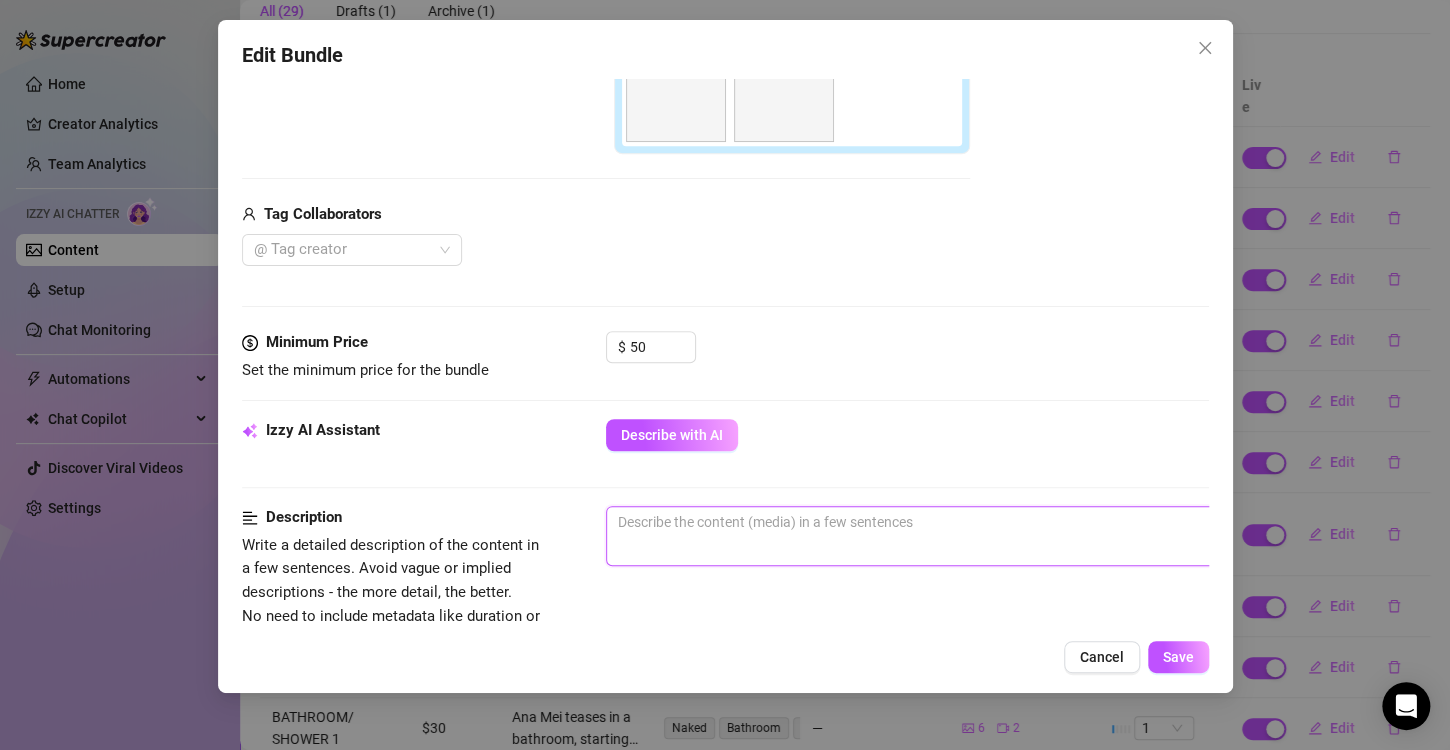 click at bounding box center [956, 522] 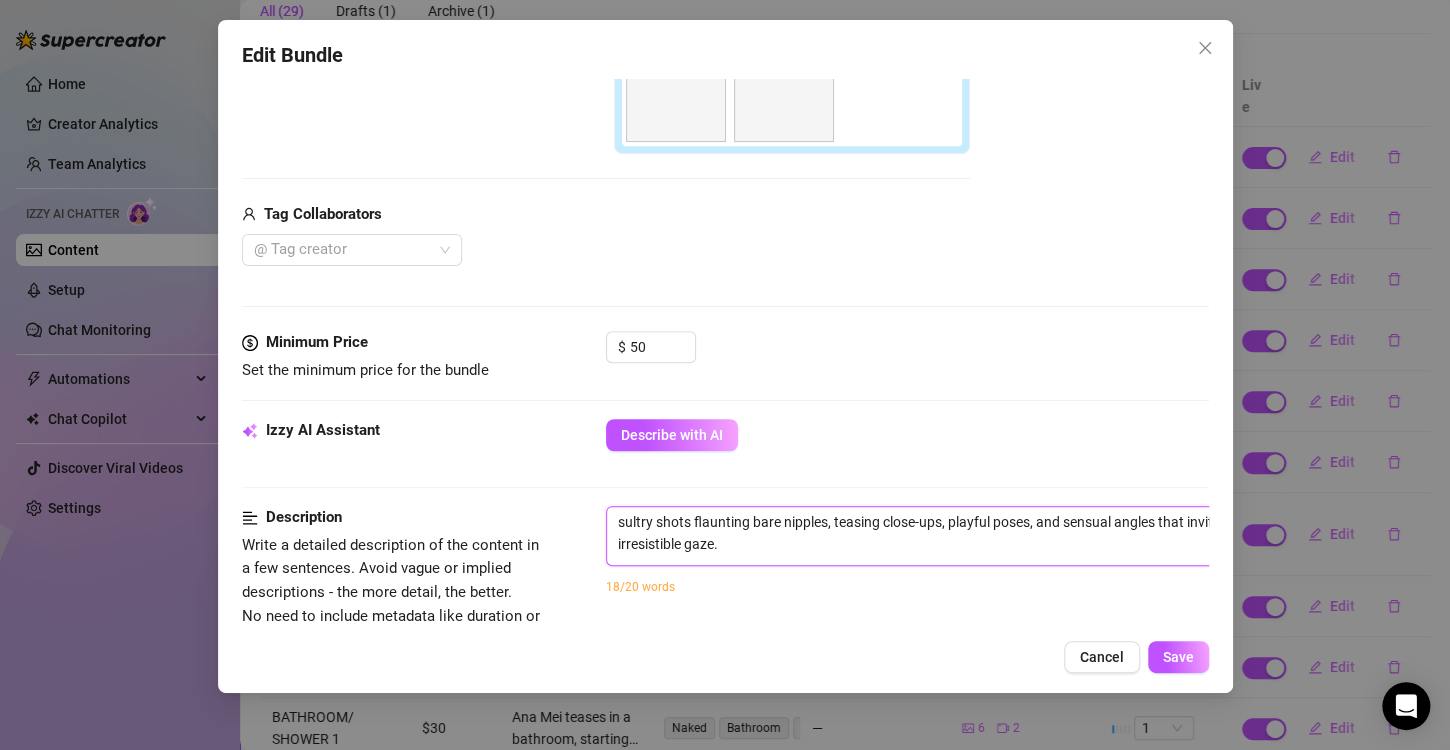 scroll, scrollTop: 0, scrollLeft: 0, axis: both 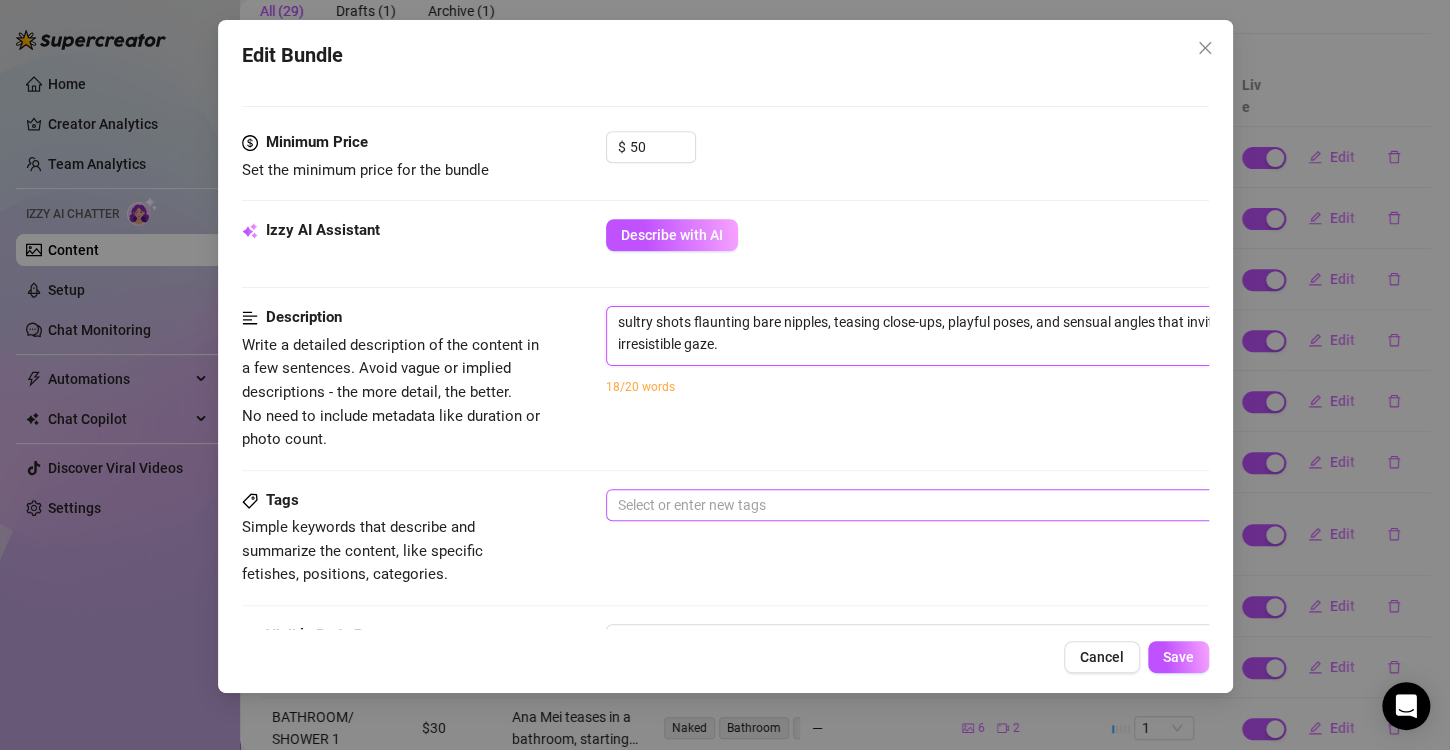 click on "Select or enter new tags" at bounding box center [956, 505] 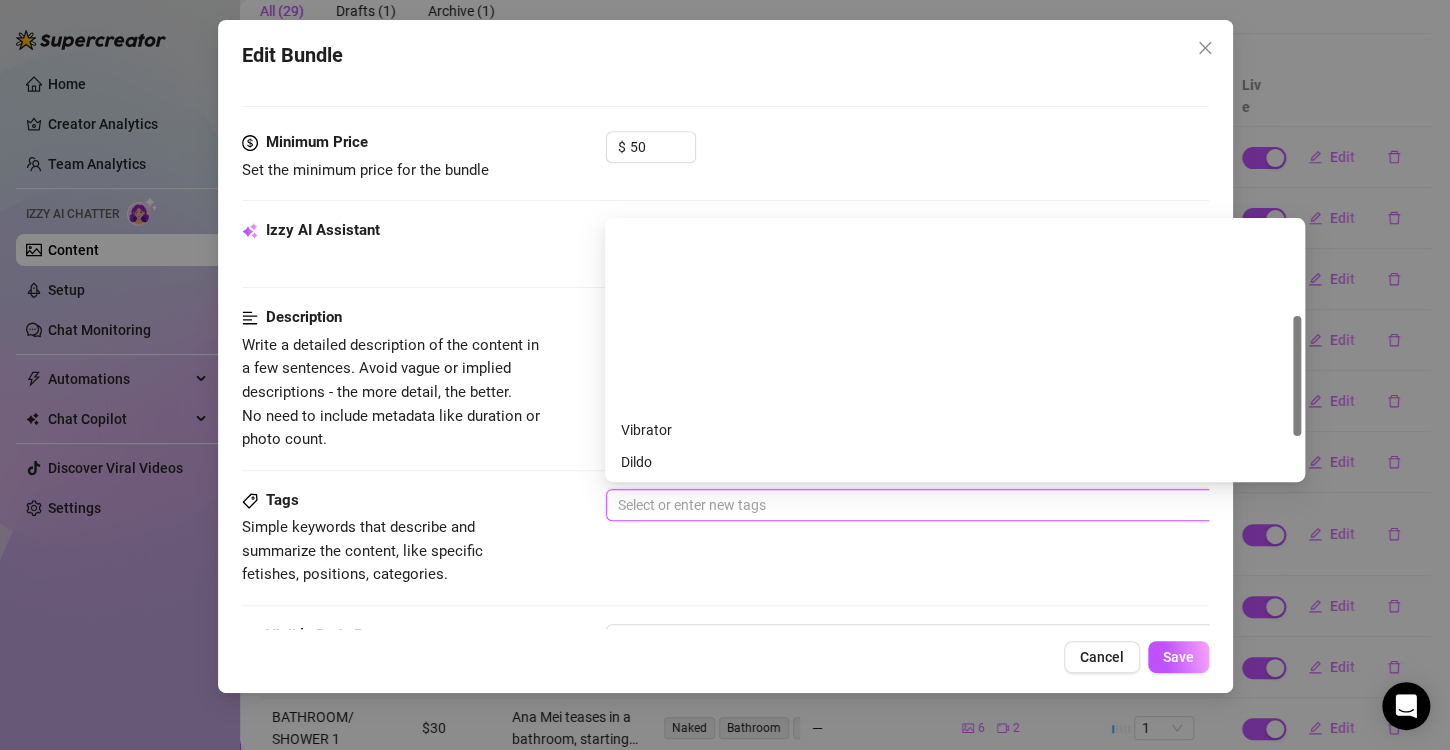 scroll, scrollTop: 288, scrollLeft: 0, axis: vertical 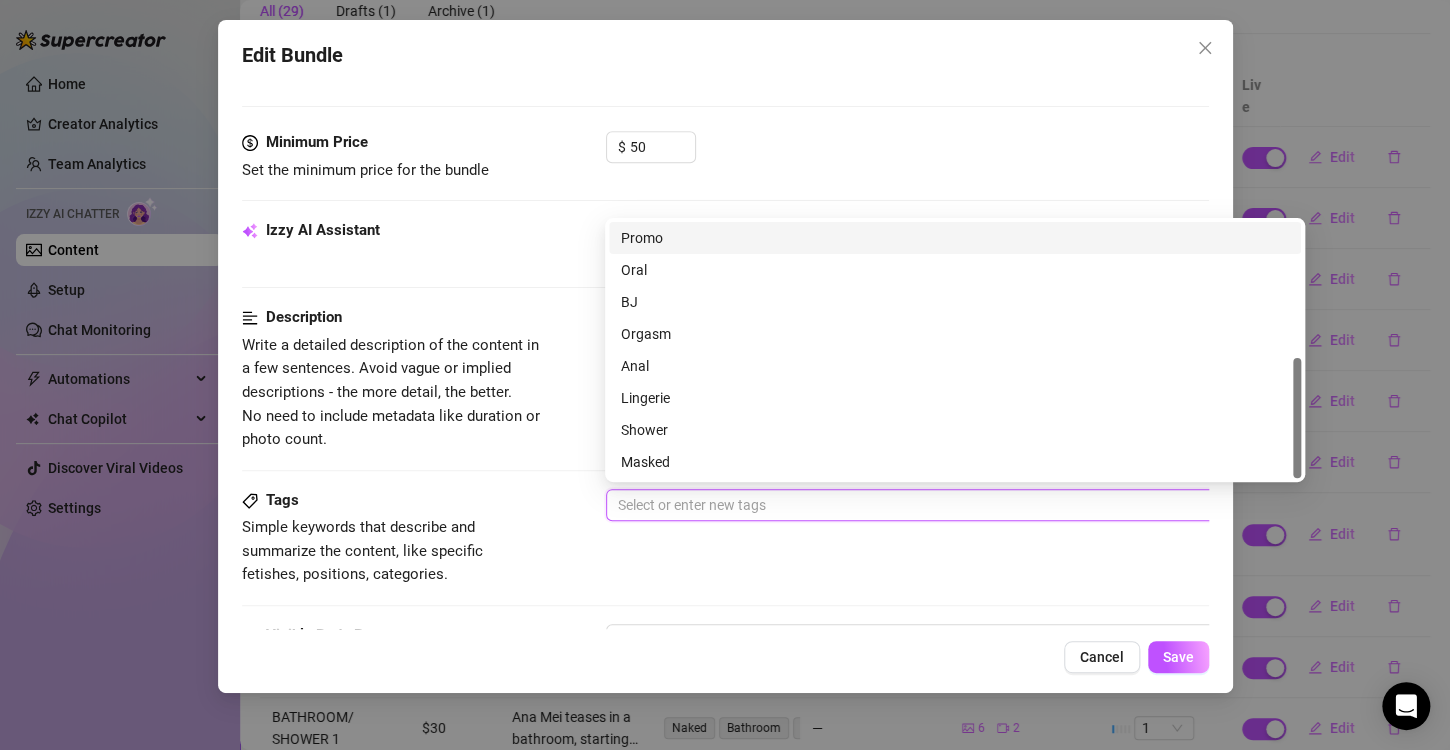 click on "Promo" at bounding box center (955, 238) 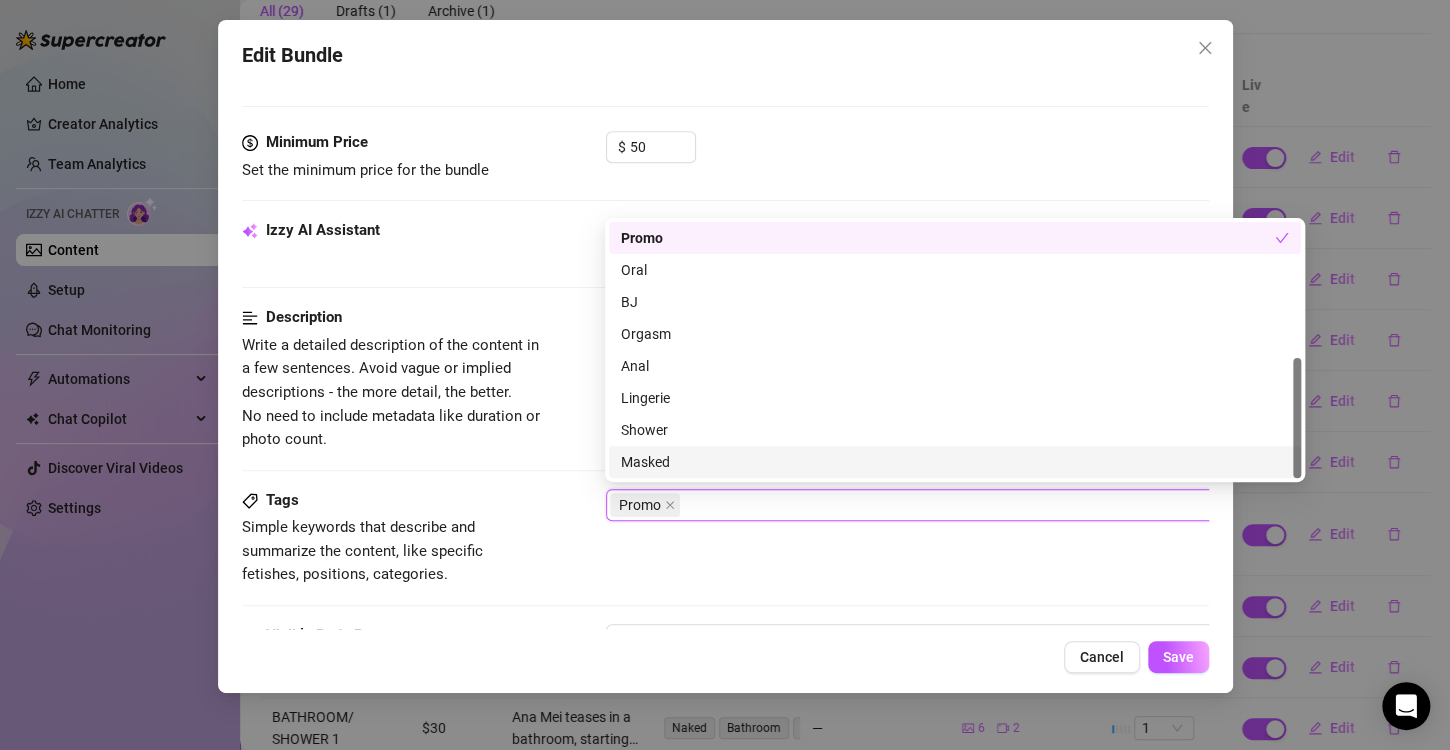 click on "Tags Simple keywords that describe and summarize the content, like specific fetishes, positions, categories. Promo" at bounding box center (725, 538) 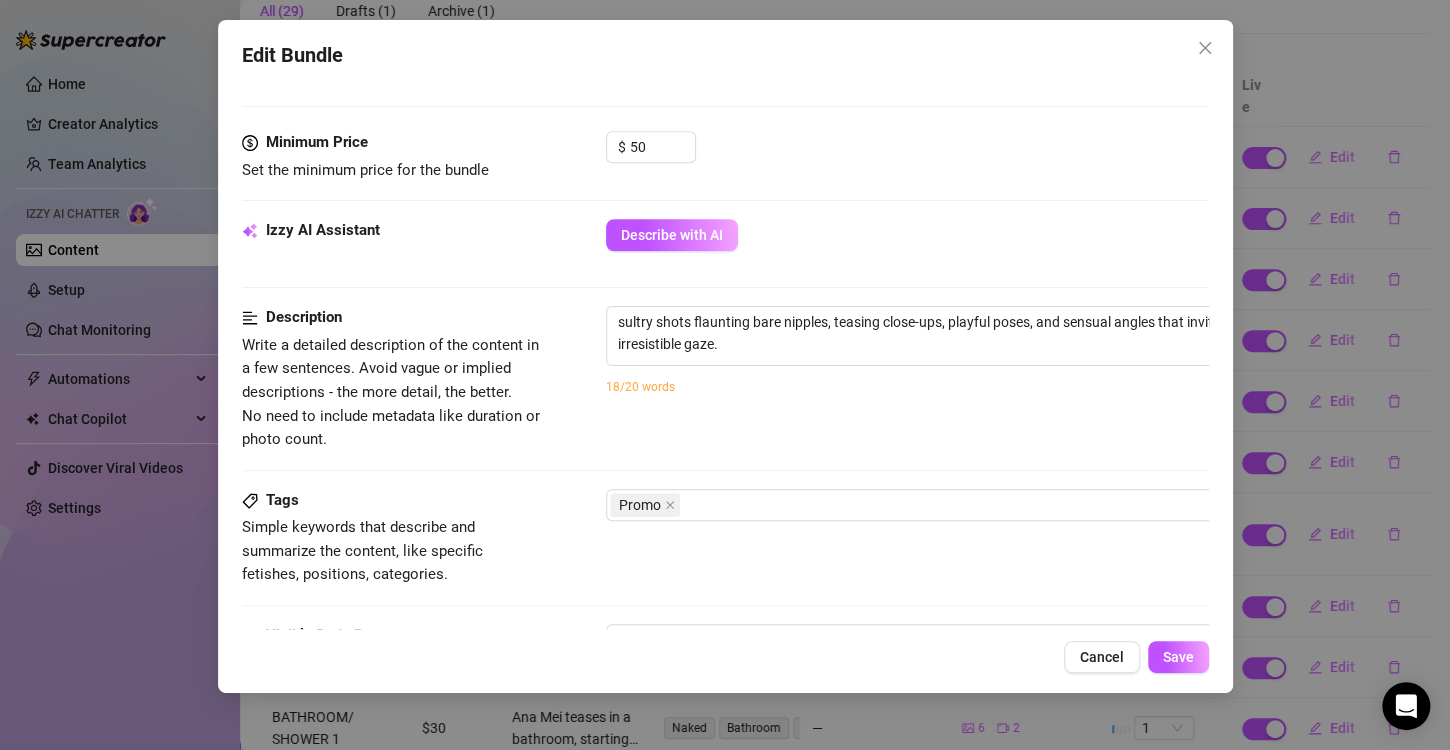 scroll, scrollTop: 900, scrollLeft: 0, axis: vertical 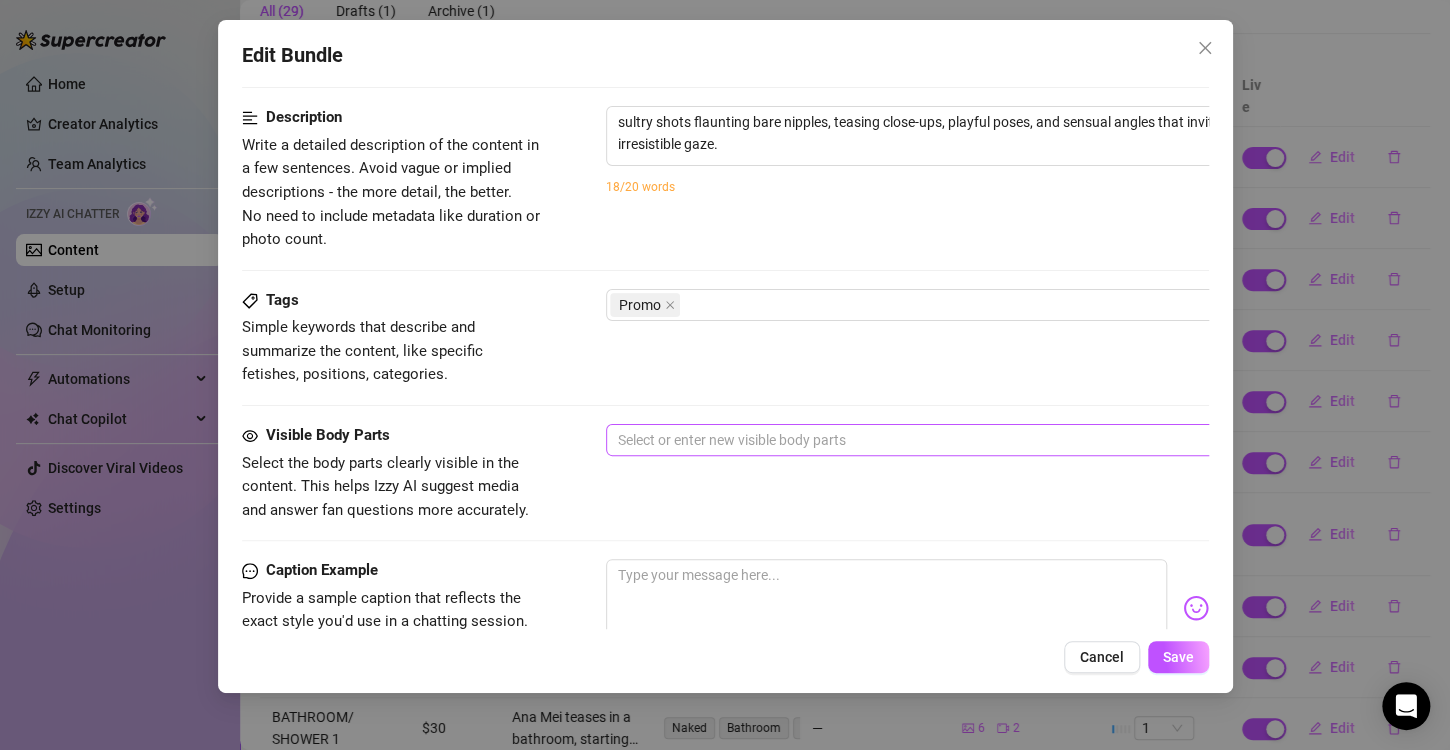 click at bounding box center (945, 440) 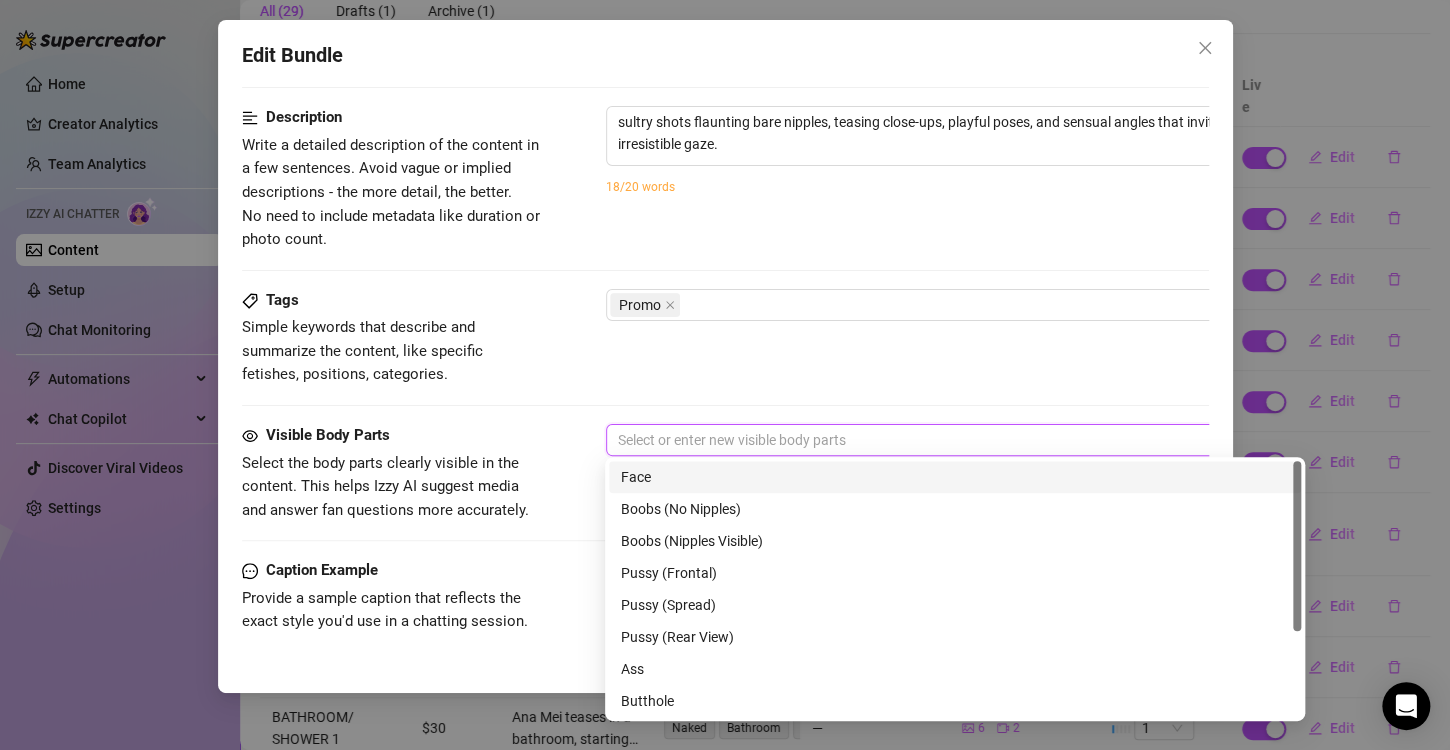 click on "Face" at bounding box center (955, 477) 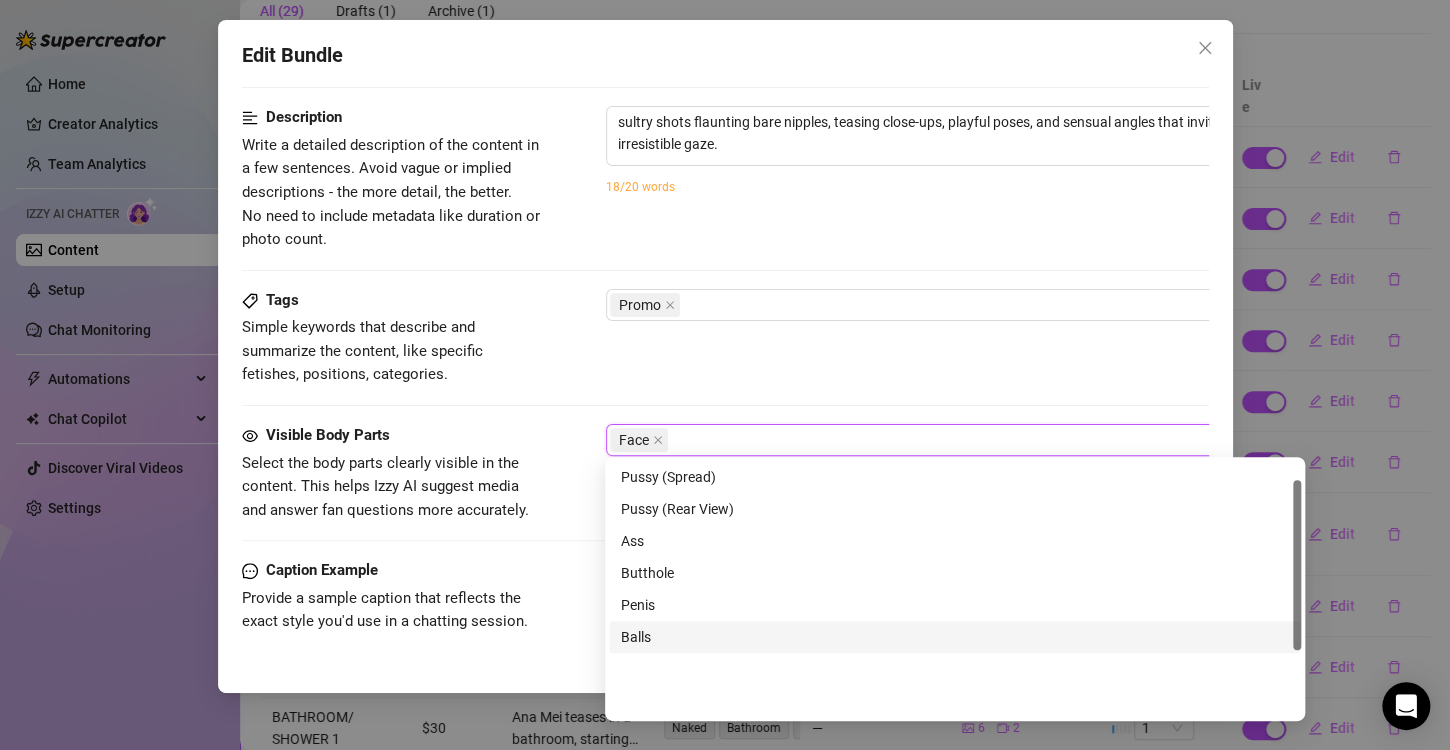 scroll, scrollTop: 28, scrollLeft: 0, axis: vertical 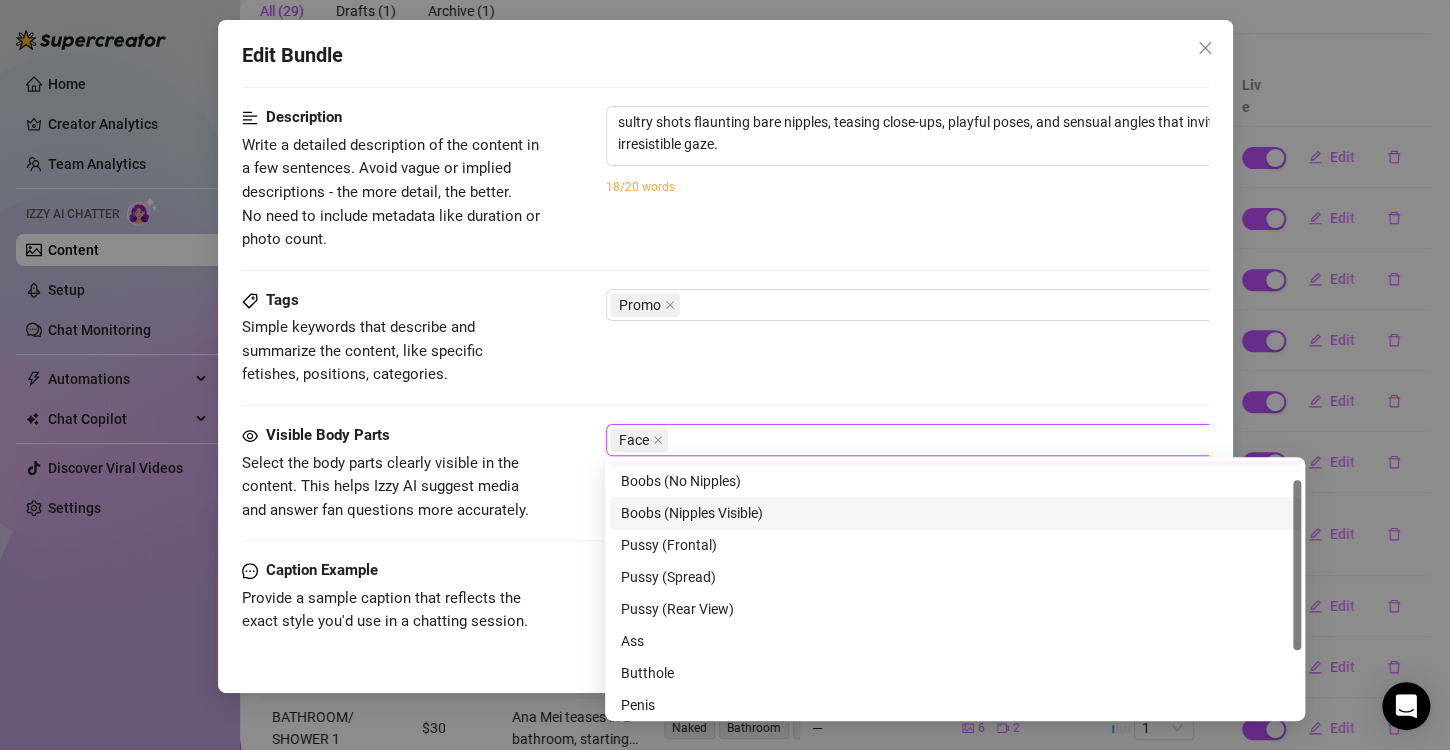 click on "Boobs (Nipples Visible)" at bounding box center [955, 513] 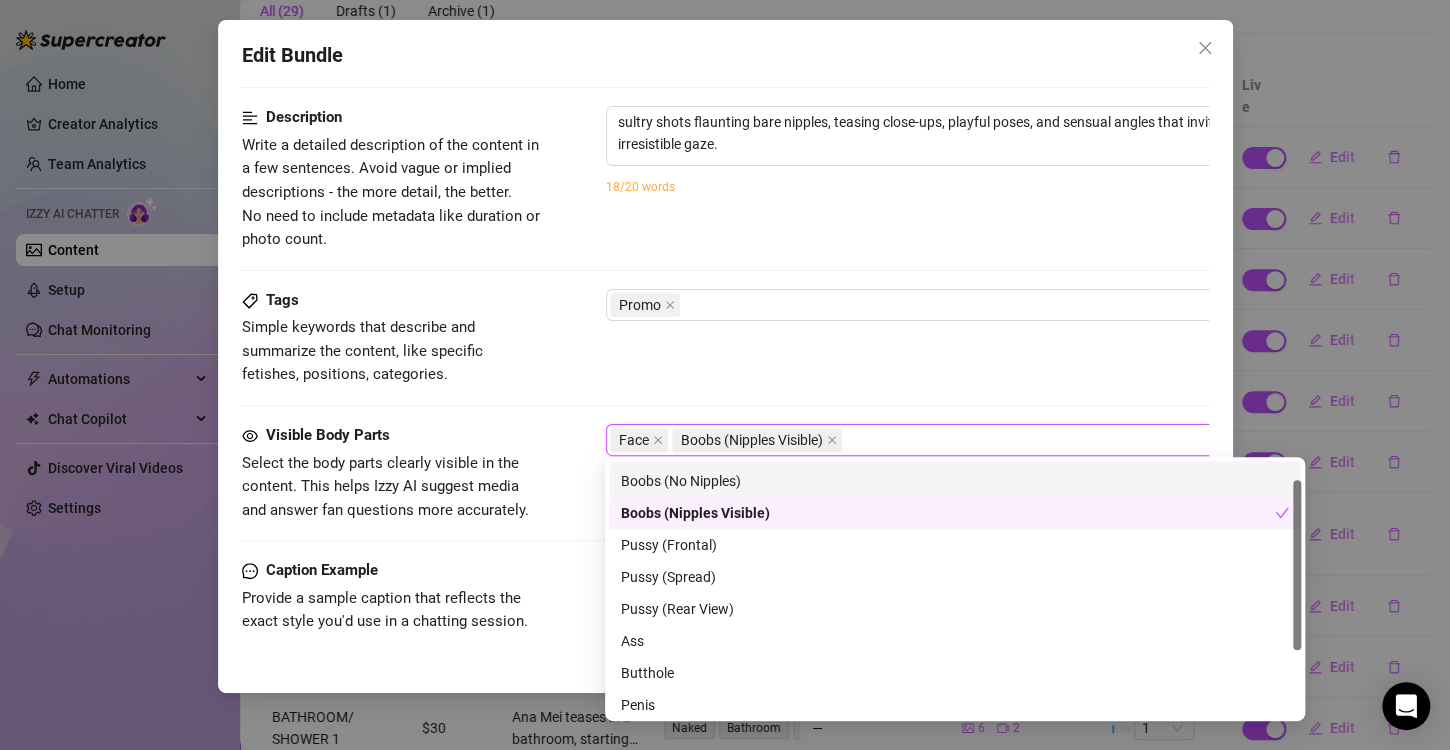 click on "Tags Simple keywords that describe and summarize the content, like specific fetishes, positions, categories. Promo" at bounding box center [725, 338] 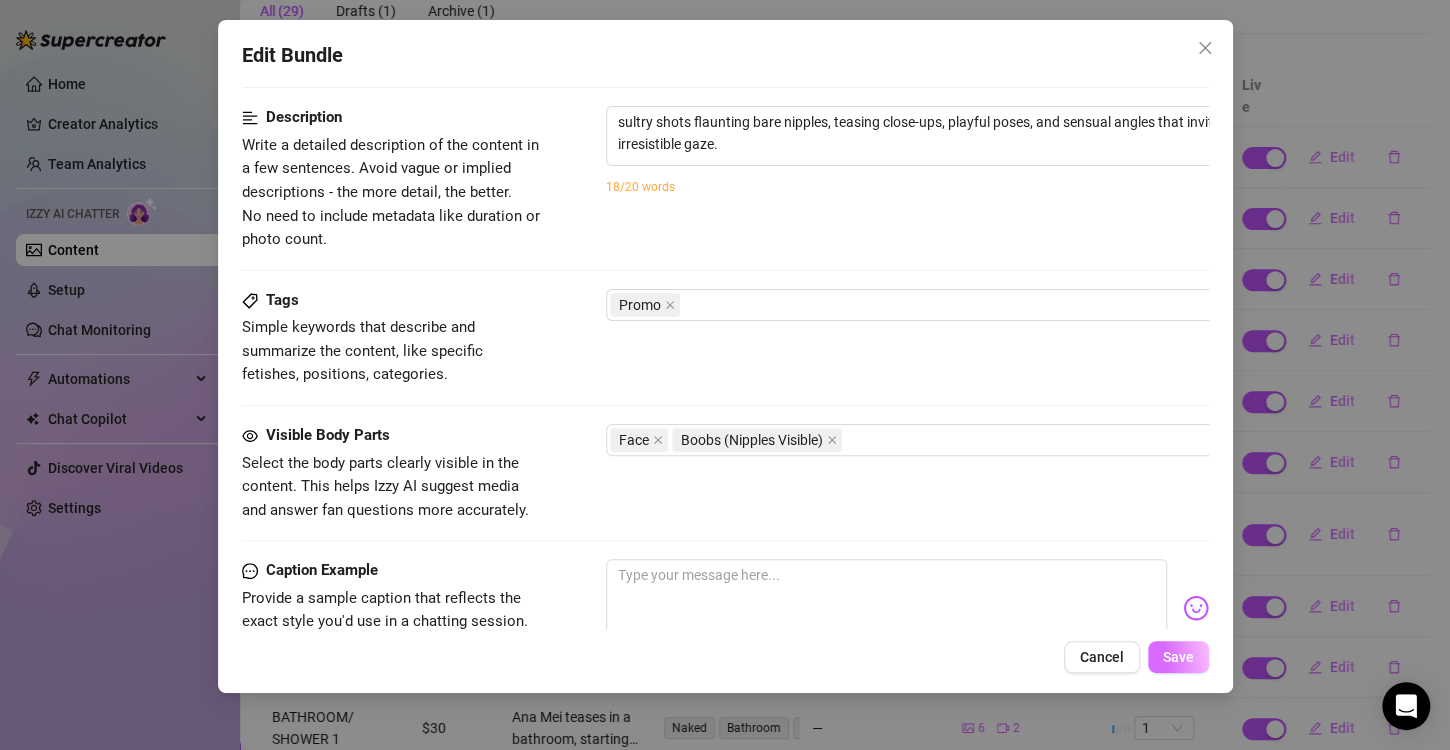 scroll, scrollTop: 1200, scrollLeft: 0, axis: vertical 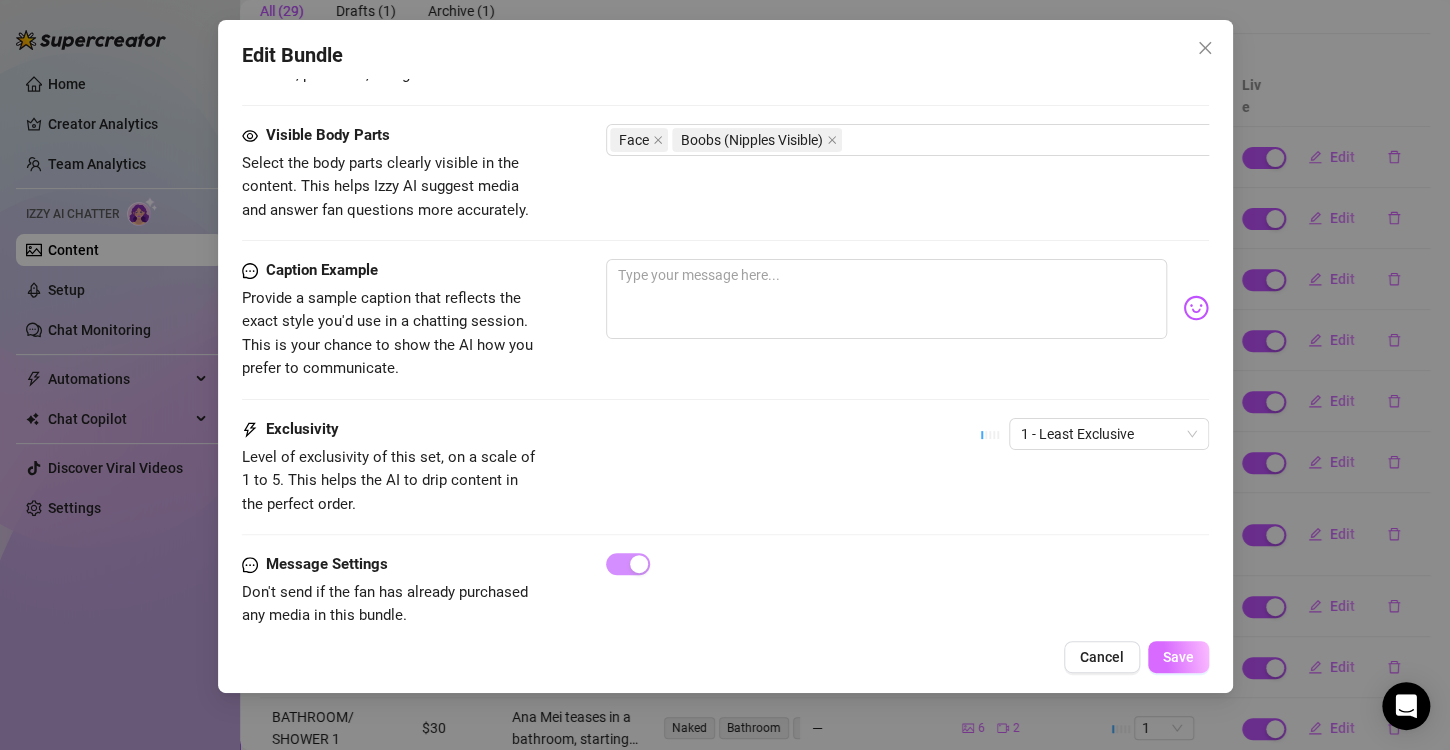 click on "Save" at bounding box center [1178, 657] 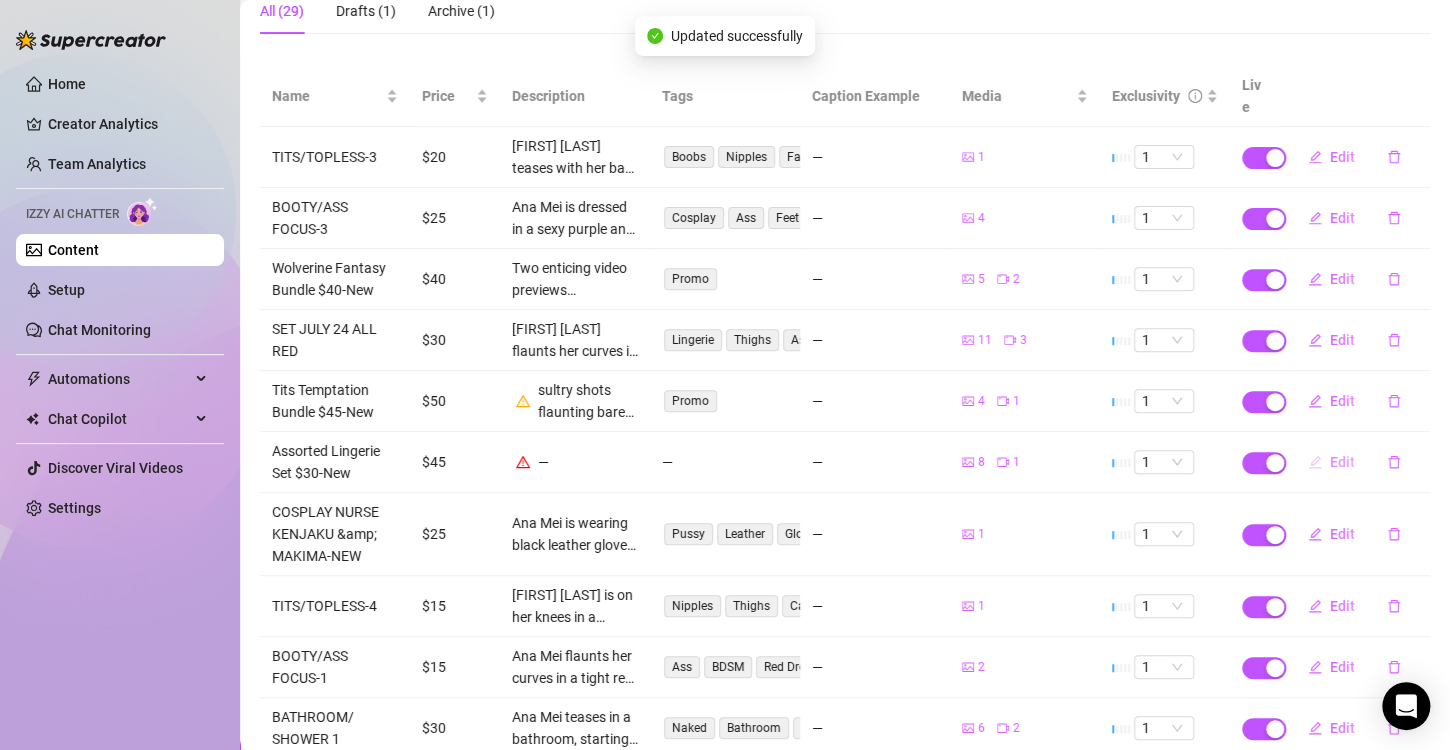 click on "Edit" at bounding box center [1331, 462] 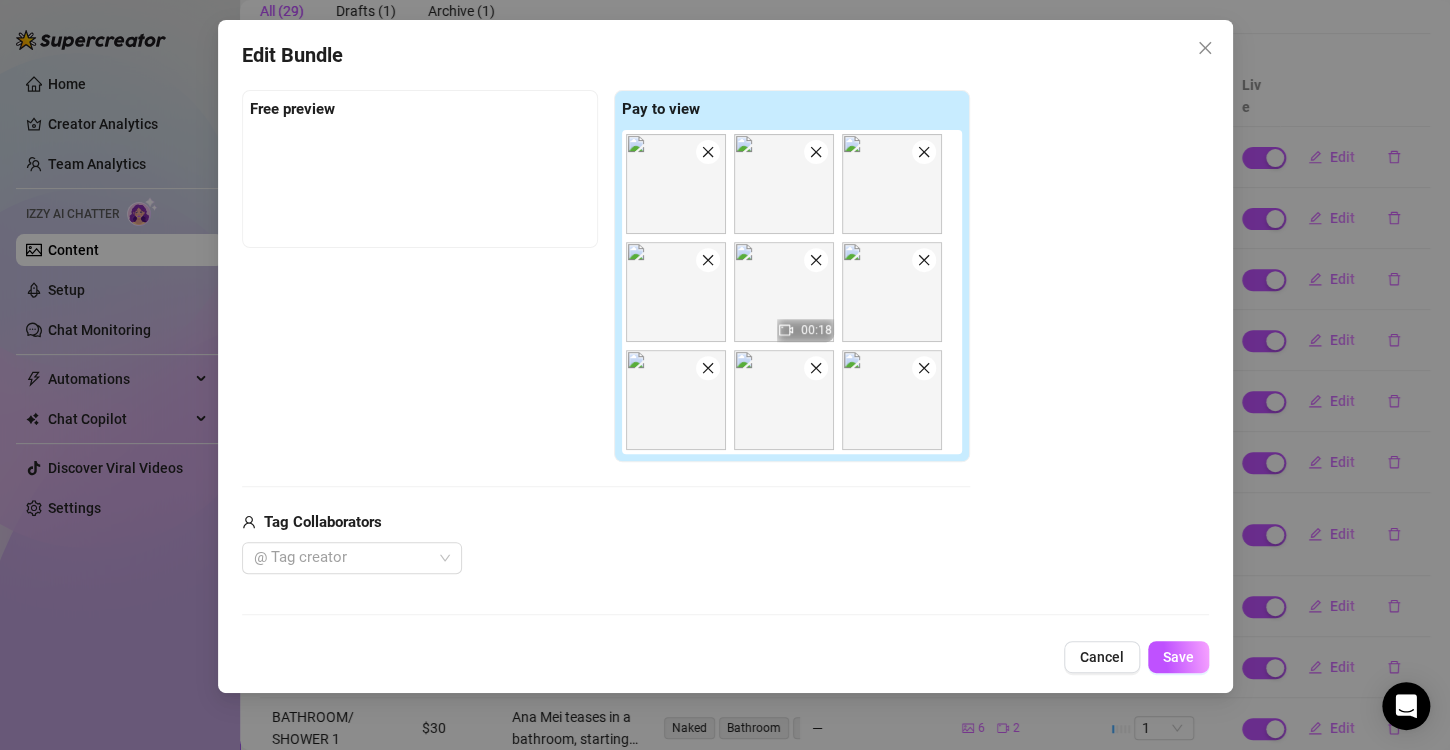 scroll, scrollTop: 400, scrollLeft: 0, axis: vertical 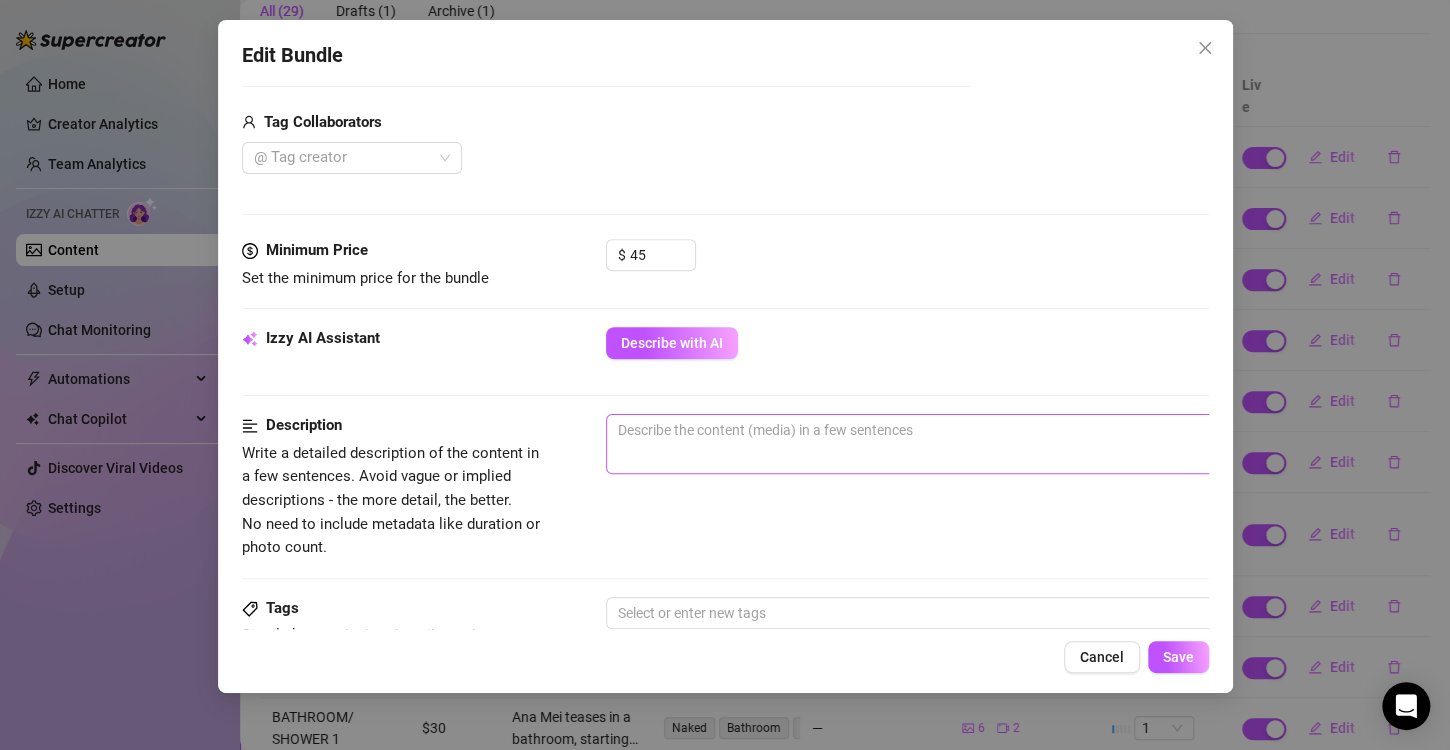 click on "0 / 1000" at bounding box center [956, 444] 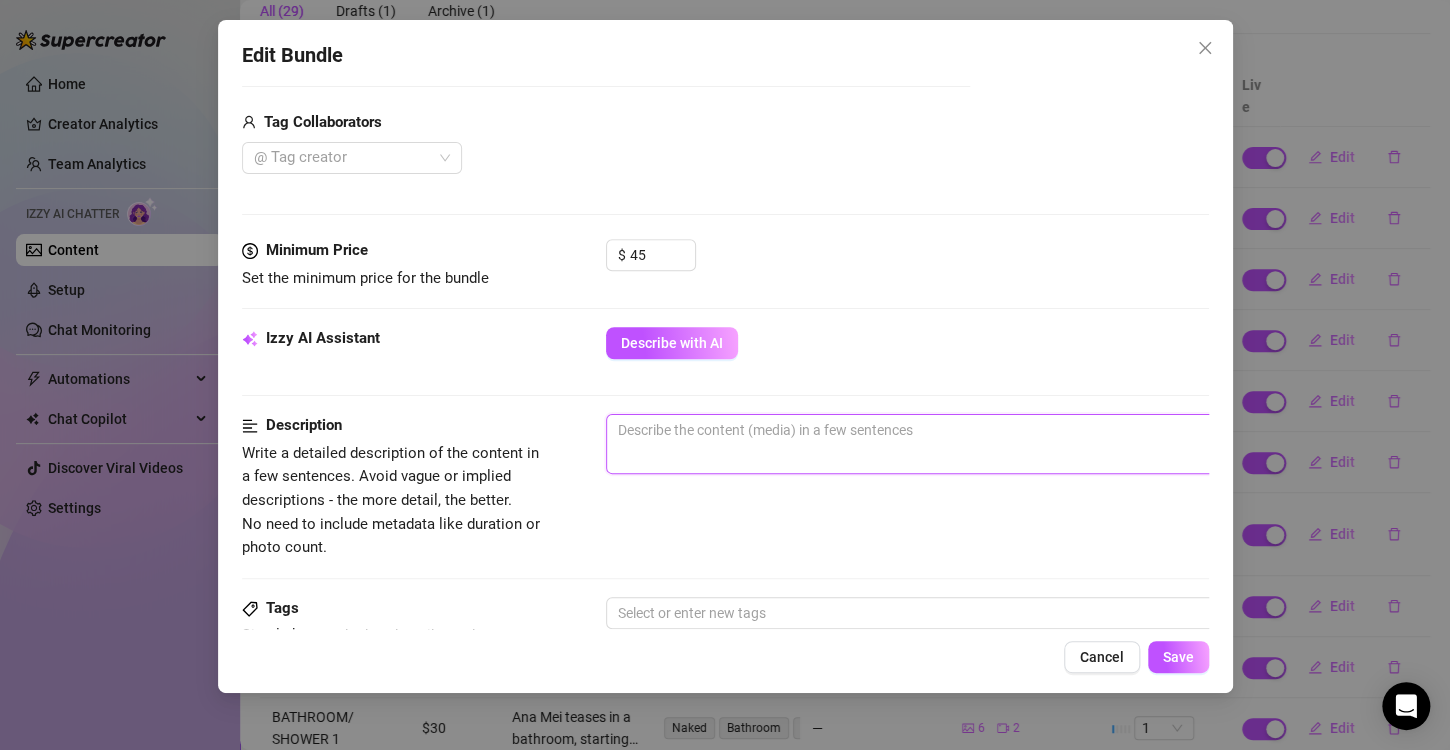 click at bounding box center [956, 430] 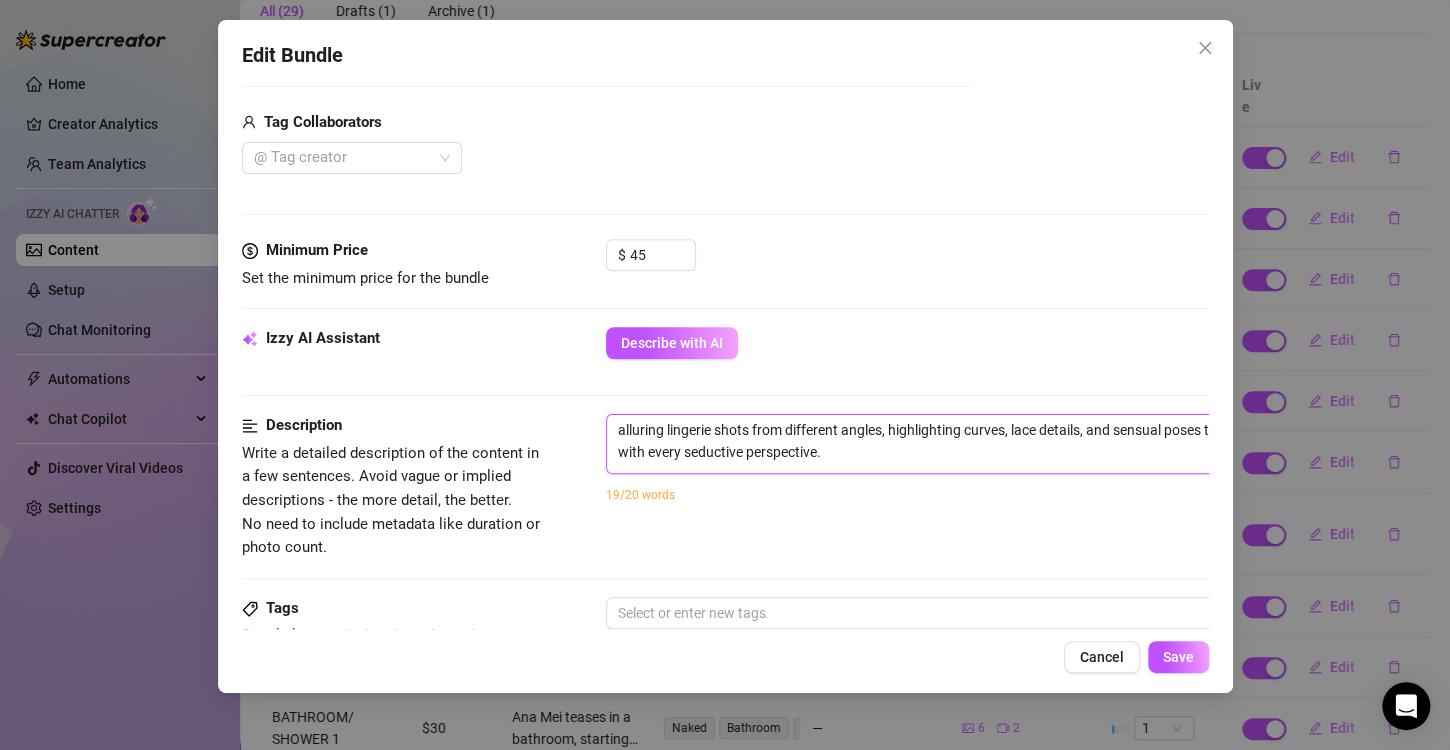 scroll, scrollTop: 0, scrollLeft: 0, axis: both 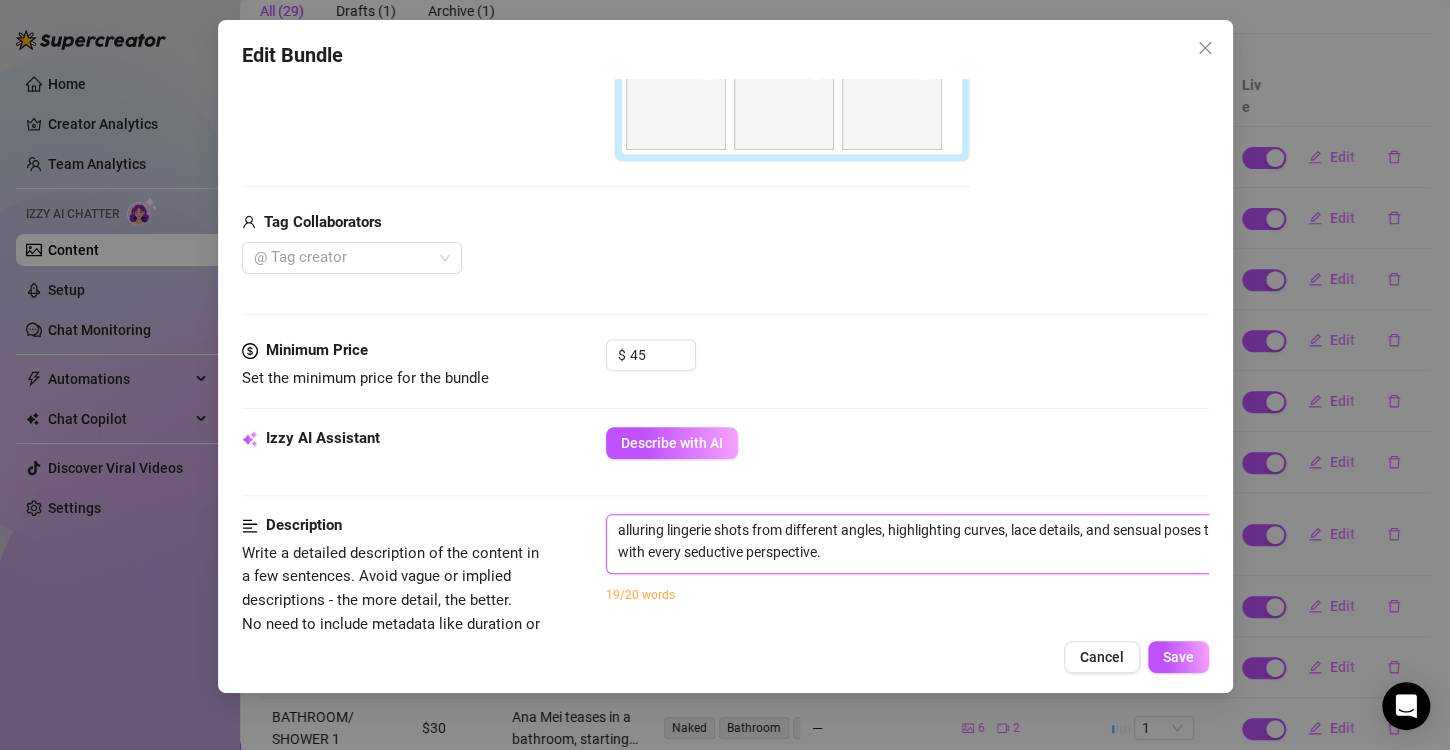 click on "alluring lingerie shots from different angles, highlighting curves, lace details, and sensual poses that tempt with every seductive perspective." at bounding box center [956, 541] 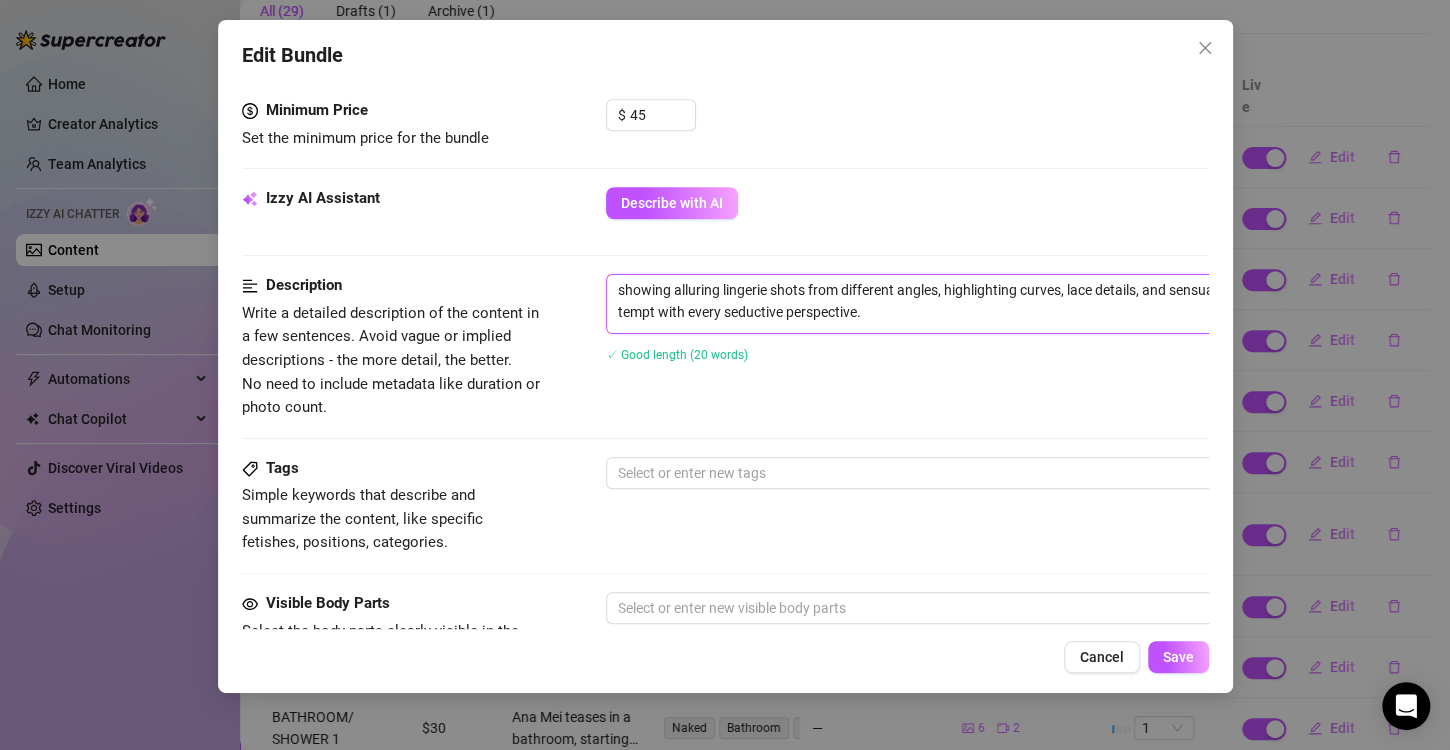 scroll, scrollTop: 900, scrollLeft: 0, axis: vertical 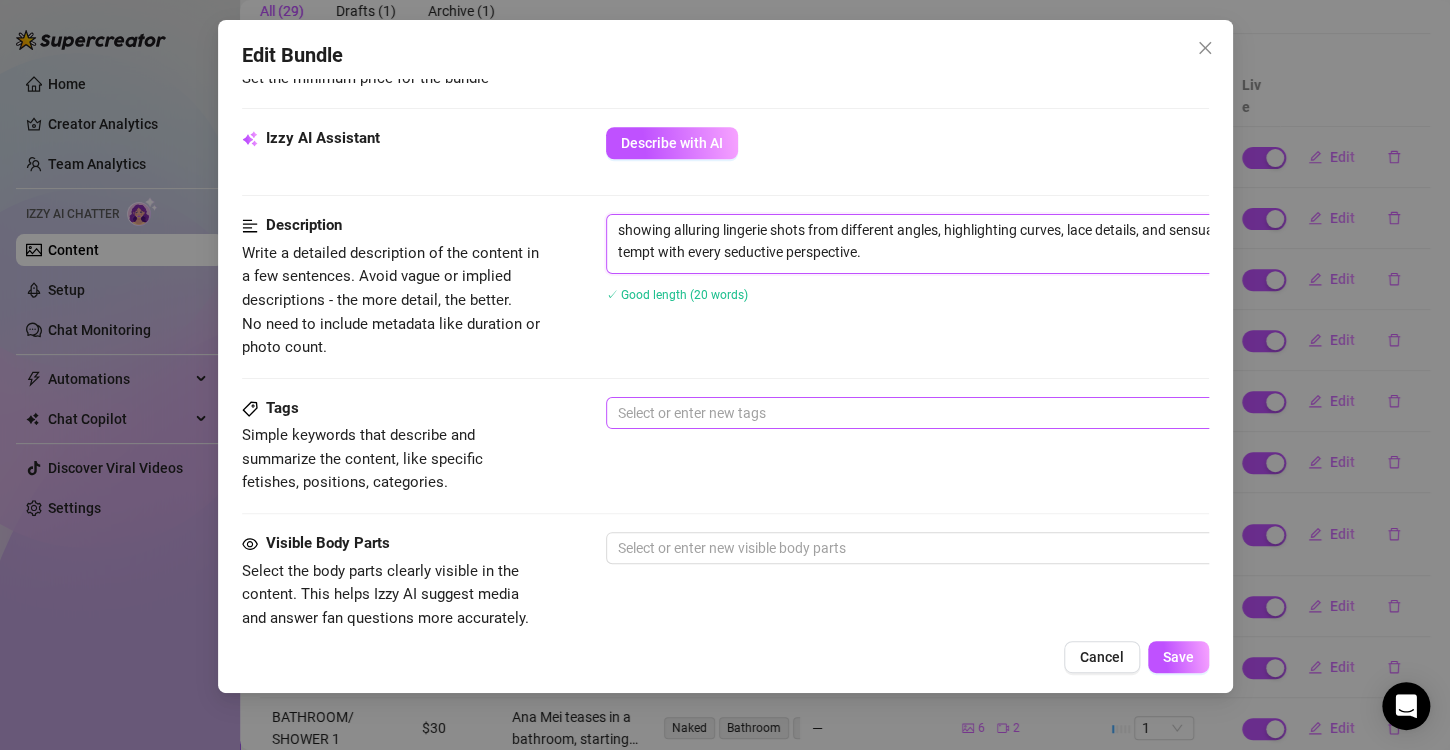 click at bounding box center (945, 413) 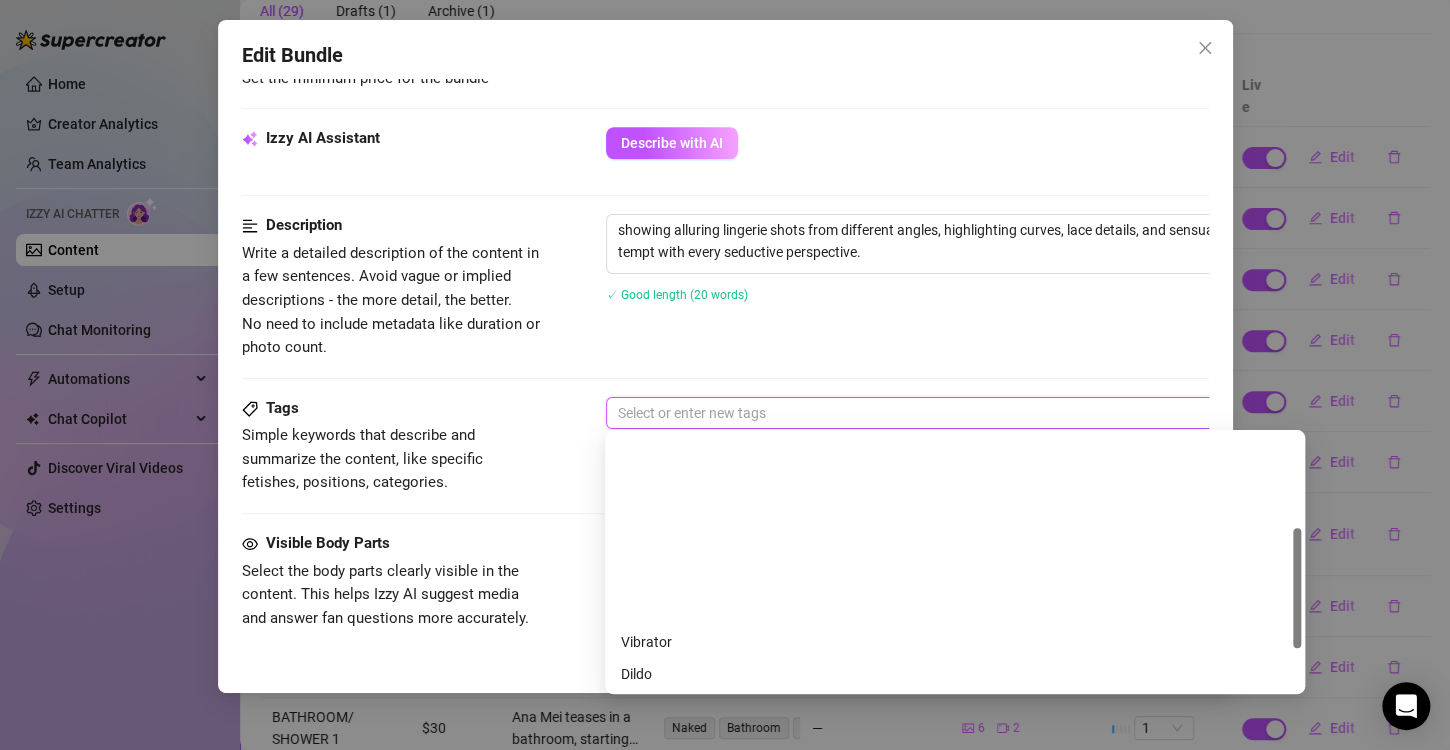 scroll, scrollTop: 200, scrollLeft: 0, axis: vertical 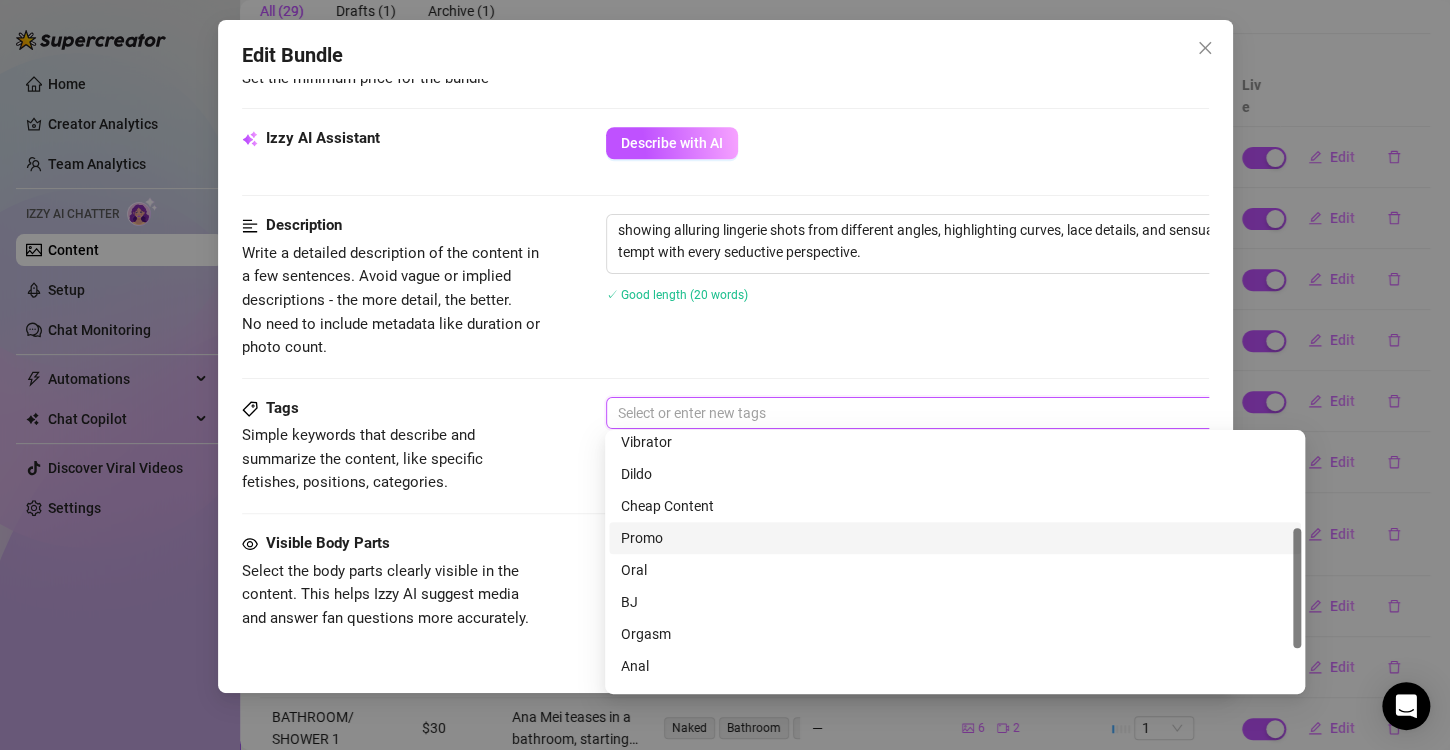 click on "Promo" at bounding box center [955, 538] 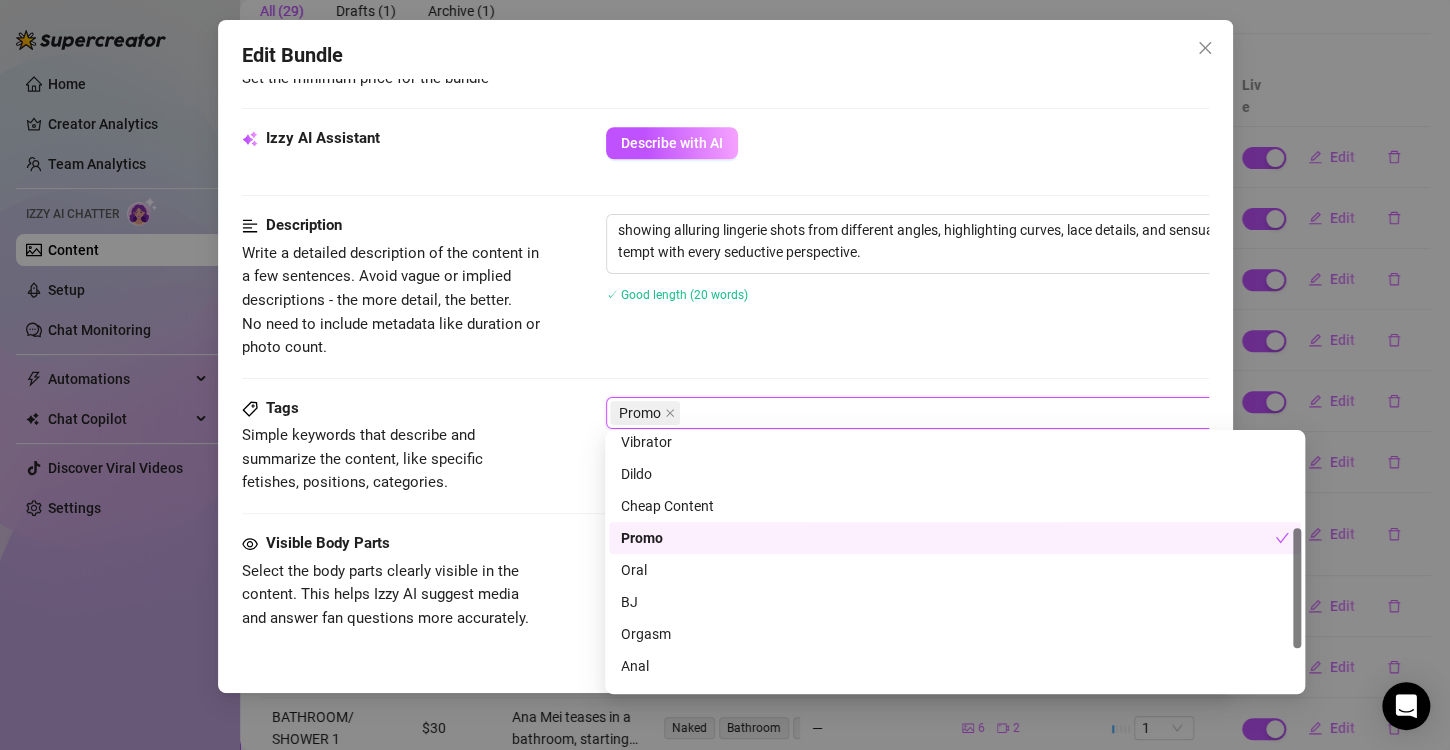 click on "Tags Simple keywords that describe and summarize the content, like specific fetishes, positions, categories. Promo" at bounding box center [725, 464] 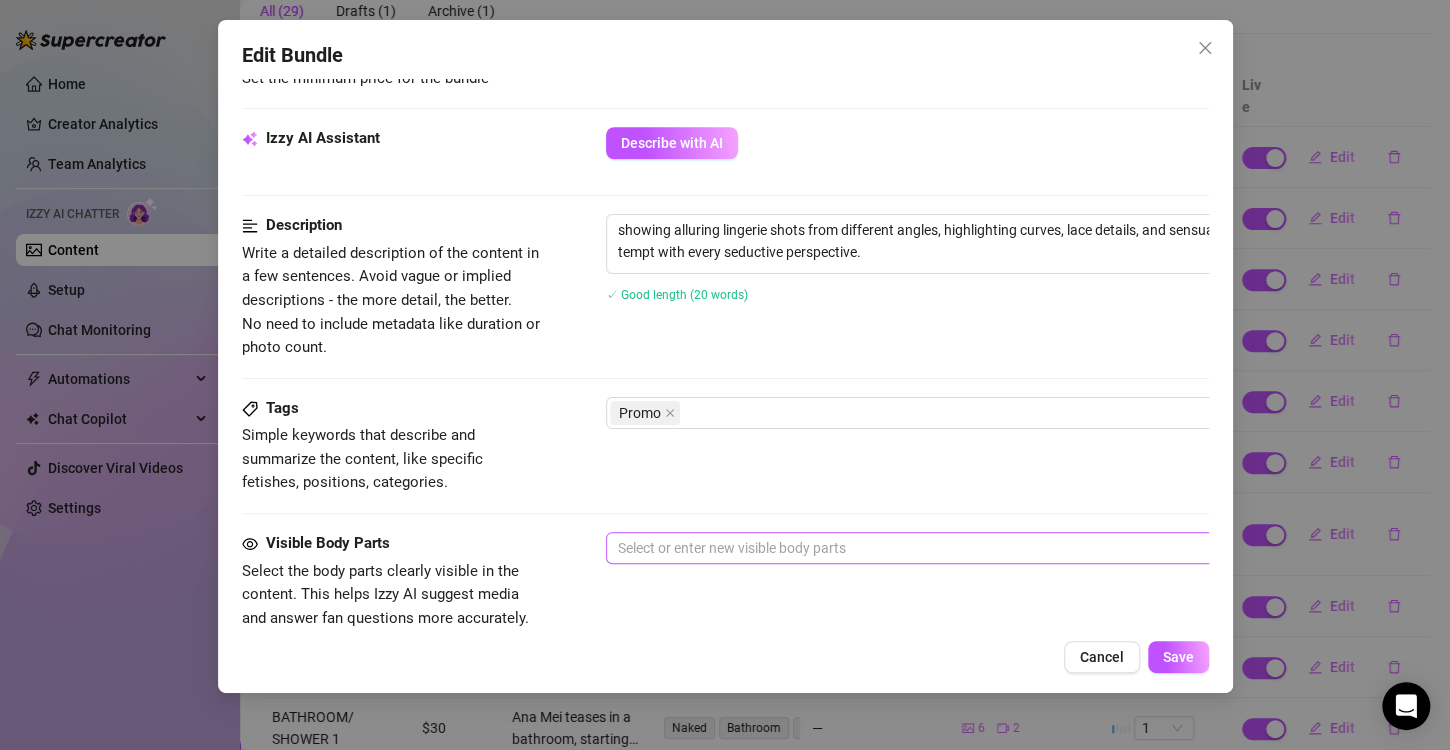 click at bounding box center [945, 548] 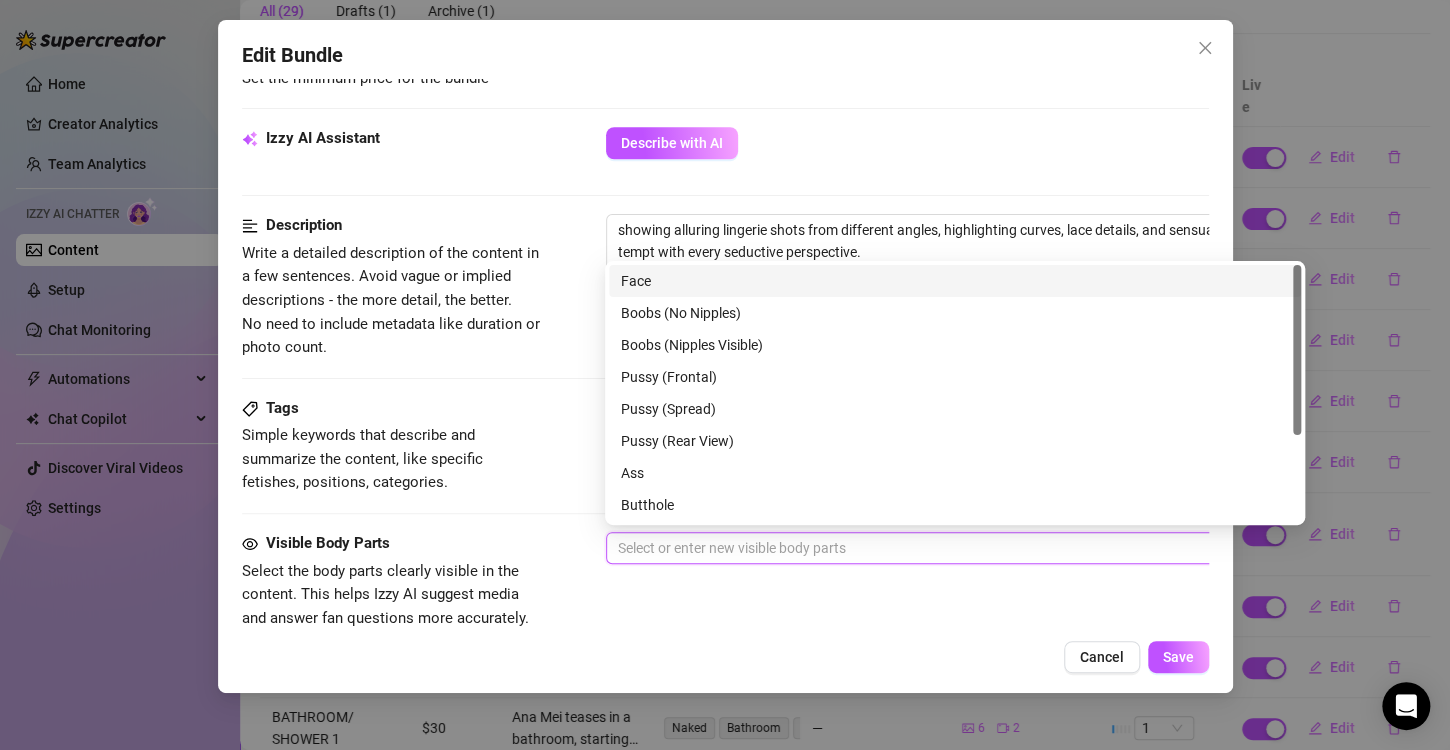 click on "Face" at bounding box center (955, 281) 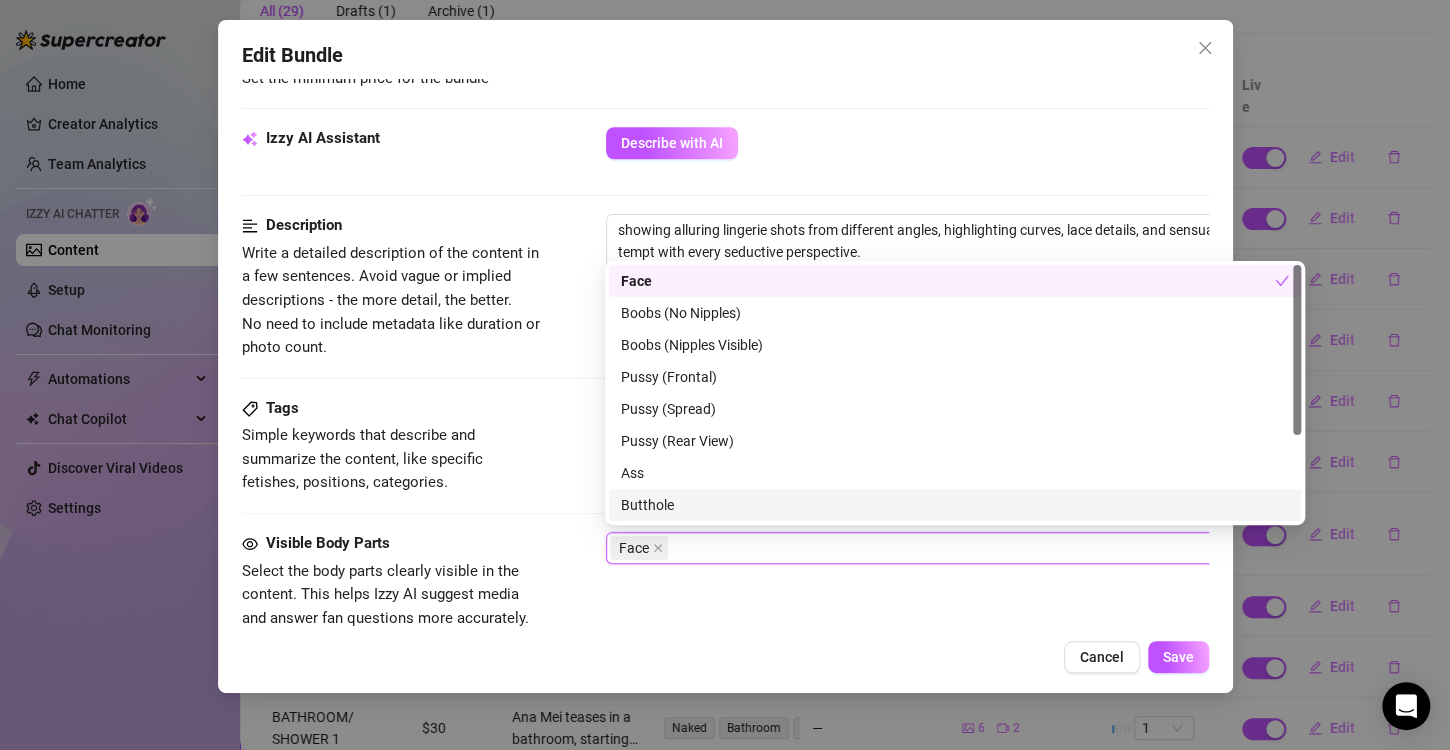 click on "Face" at bounding box center (945, 548) 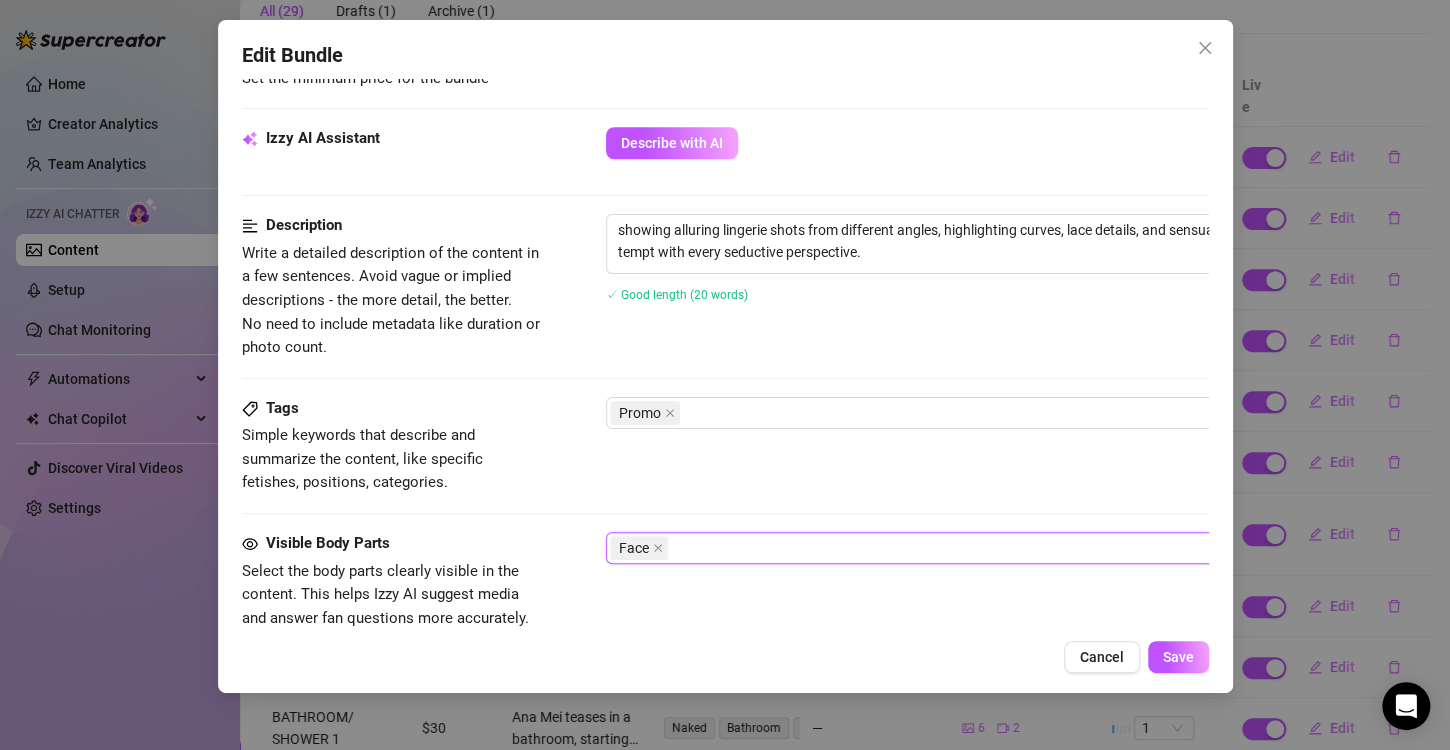 click on "Face" at bounding box center [945, 548] 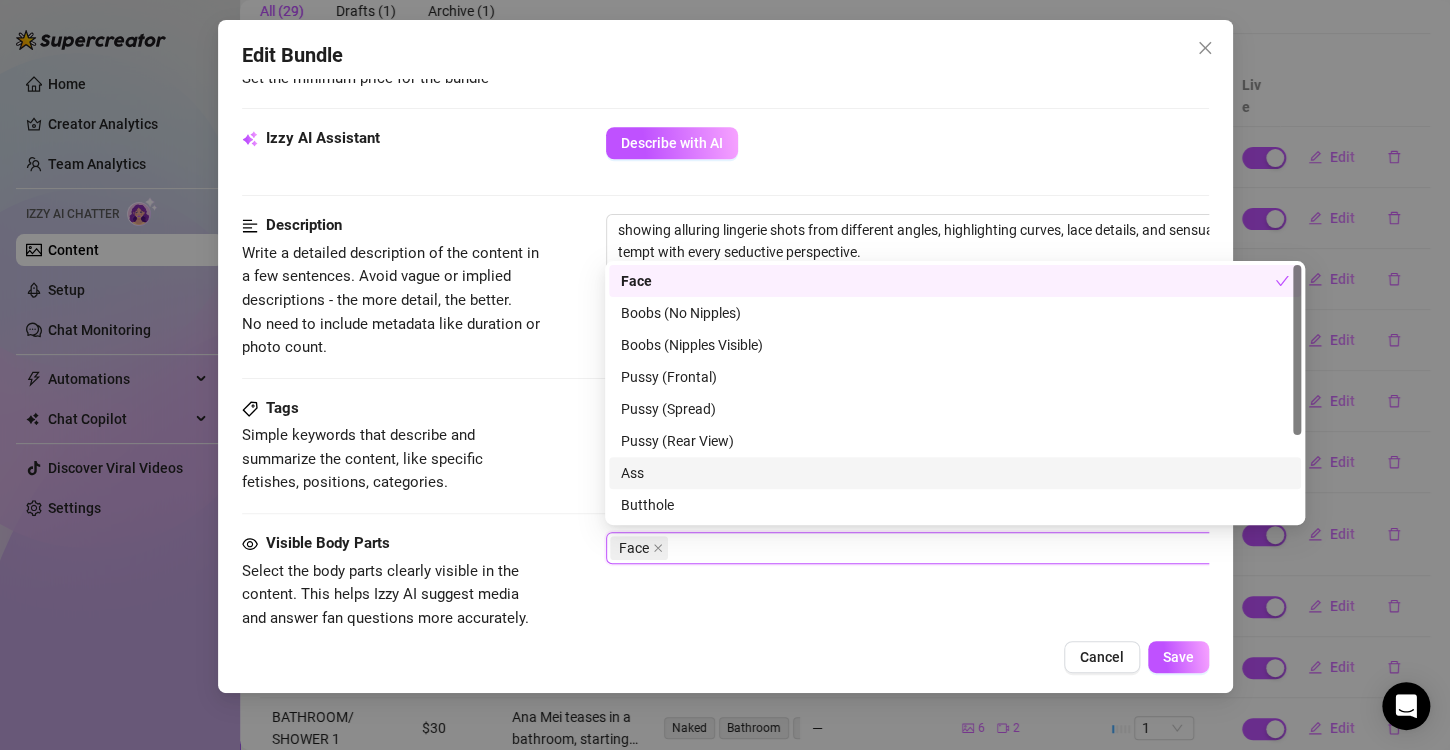 click on "Ass" at bounding box center [955, 473] 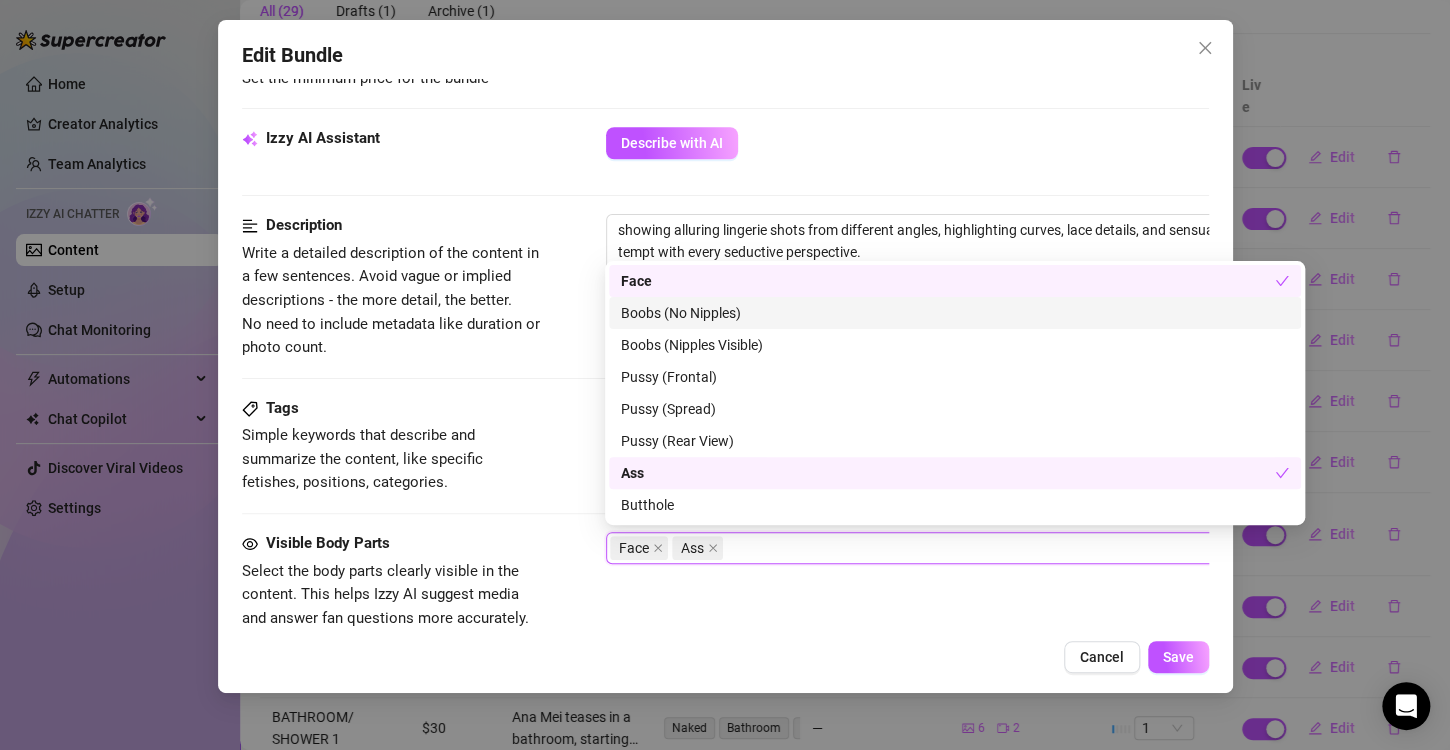 click on "Boobs (No Nipples)" at bounding box center (955, 313) 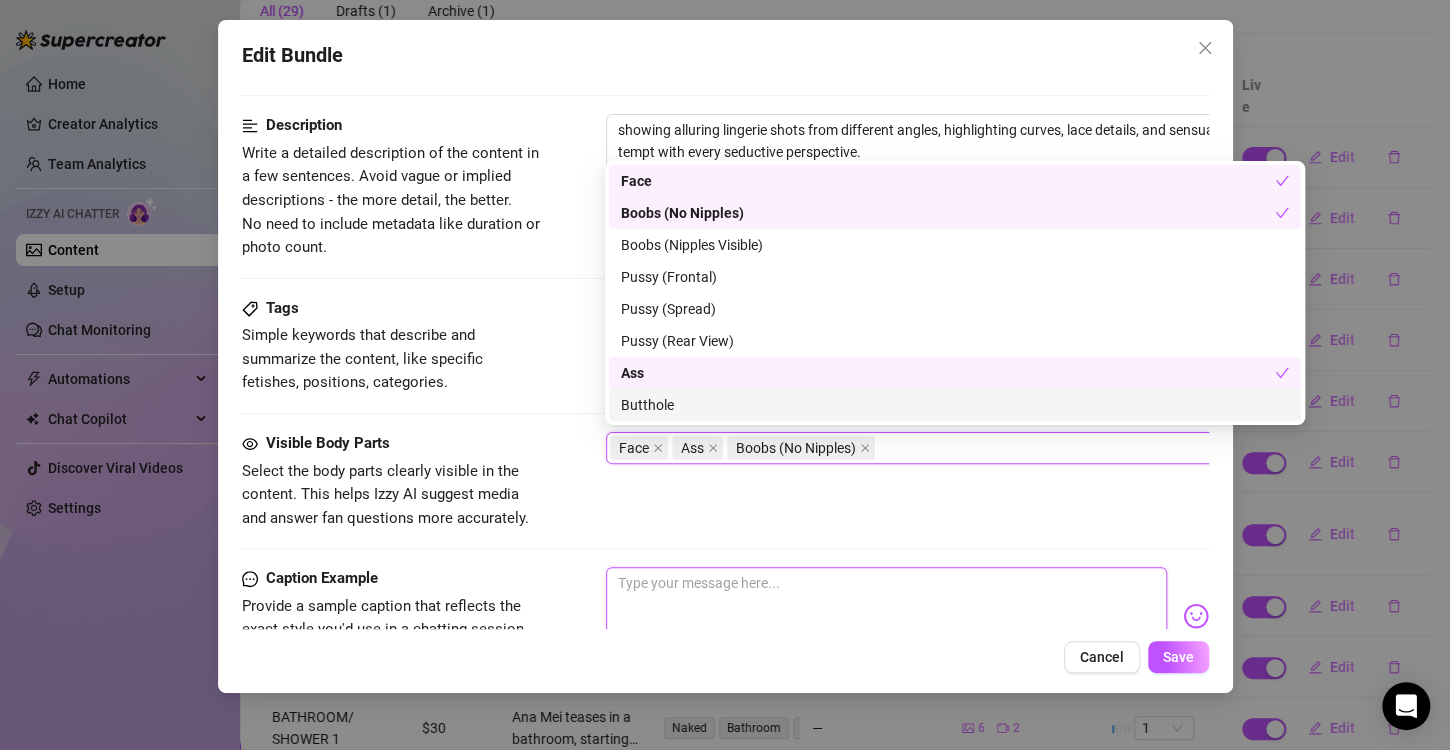 click at bounding box center (886, 607) 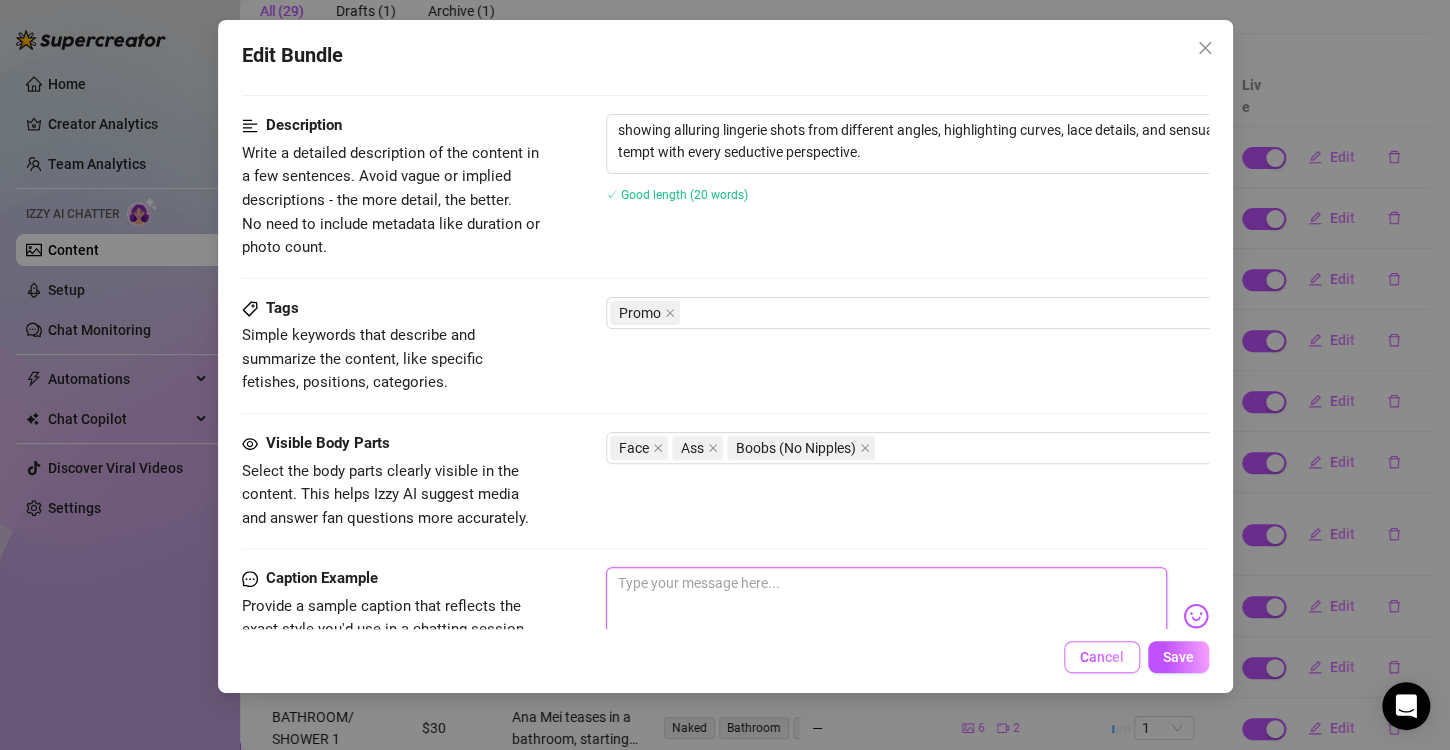 scroll, scrollTop: 1200, scrollLeft: 0, axis: vertical 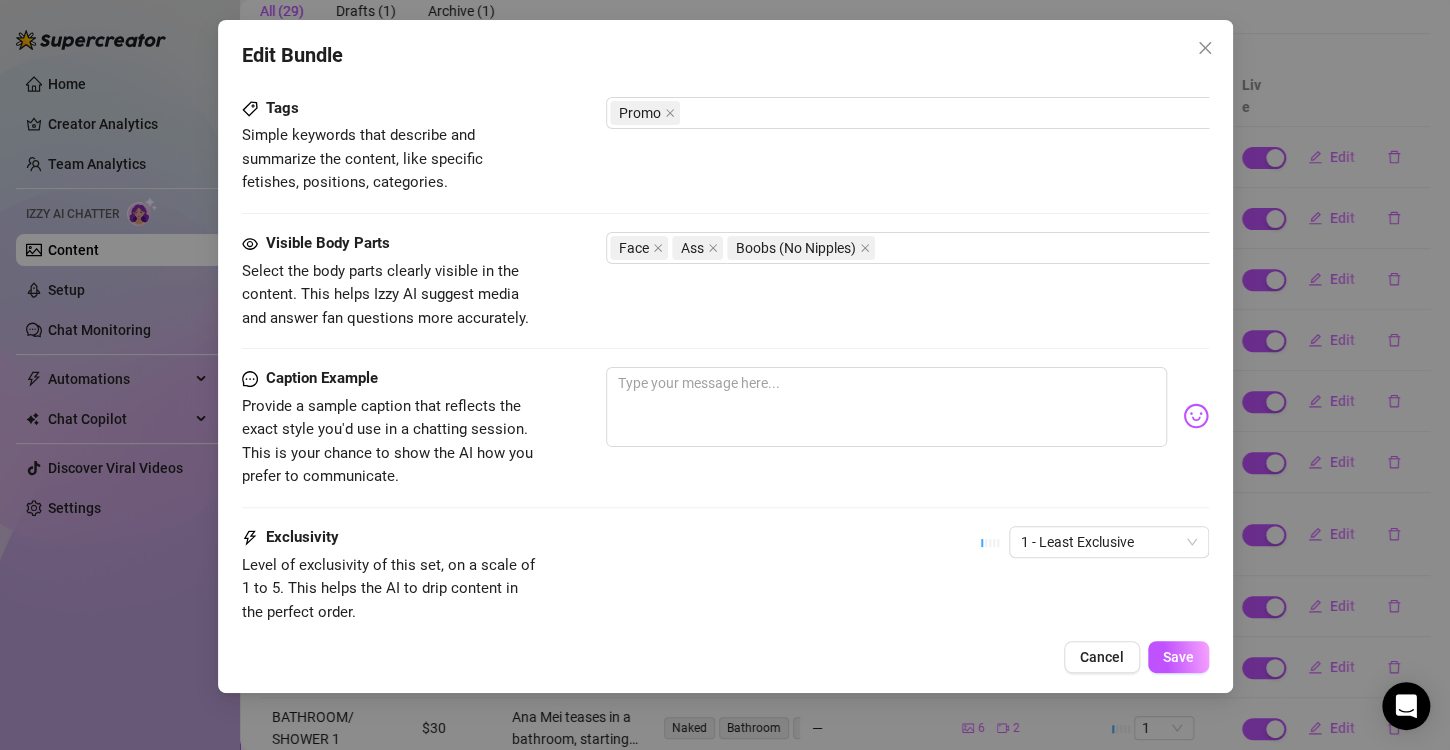 click on "Save" at bounding box center [1178, 657] 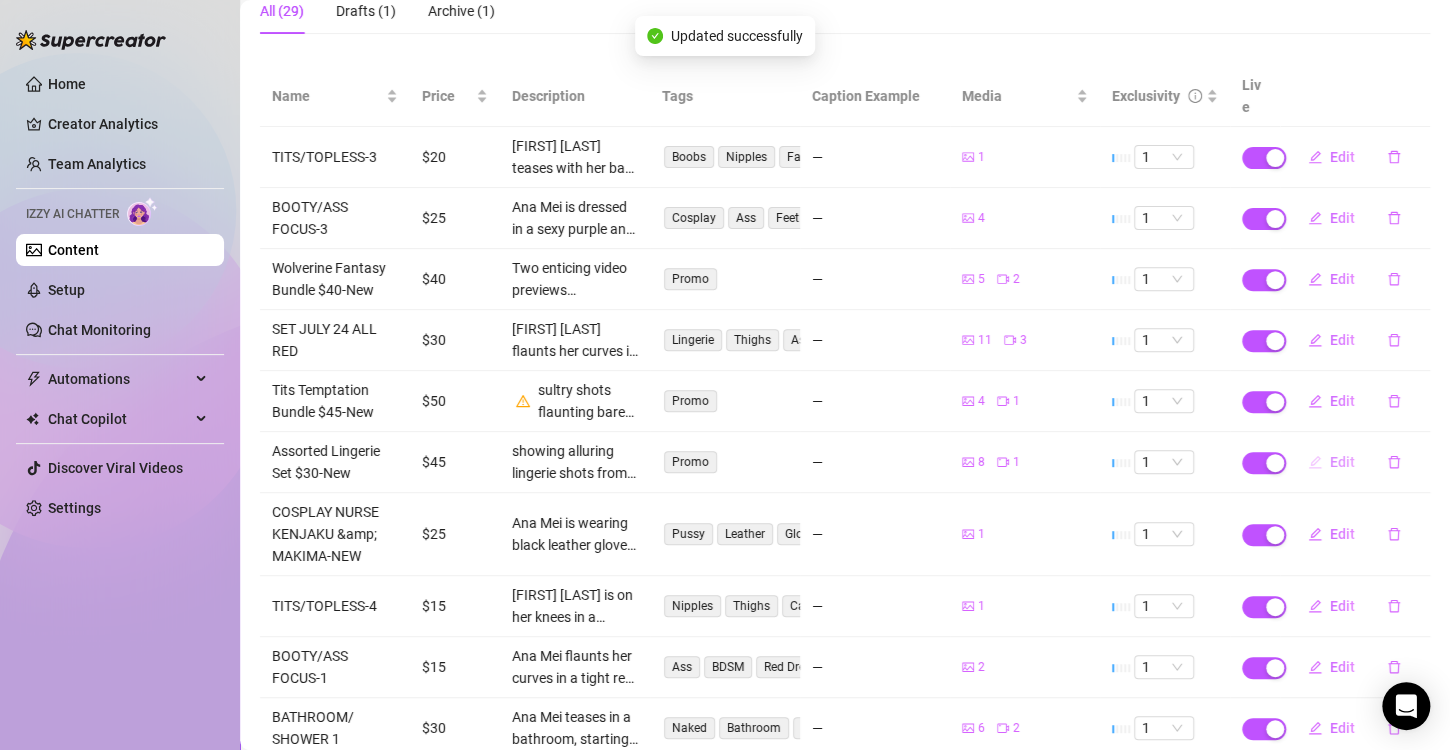 click on "Edit" at bounding box center (1331, 462) 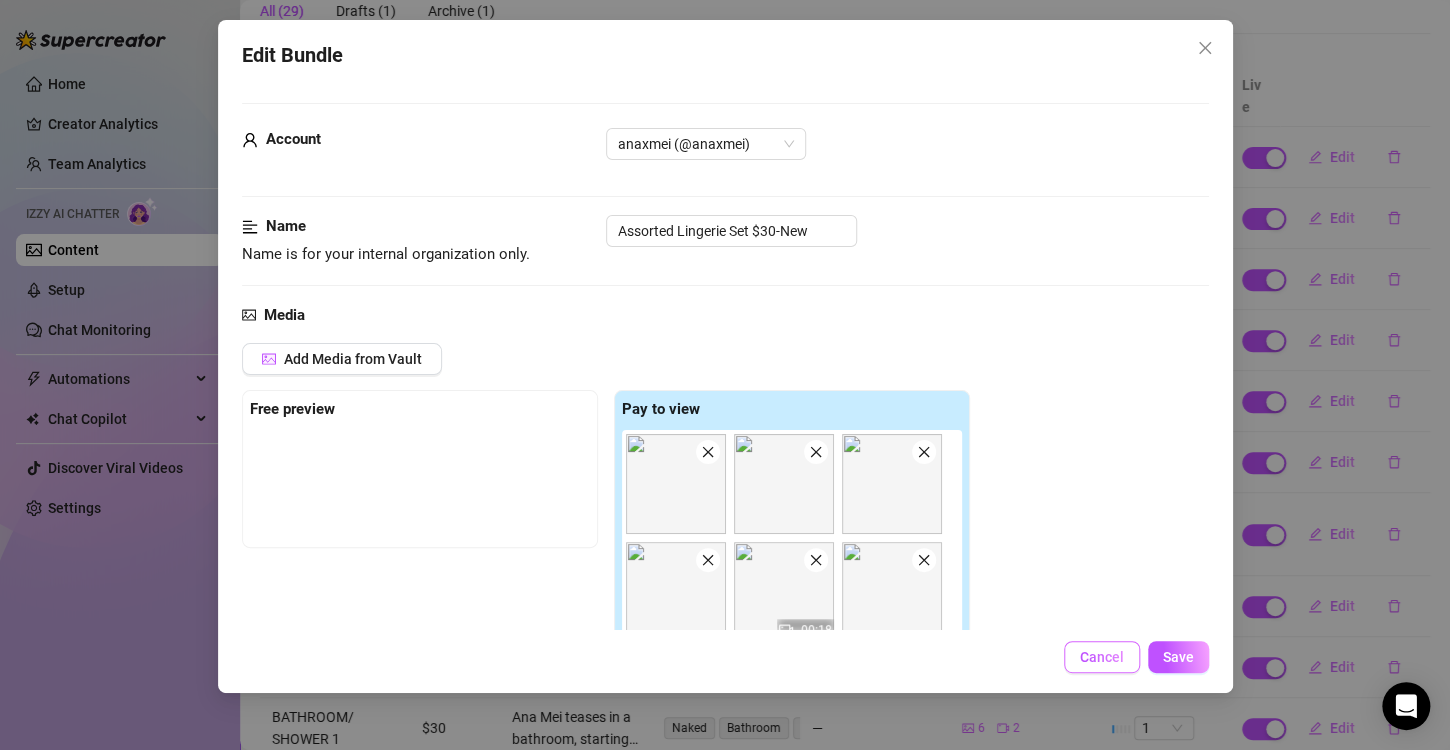 click on "Cancel" at bounding box center (1102, 657) 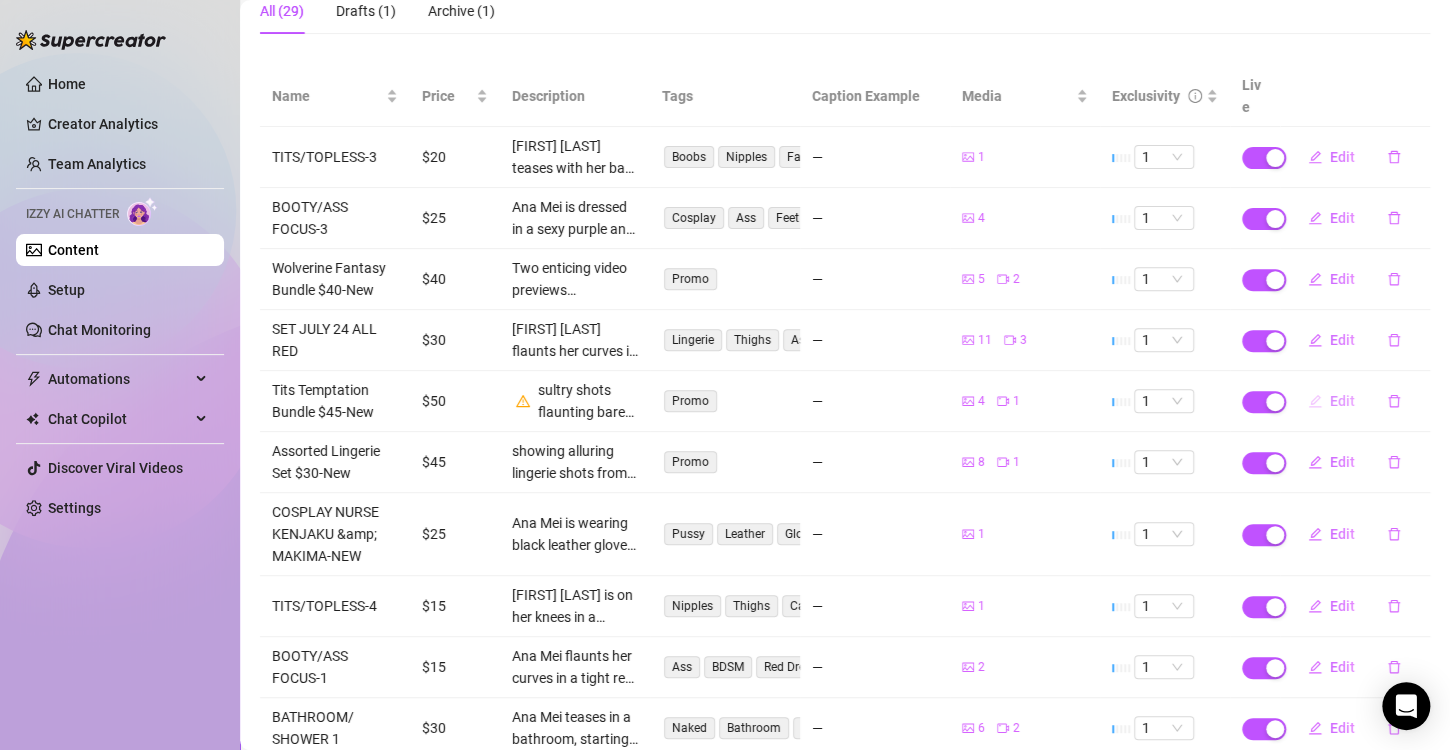 click on "Edit" at bounding box center (1331, 401) 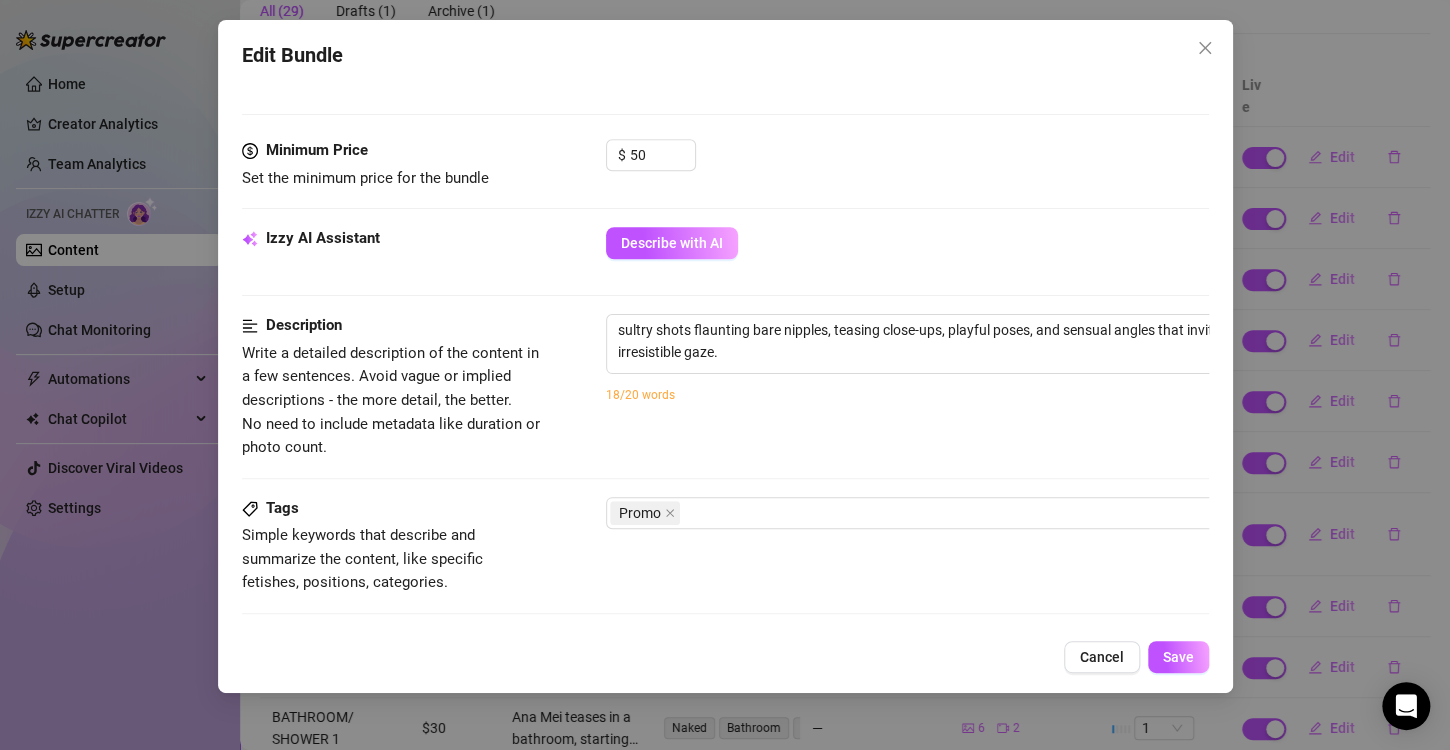 scroll, scrollTop: 700, scrollLeft: 0, axis: vertical 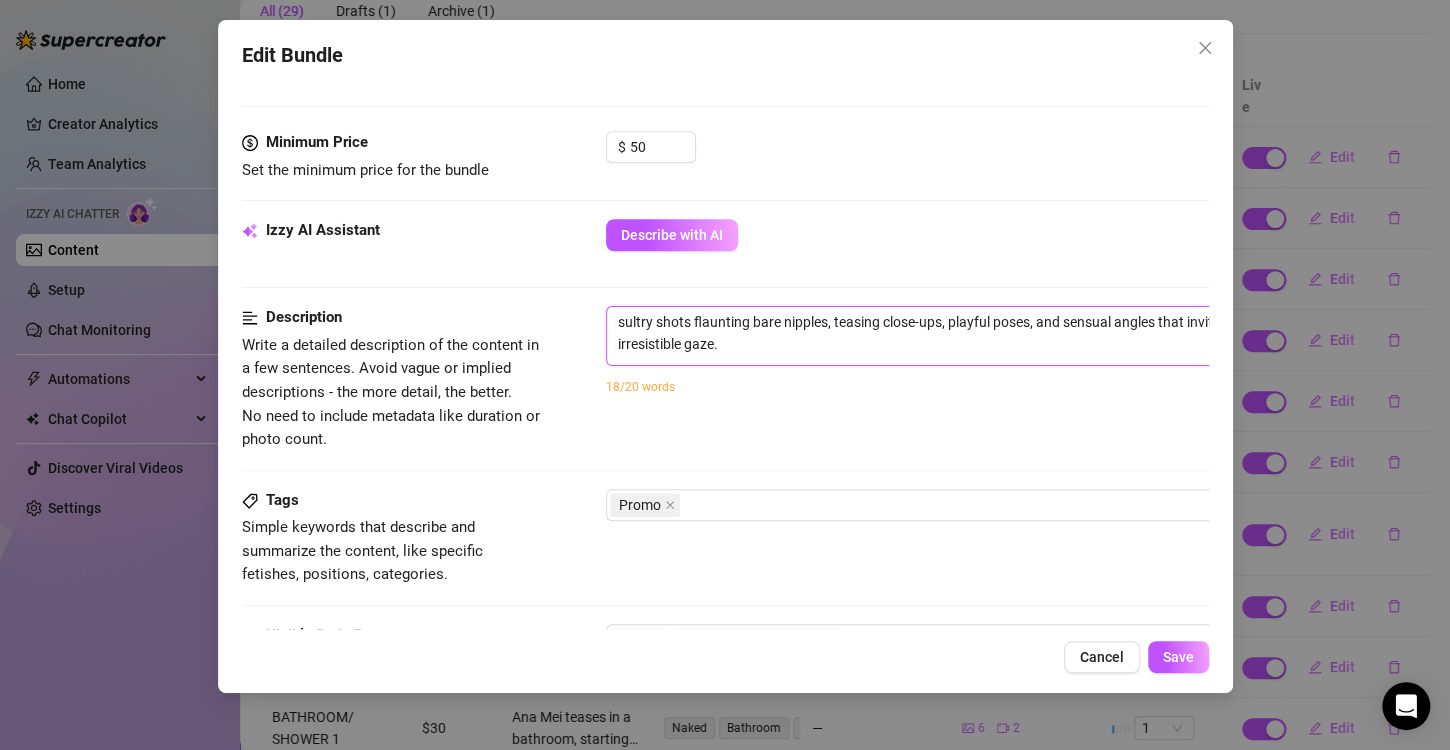 click on "sultry shots flaunting bare nipples, teasing close-ups, playful poses, and sensual angles that invite a lingering, irresistible gaze." at bounding box center [956, 333] 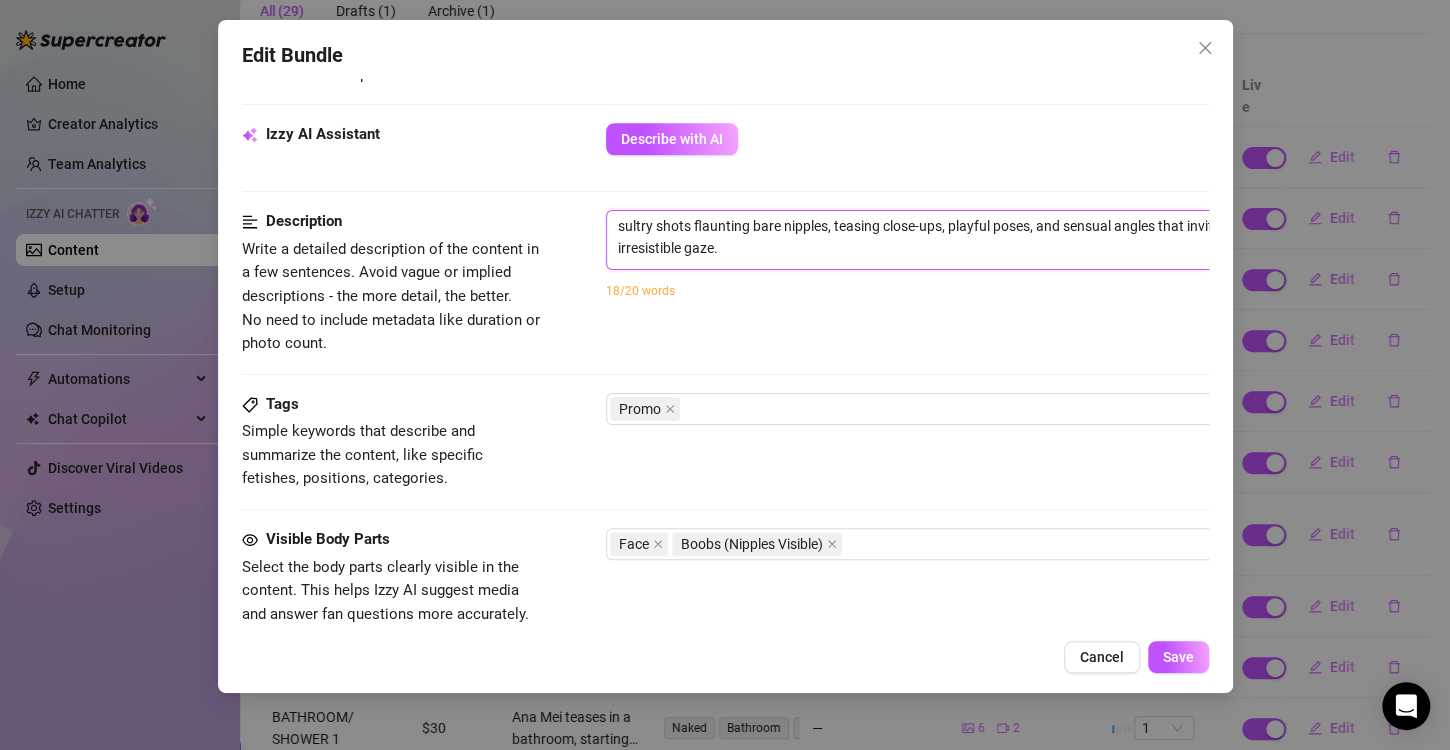 scroll, scrollTop: 800, scrollLeft: 0, axis: vertical 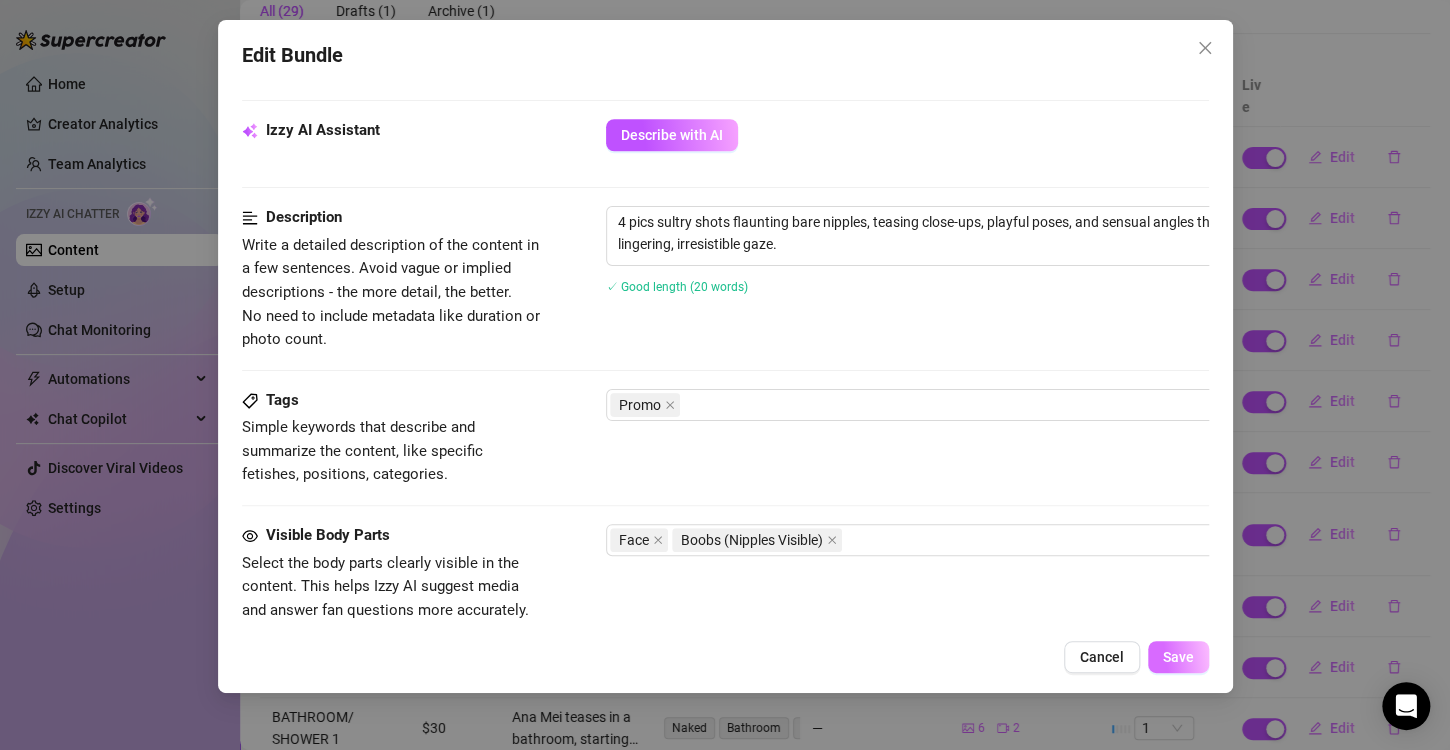 click on "Save" at bounding box center (1178, 657) 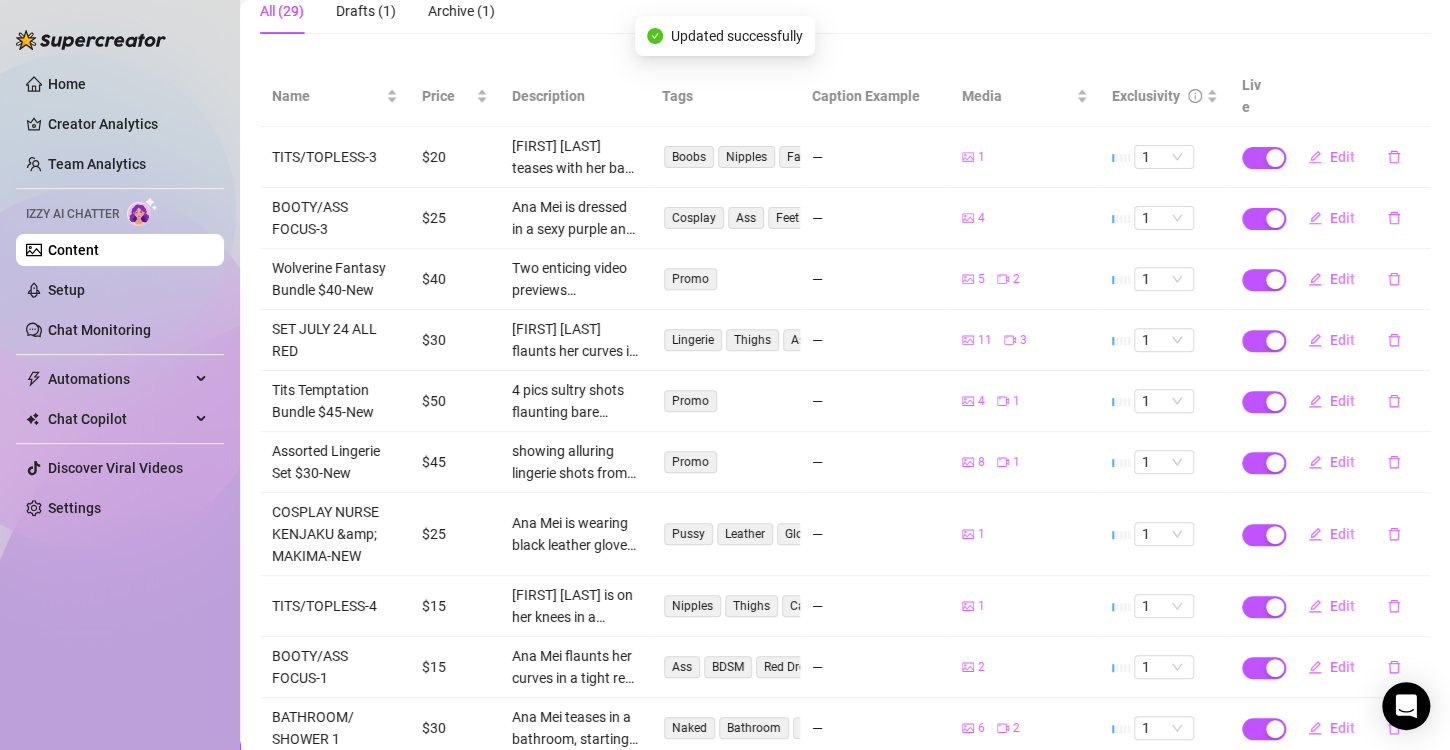 scroll, scrollTop: 302, scrollLeft: 0, axis: vertical 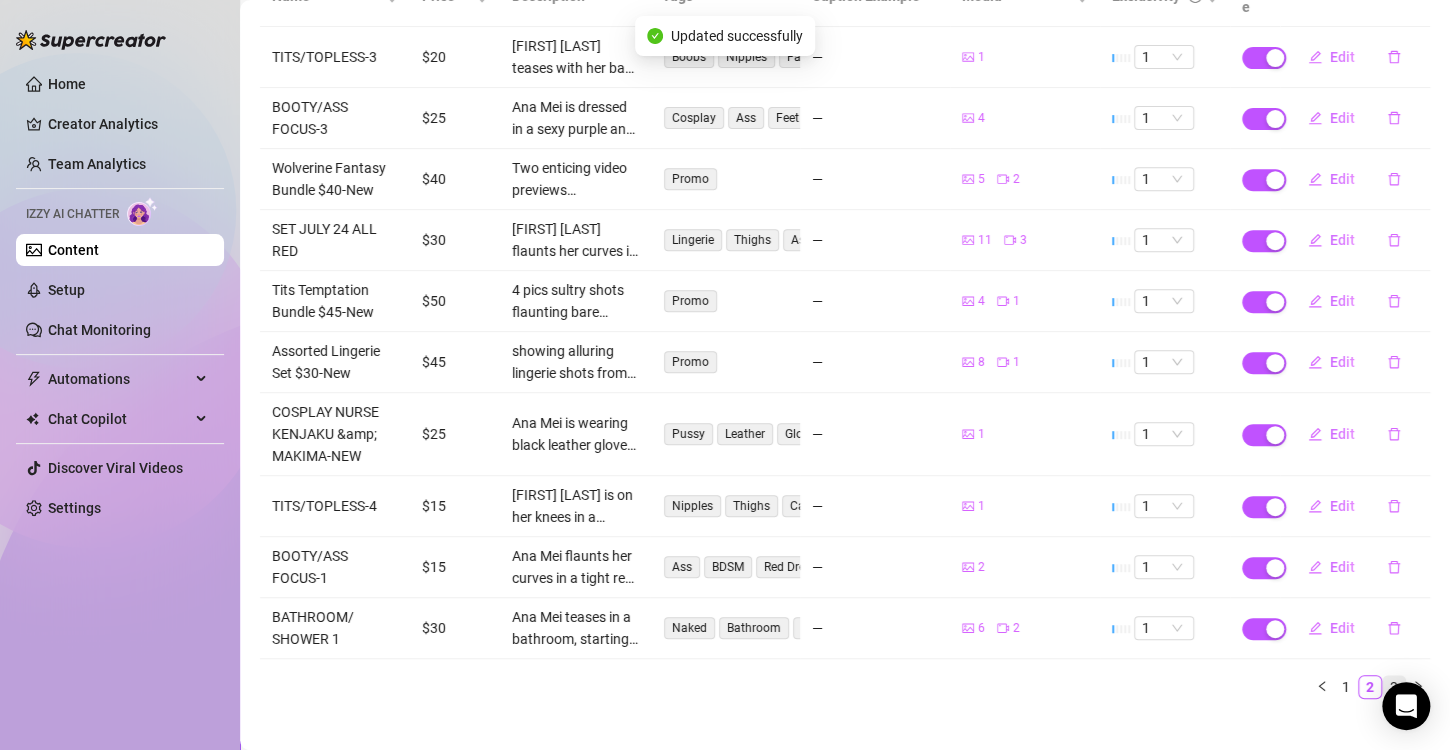 click on "3" at bounding box center (1394, 687) 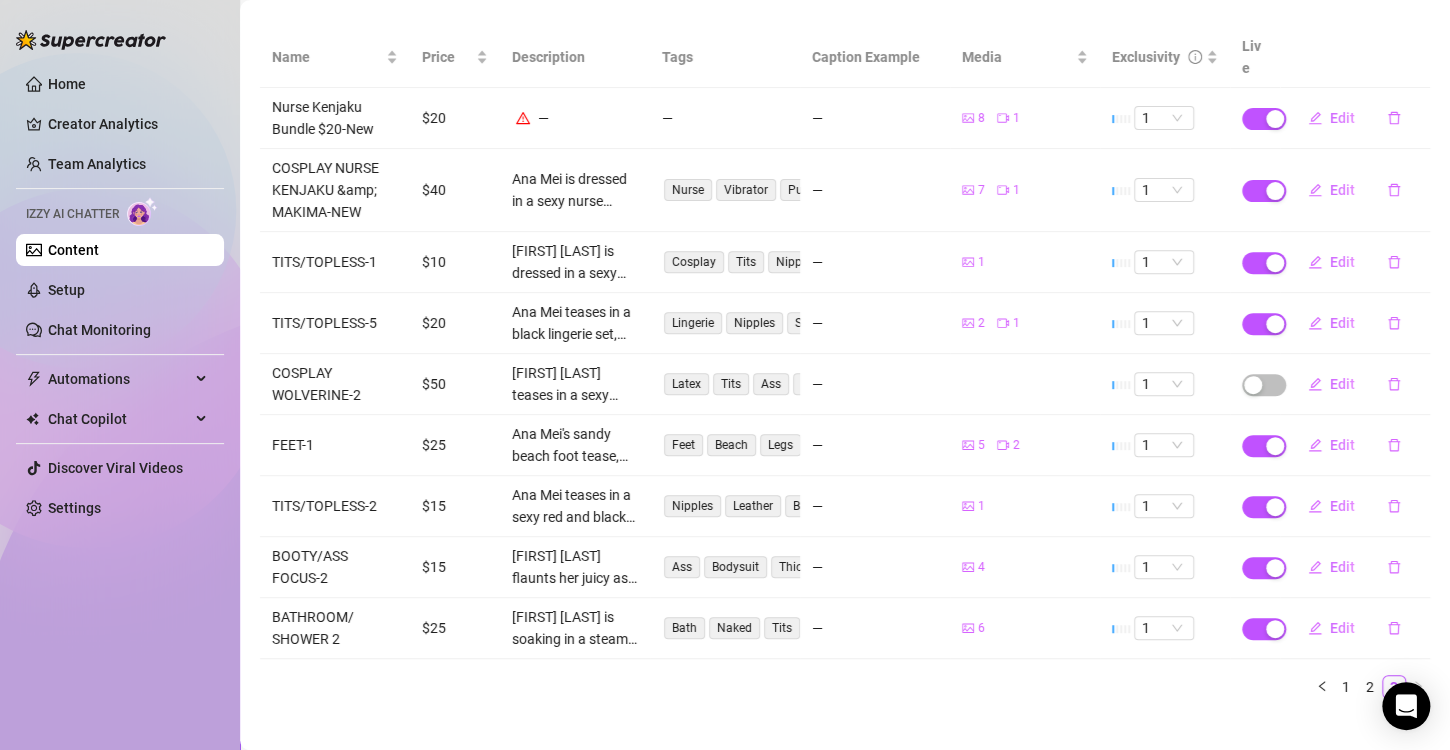scroll, scrollTop: 41, scrollLeft: 0, axis: vertical 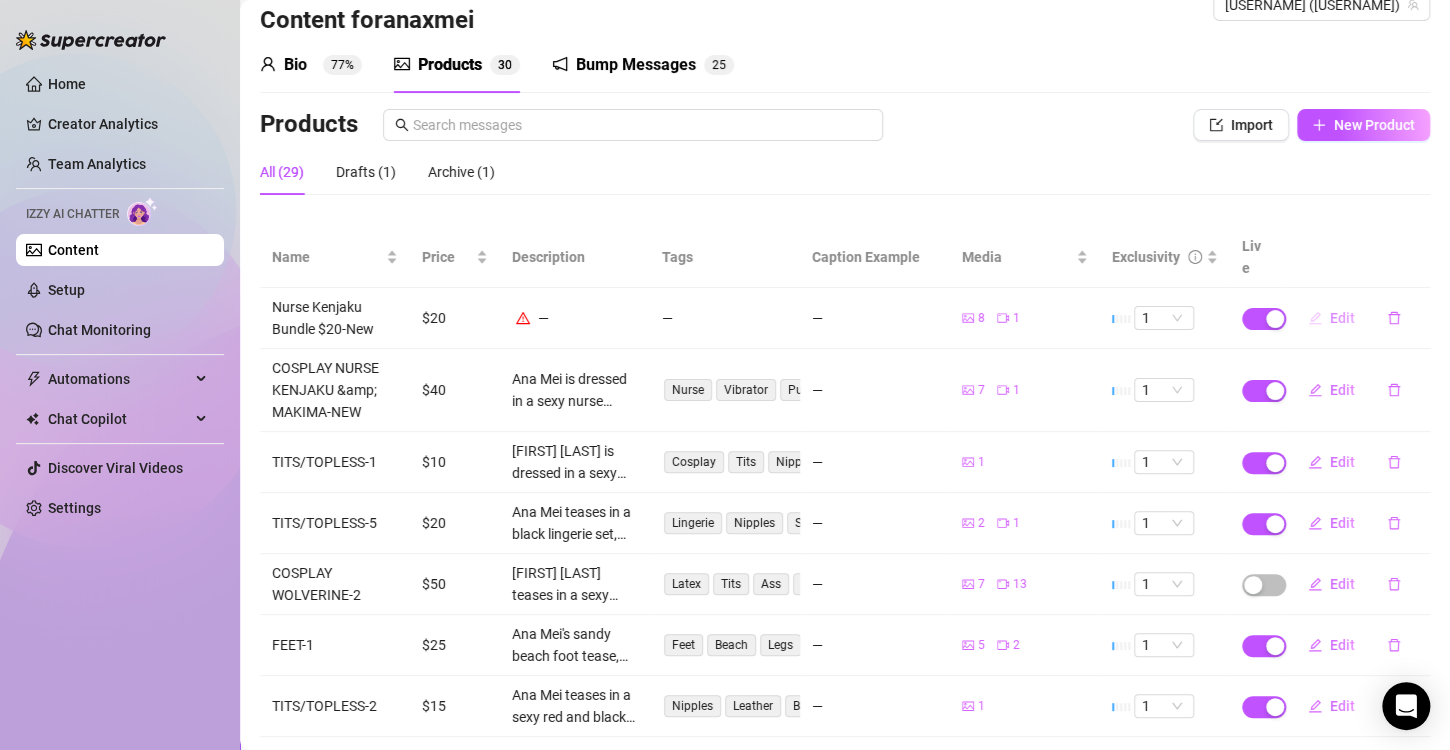 click 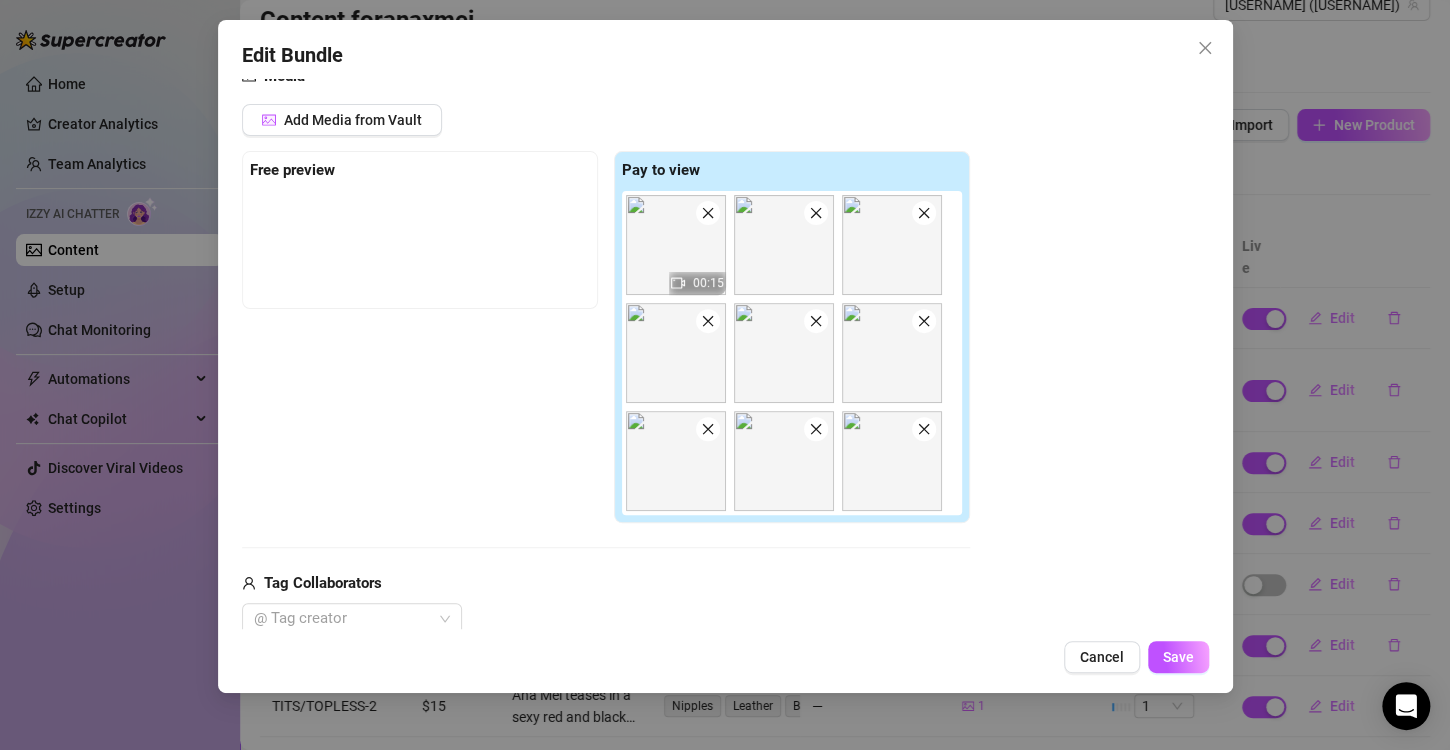 scroll, scrollTop: 300, scrollLeft: 0, axis: vertical 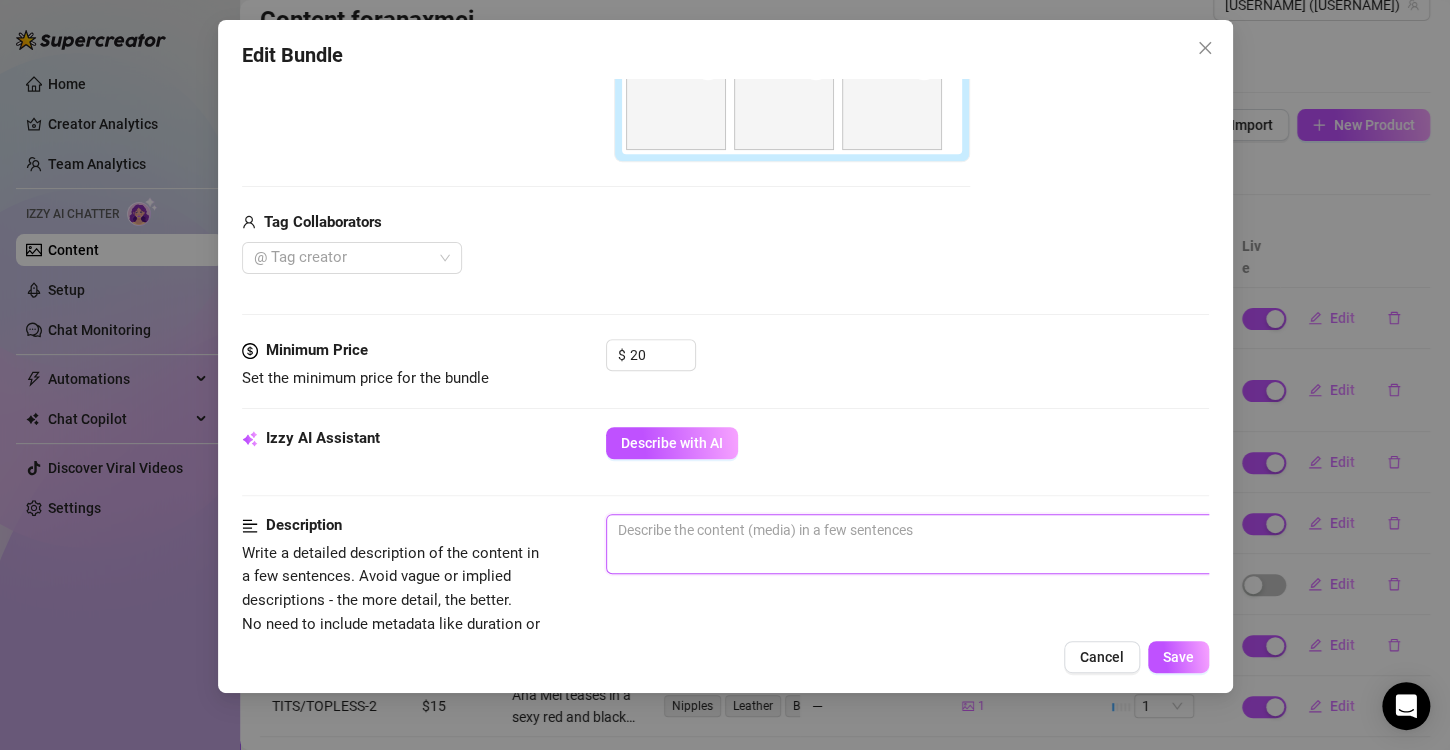 click at bounding box center [956, 530] 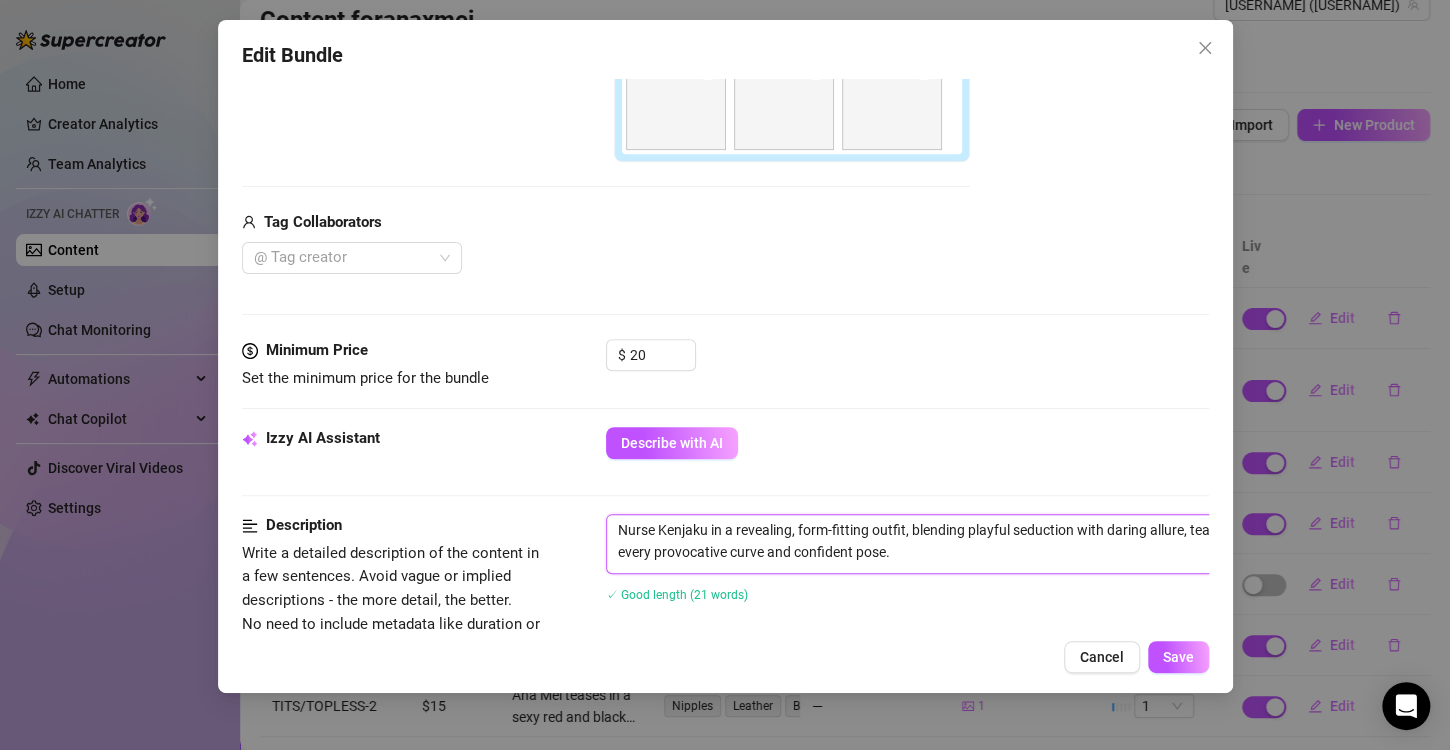 scroll, scrollTop: 0, scrollLeft: 0, axis: both 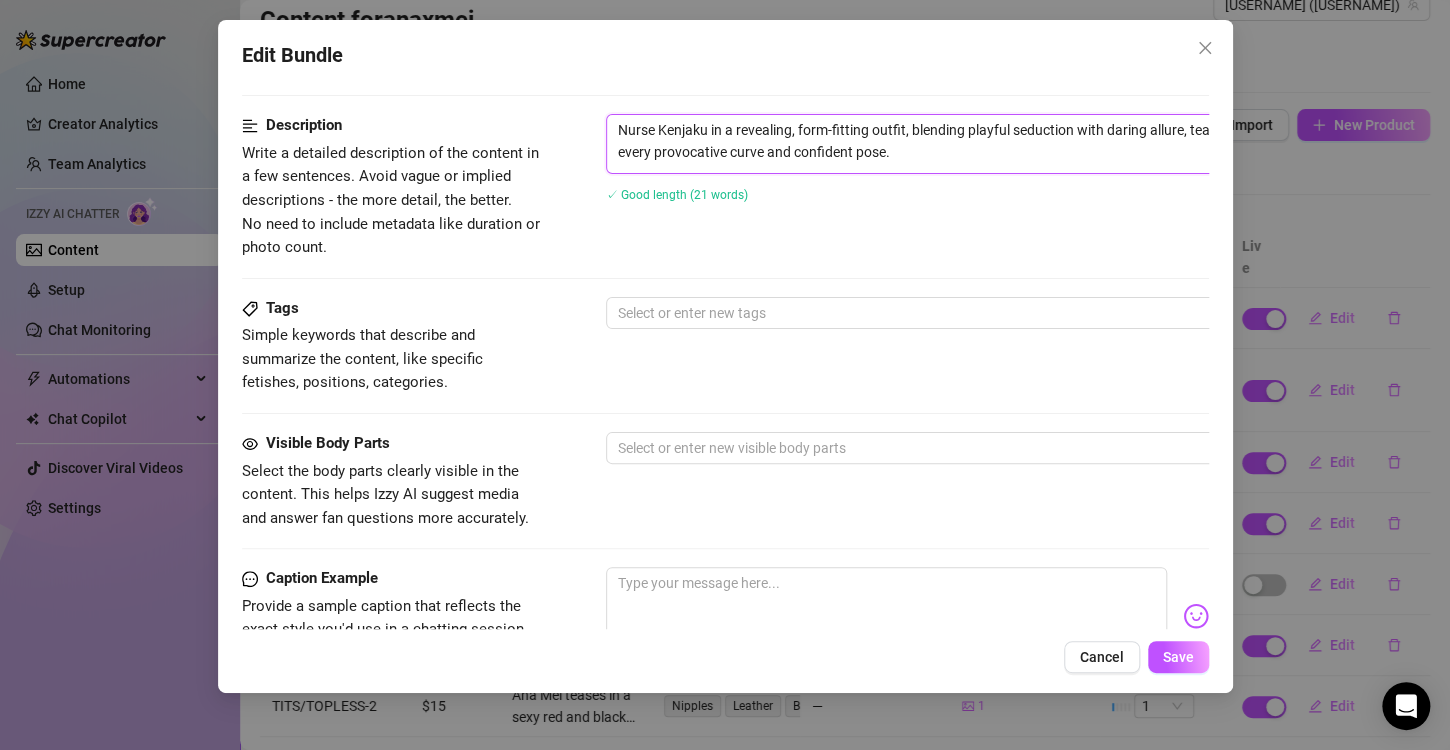 click at bounding box center (945, 313) 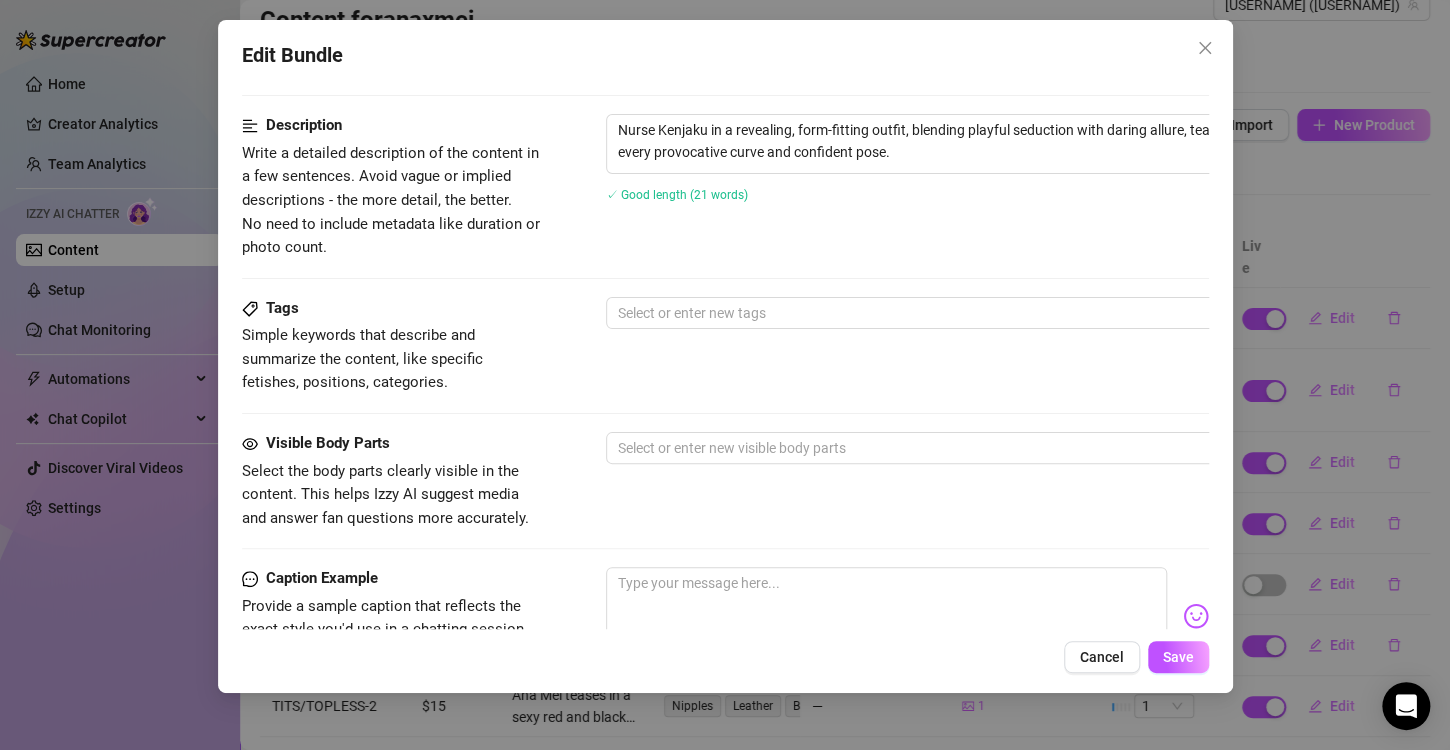 click at bounding box center [945, 313] 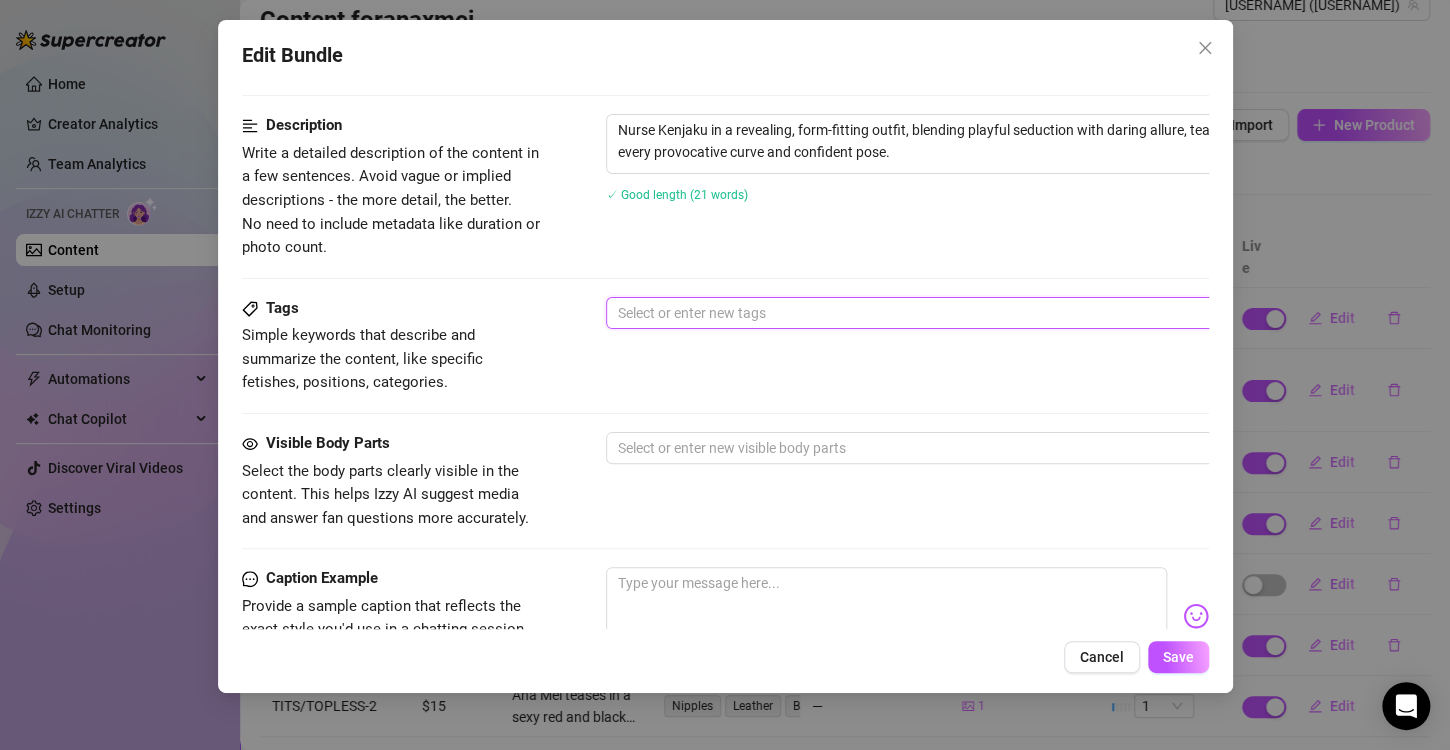 click at bounding box center (945, 313) 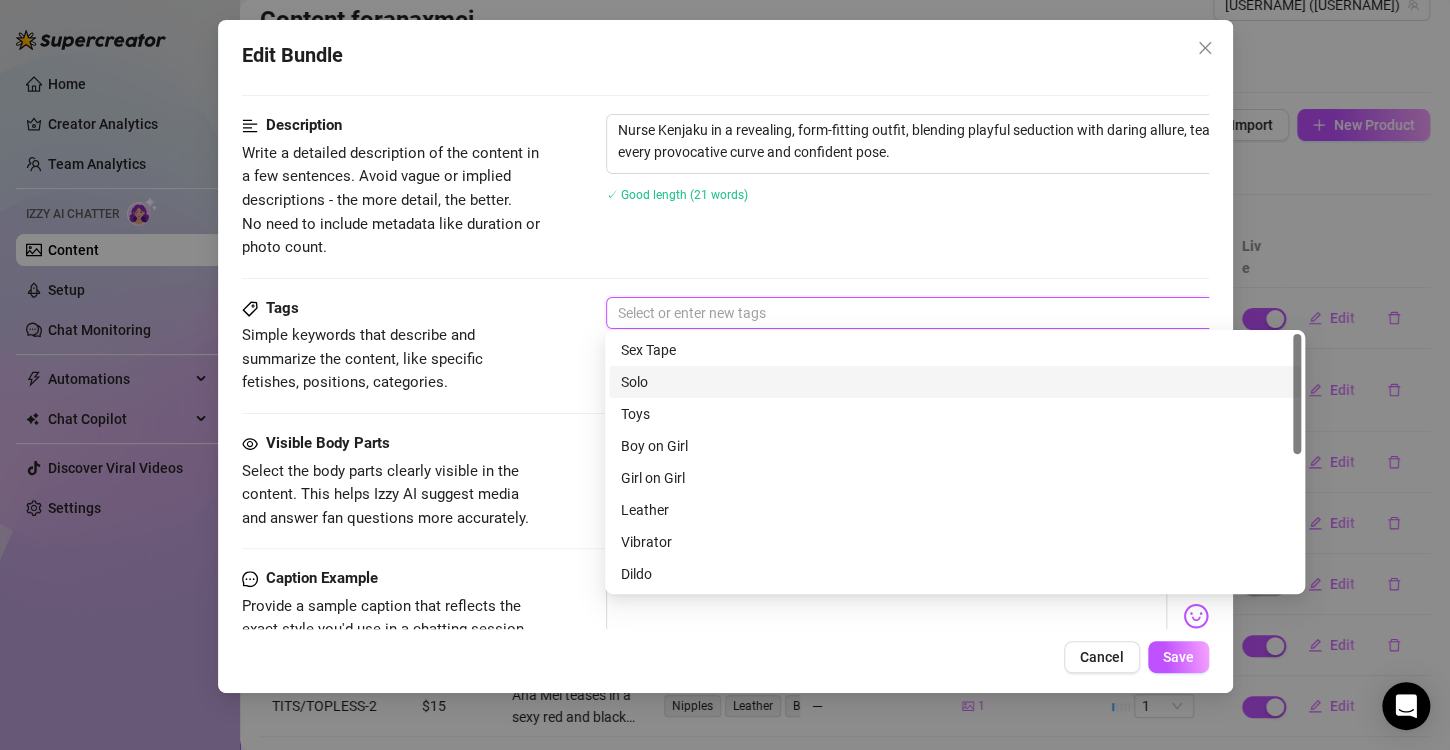 click on "Solo" at bounding box center [955, 382] 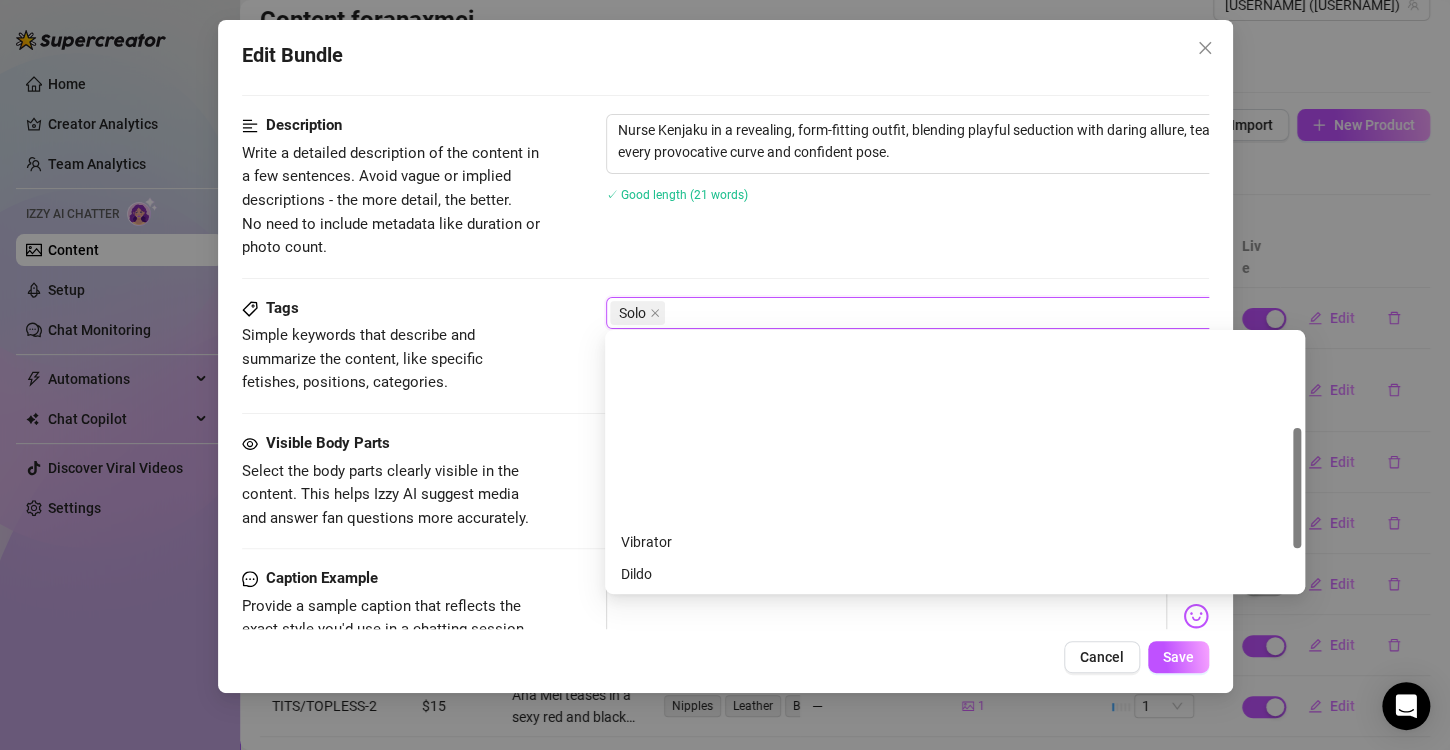 scroll, scrollTop: 200, scrollLeft: 0, axis: vertical 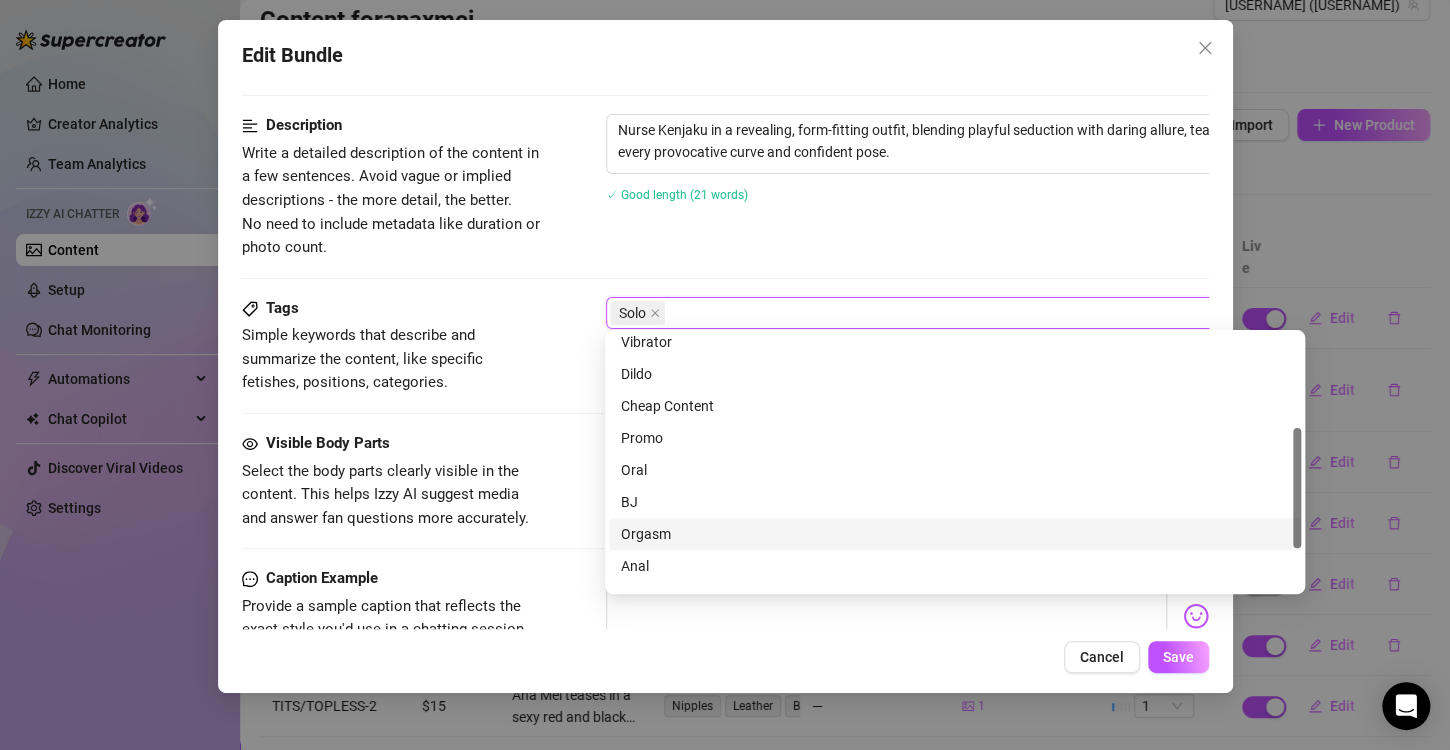 click on "Orgasm" at bounding box center [955, 534] 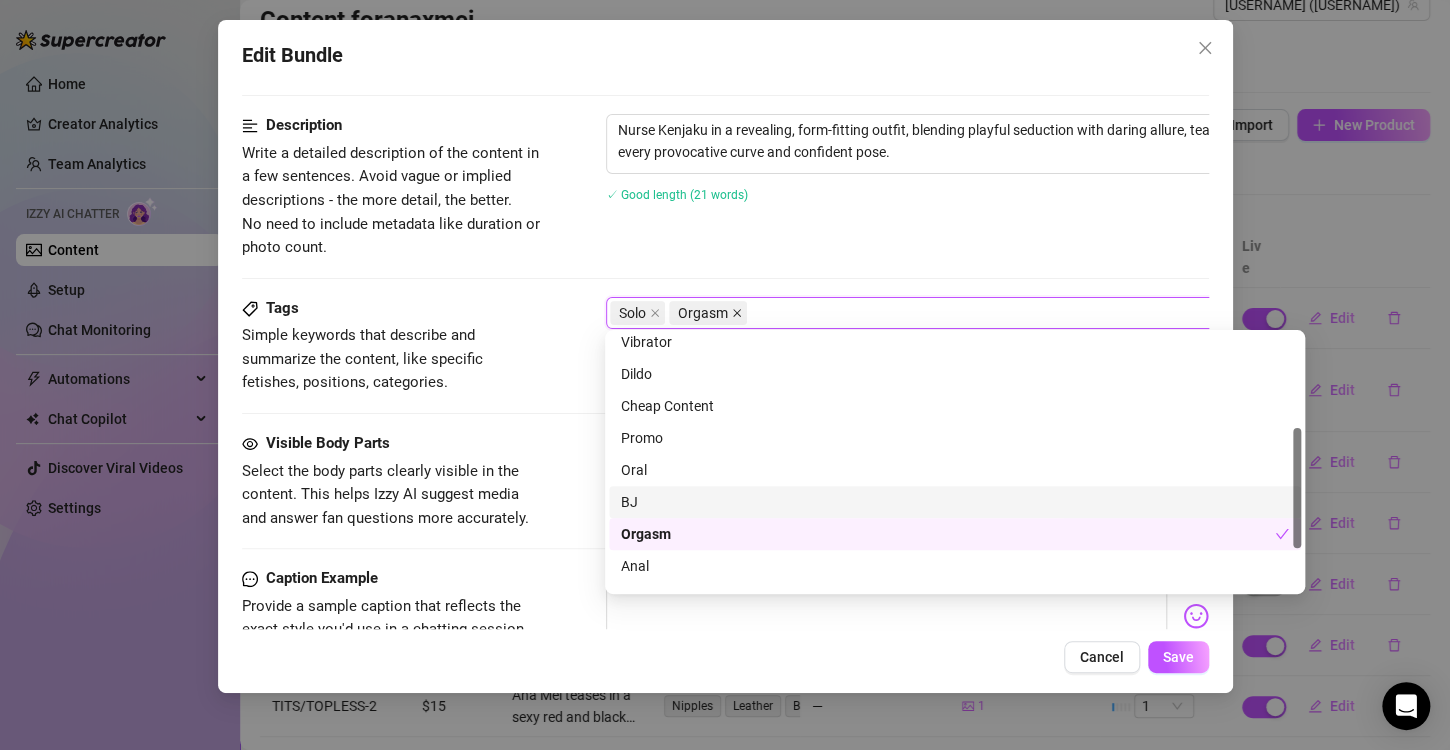 click 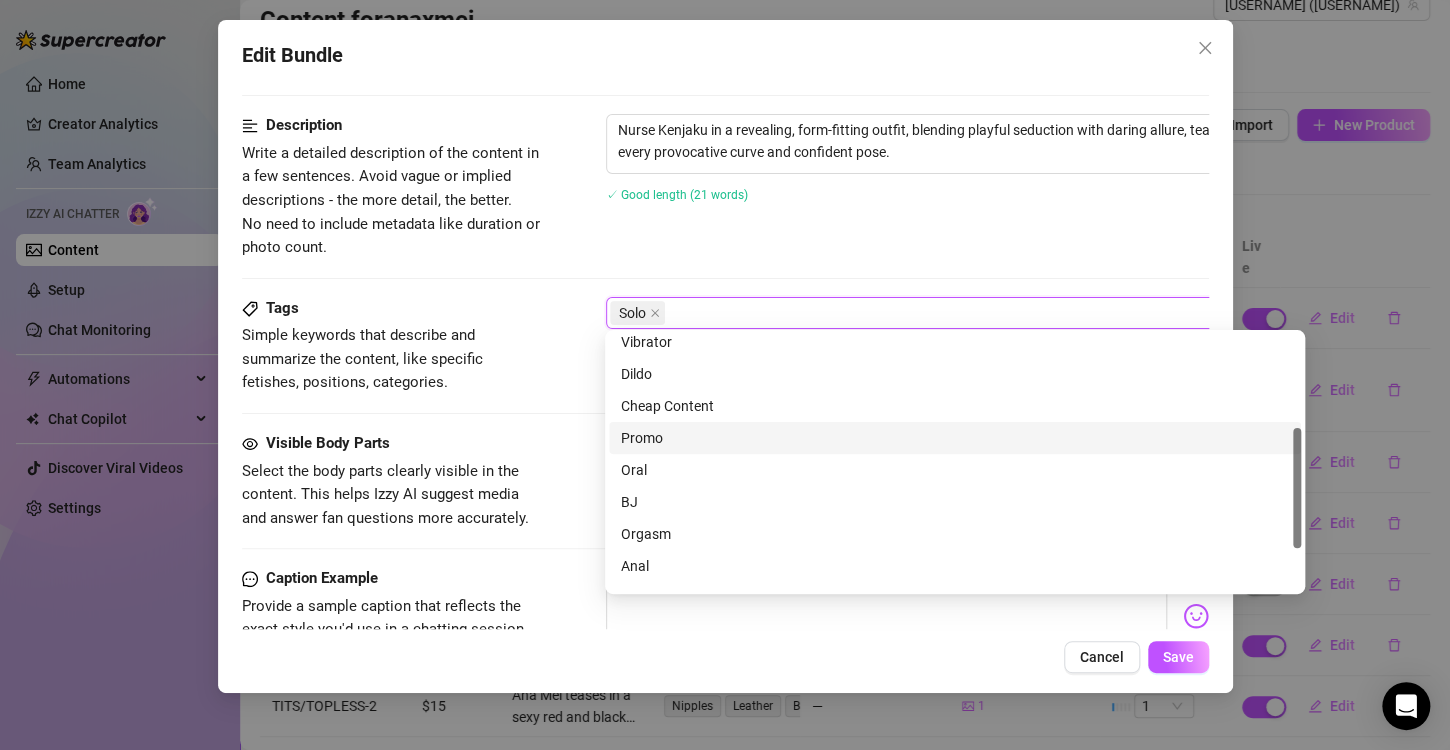 click on "Promo" at bounding box center (955, 438) 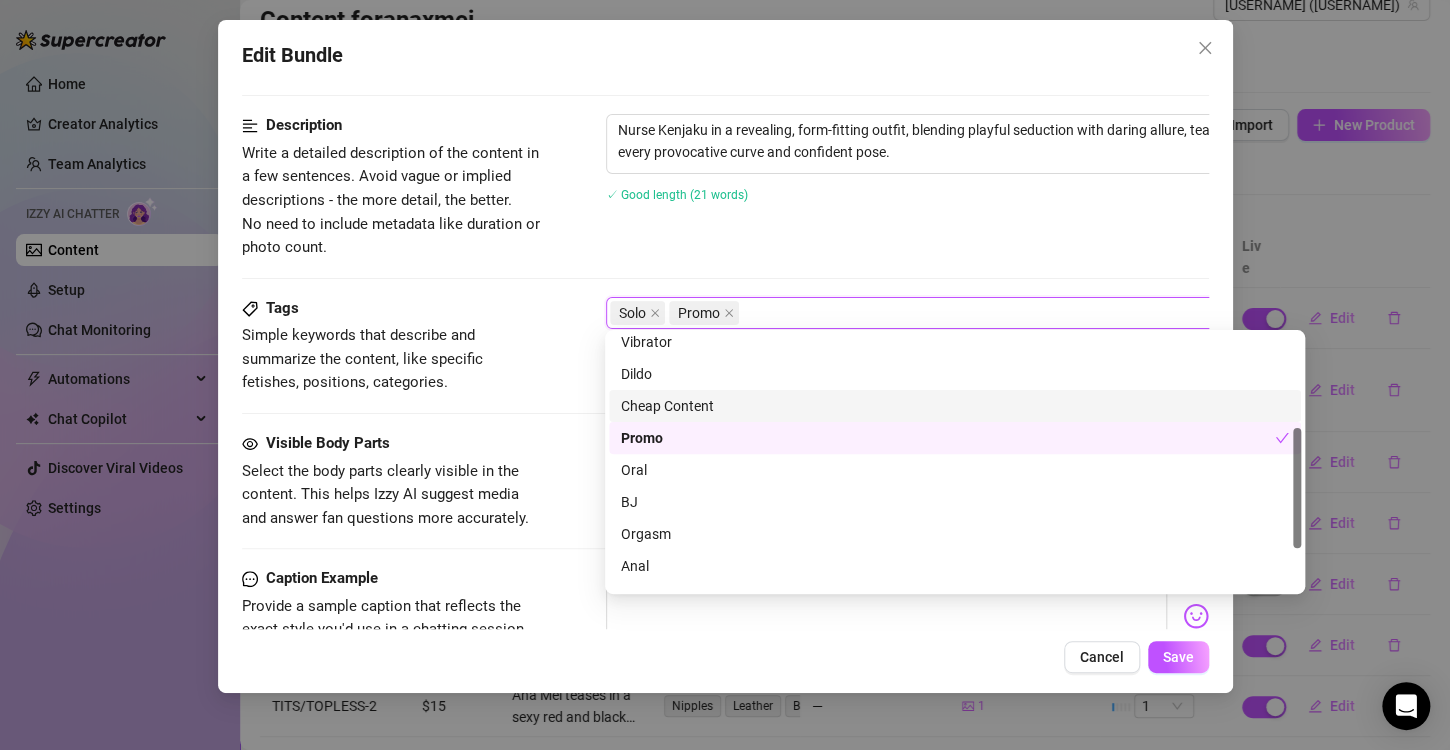 click on "Cheap Content" at bounding box center [955, 406] 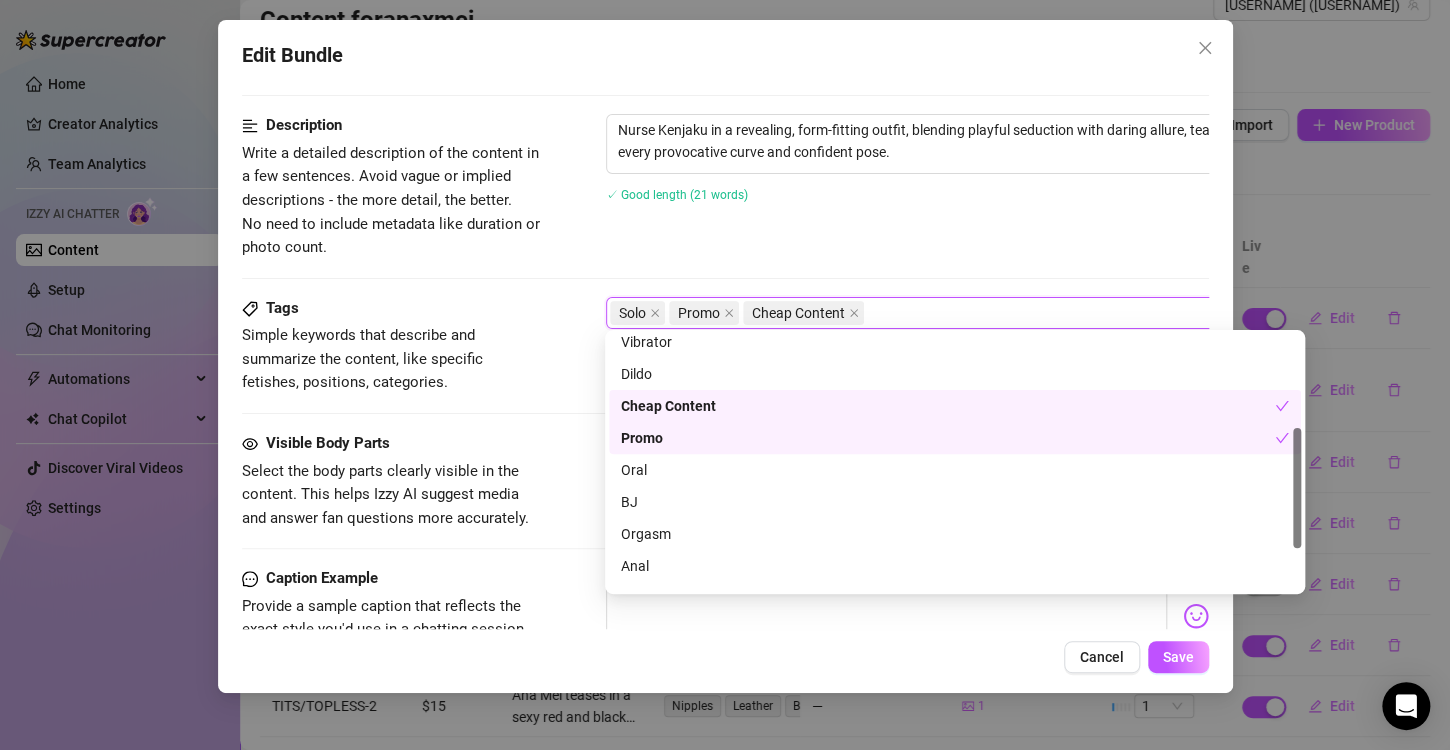 click on "Tags Simple keywords that describe and summarize the content, like specific fetishes, positions, categories. Solo Promo Cheap Content" at bounding box center [725, 364] 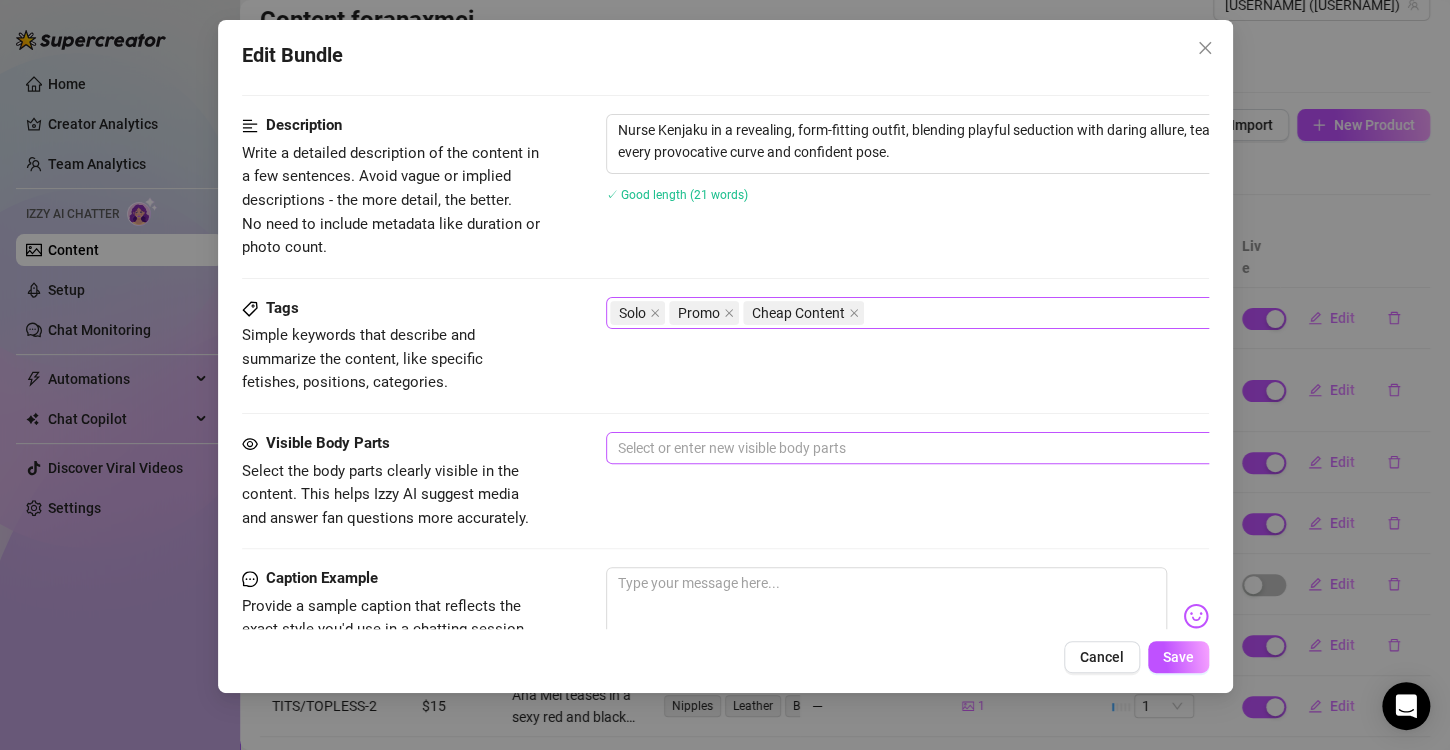click at bounding box center [945, 448] 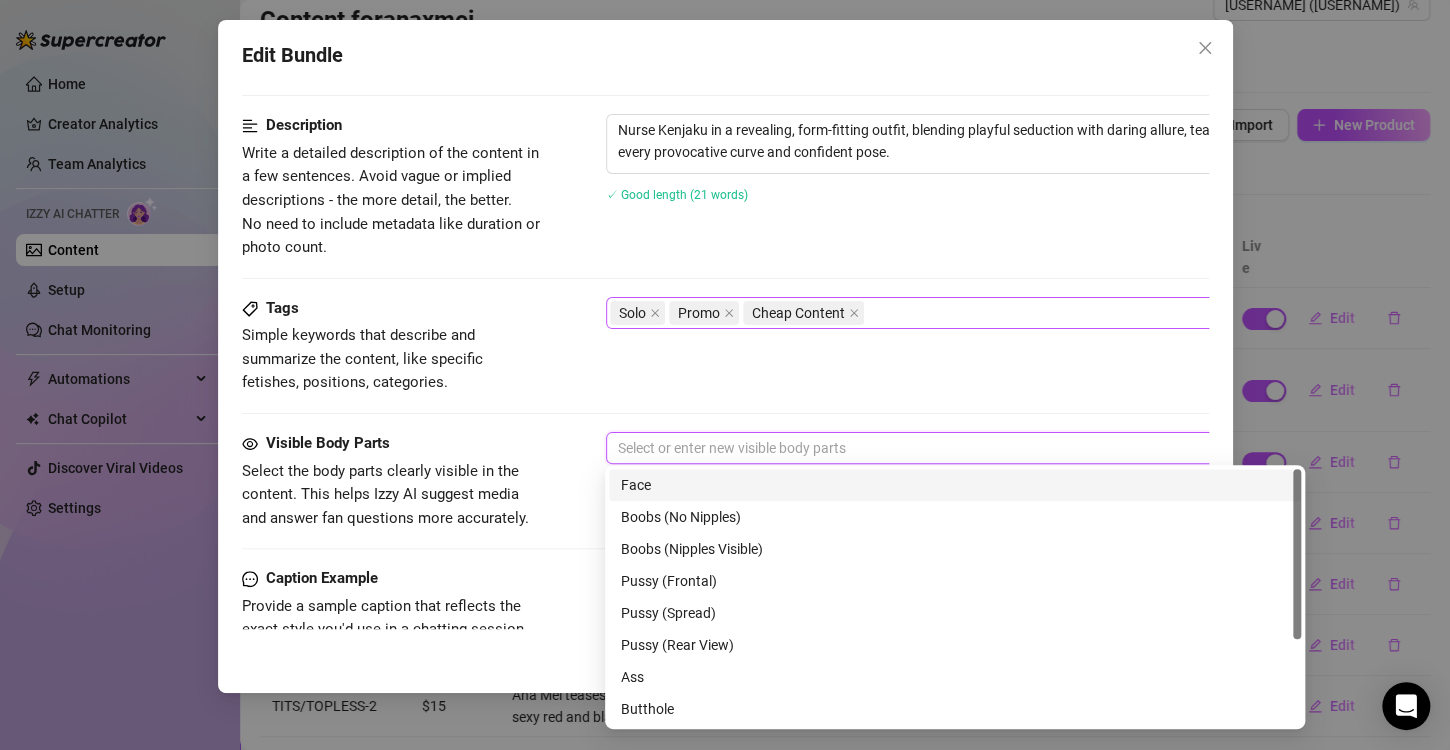 click on "Face" at bounding box center [955, 485] 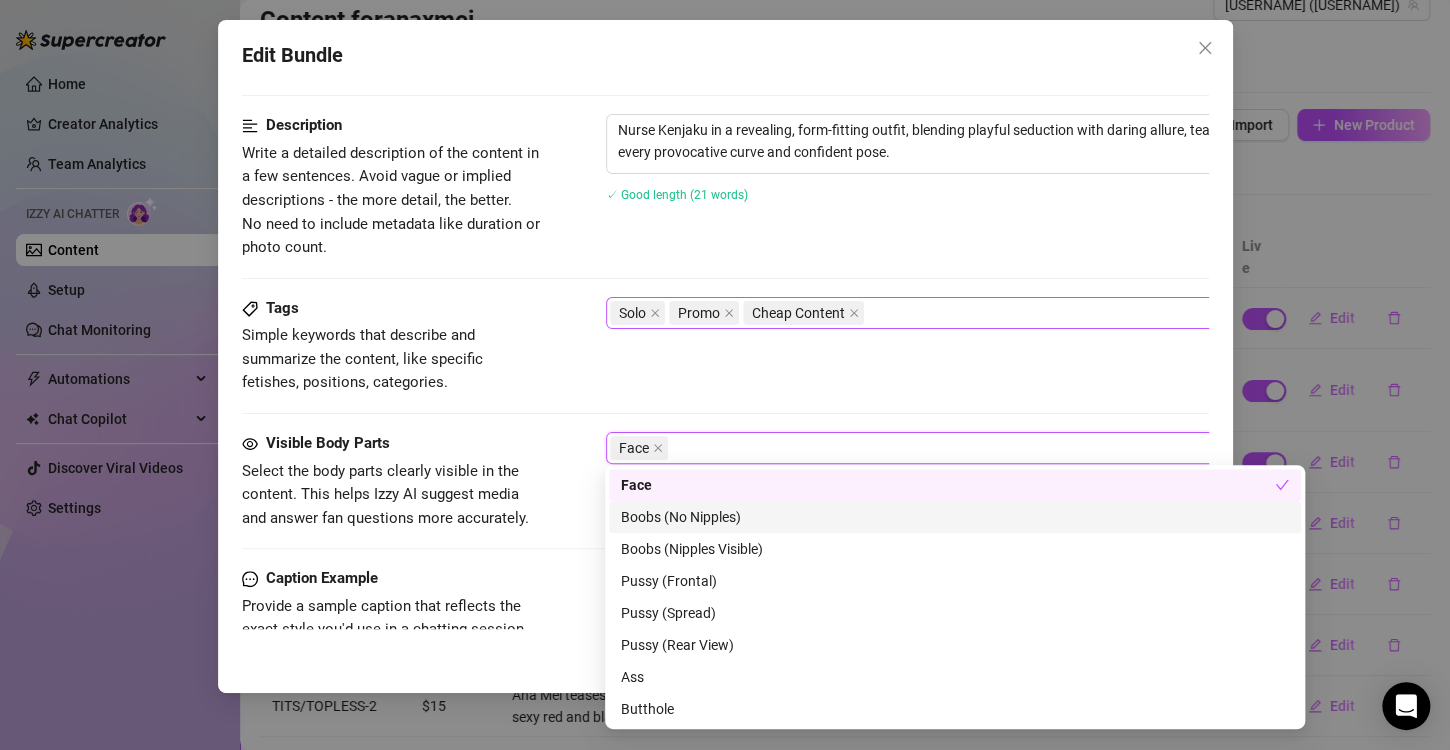 click on "Boobs (No Nipples)" at bounding box center [955, 517] 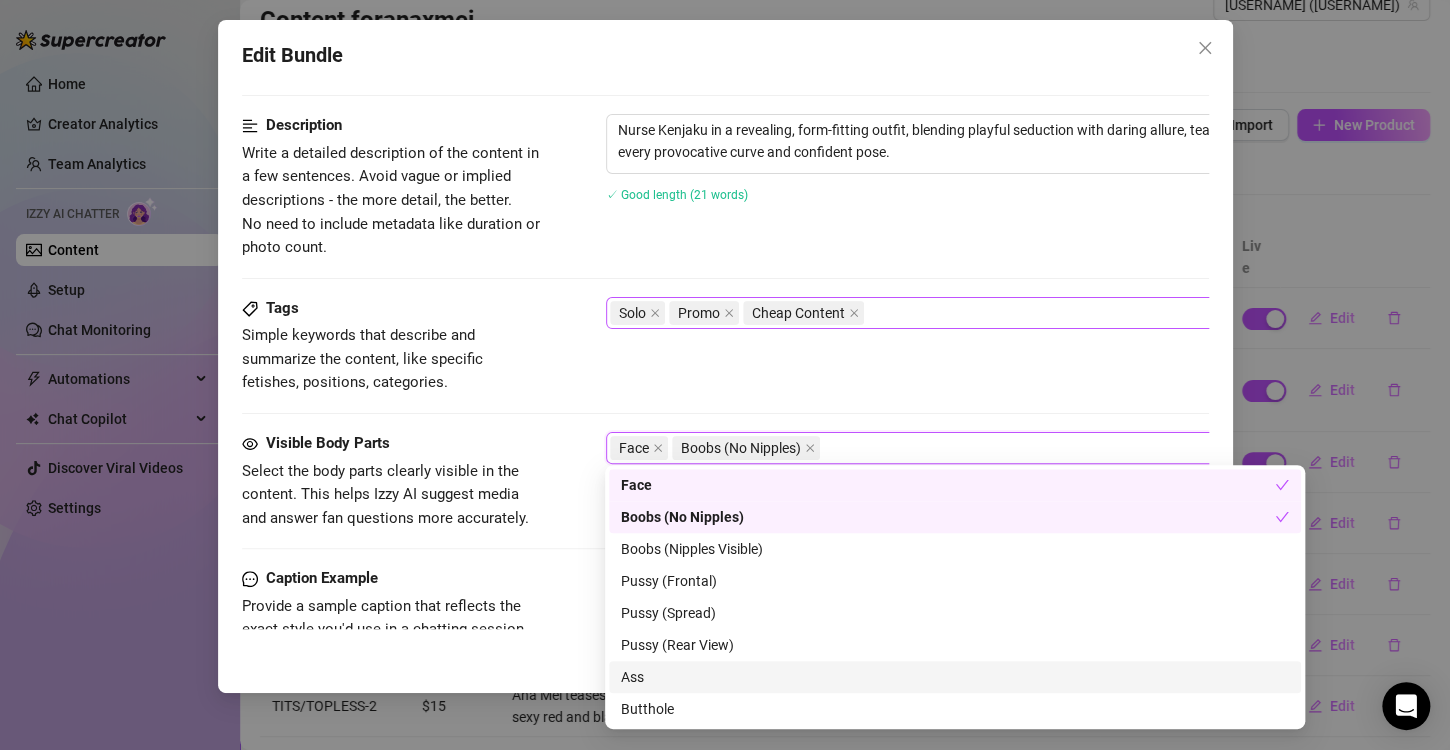 click on "Ass" at bounding box center (955, 677) 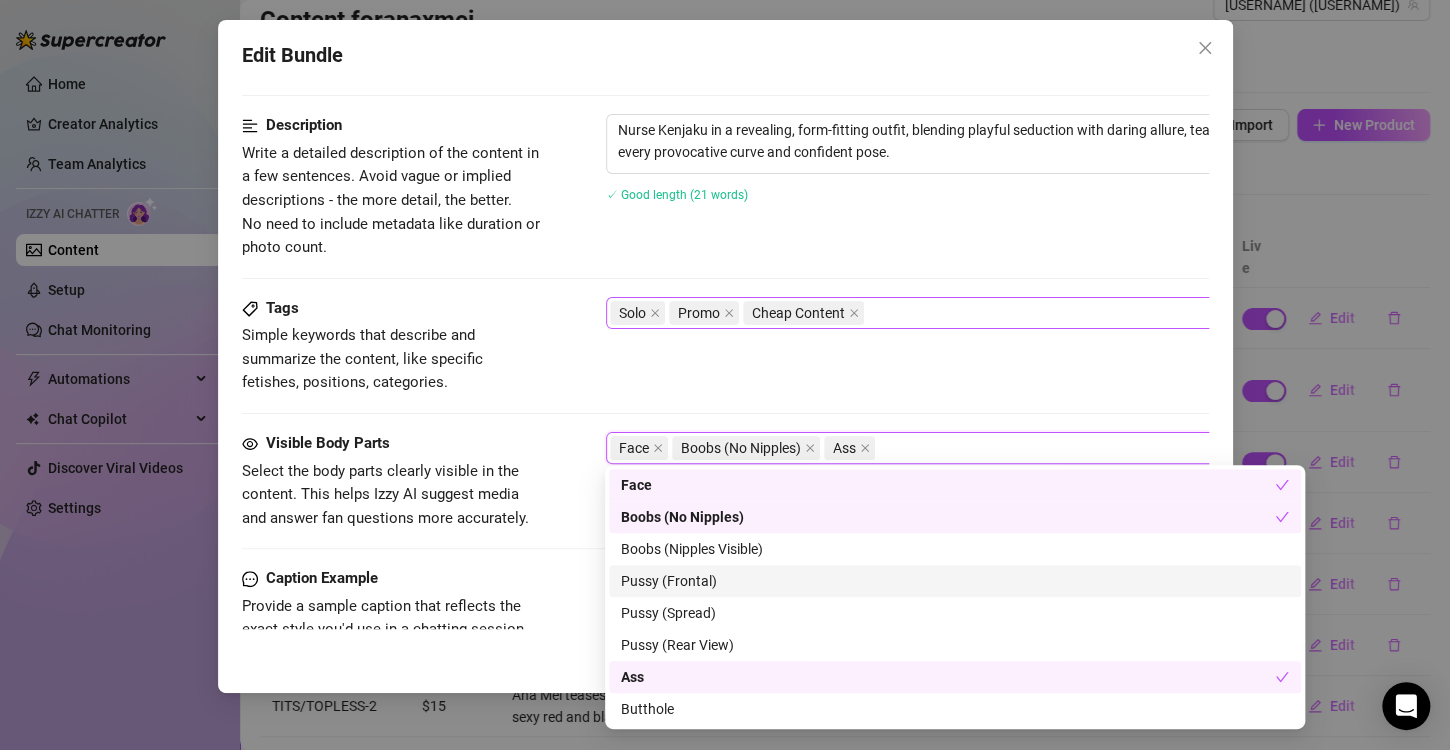 click on "Visible Body Parts Select the body parts clearly visible in the content. This helps Izzy AI suggest media and answer fan questions more accurately. Face Boobs (No Nipples) Ass" at bounding box center (725, 499) 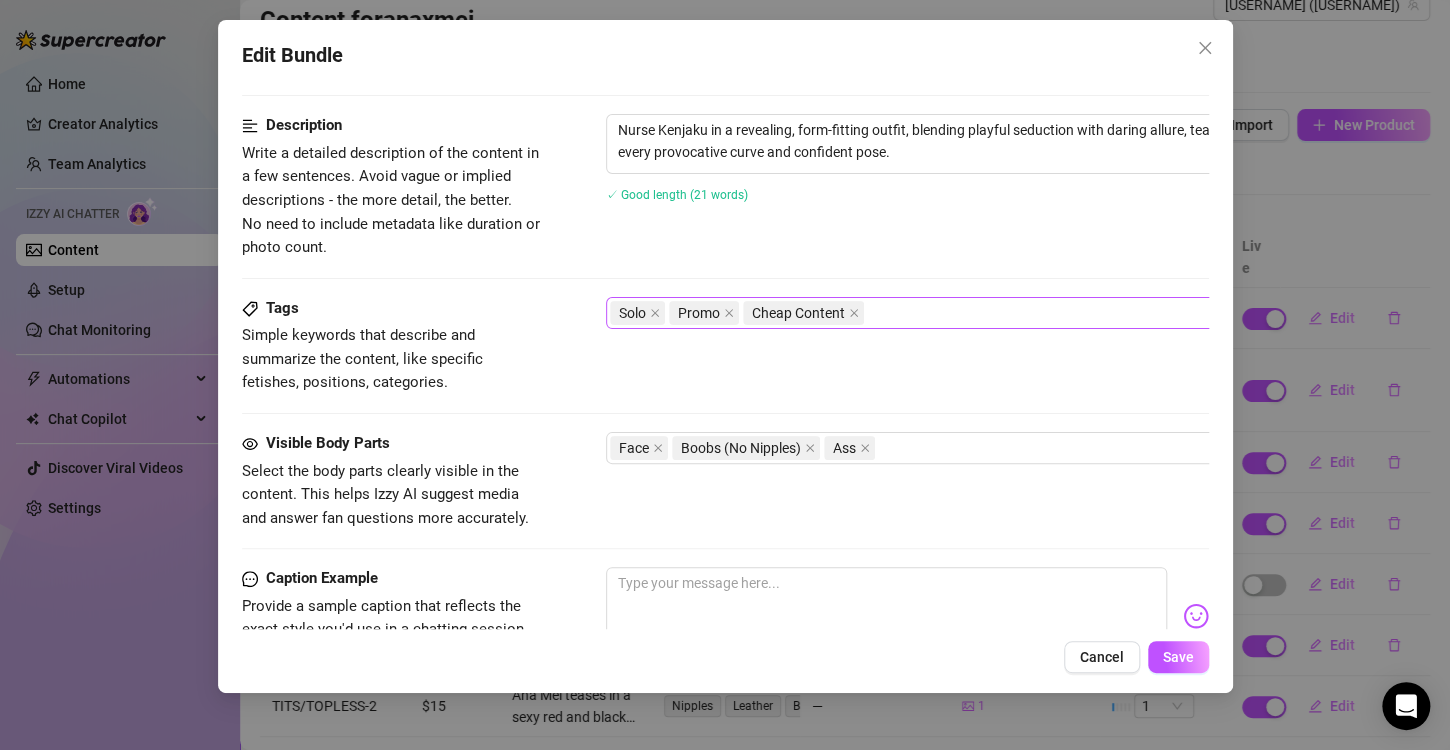 click on "Save" at bounding box center (1178, 657) 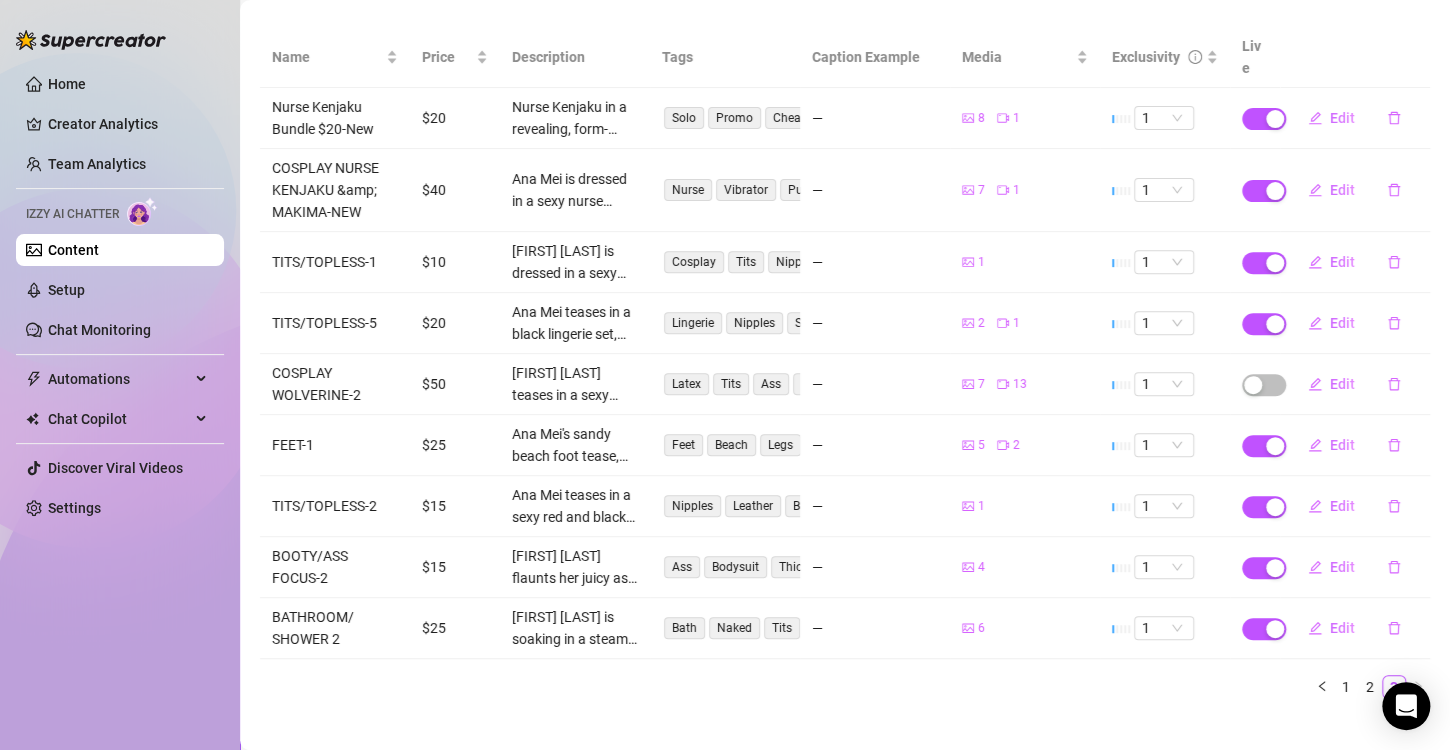 scroll, scrollTop: 0, scrollLeft: 0, axis: both 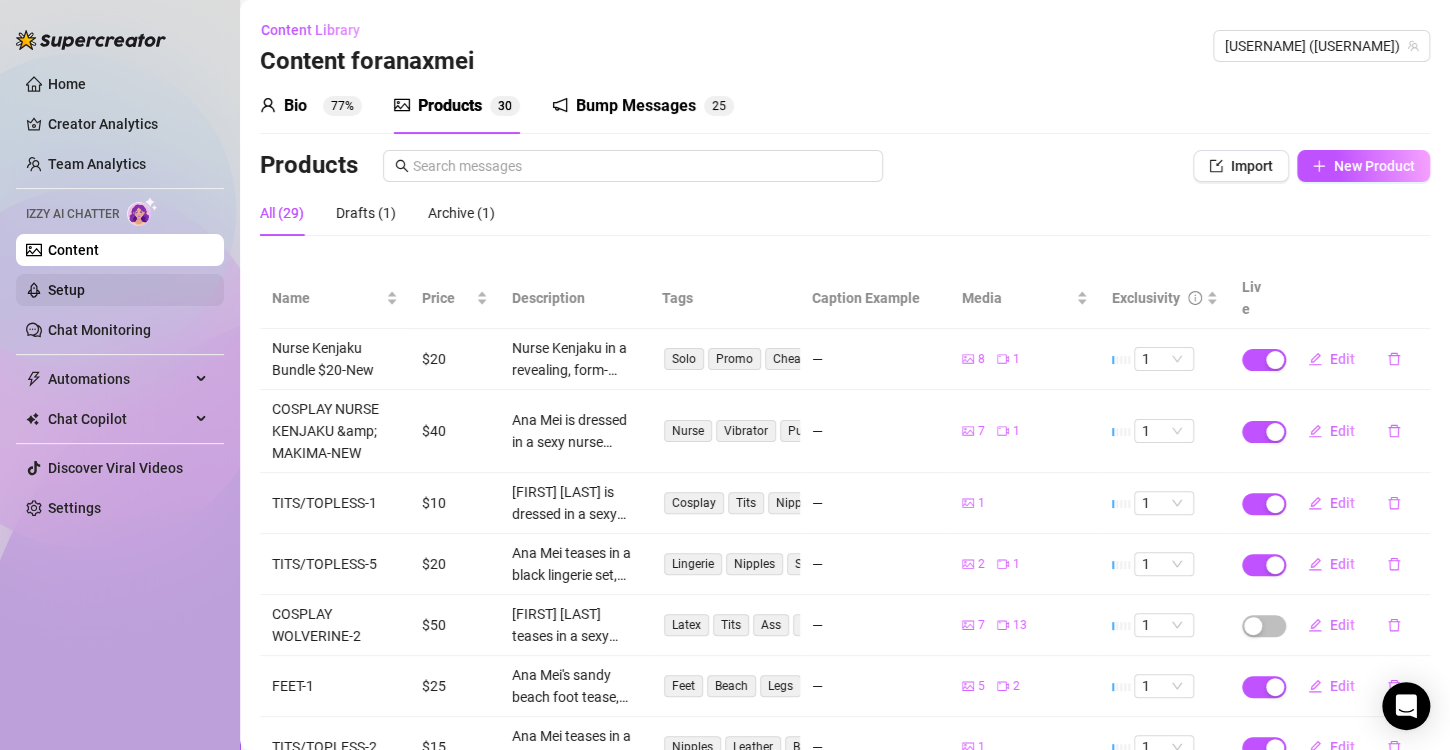 click on "Setup" at bounding box center [66, 290] 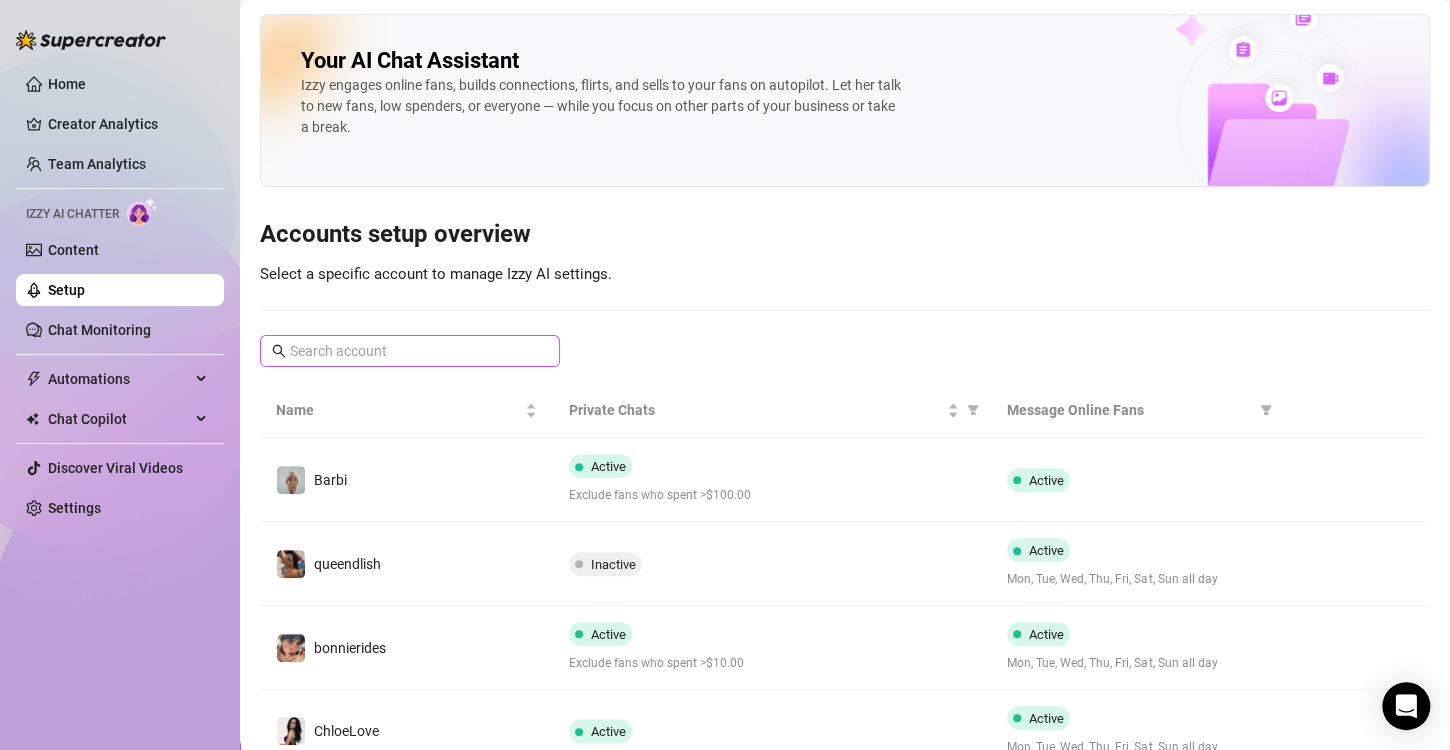 click at bounding box center (410, 351) 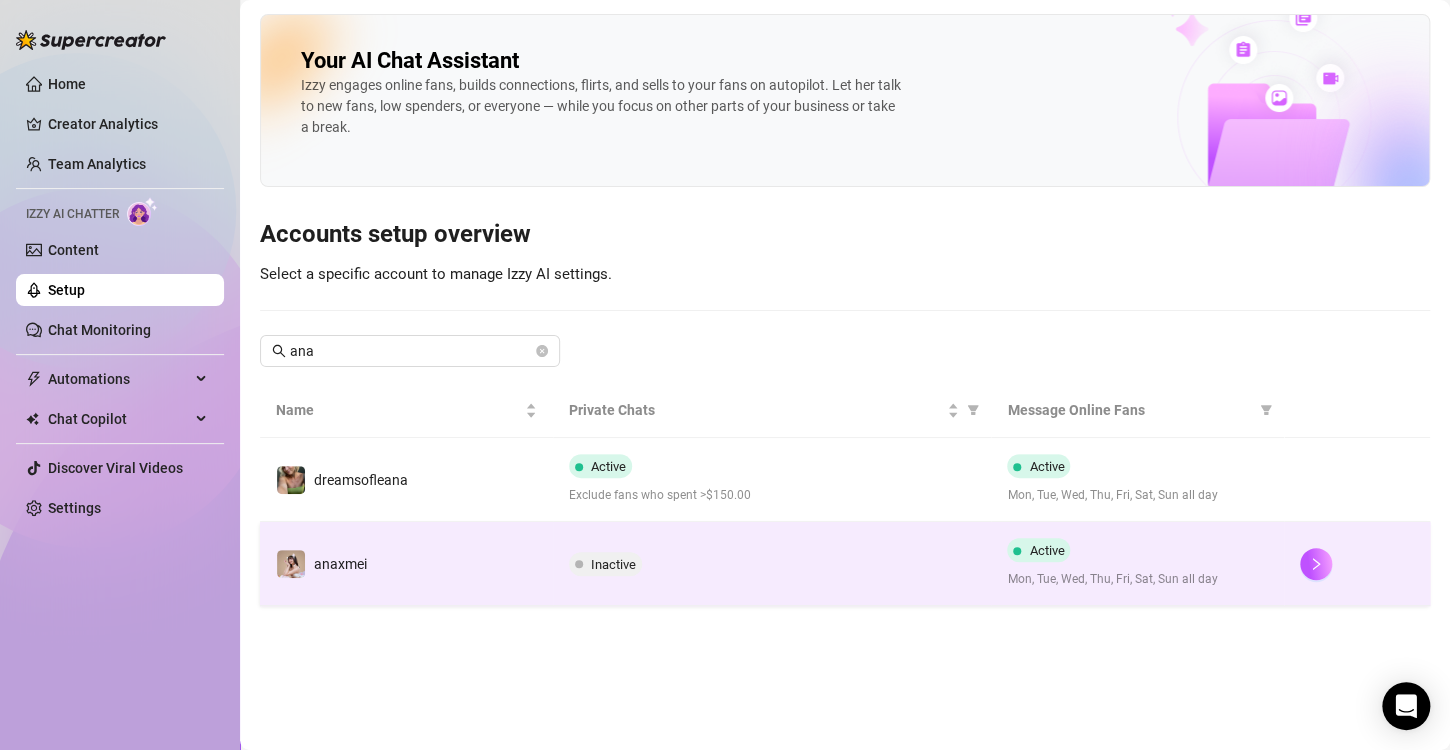 click on "Inactive" at bounding box center [772, 564] 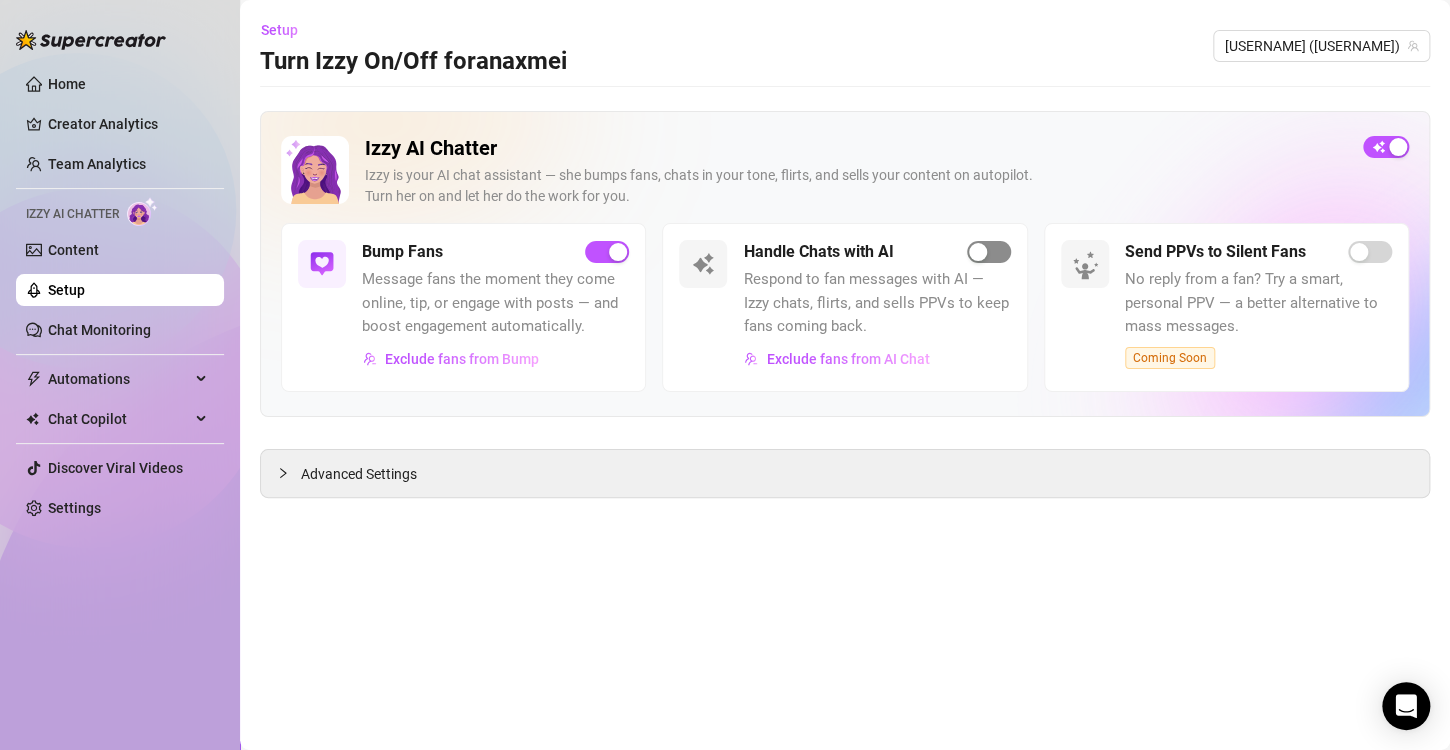 click at bounding box center [989, 252] 